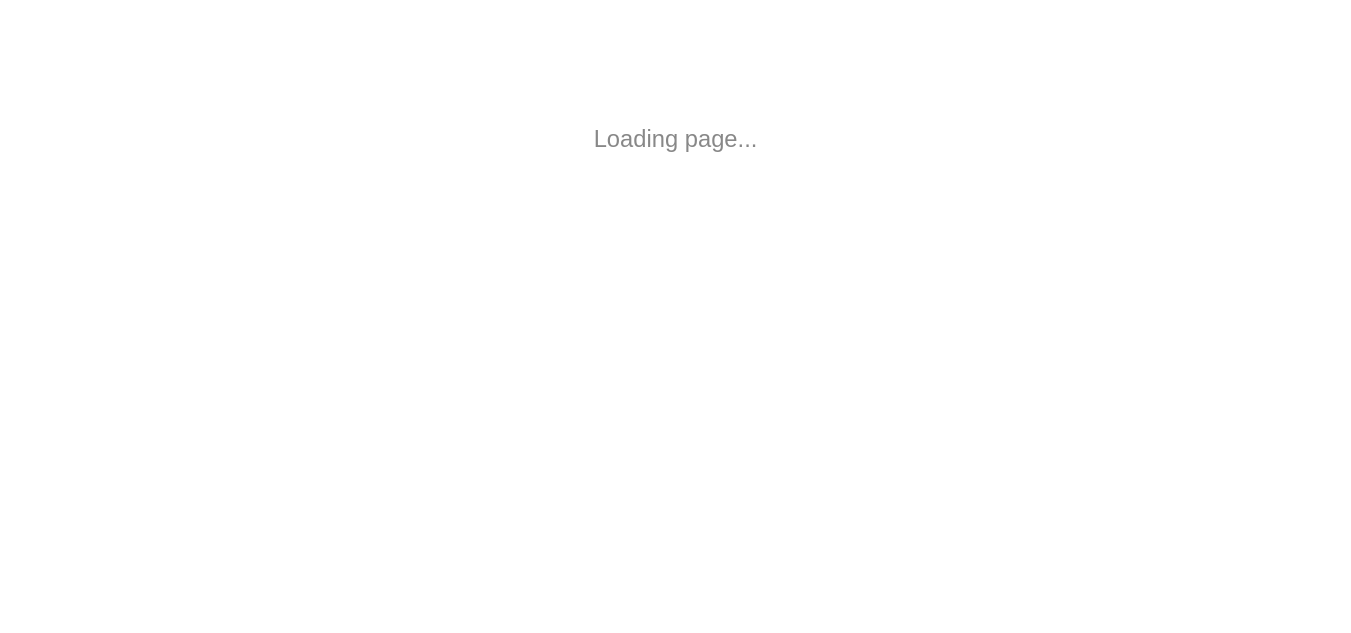 scroll, scrollTop: 0, scrollLeft: 0, axis: both 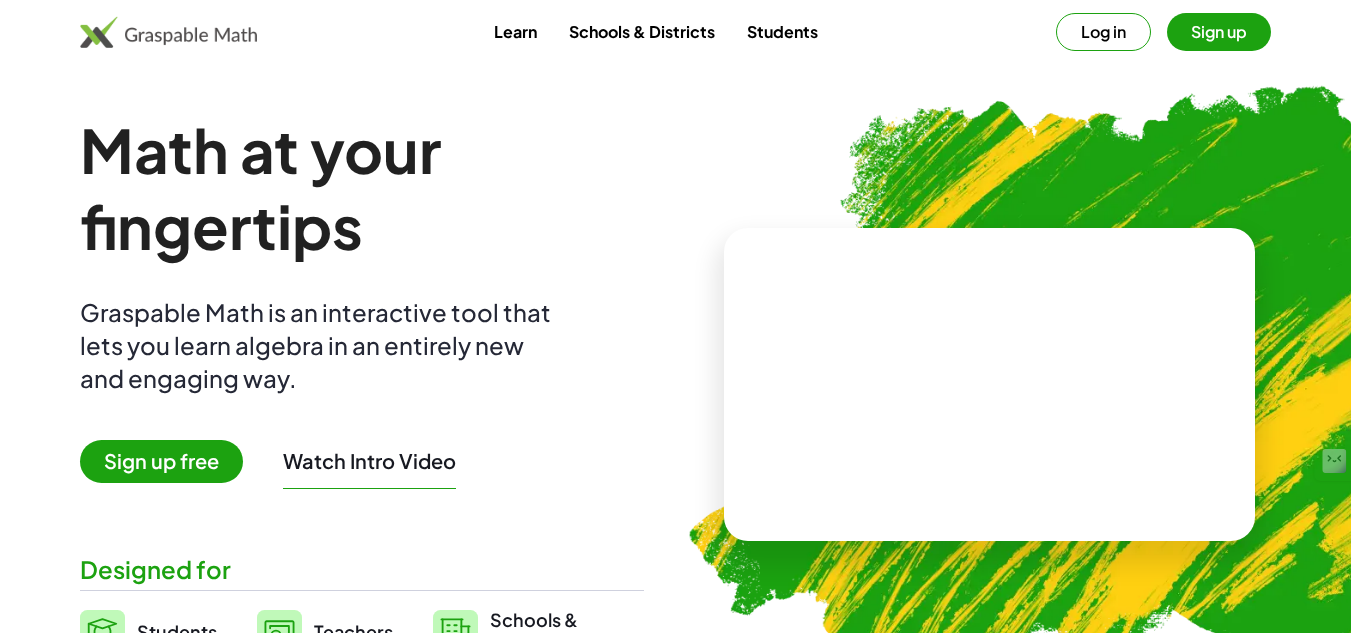 click on "Log in" at bounding box center (1103, 32) 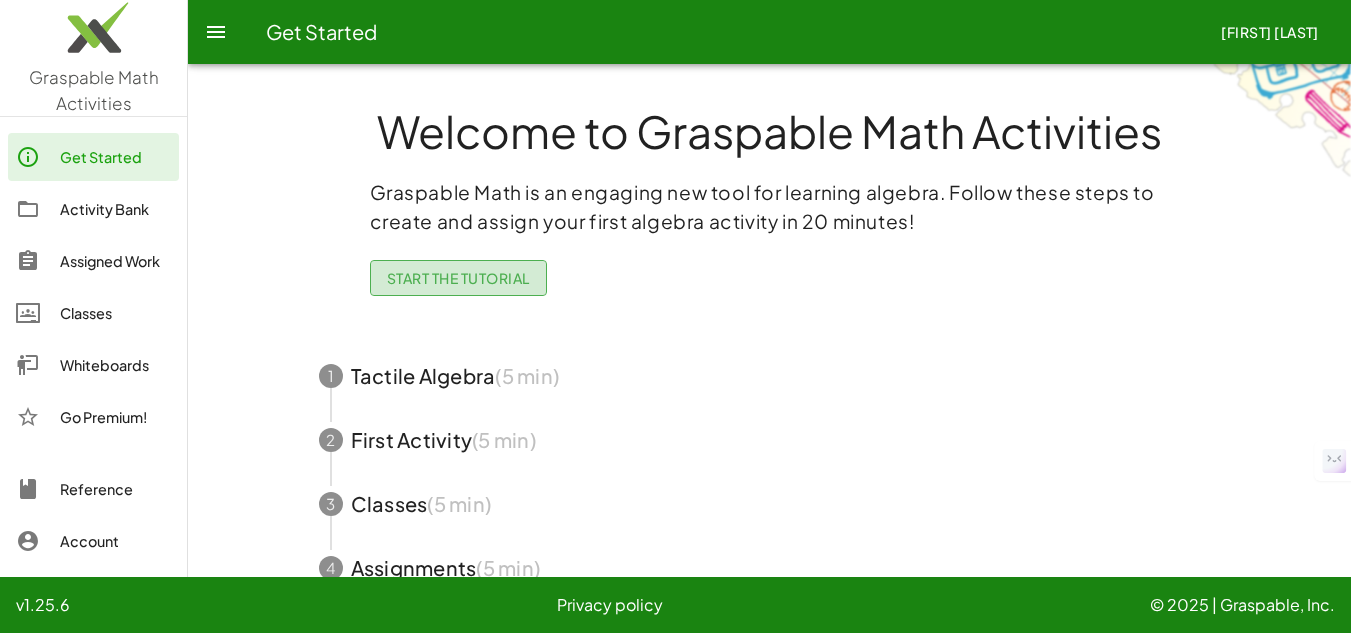 click on "Start the Tutorial" 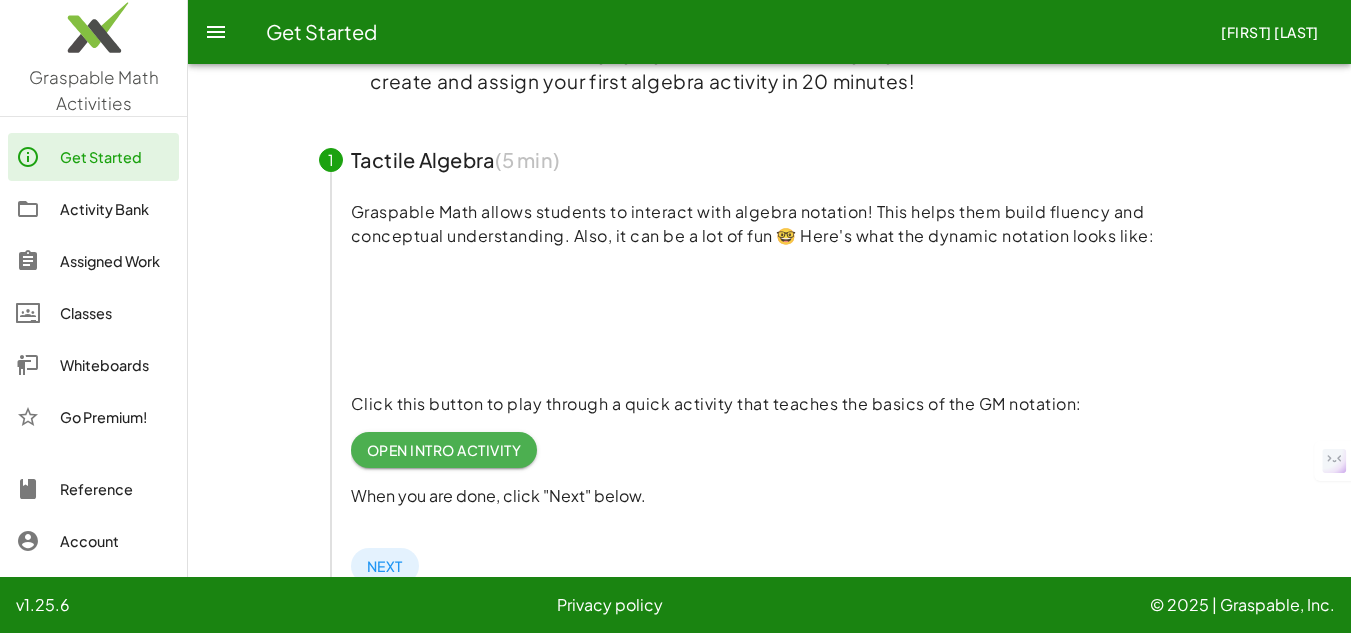 scroll, scrollTop: 139, scrollLeft: 0, axis: vertical 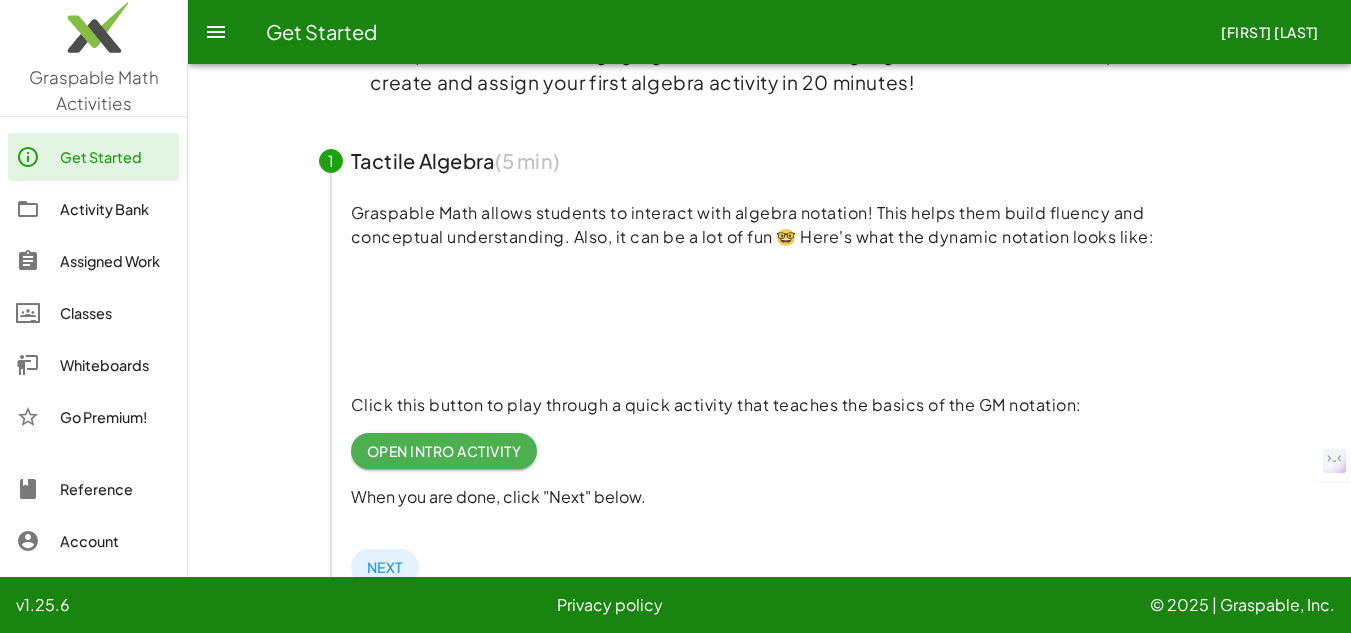 click at bounding box center [501, 320] 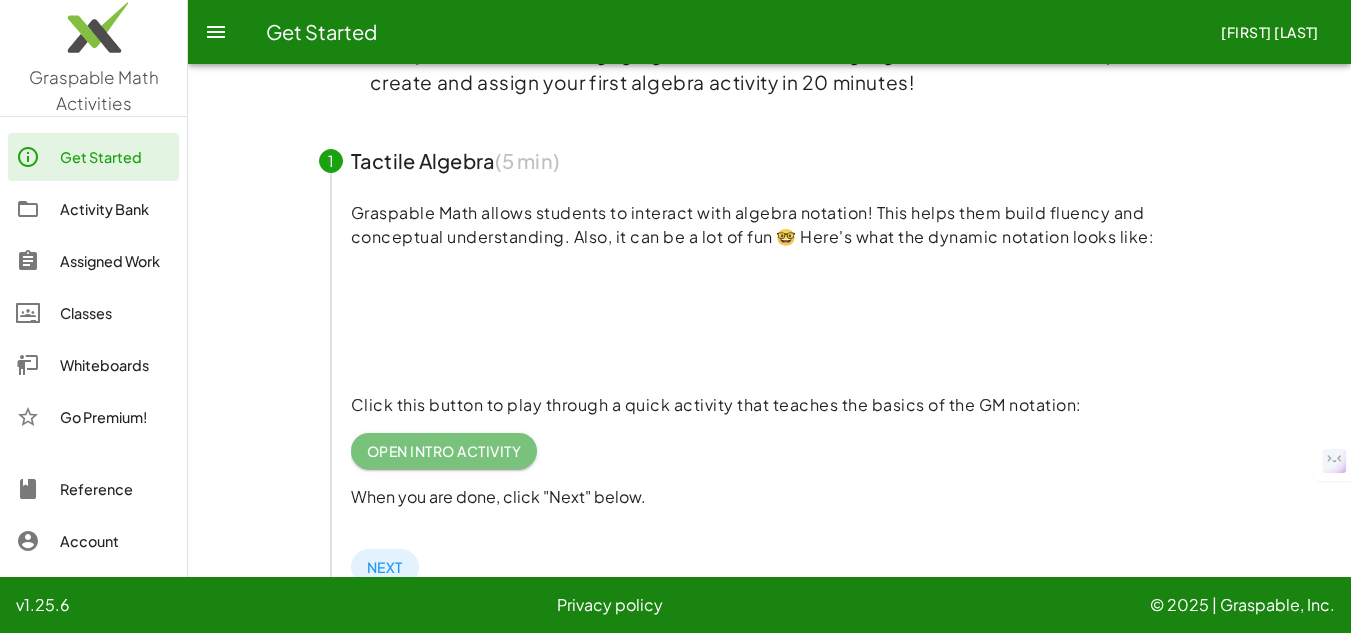 click on "Open Intro Activity" 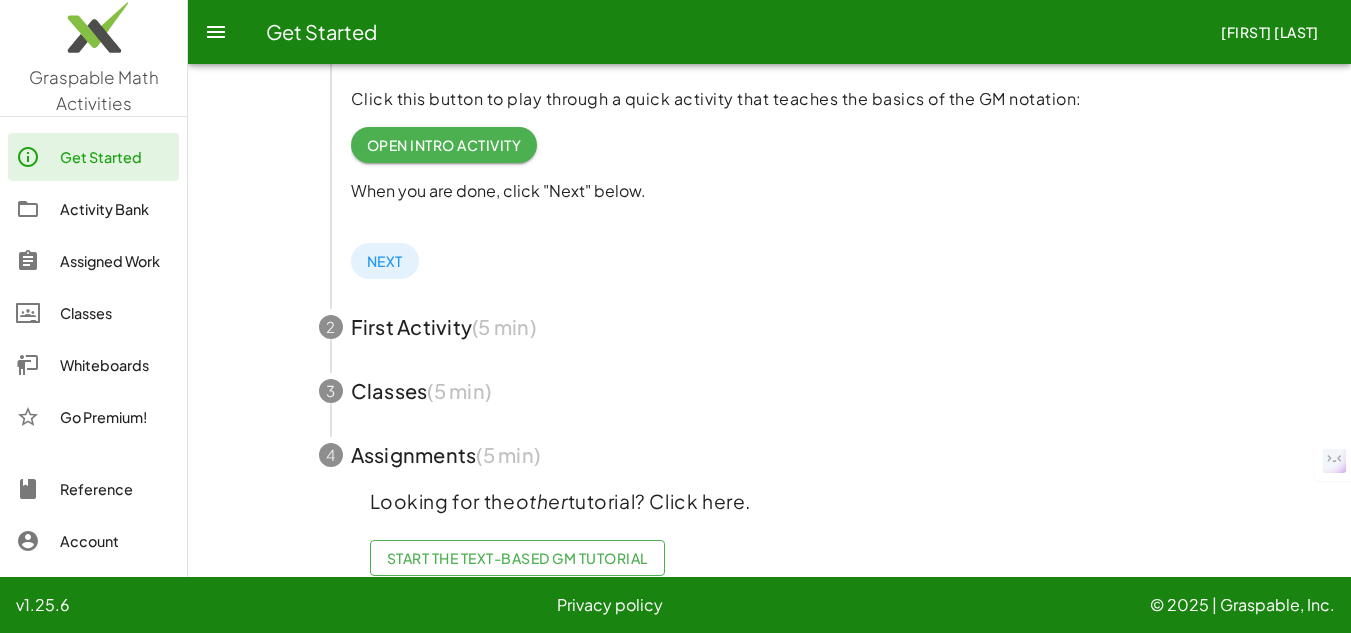 scroll, scrollTop: 472, scrollLeft: 0, axis: vertical 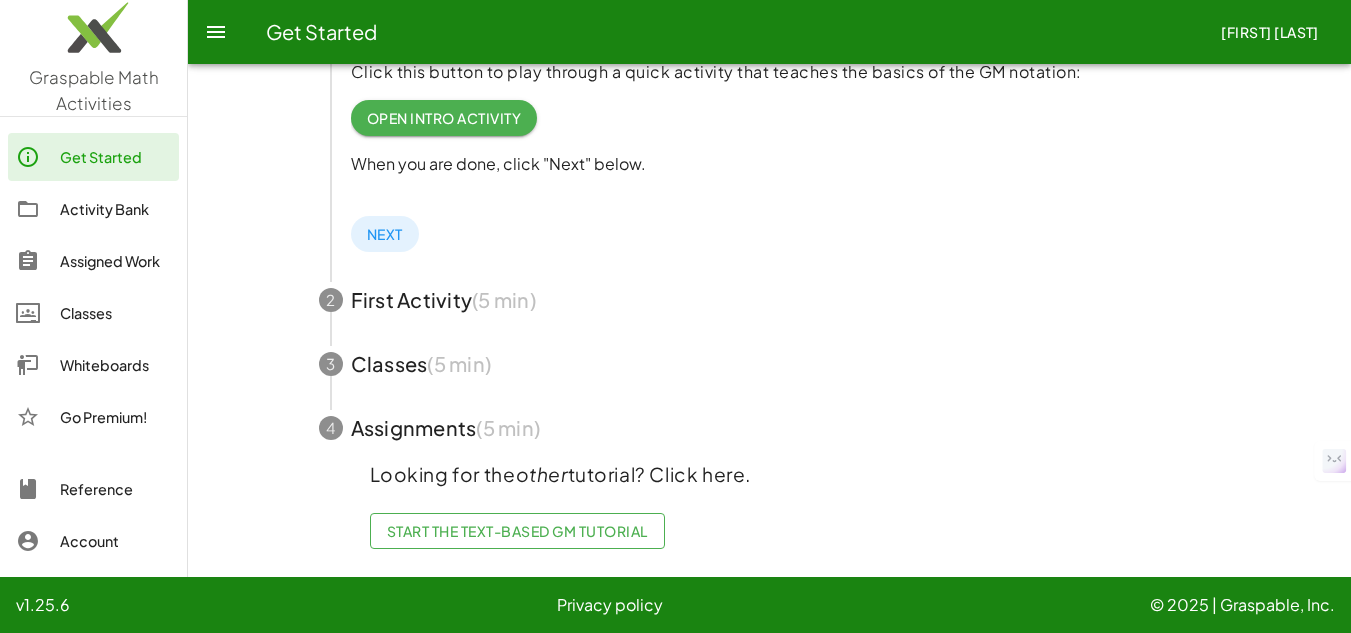 click on "Next" 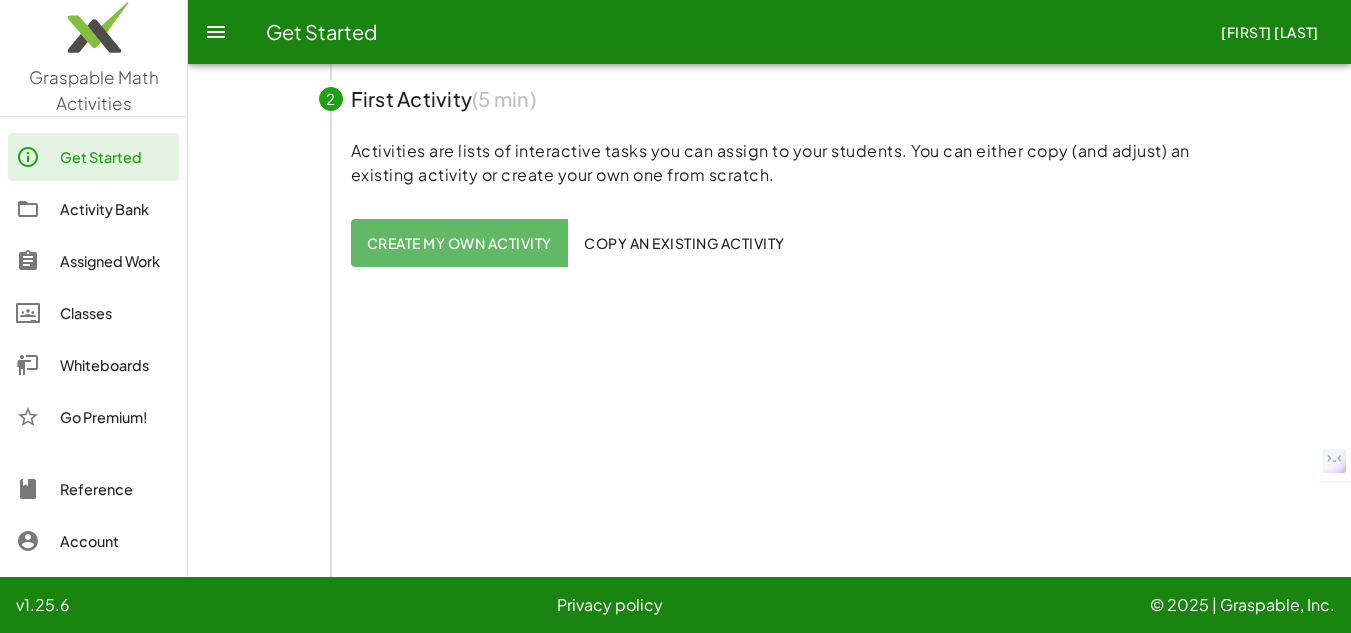 scroll, scrollTop: 0, scrollLeft: 0, axis: both 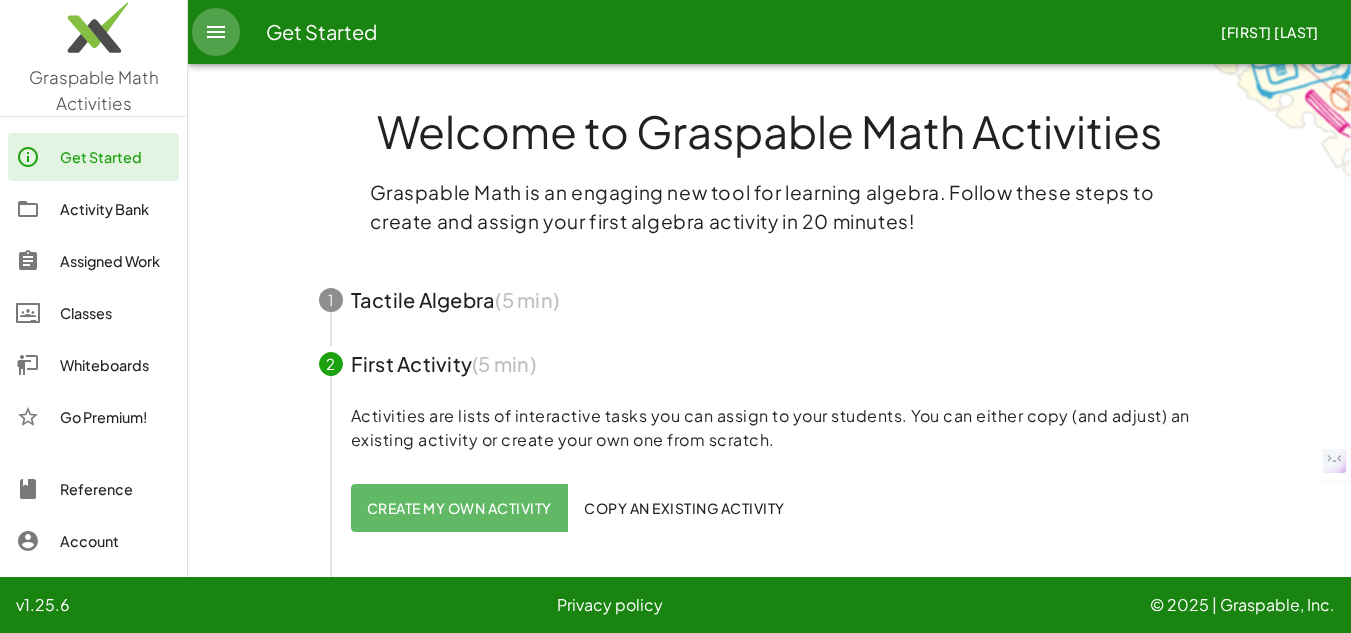 click at bounding box center (216, 32) 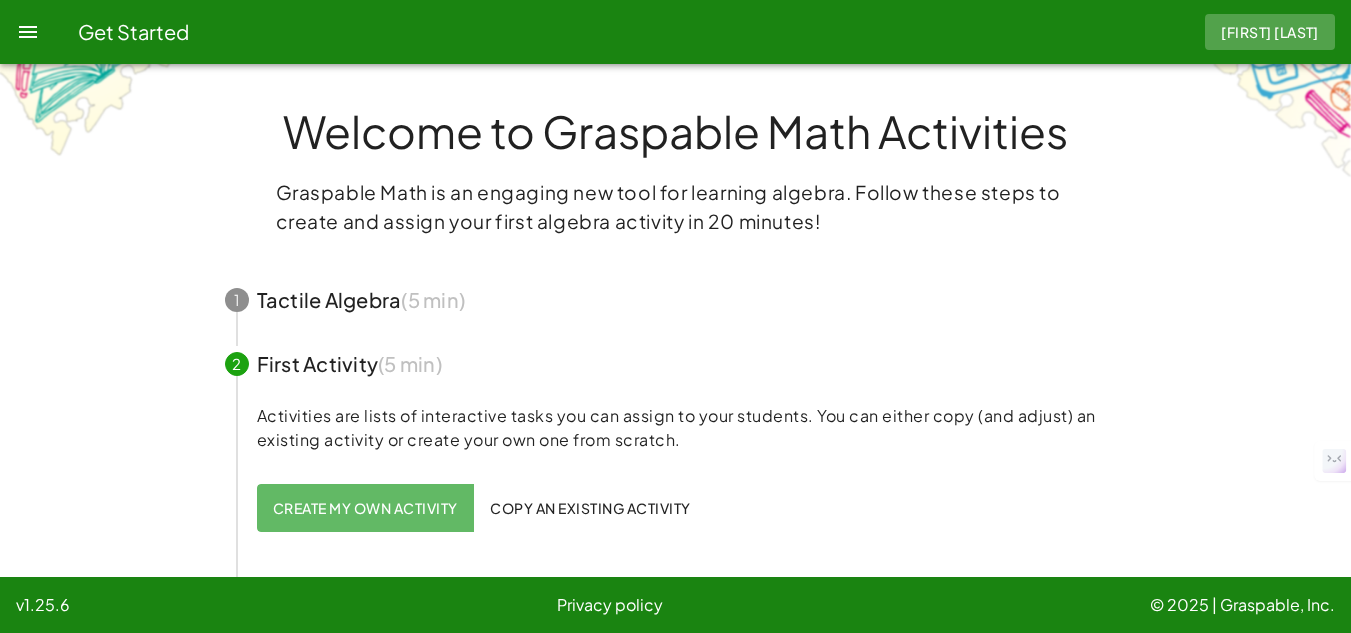 click on "[FIRST] [LAST]" 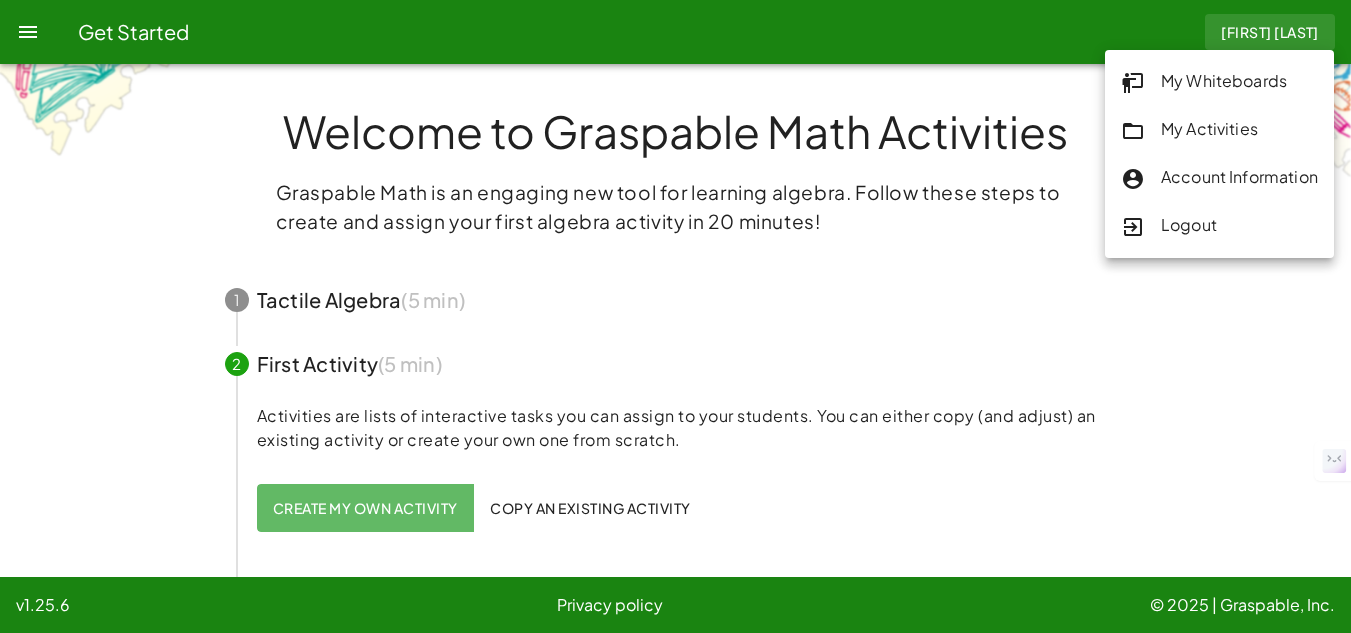 click on "Graspable Math is an engaging new tool for learning algebra. Follow these steps to create and assign your first algebra activity in 20 minutes!" at bounding box center [676, 207] 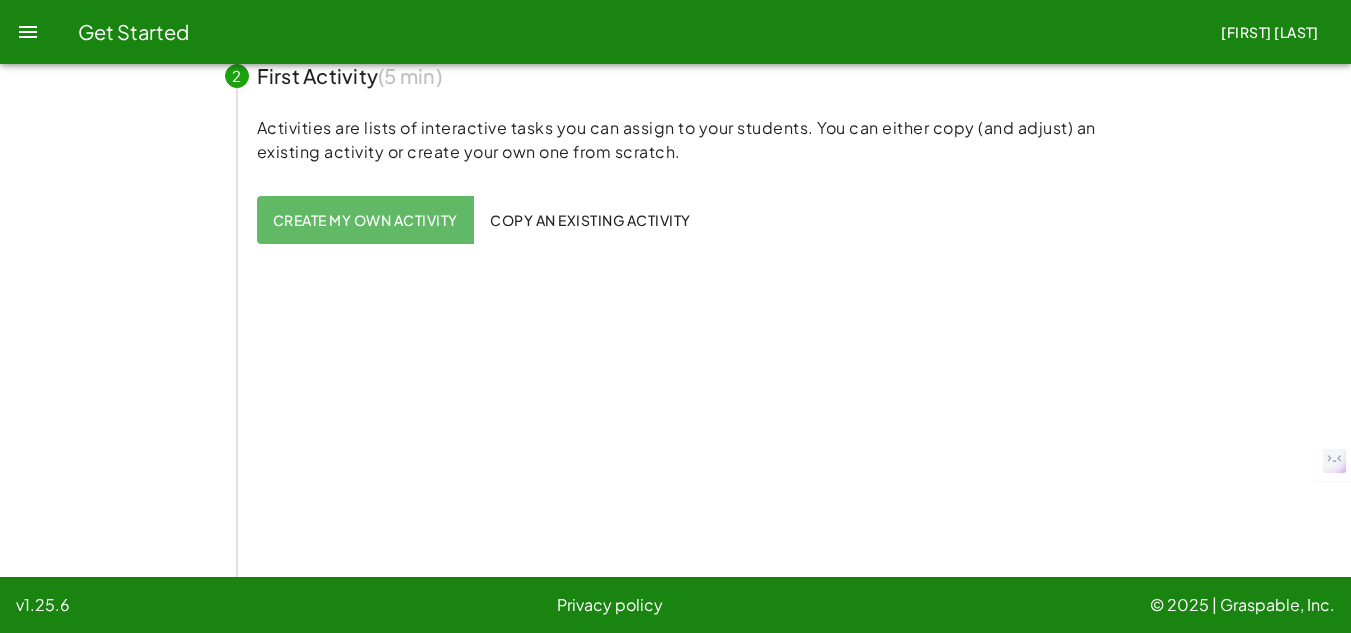 scroll, scrollTop: 287, scrollLeft: 0, axis: vertical 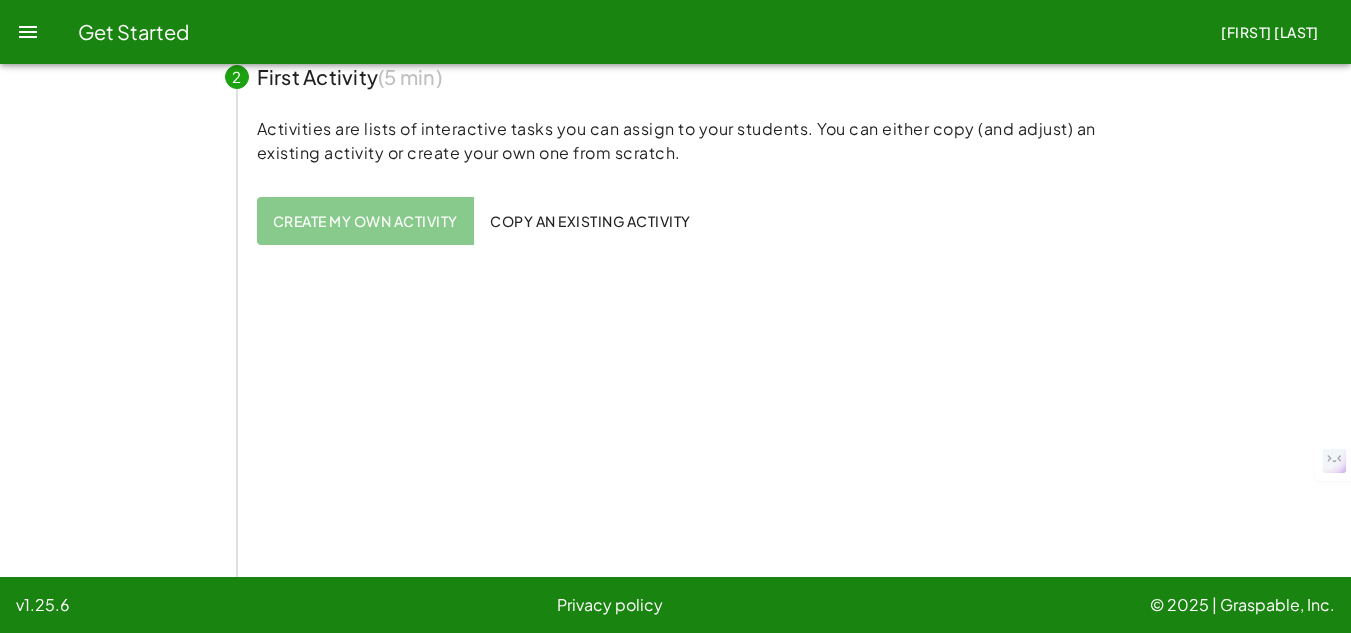 click on "Create my own activity" 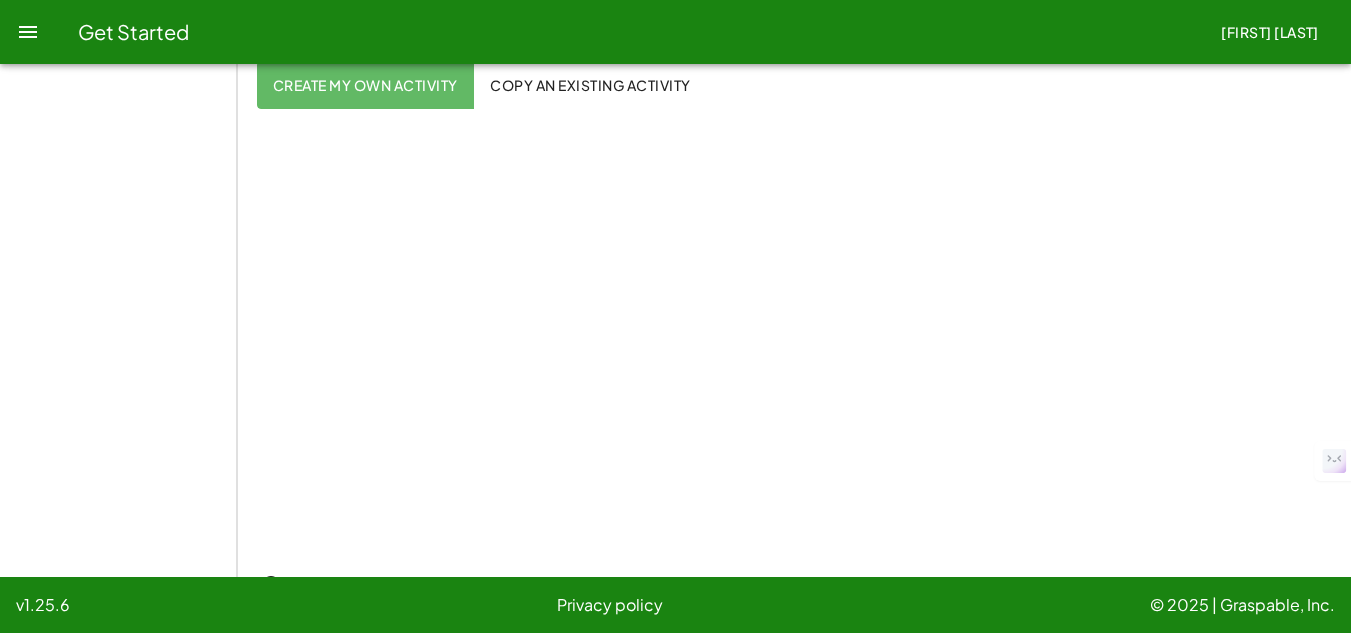 scroll, scrollTop: 422, scrollLeft: 0, axis: vertical 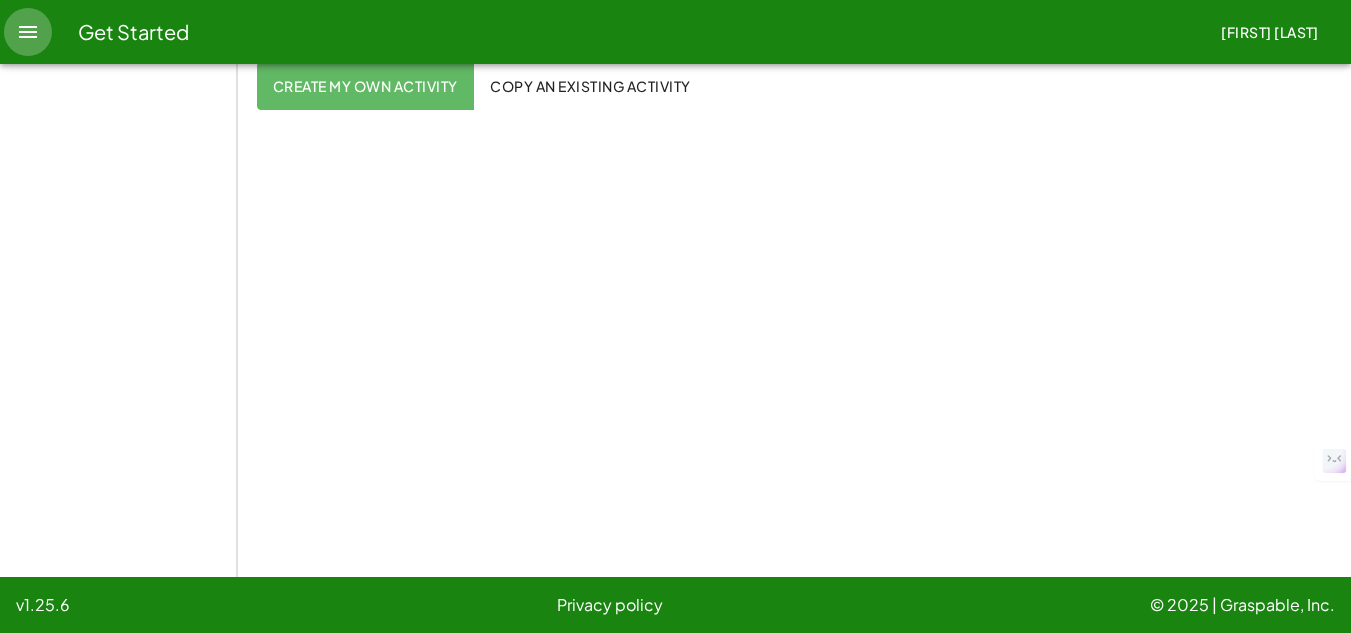 click 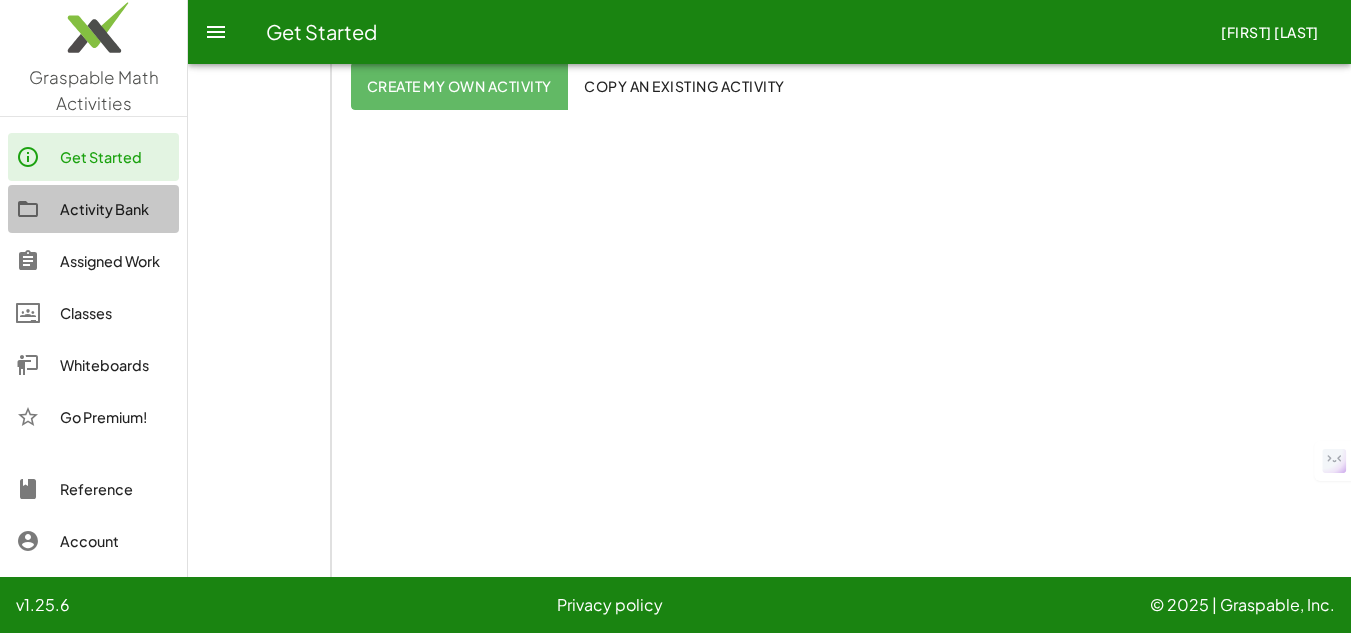 click on "Activity Bank" 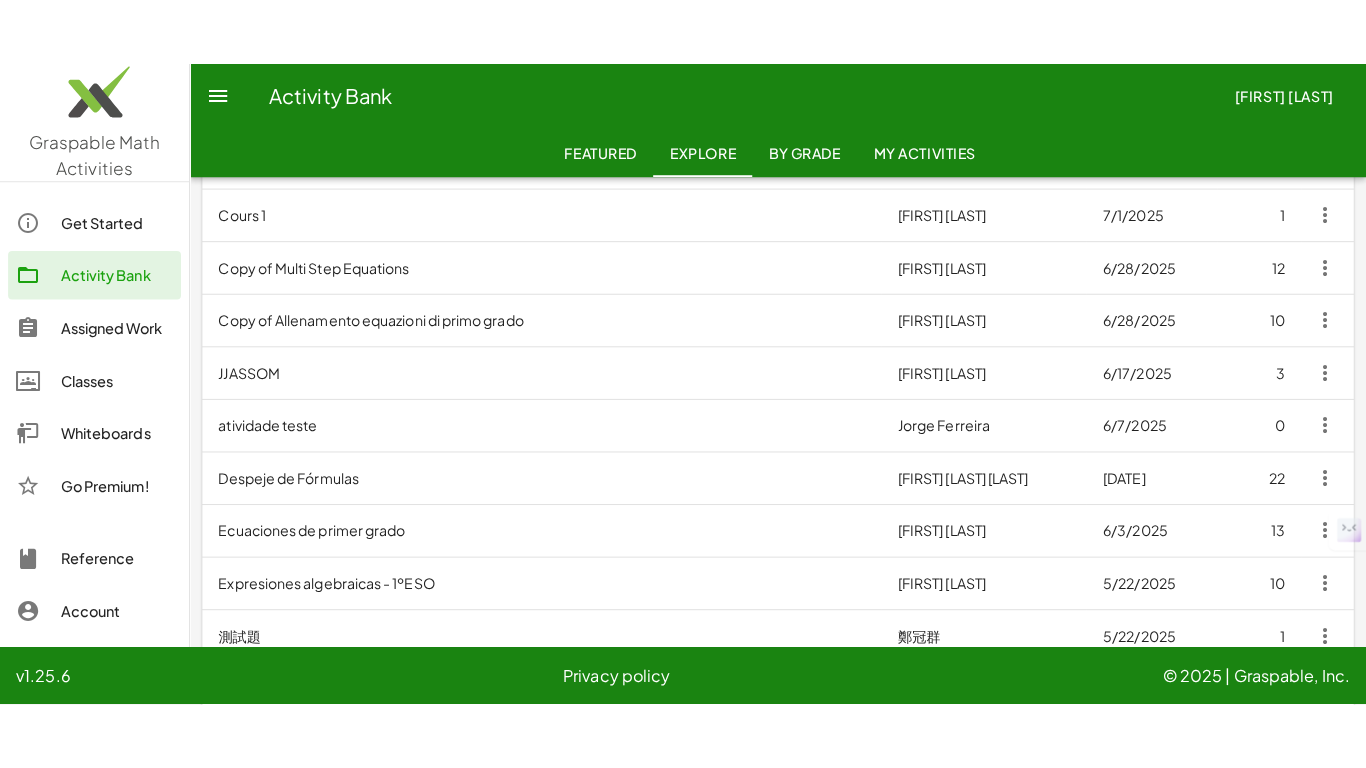 scroll, scrollTop: 0, scrollLeft: 0, axis: both 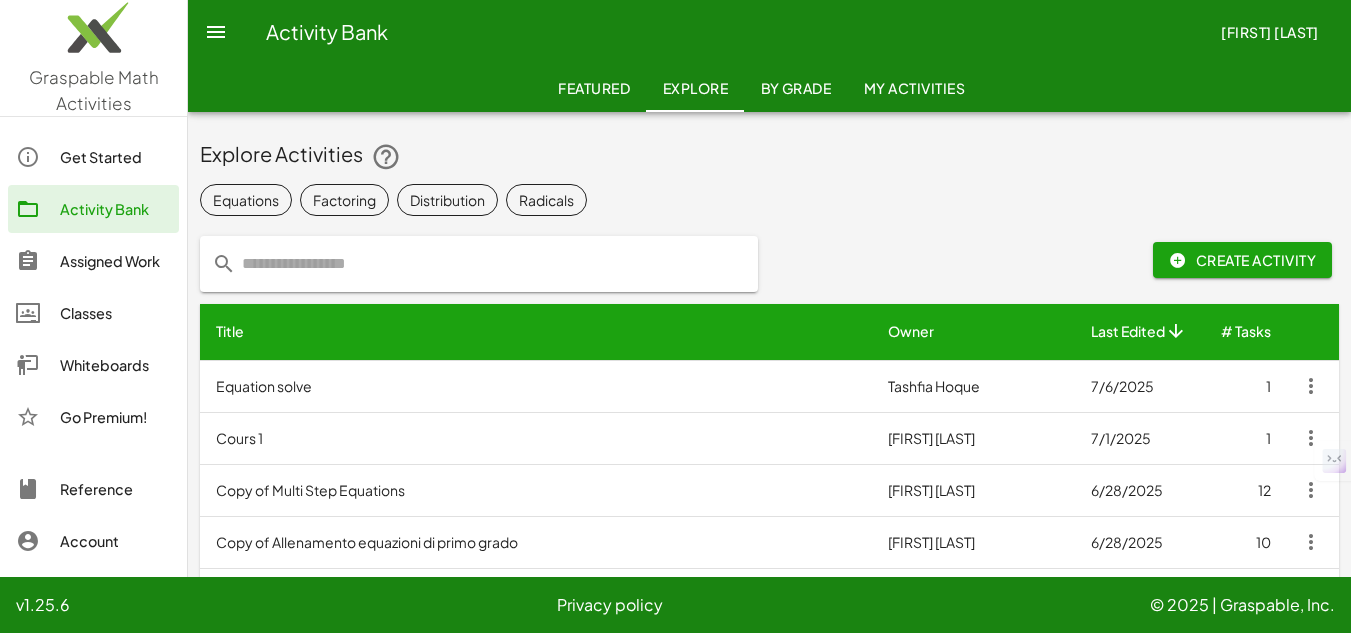 click on "Equation solve" at bounding box center [536, 386] 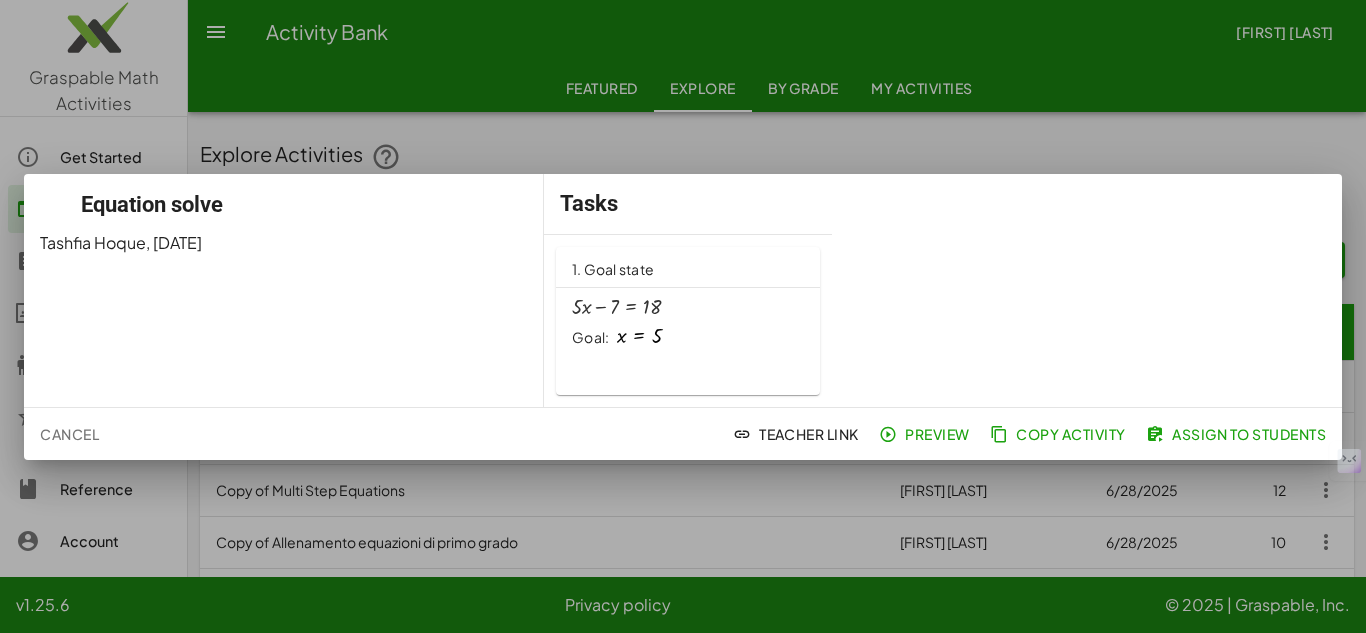 click at bounding box center (683, 316) 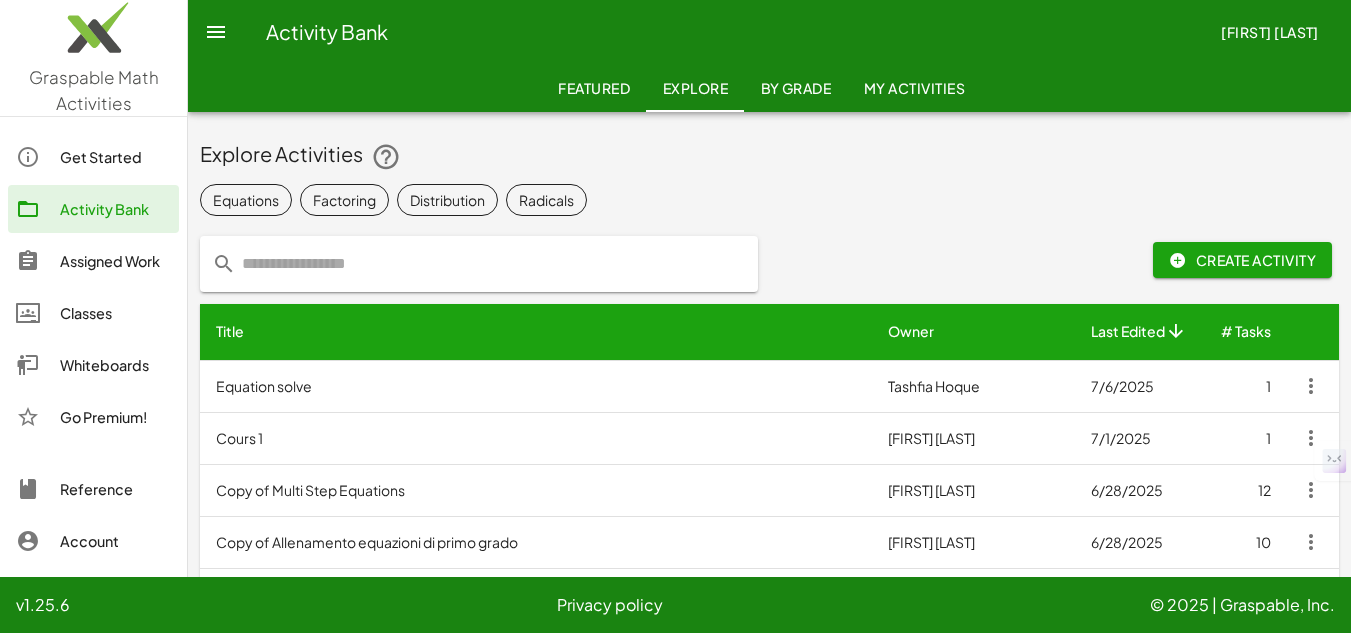 click on "Cours 1" at bounding box center (536, 438) 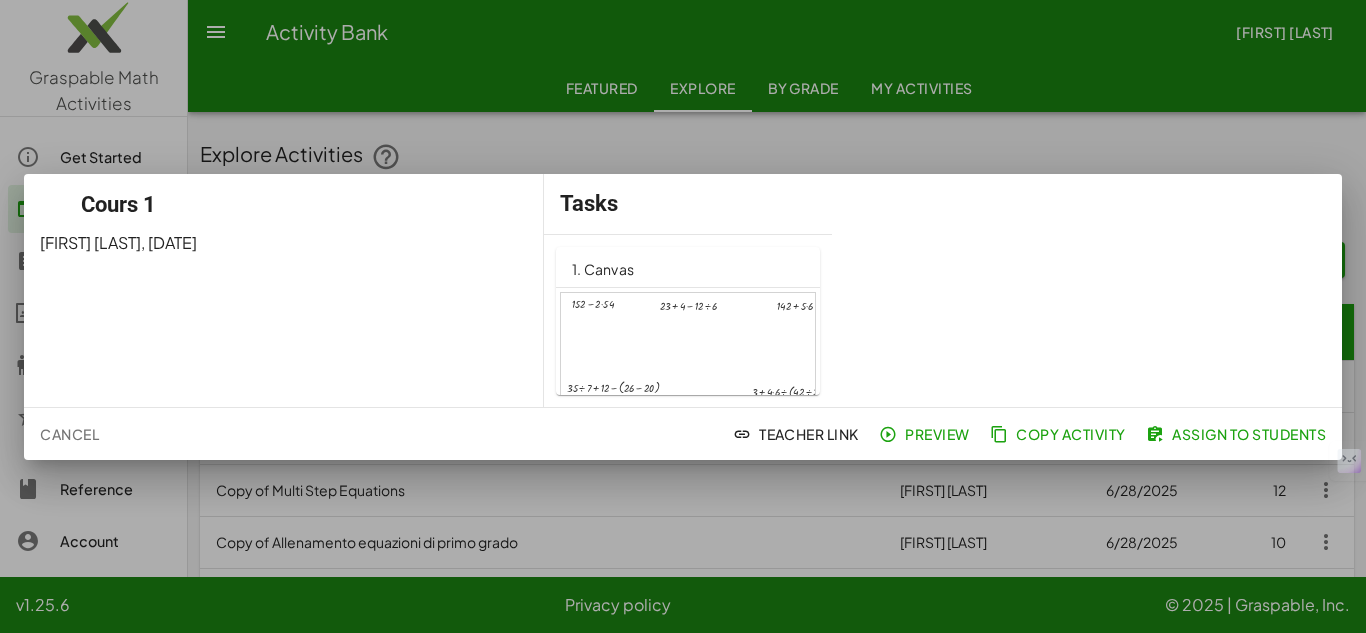click at bounding box center [683, 316] 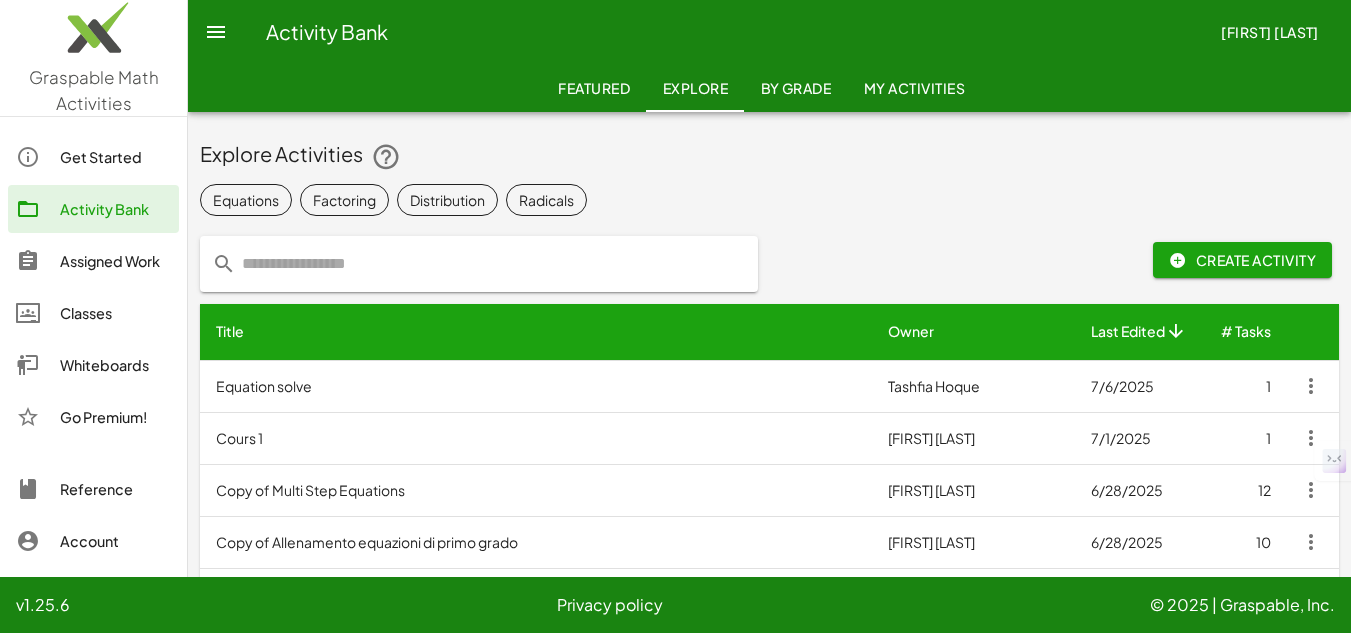 click on "Whiteboards" 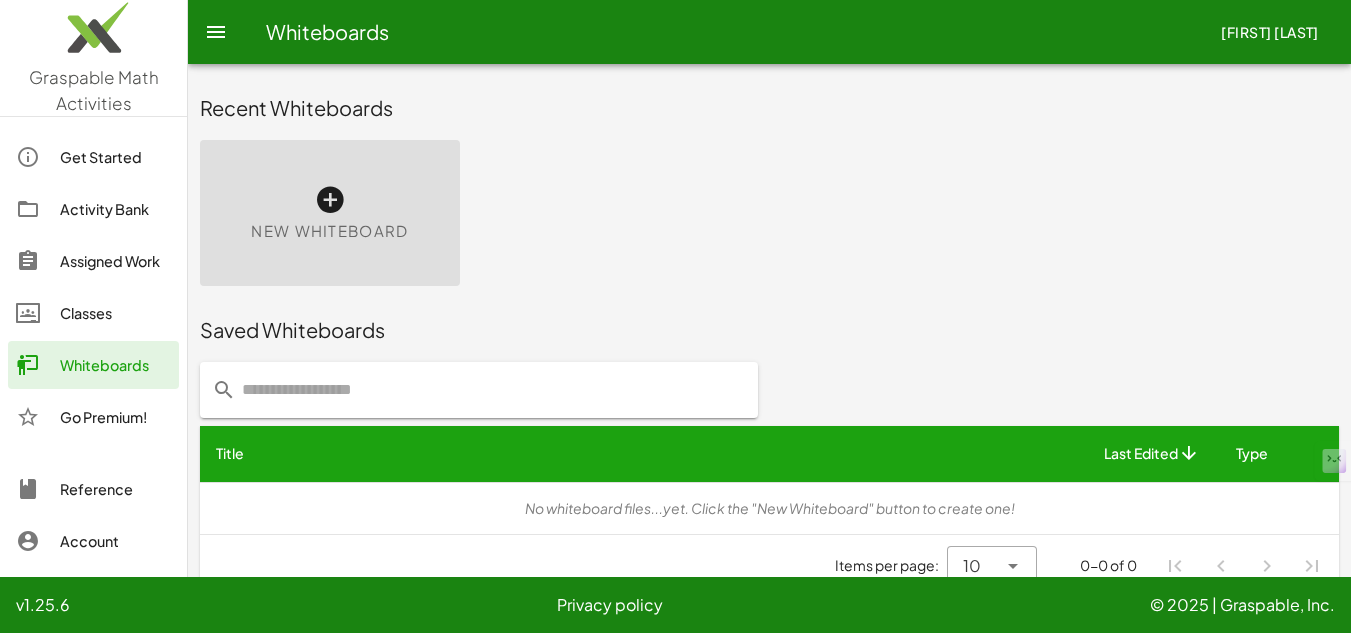 click at bounding box center [330, 200] 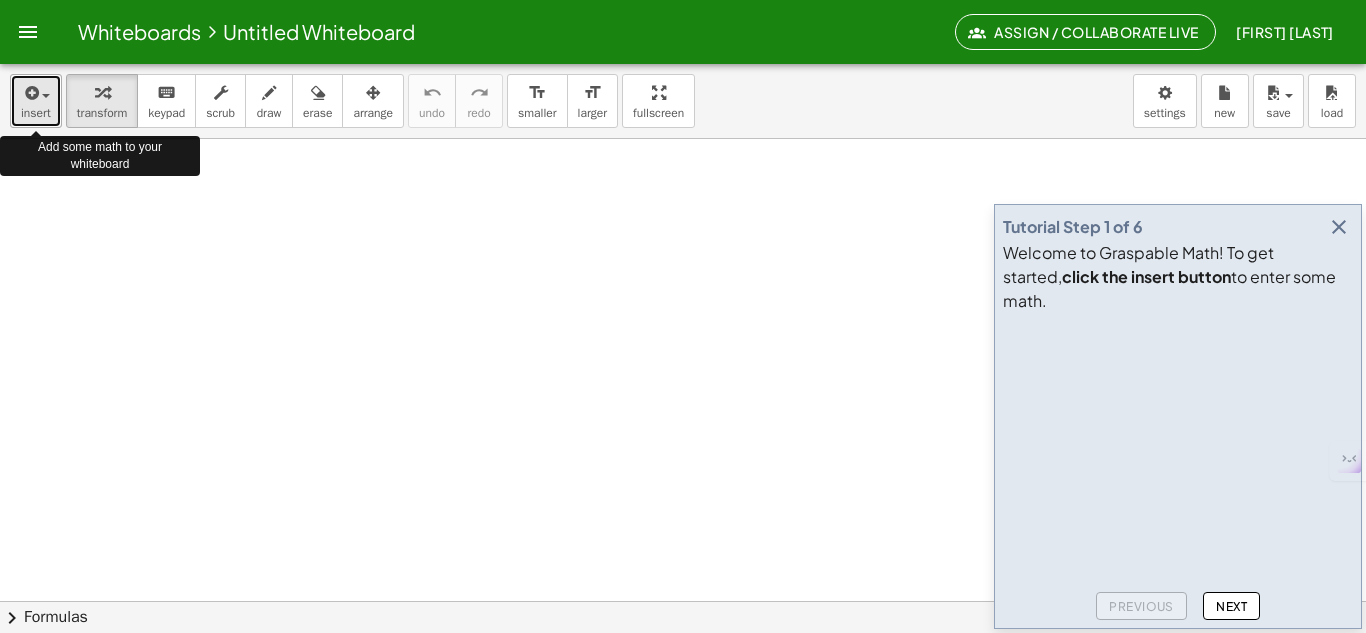 click at bounding box center [36, 92] 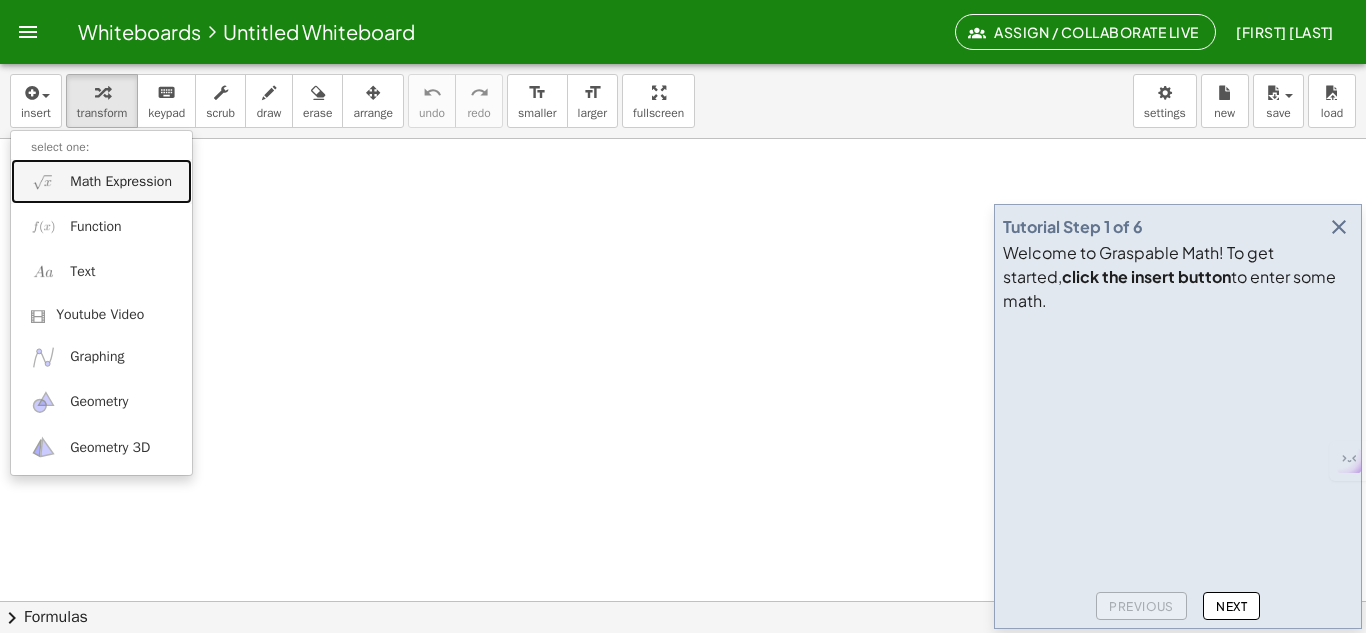 click on "Math Expression" at bounding box center (121, 182) 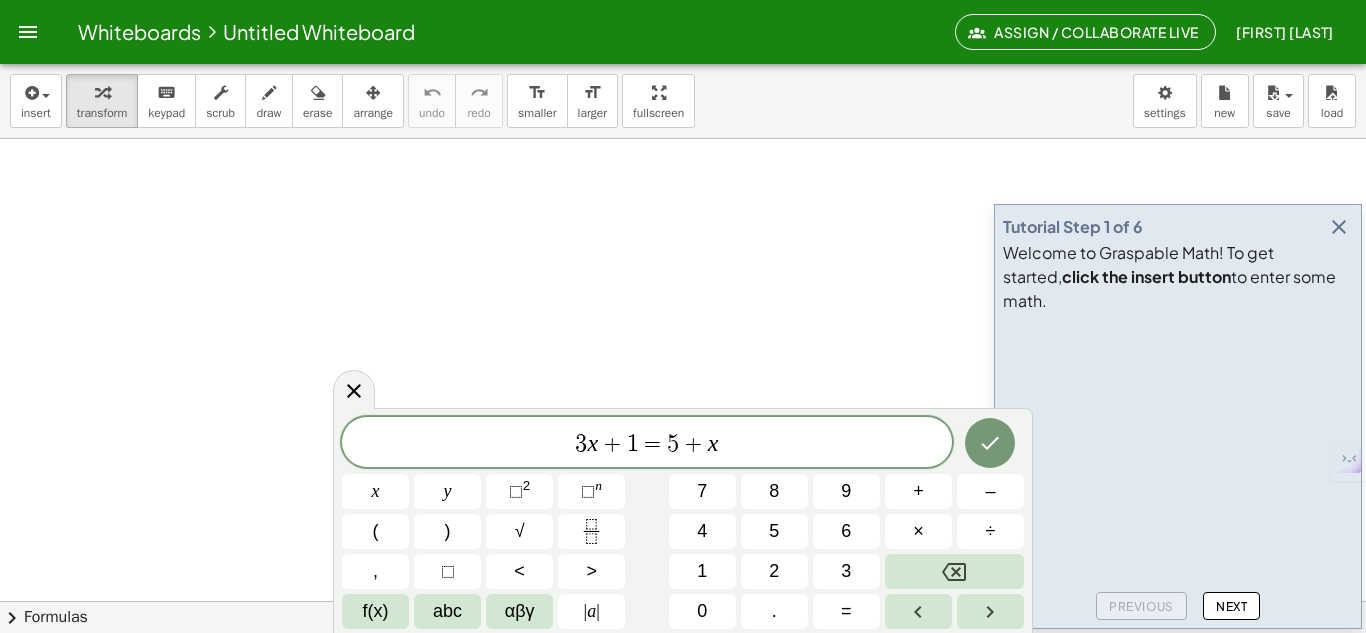 click at bounding box center (683, 665) 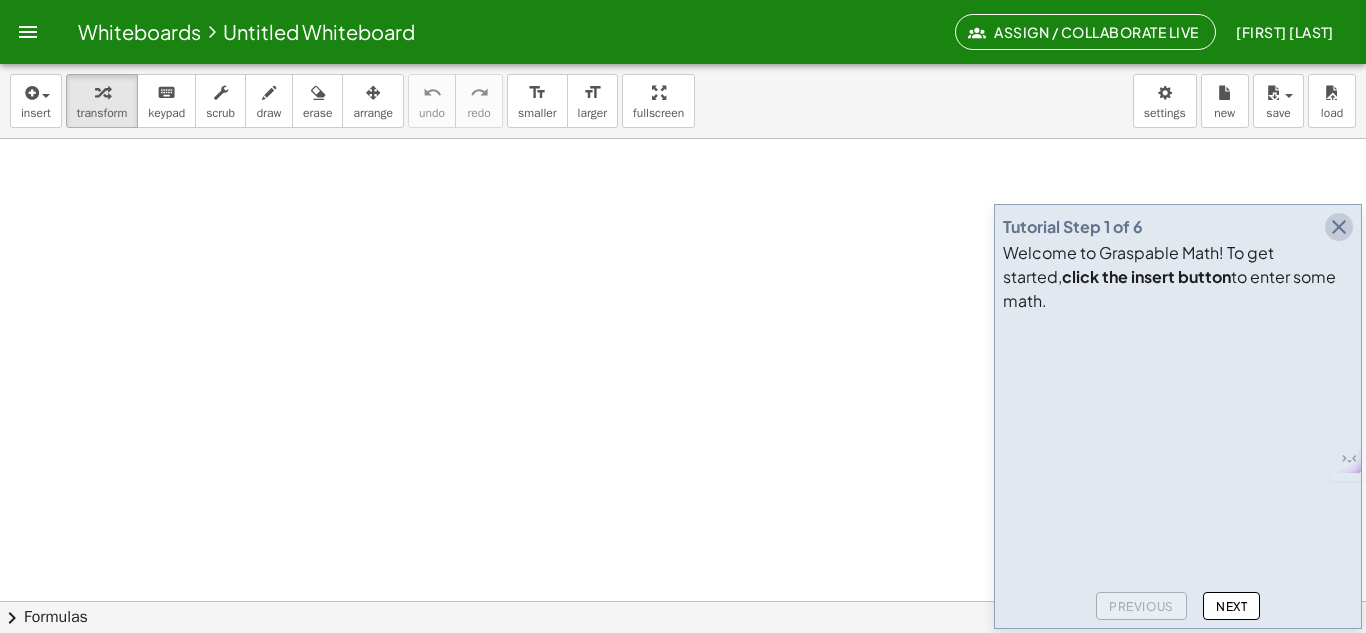 click at bounding box center (1339, 227) 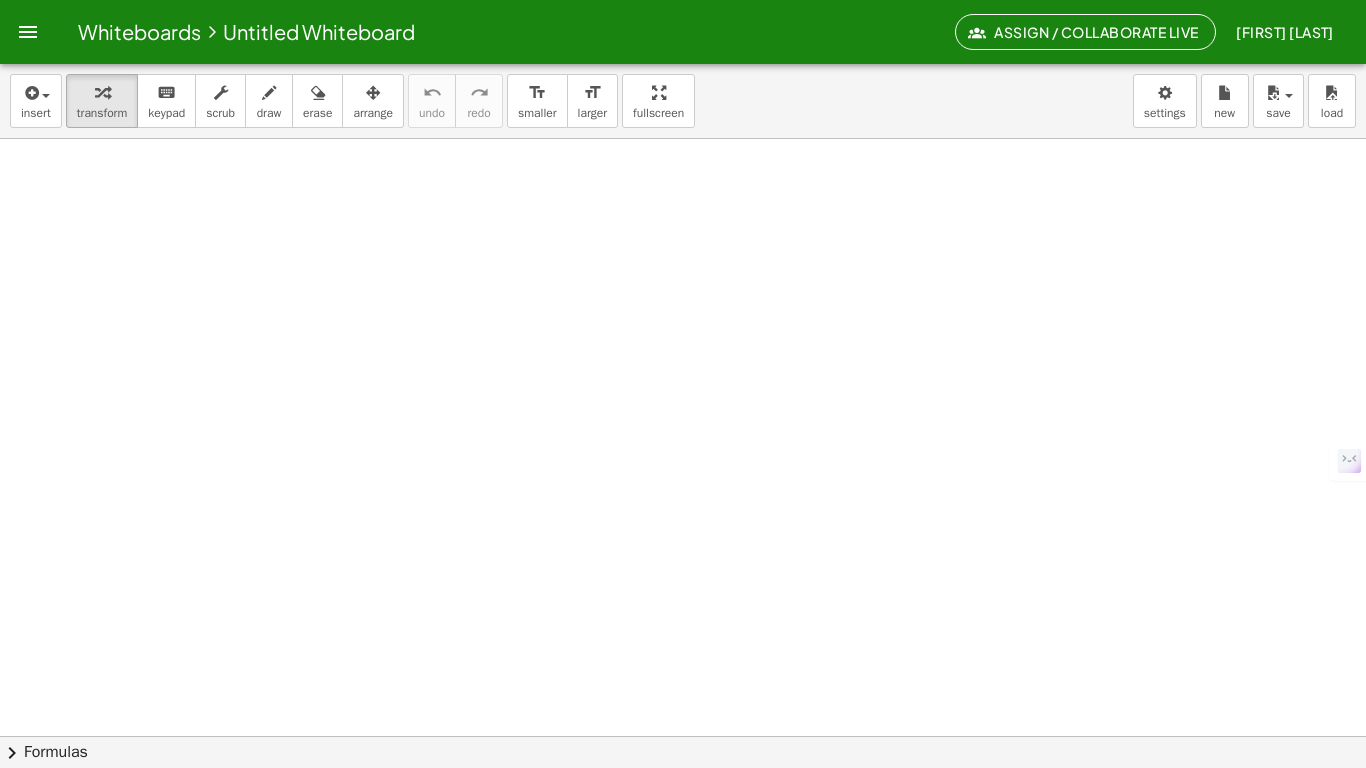drag, startPoint x: 632, startPoint y: 100, endPoint x: 632, endPoint y: 187, distance: 87 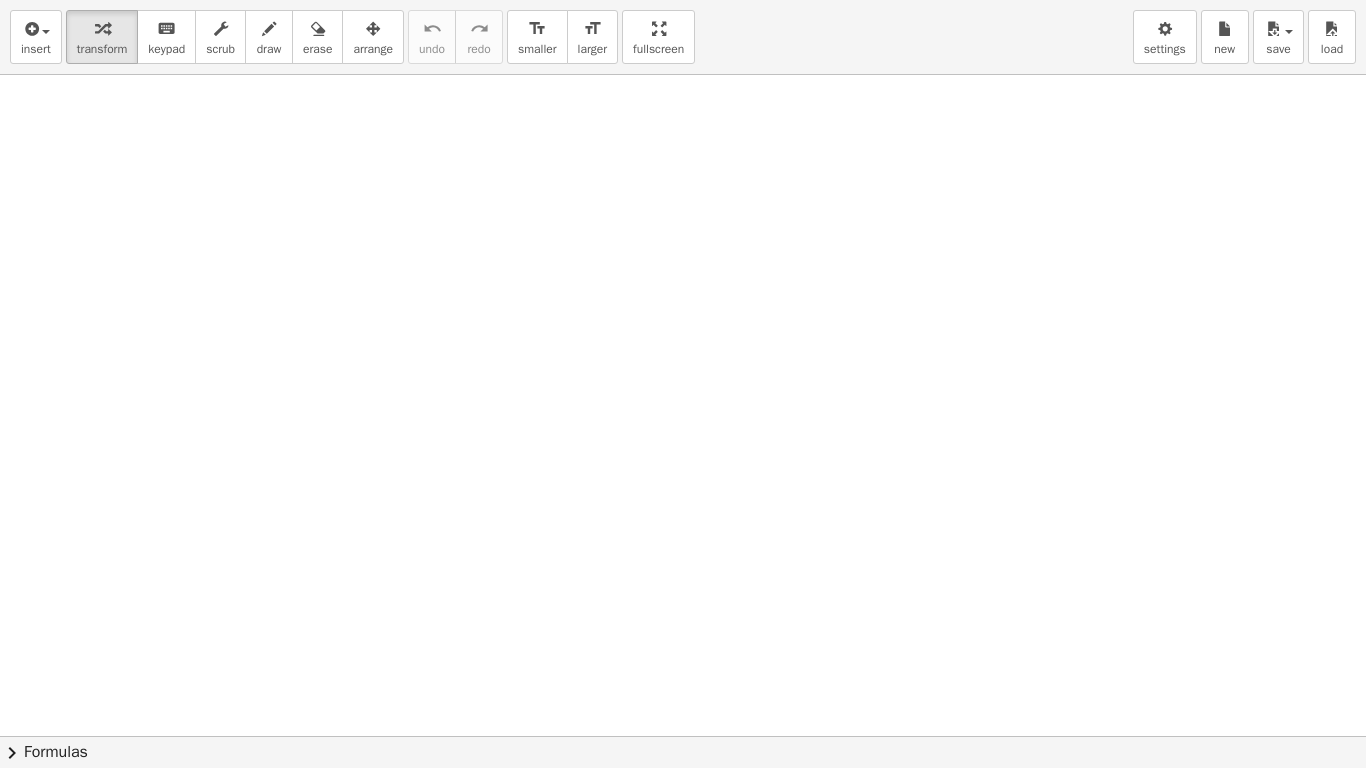 click on "insert select one: Math Expression Function Text Youtube Video Graphing Geometry Geometry 3D transform keyboard keypad scrub draw erase arrange undo undo redo redo format_size smaller format_size larger fullscreen load   save new settings × chevron_right  Formulas
Drag one side of a formula onto a highlighted expression on the canvas to apply it.
Quadratic Formula
+ · a · x 2 + · b · x + c = 0
⇔
x = · ( − b ± 2 √ ( + b 2 − · 4 · a · c ) ) · 2 · a
+ x 2 + · p · x + q = 0
⇔
x = − · p · 2 ± 2 √ ( + ( · p · 2 ) 2 − q )
Manually Factoring a Quadratic
+ x 2 + · b · x + c
⇒" at bounding box center [683, 384] 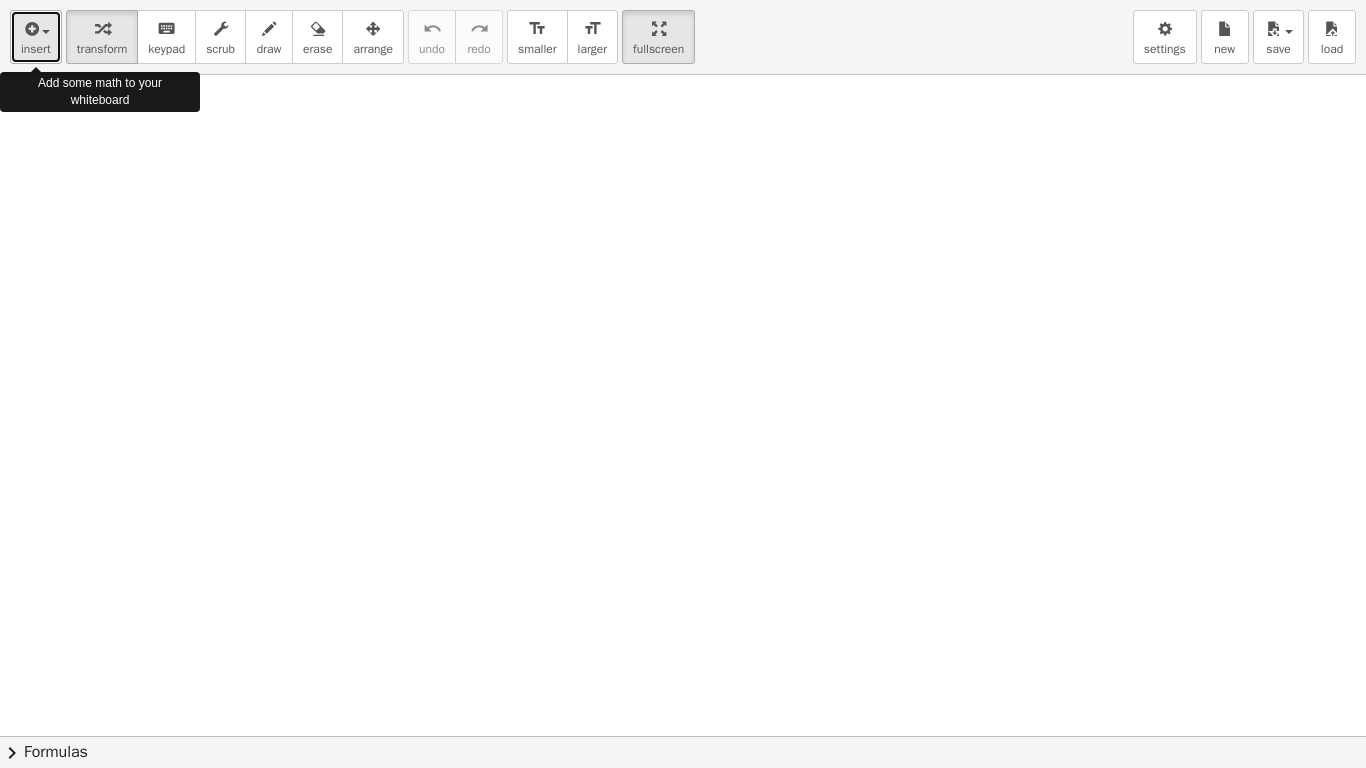 click on "insert" at bounding box center [36, 49] 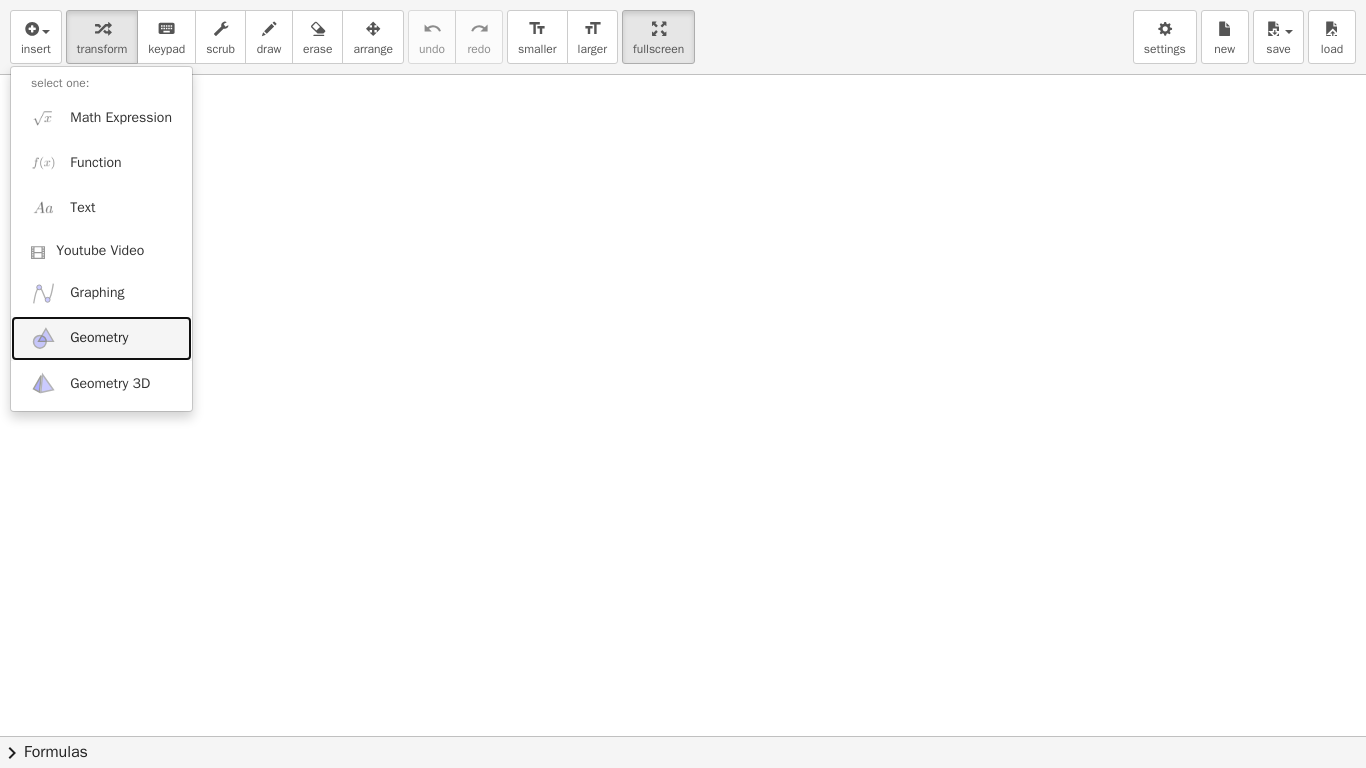 click on "Geometry" at bounding box center (99, 338) 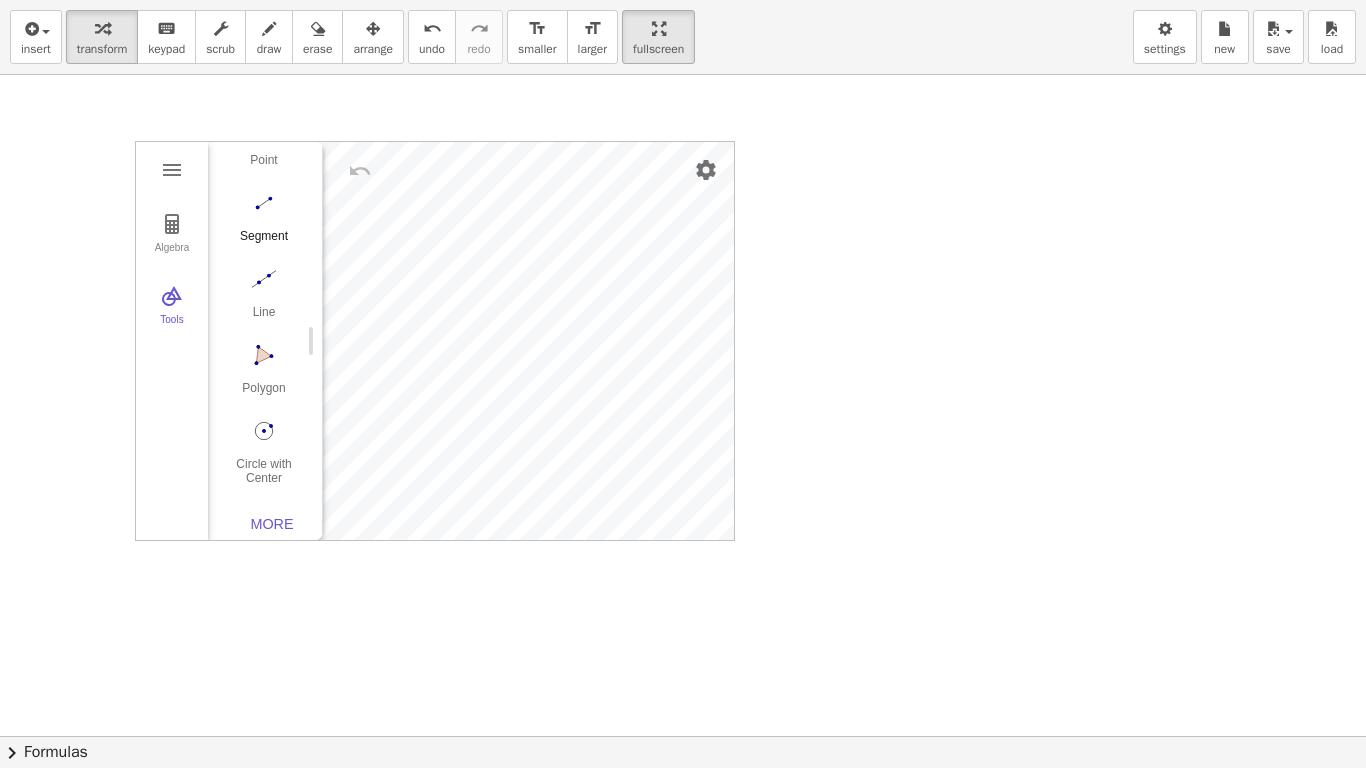 scroll, scrollTop: 206, scrollLeft: 0, axis: vertical 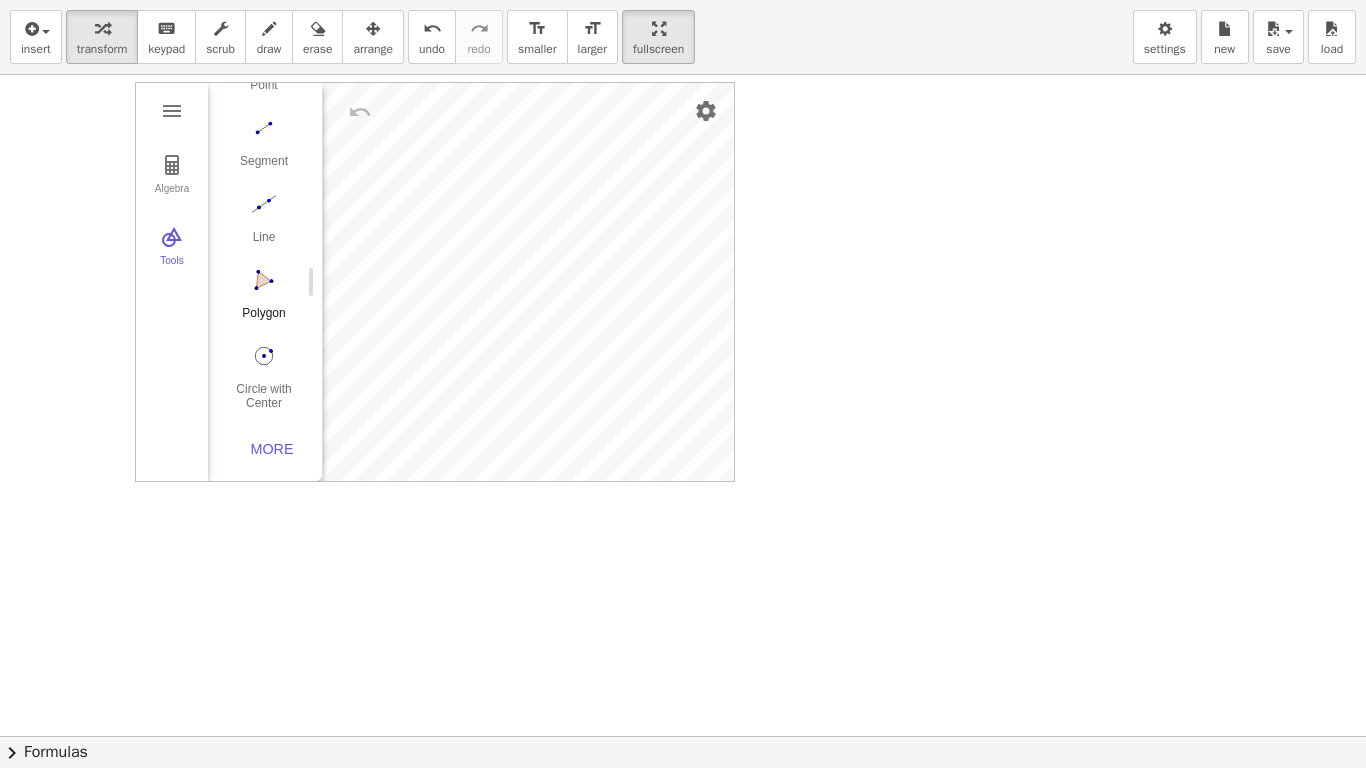 click at bounding box center [264, 280] 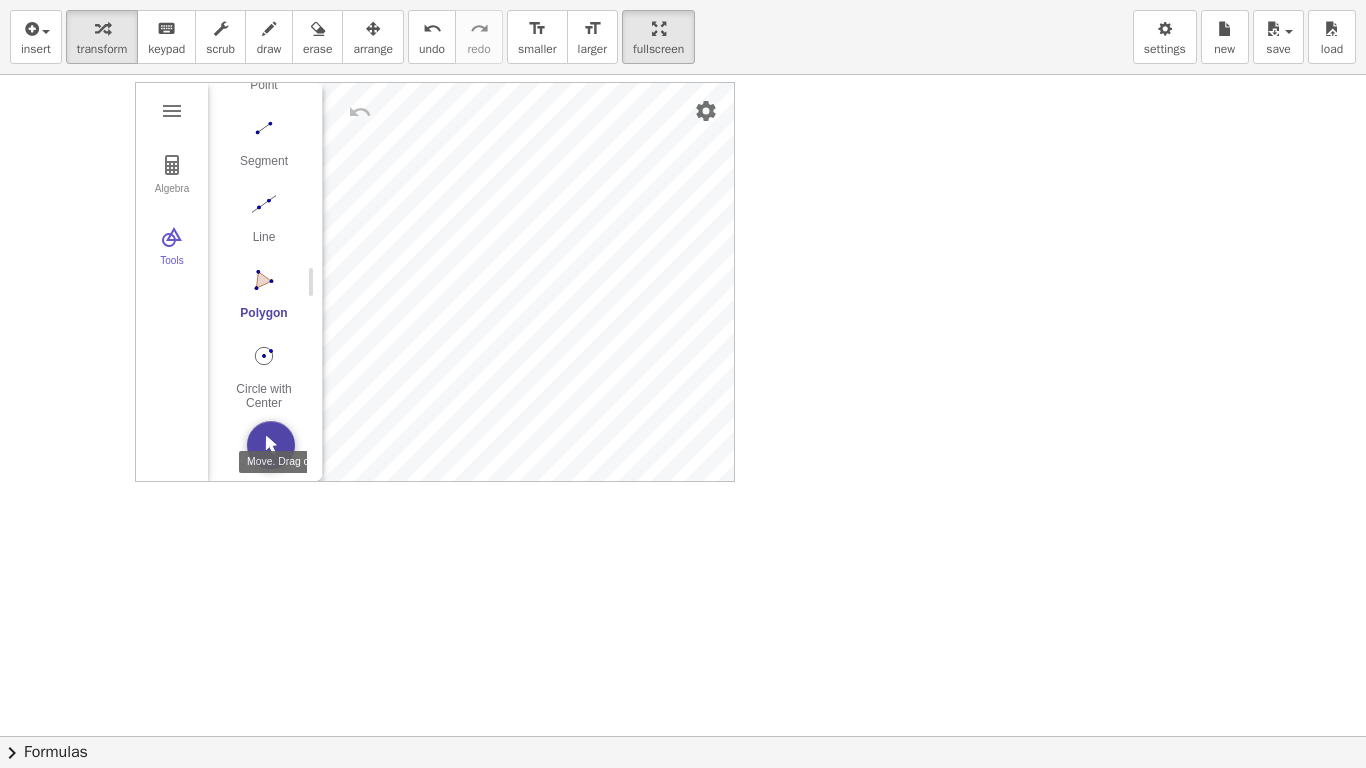 click at bounding box center [271, 445] 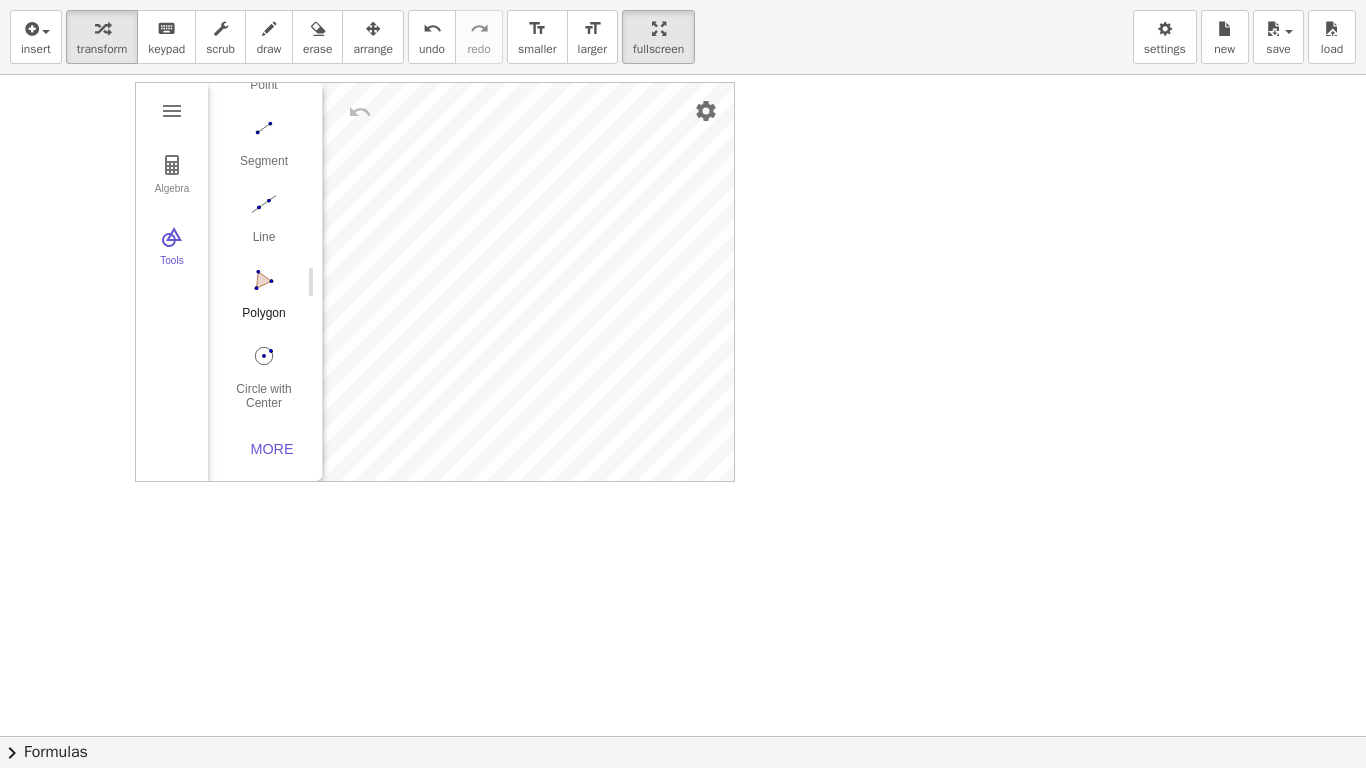 click at bounding box center (264, 280) 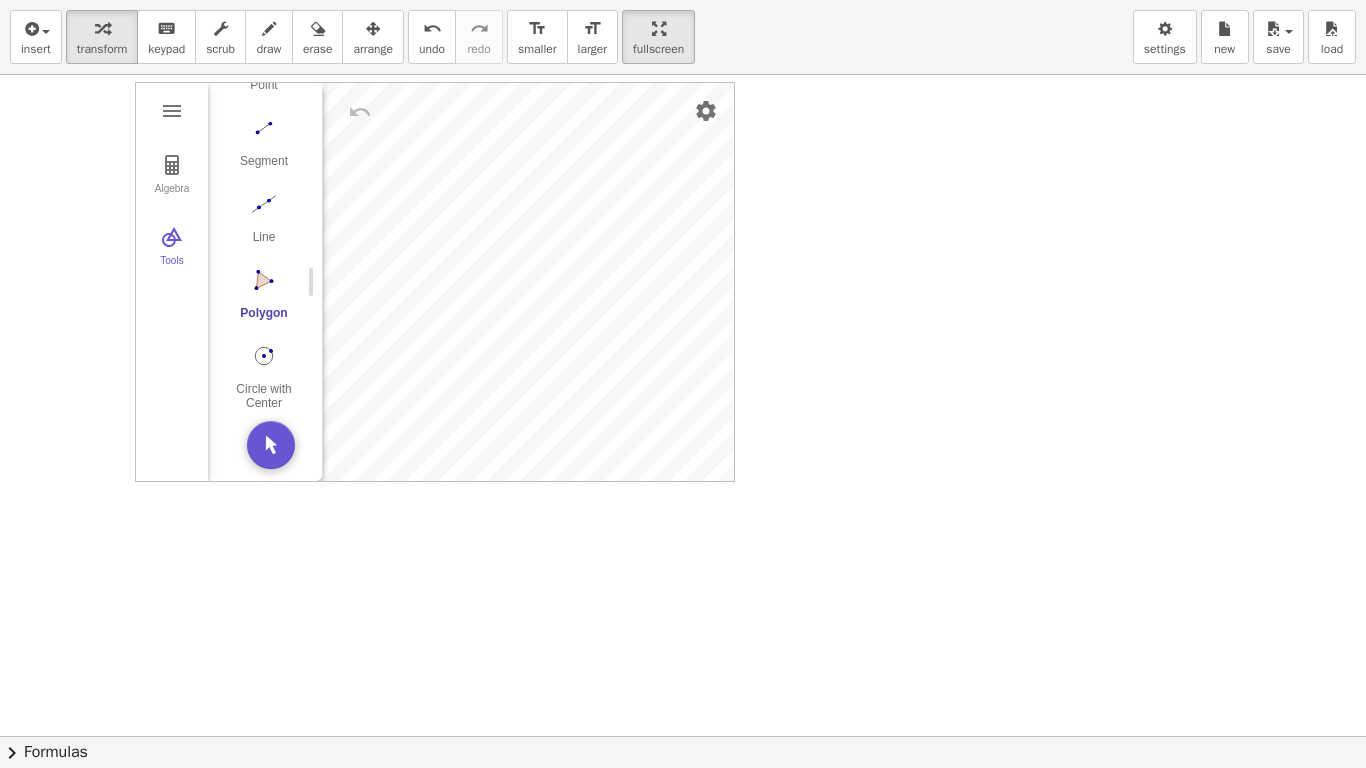click on "Algebra Tools GeoGebra Geometry Basic Tools Move Point Segment Line Polygon Circle with Center through Point More" at bounding box center (435, 282) 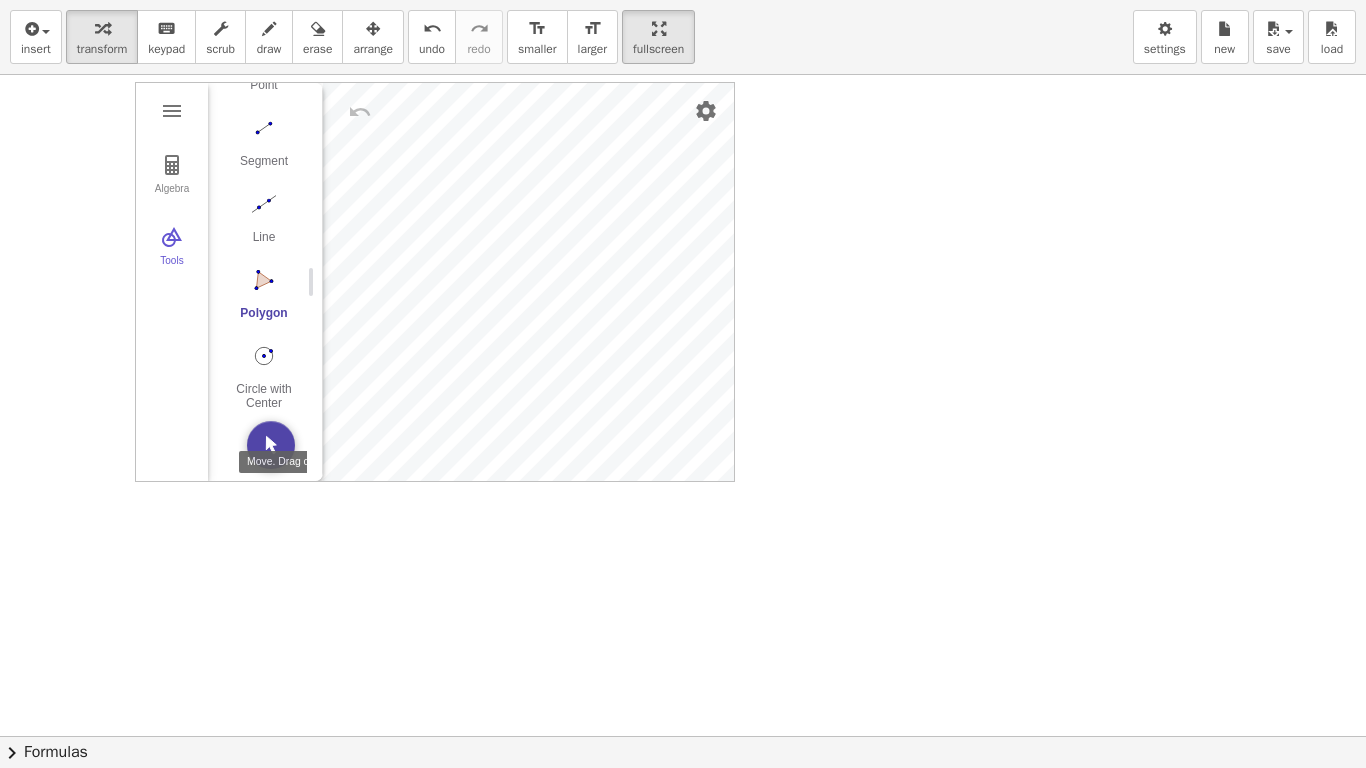 click at bounding box center (271, 445) 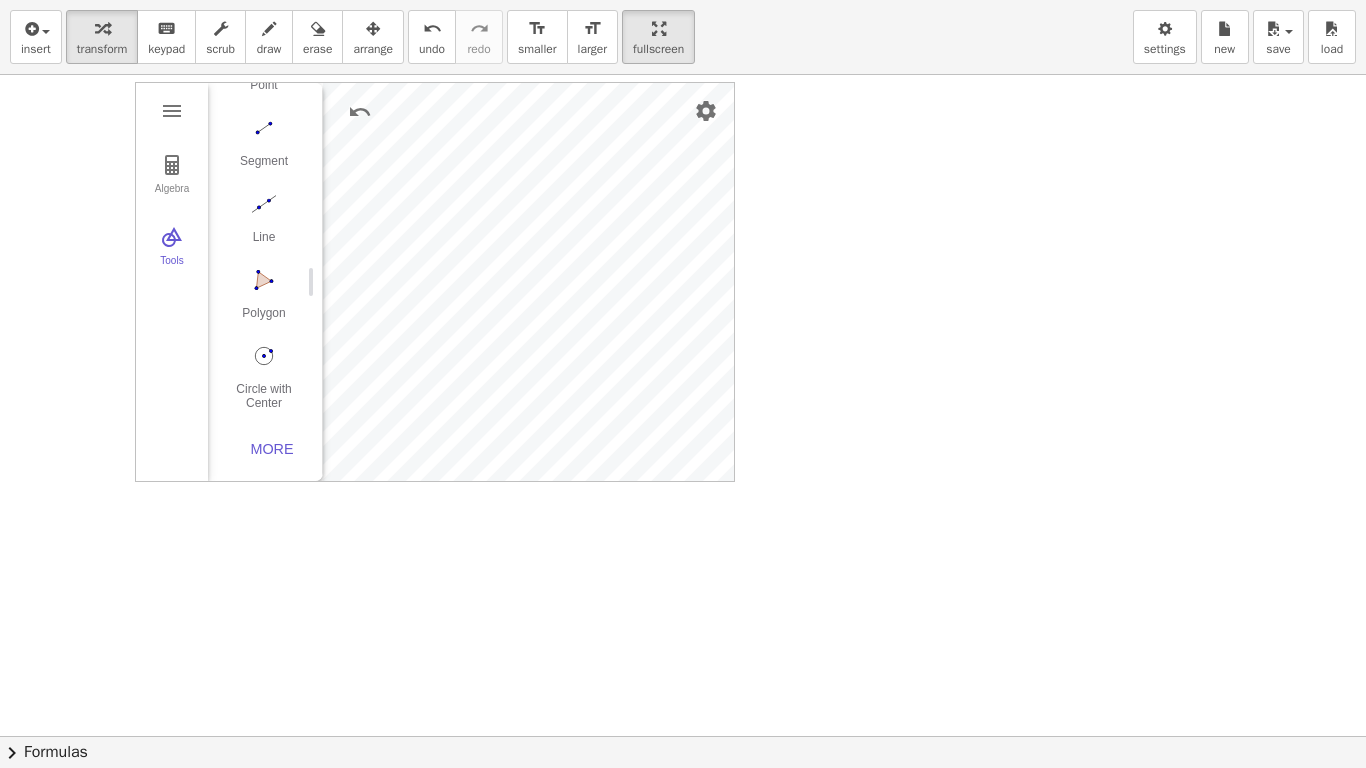 click on "Algebra Tools GeoGebra Geometry Basic Tools Move Point Segment Line Polygon Circle with Center through Point More" at bounding box center [435, 282] 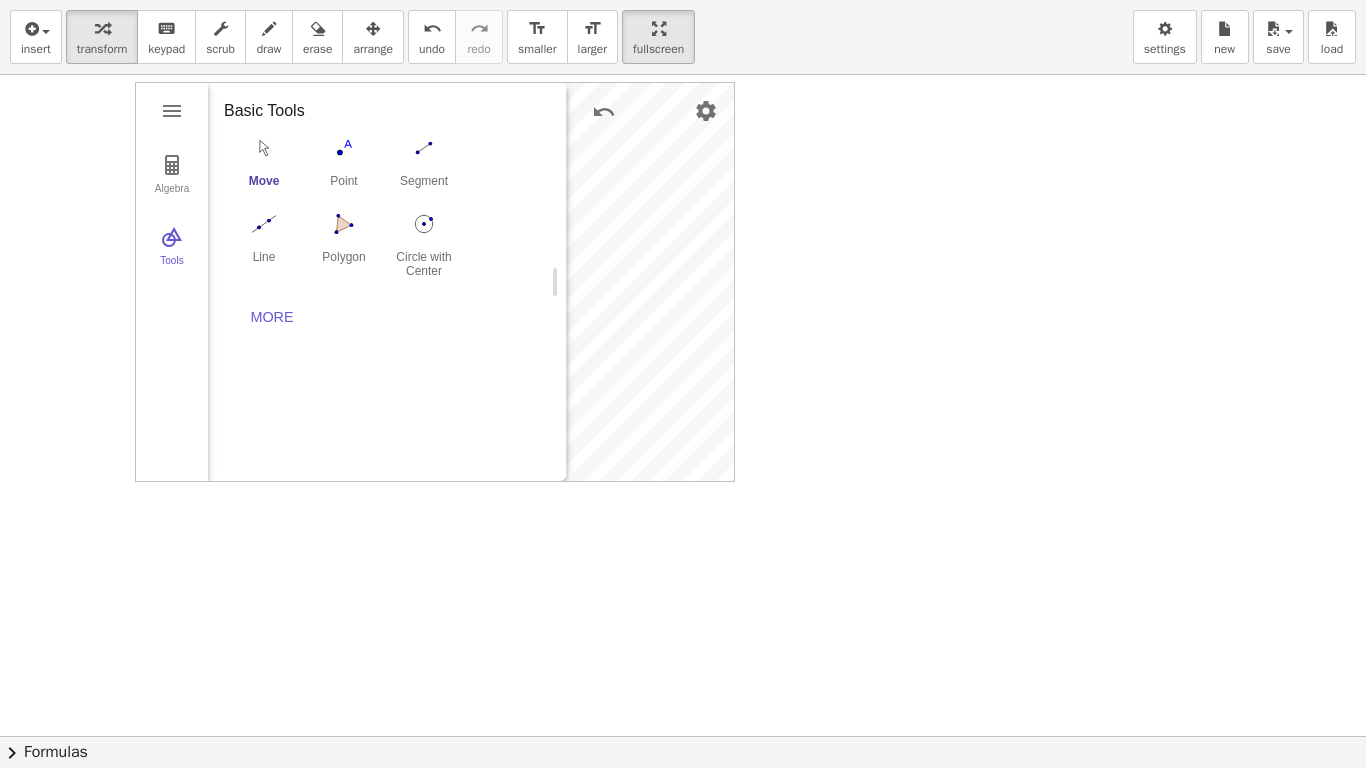 drag, startPoint x: 318, startPoint y: 284, endPoint x: 566, endPoint y: 252, distance: 250.056 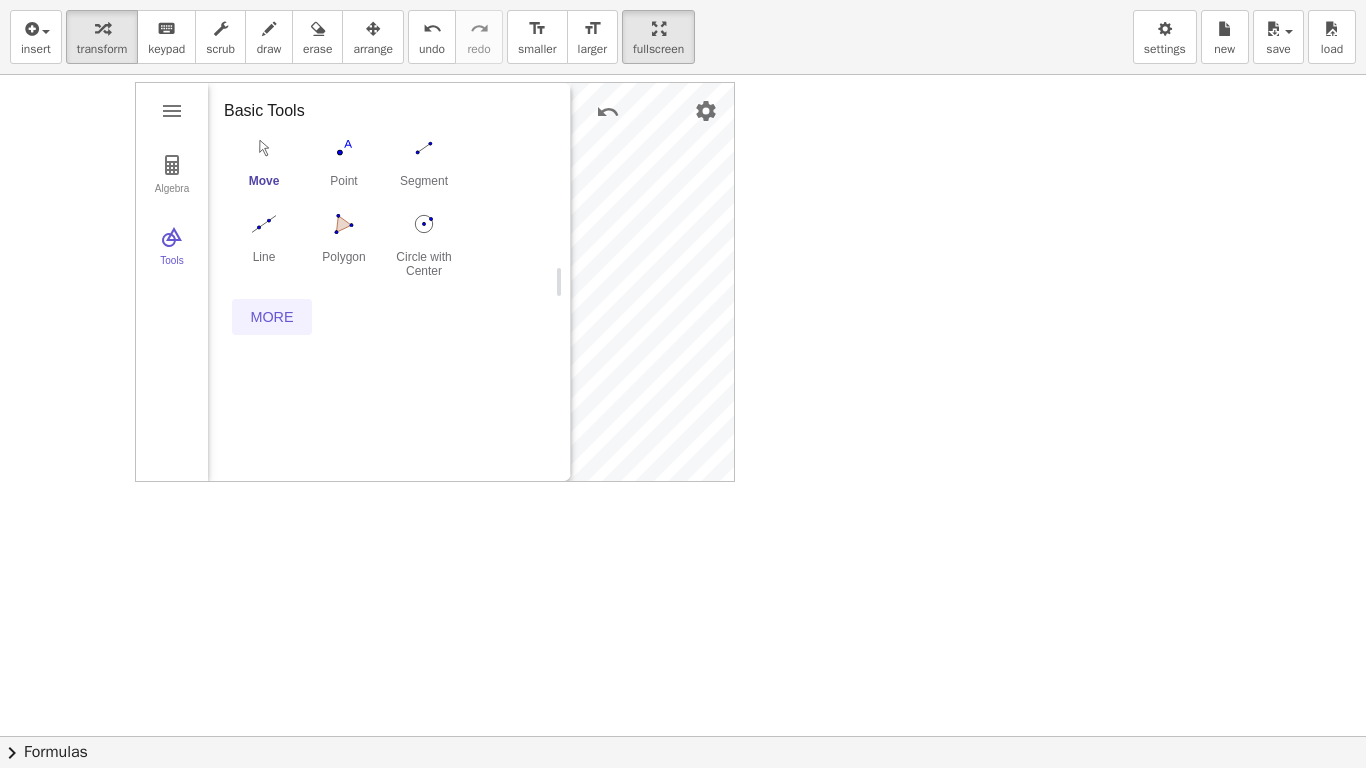 click on "More" at bounding box center (272, 317) 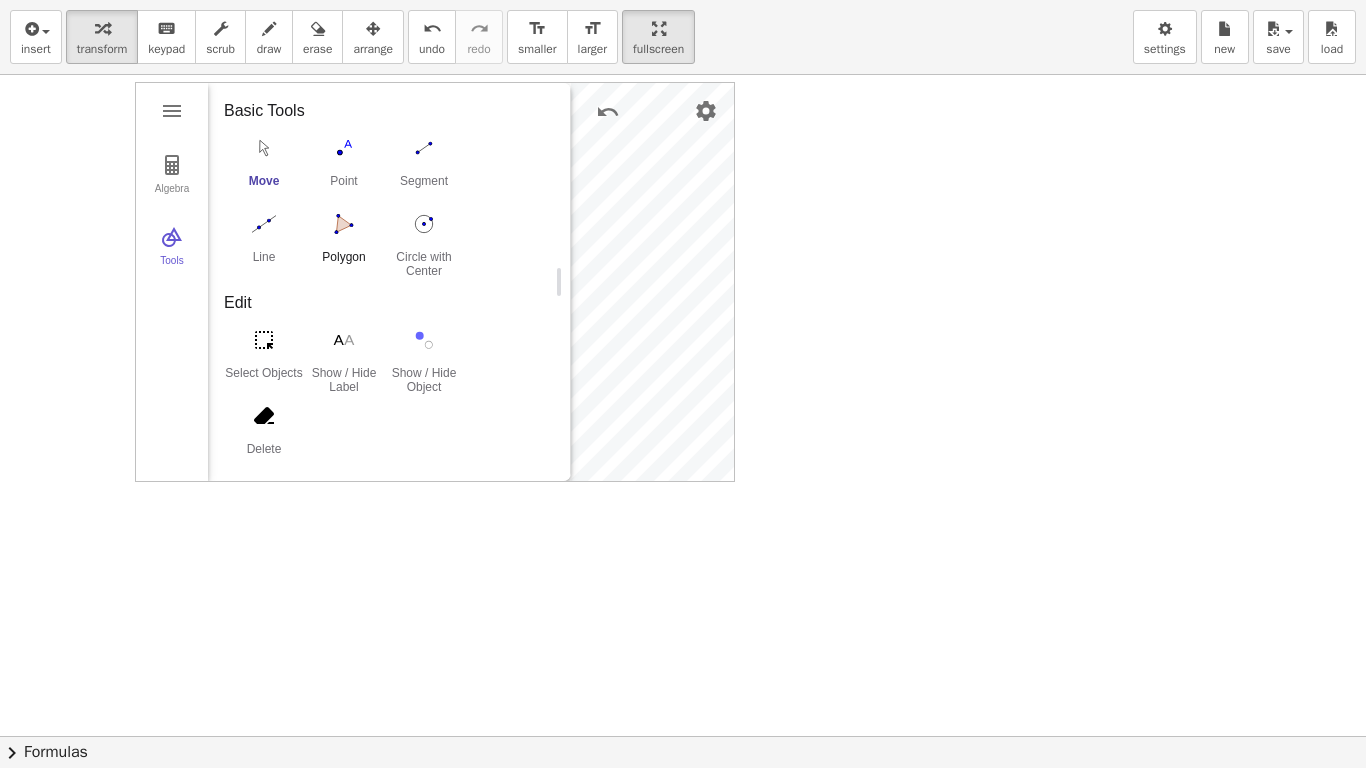 click at bounding box center (344, 224) 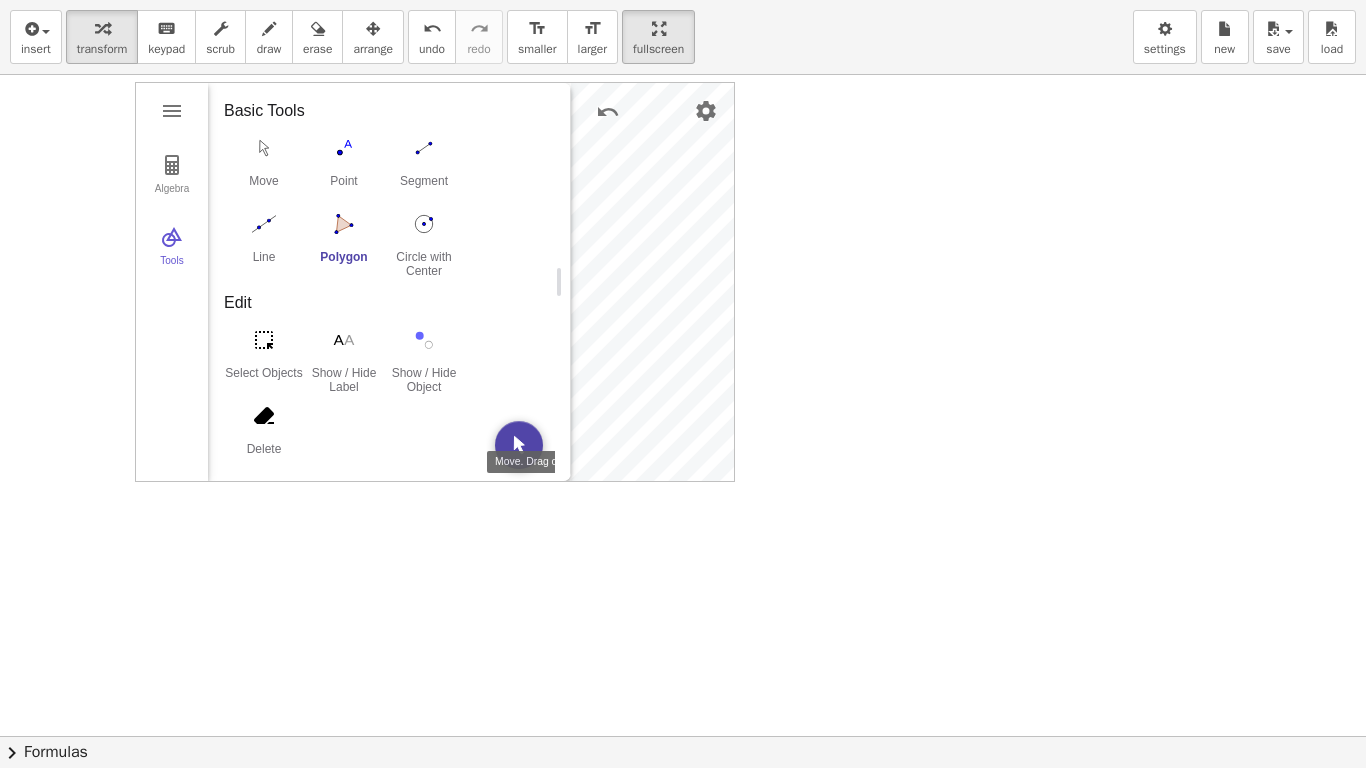 click at bounding box center (519, 445) 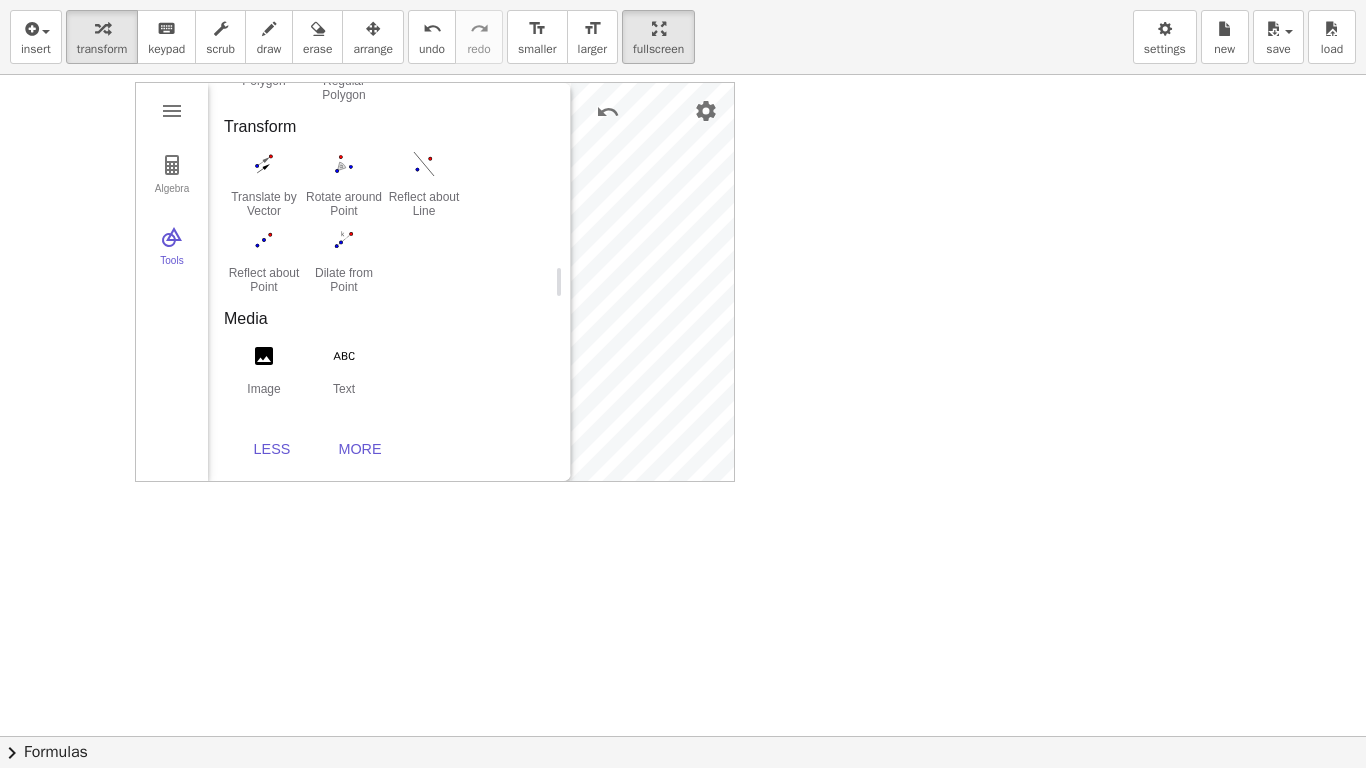 scroll, scrollTop: 0, scrollLeft: 0, axis: both 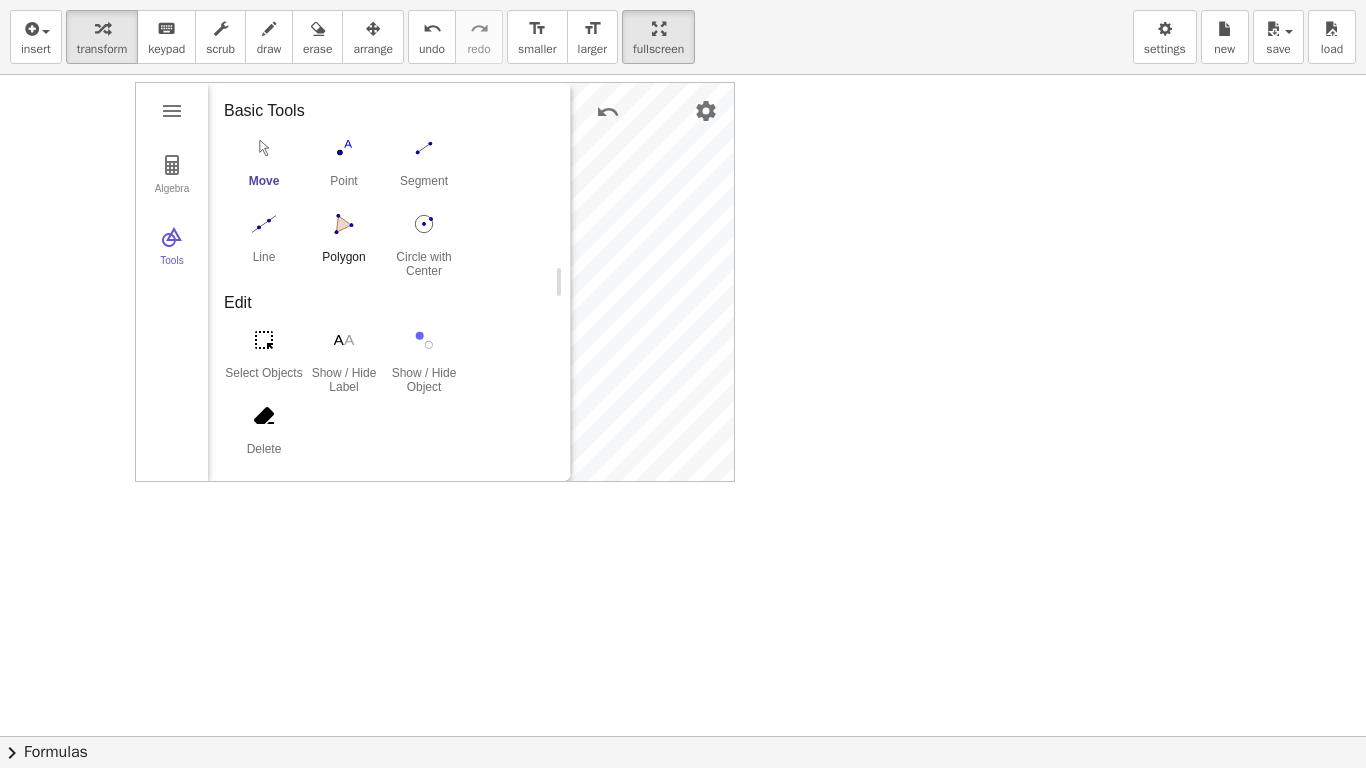 click at bounding box center (344, 224) 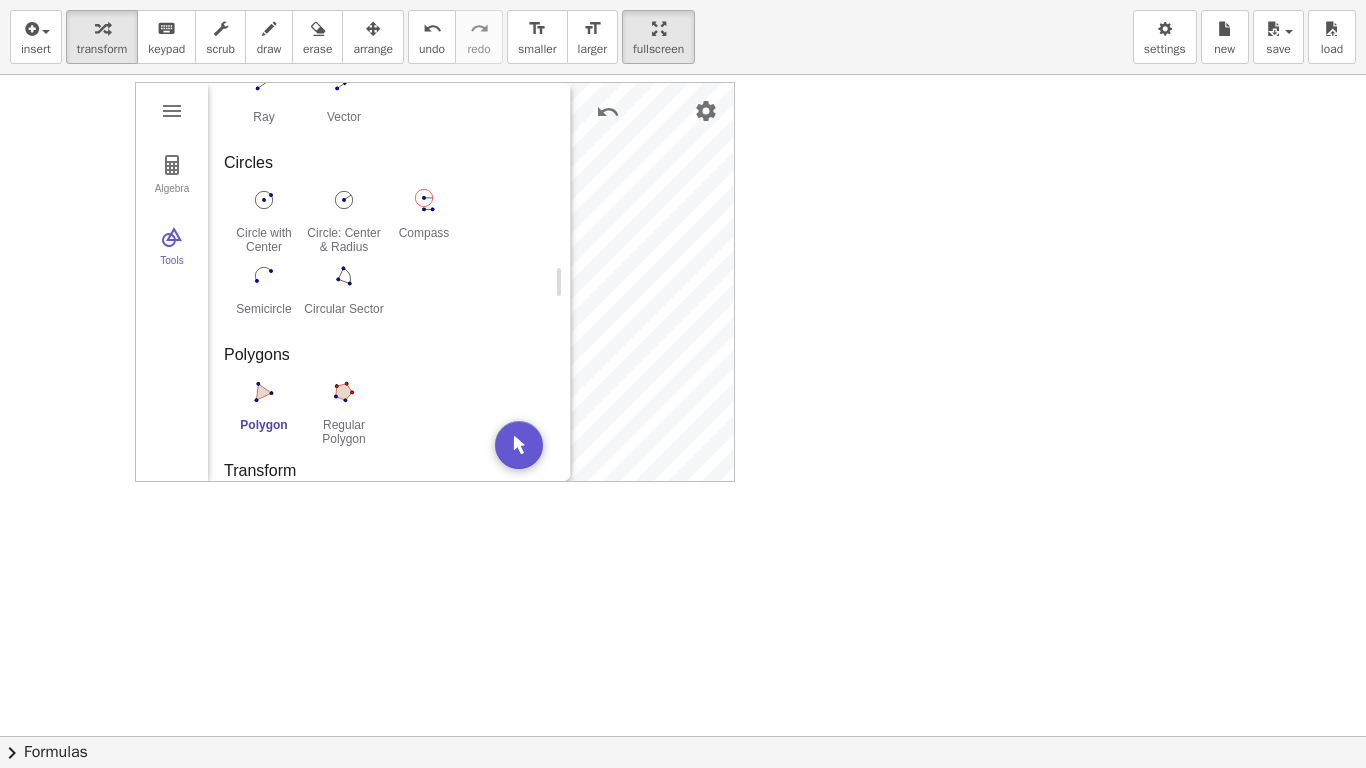 scroll, scrollTop: 1037, scrollLeft: 0, axis: vertical 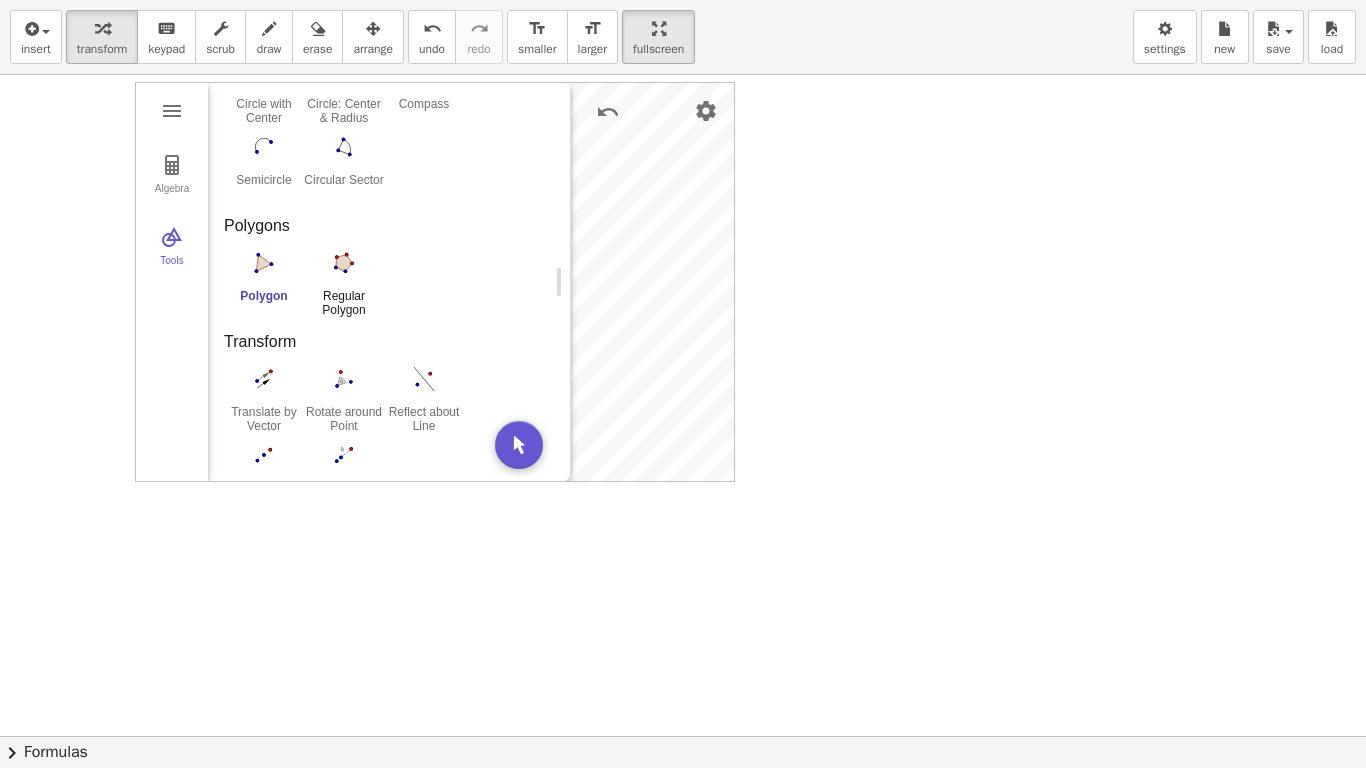click at bounding box center [344, 263] 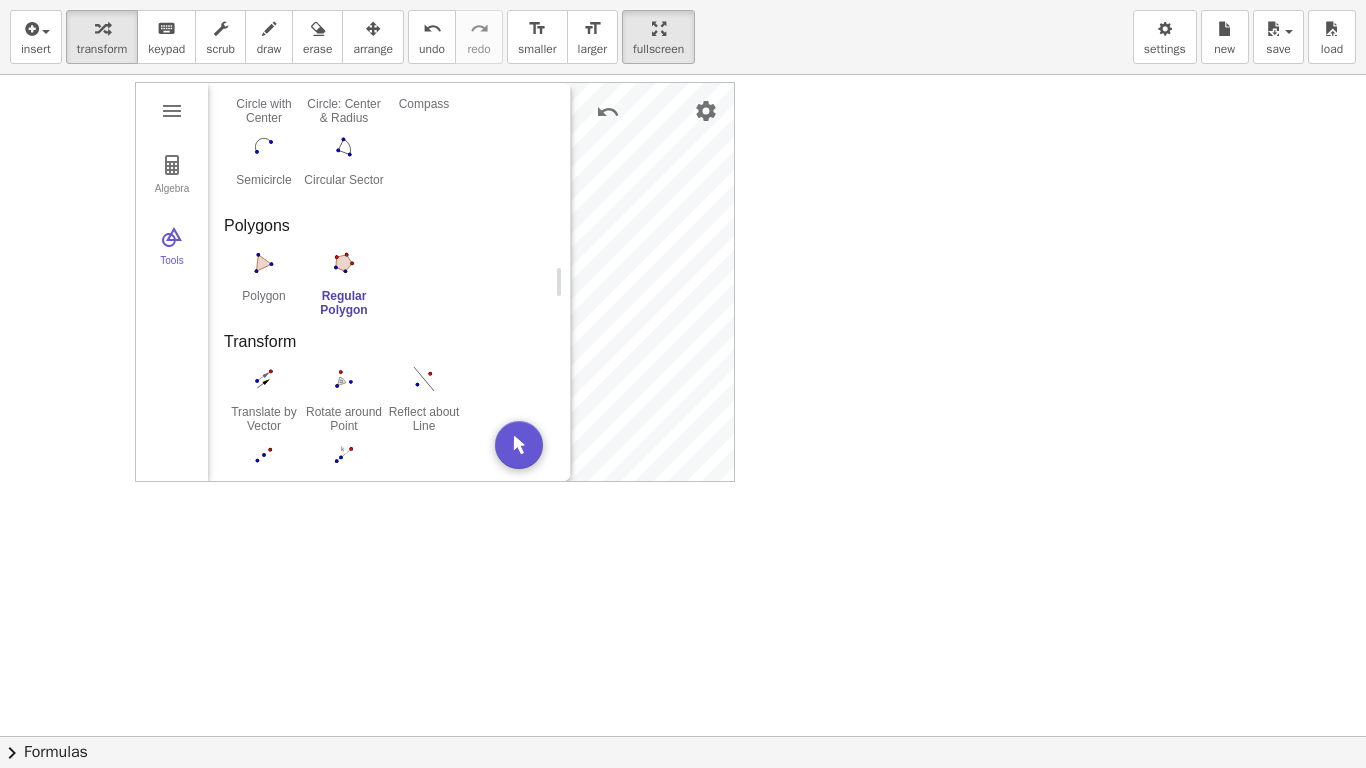 drag, startPoint x: 802, startPoint y: 298, endPoint x: 1064, endPoint y: 467, distance: 311.77716 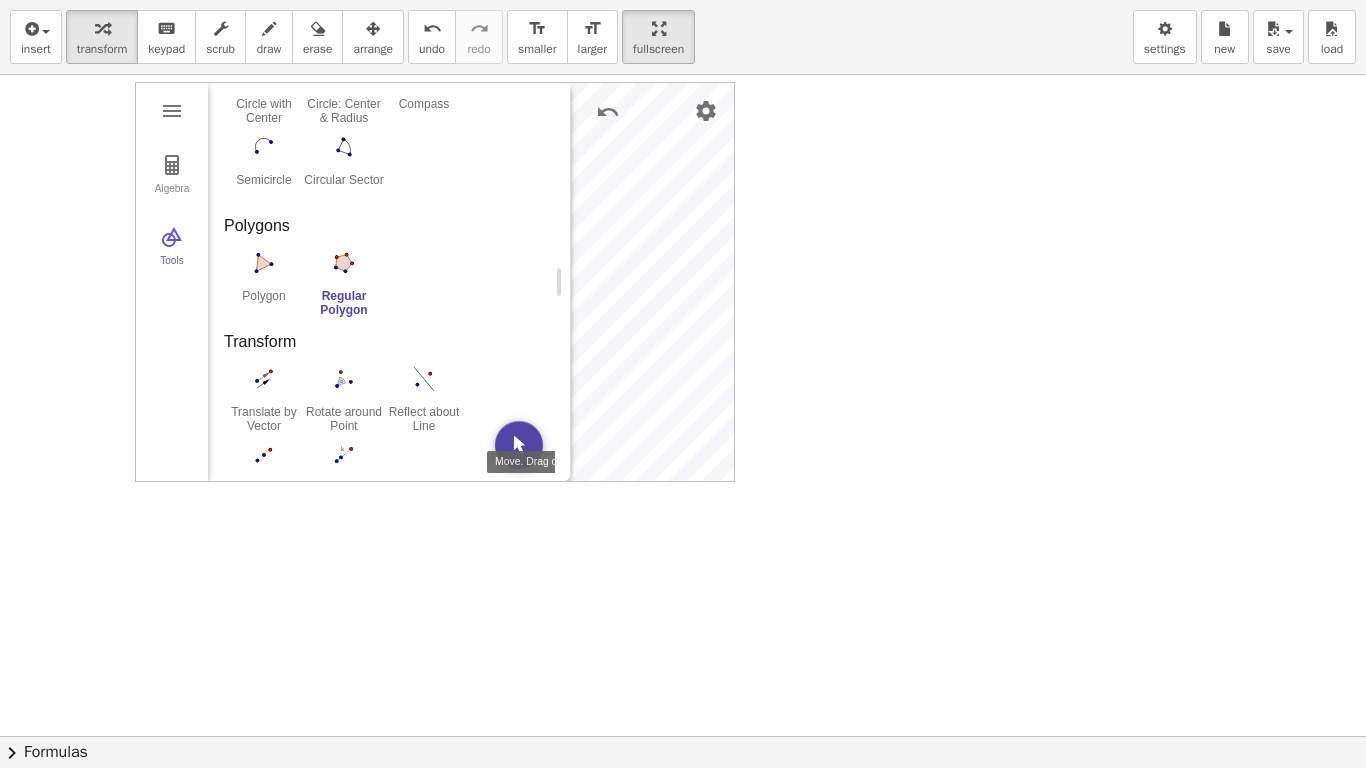 click at bounding box center [519, 445] 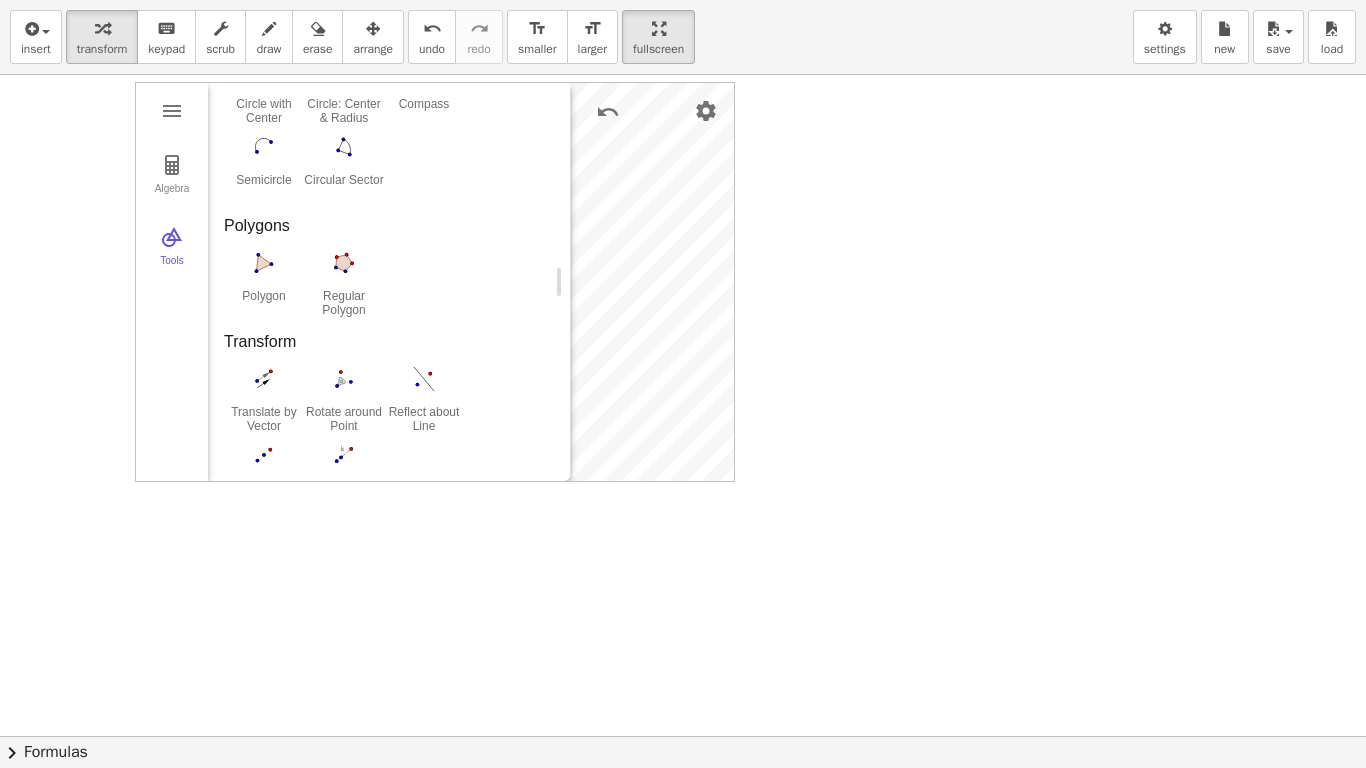 click on "Translate by Vector Rotate around Point Reflect about Line Reflect about Point Dilate from Point" at bounding box center (381, 438) 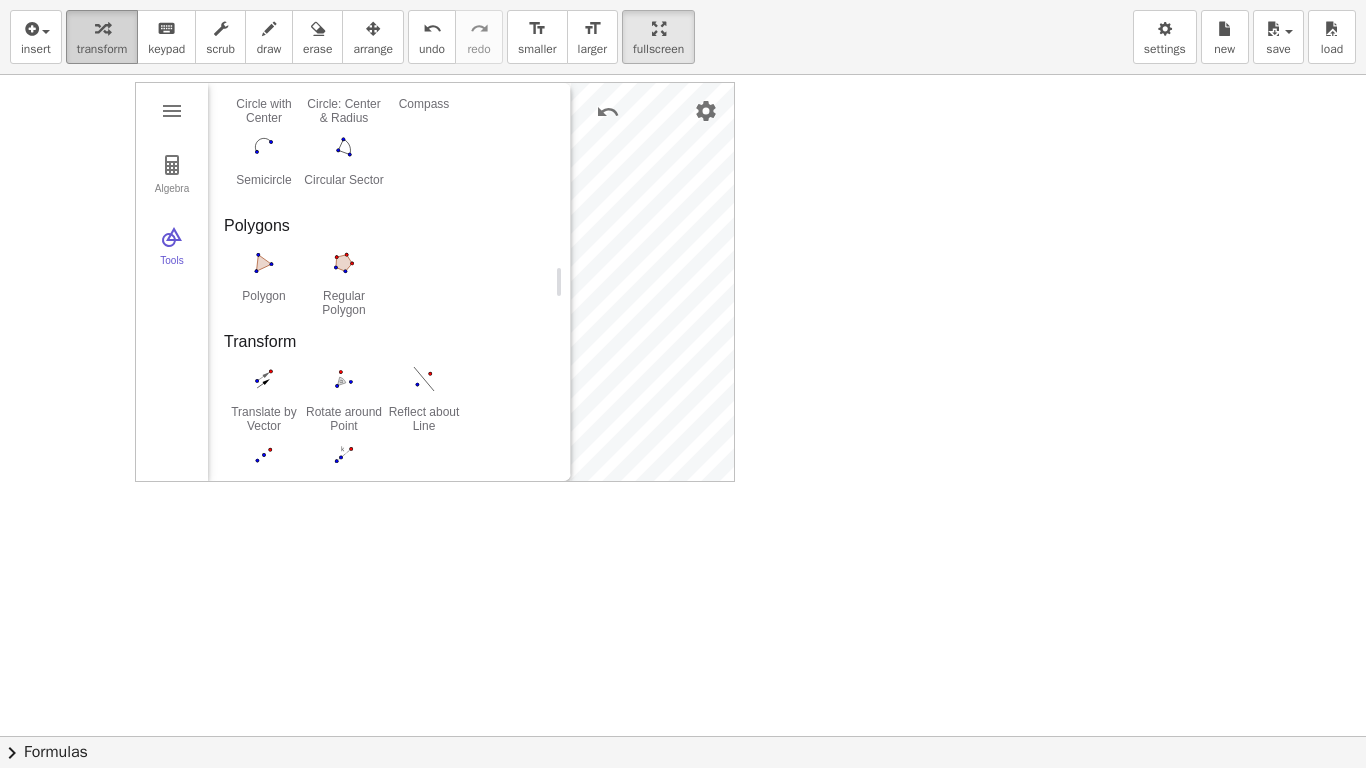 click on "transform" at bounding box center [102, 37] 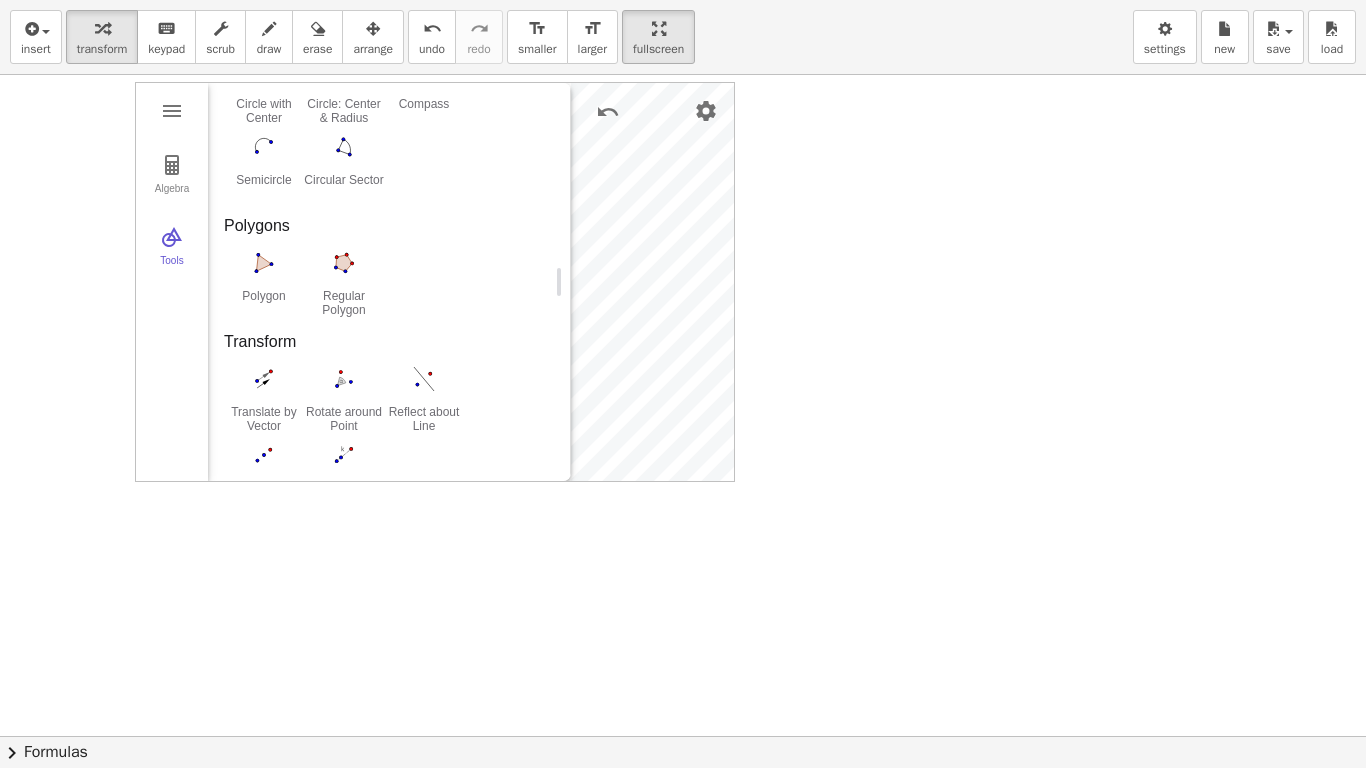 click at bounding box center (683, 677) 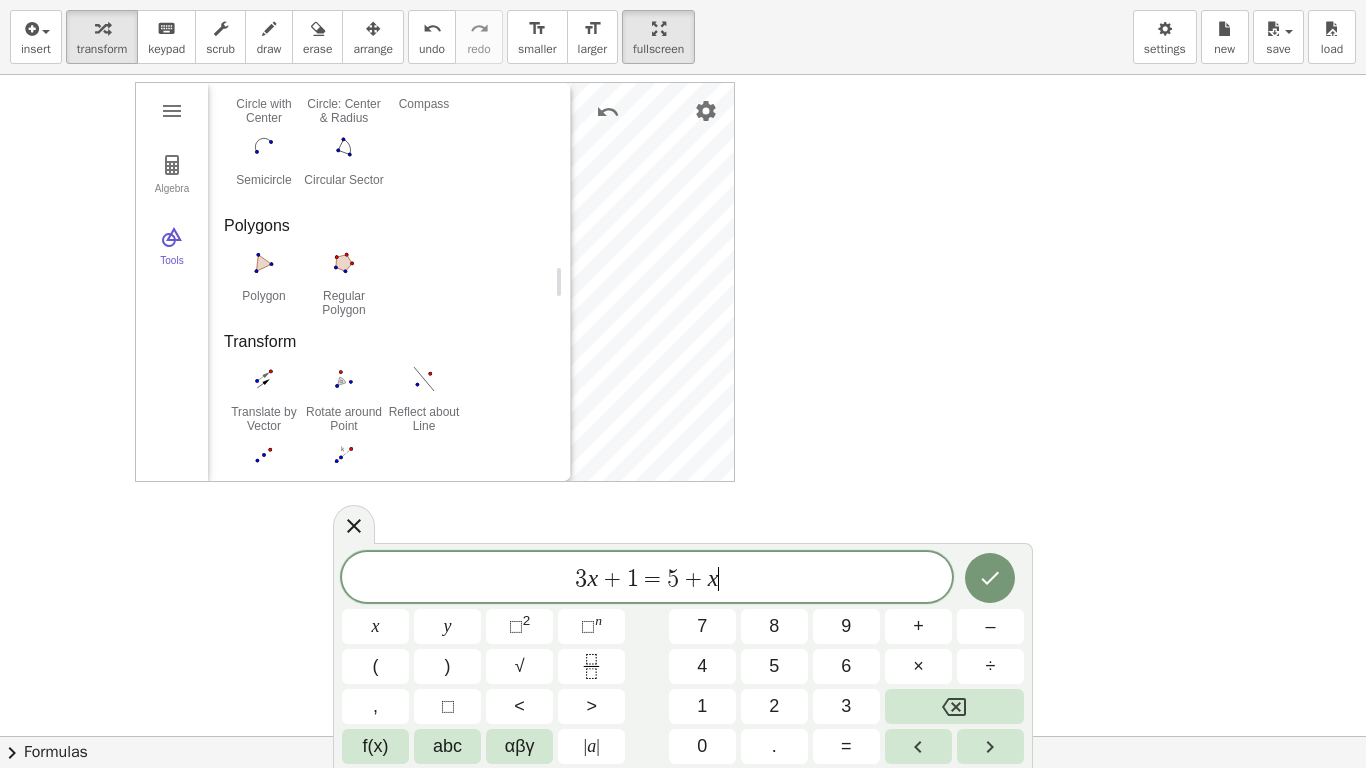 click at bounding box center (683, 677) 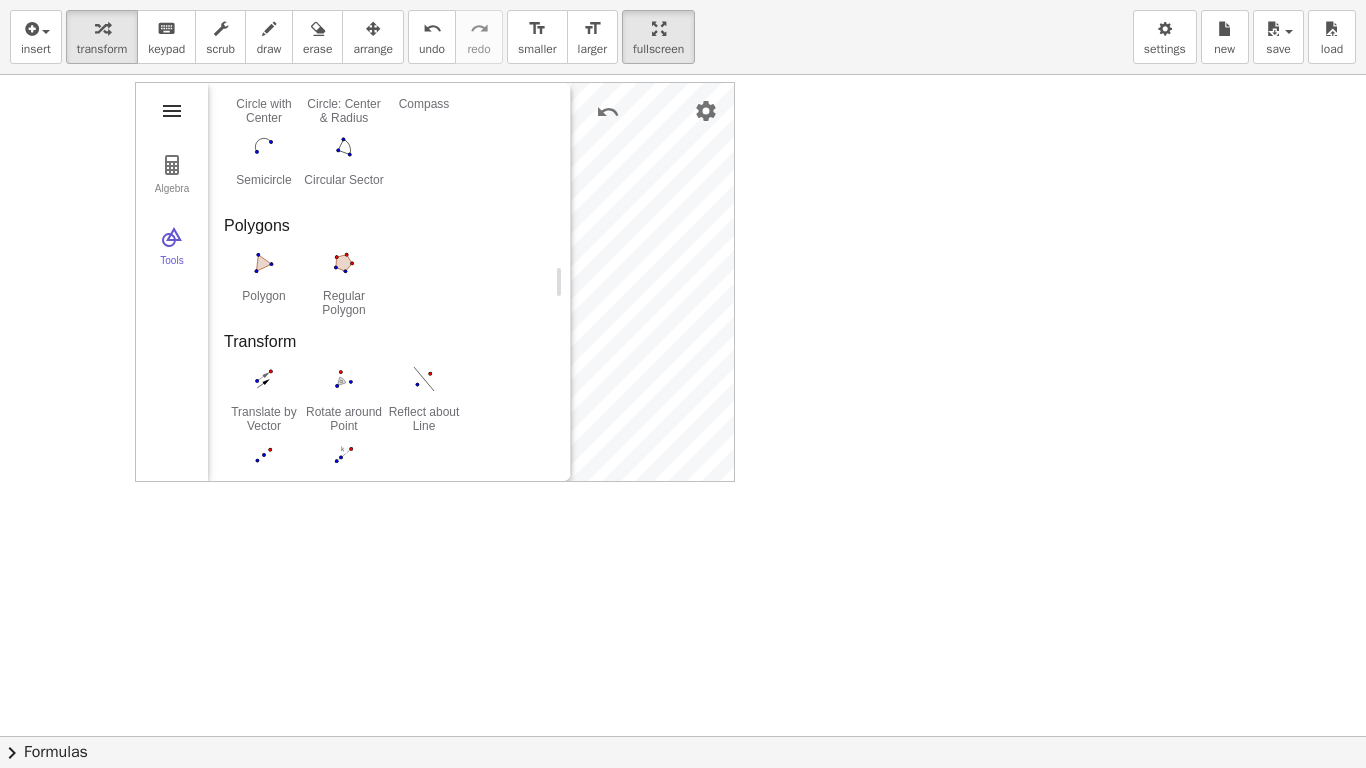 click at bounding box center [172, 111] 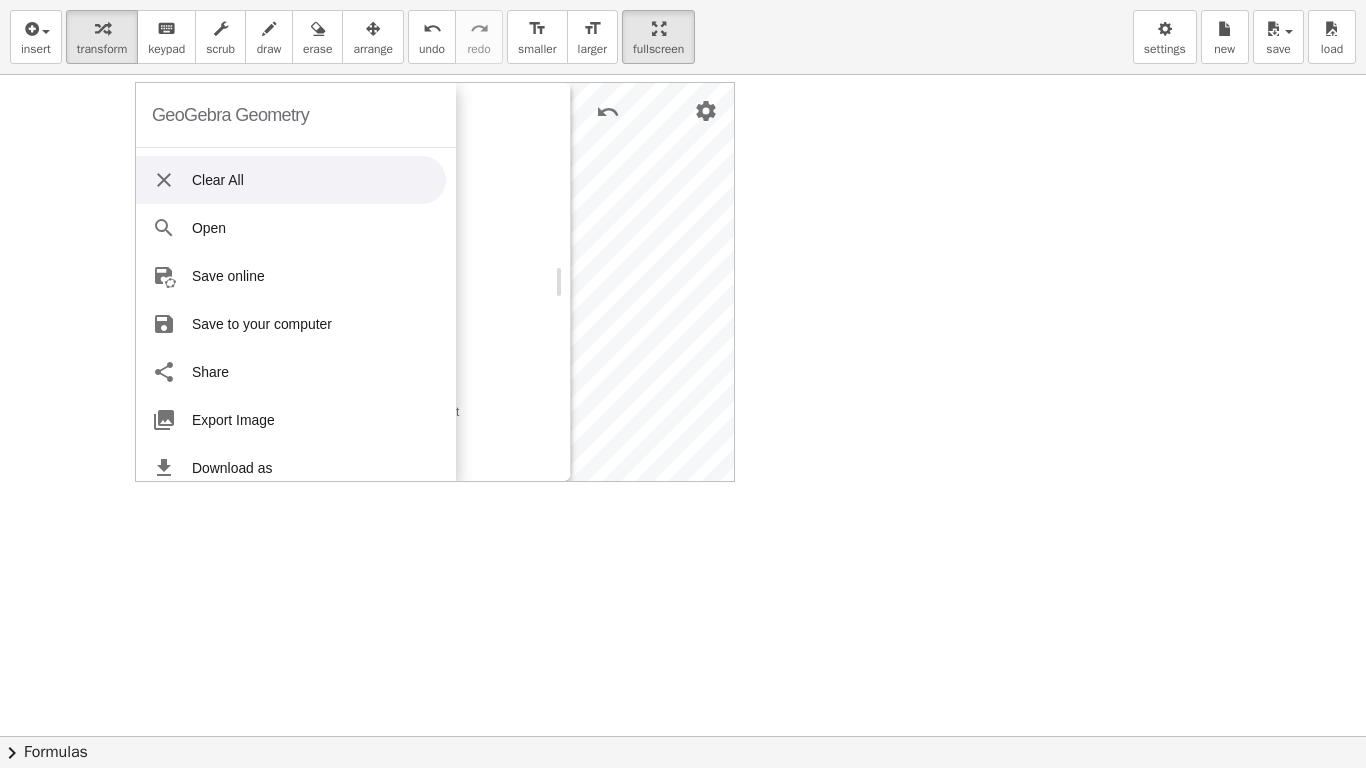 click on "Clear All" at bounding box center (291, 180) 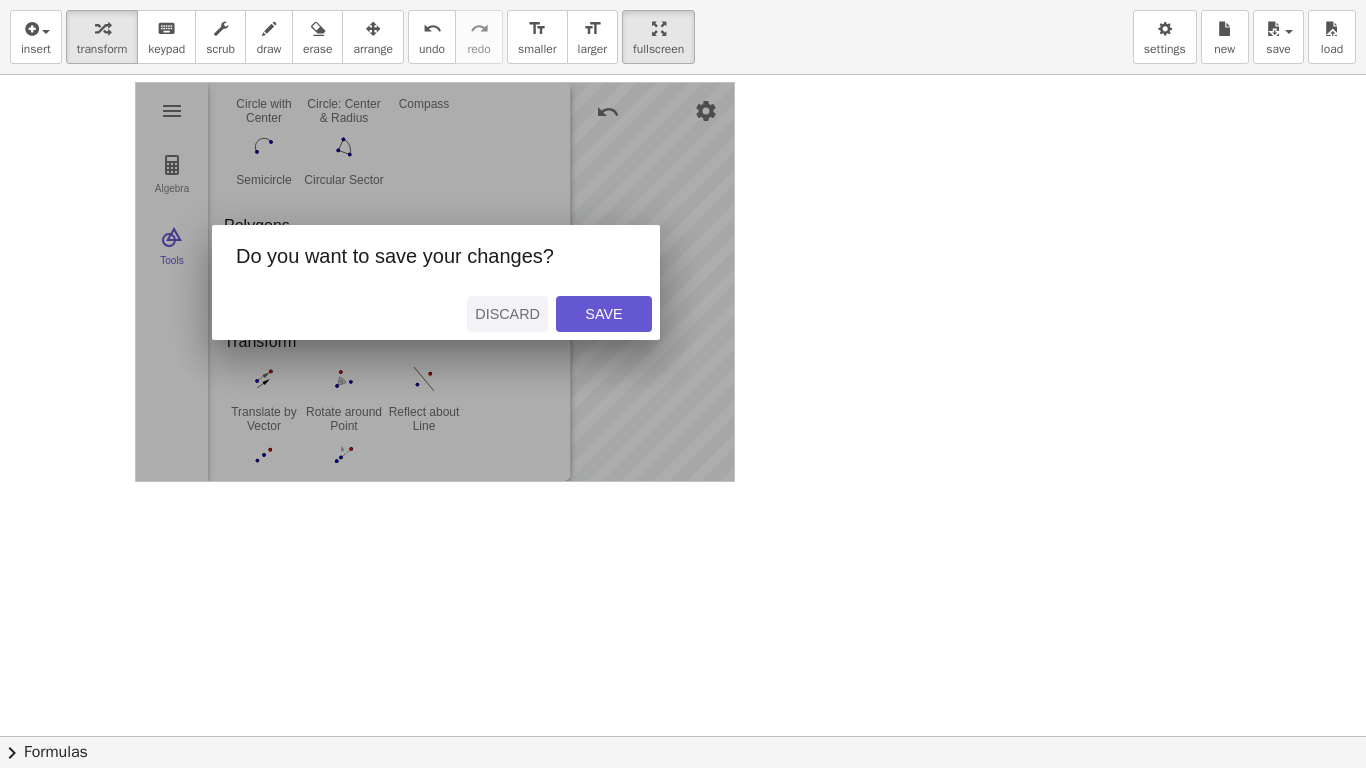 click on "Discard" at bounding box center [507, 314] 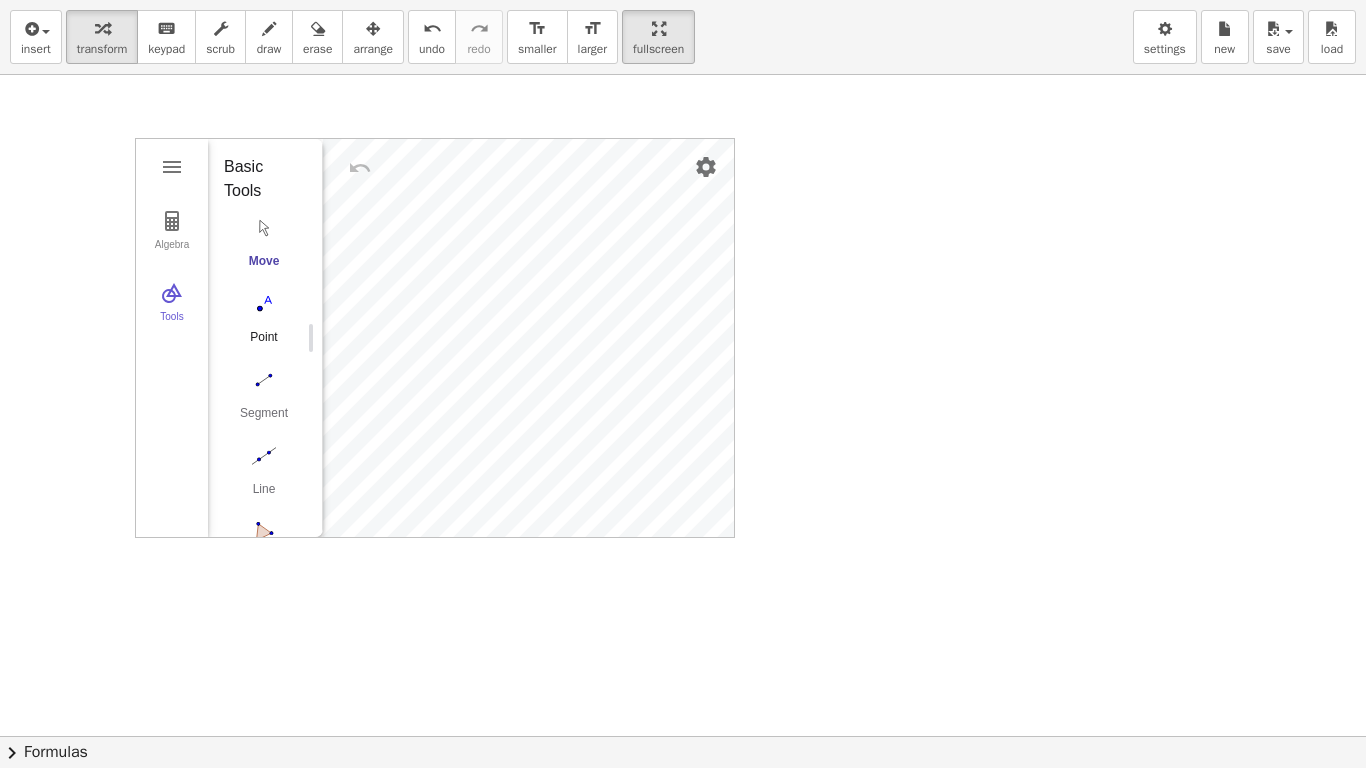 scroll, scrollTop: 2, scrollLeft: 0, axis: vertical 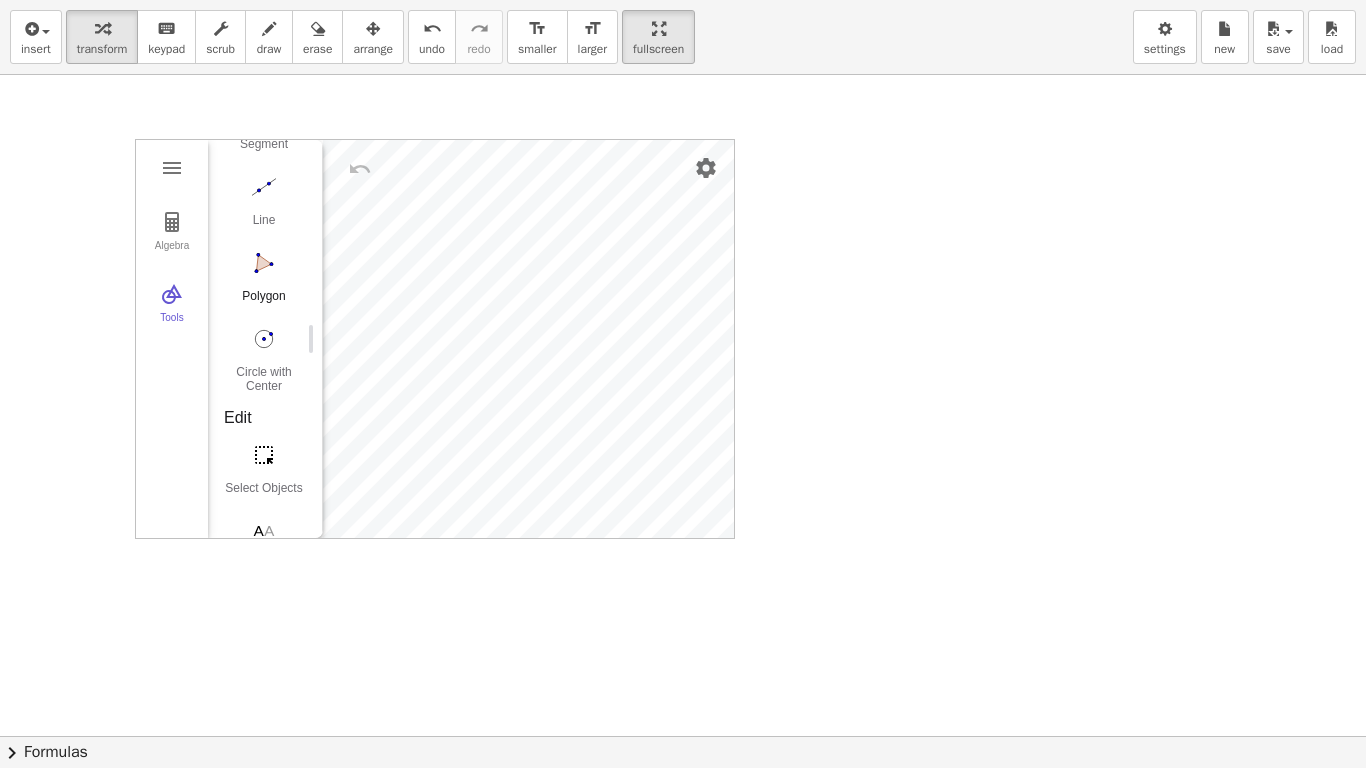 click at bounding box center (264, 263) 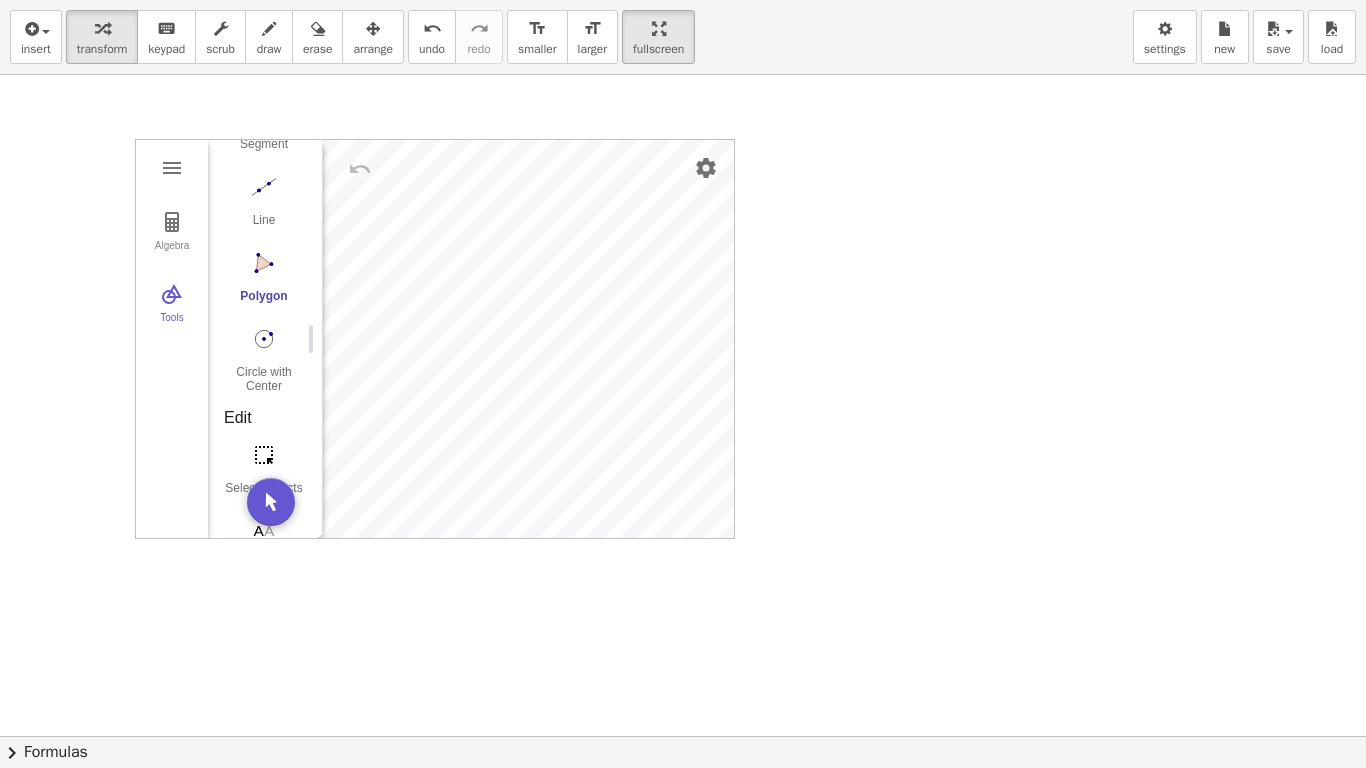 click at bounding box center (264, 263) 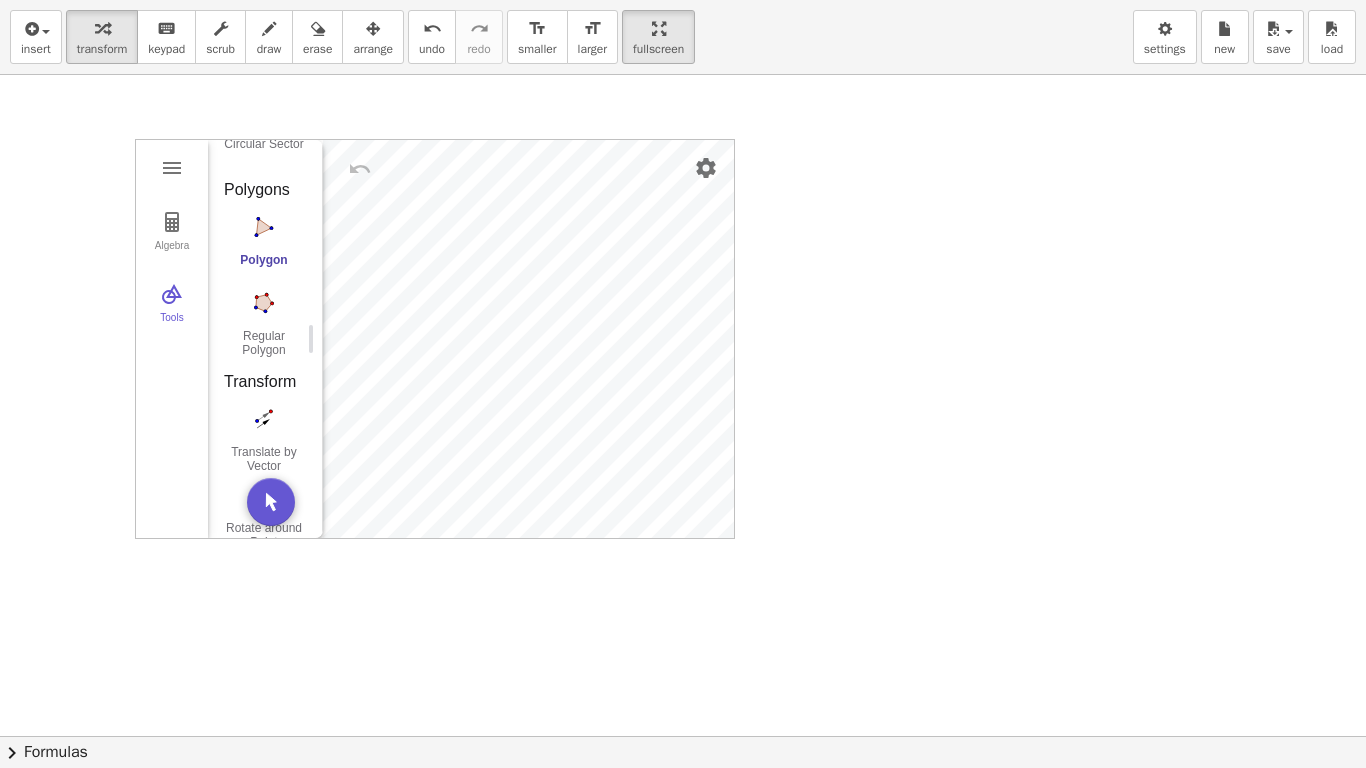 scroll, scrollTop: 2526, scrollLeft: 0, axis: vertical 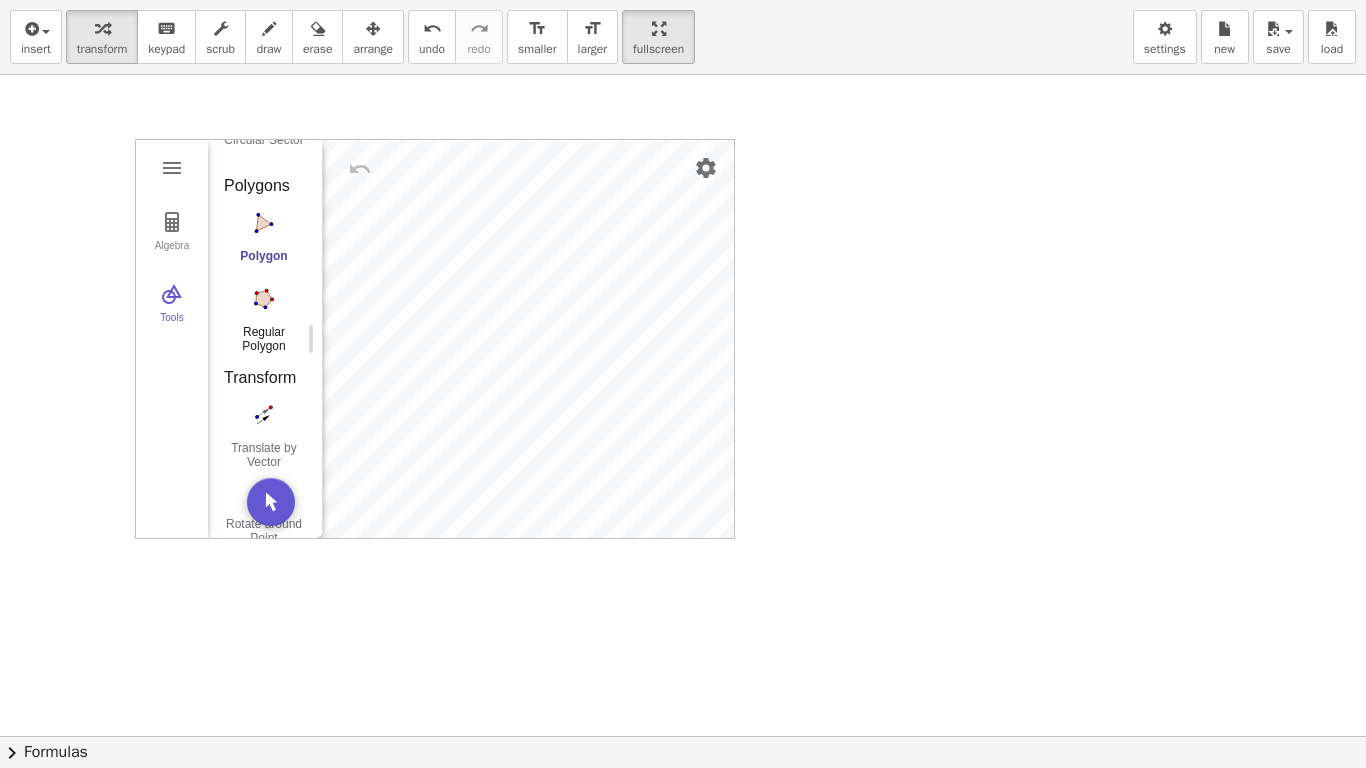 click at bounding box center (264, 299) 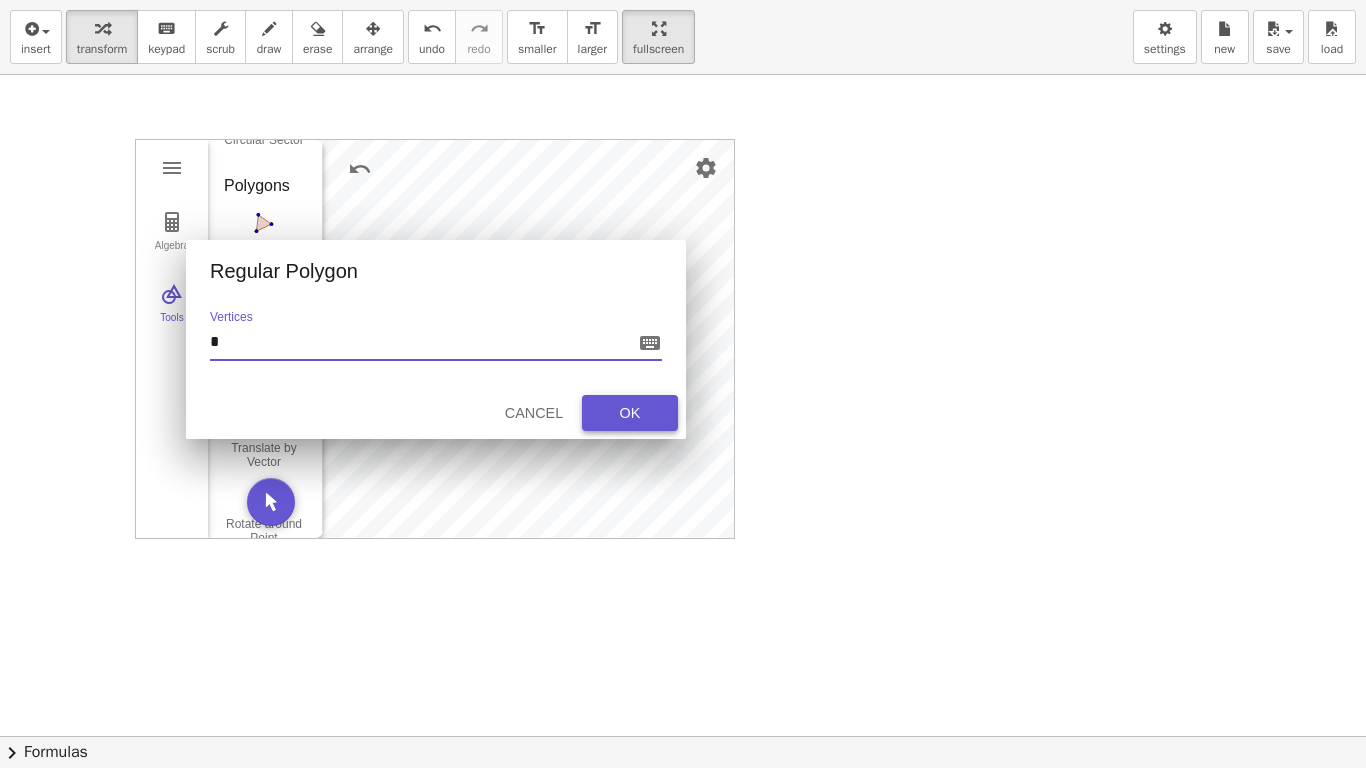type on "*" 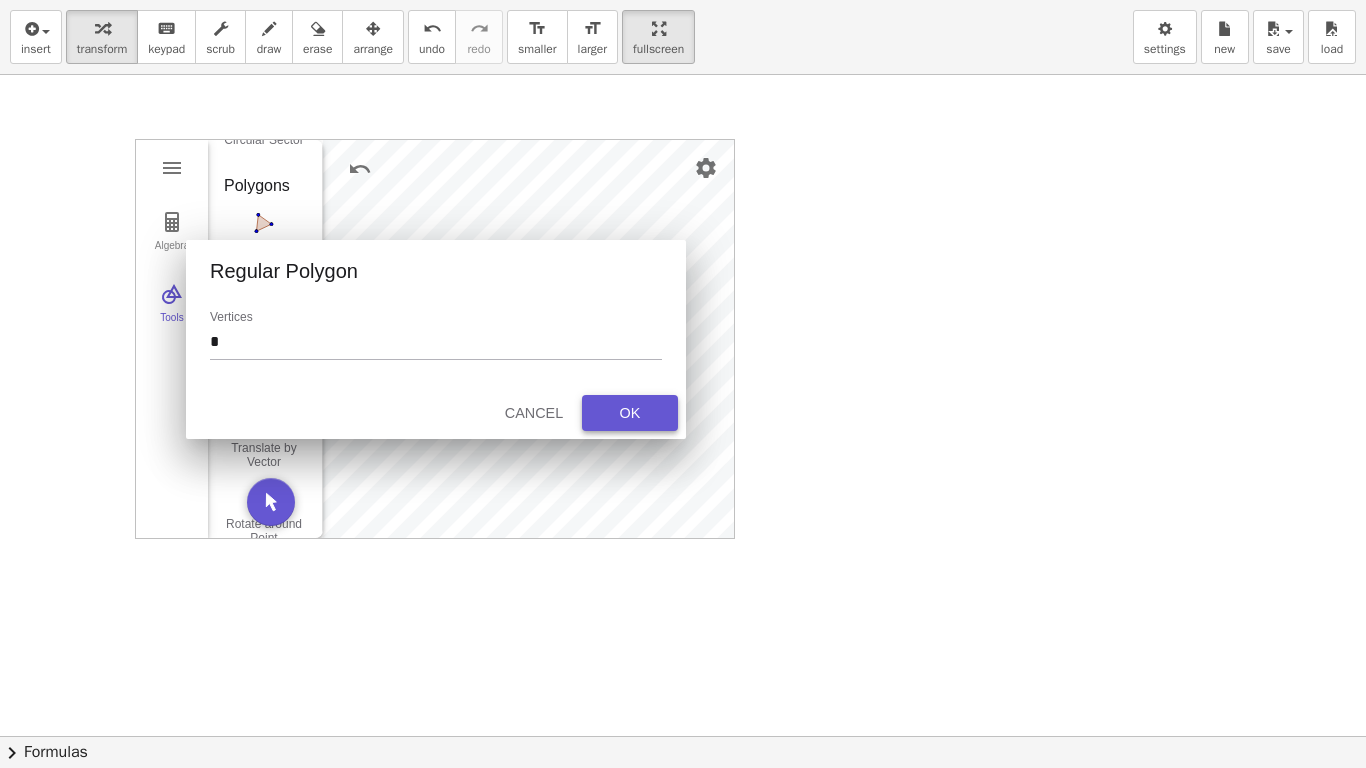 click on "OK" at bounding box center [630, 413] 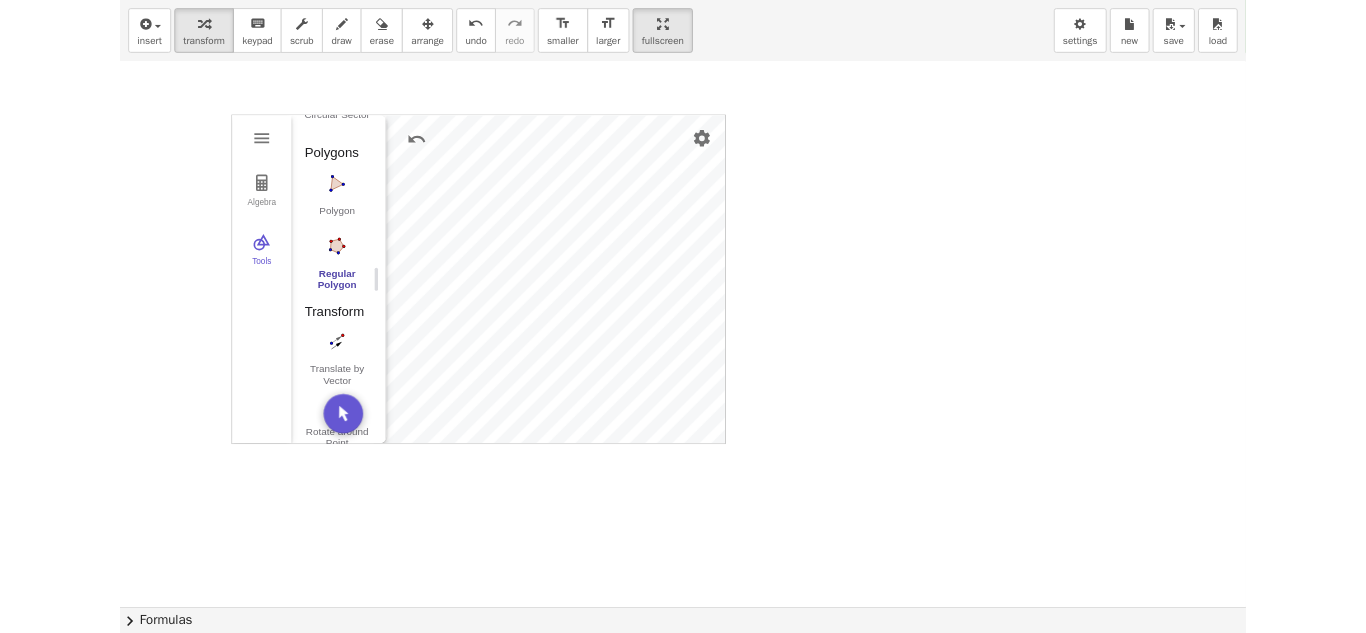 scroll, scrollTop: 0, scrollLeft: 0, axis: both 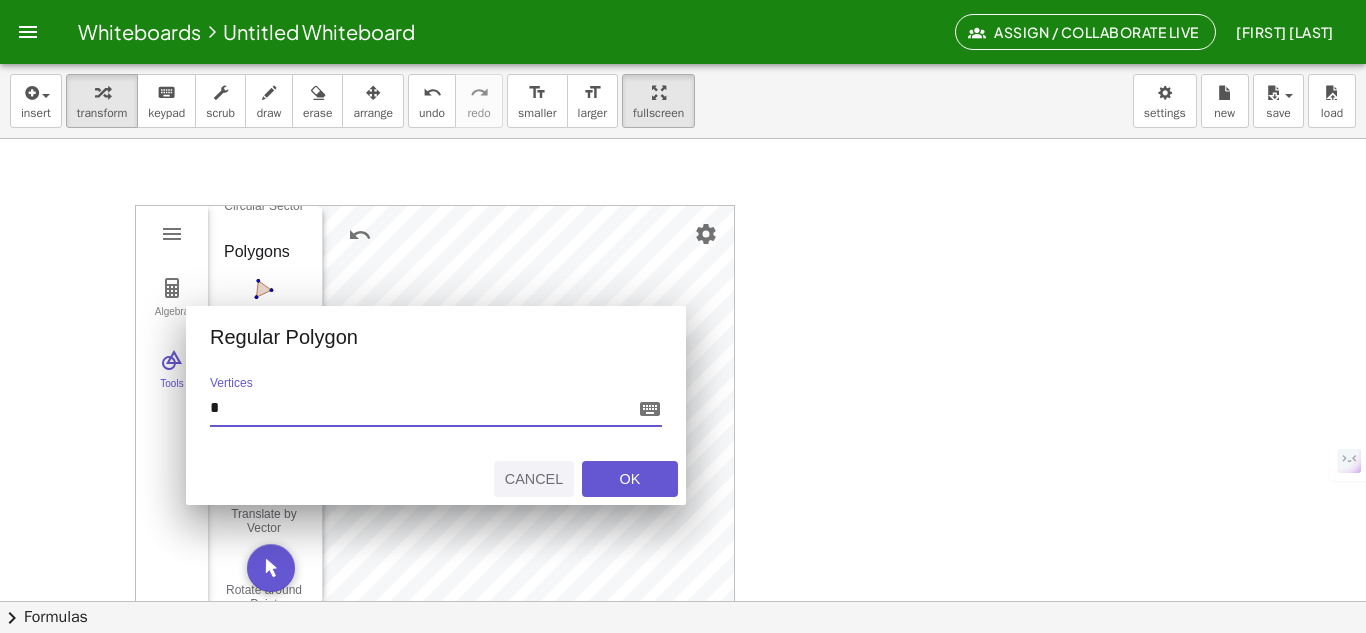 click on "Cancel" at bounding box center [534, 479] 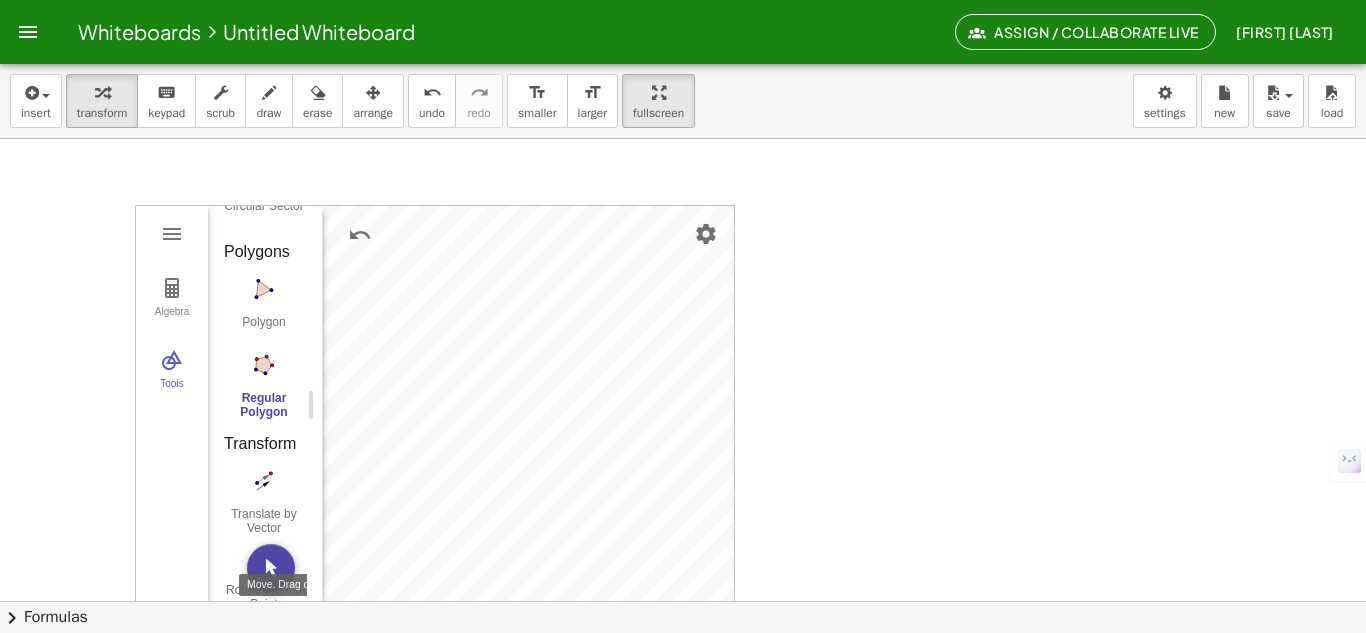 click at bounding box center (271, 568) 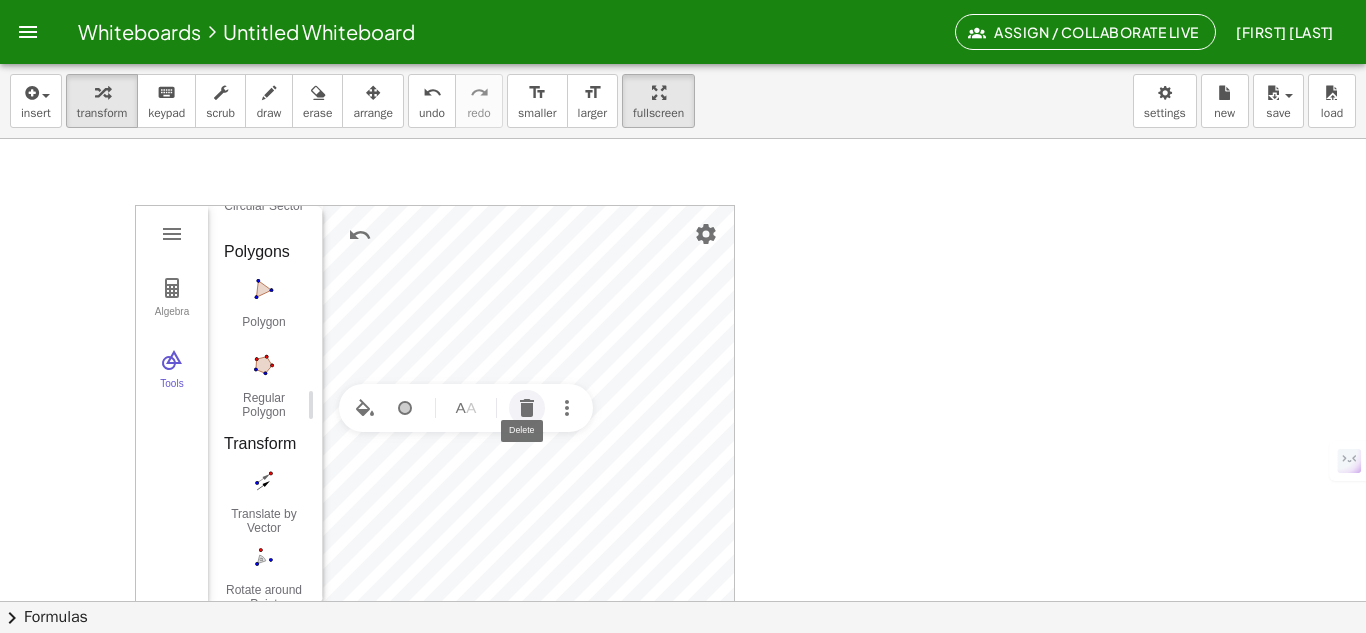 click at bounding box center (527, 408) 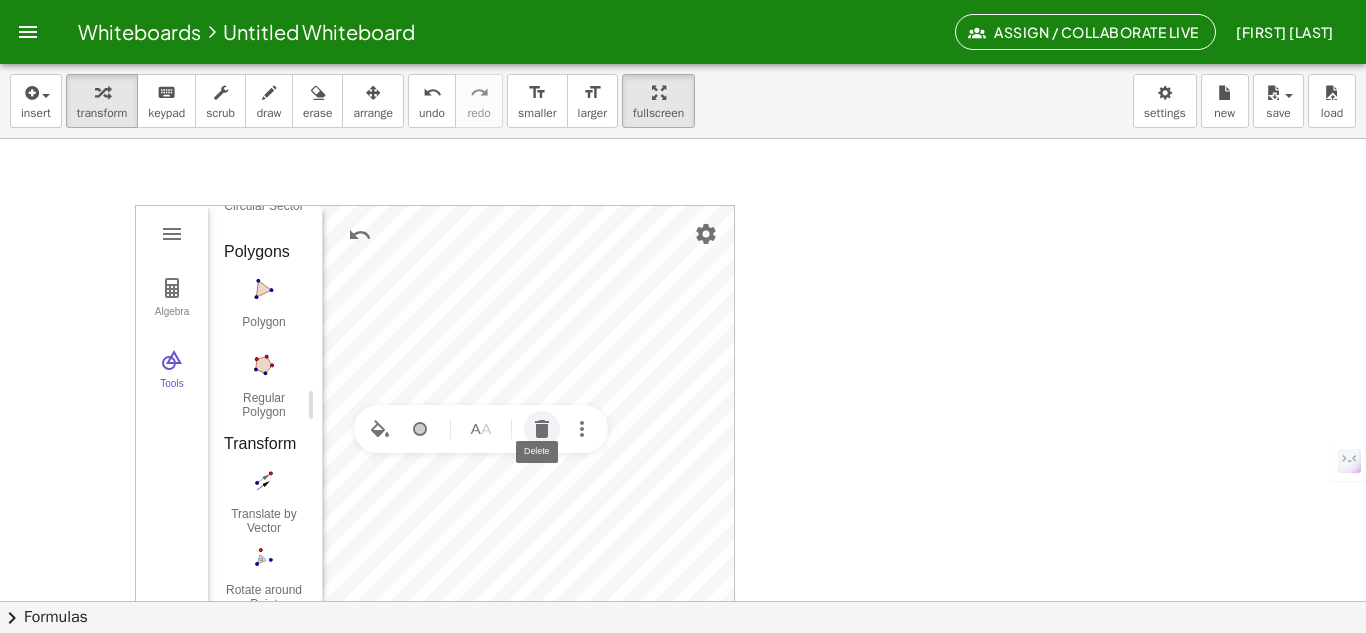 click at bounding box center (542, 429) 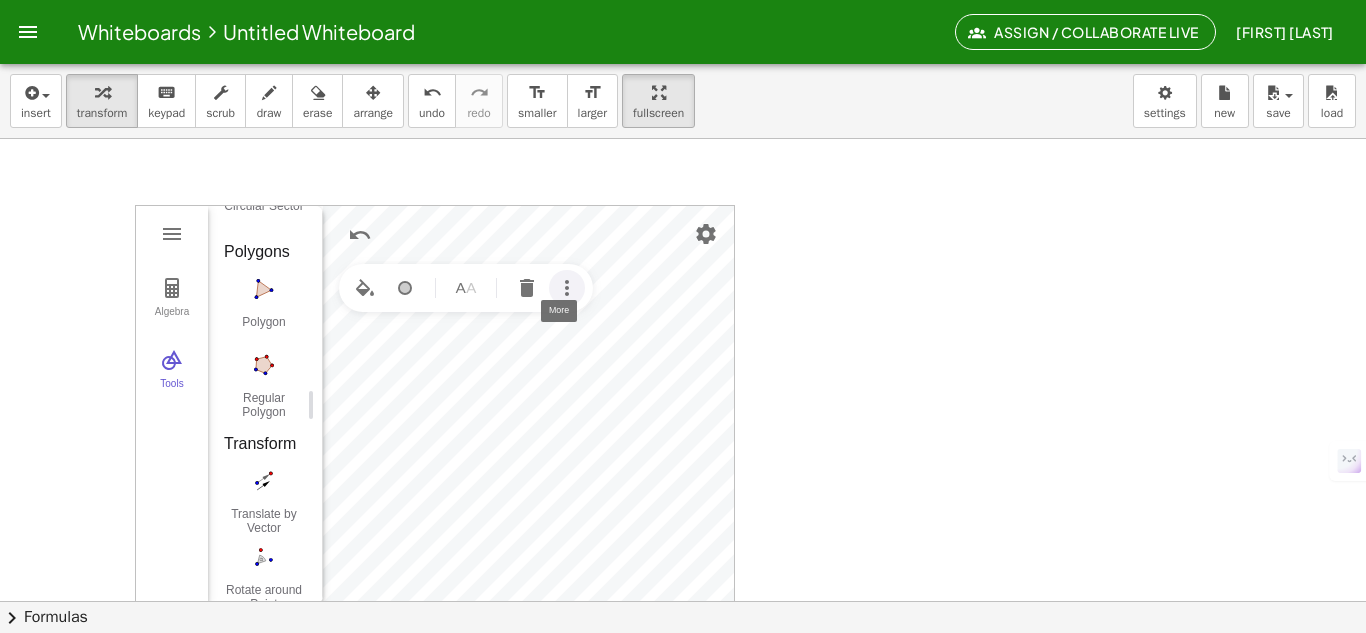click at bounding box center (567, 288) 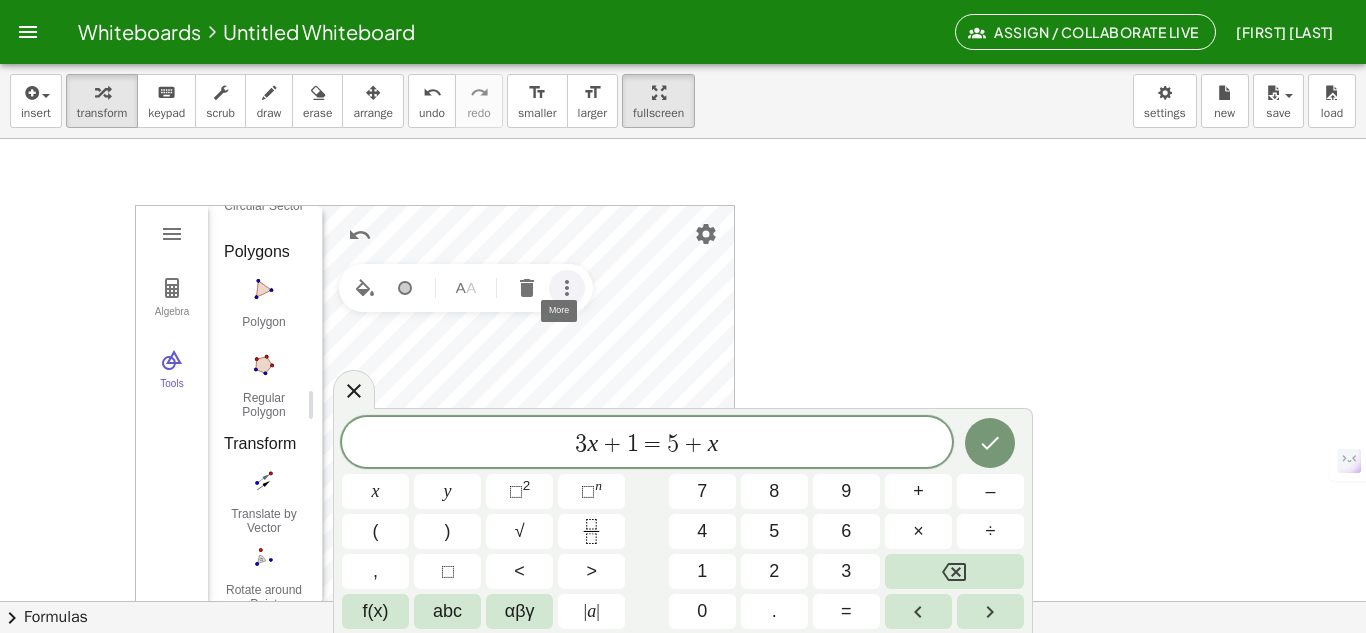 click at bounding box center (683, 665) 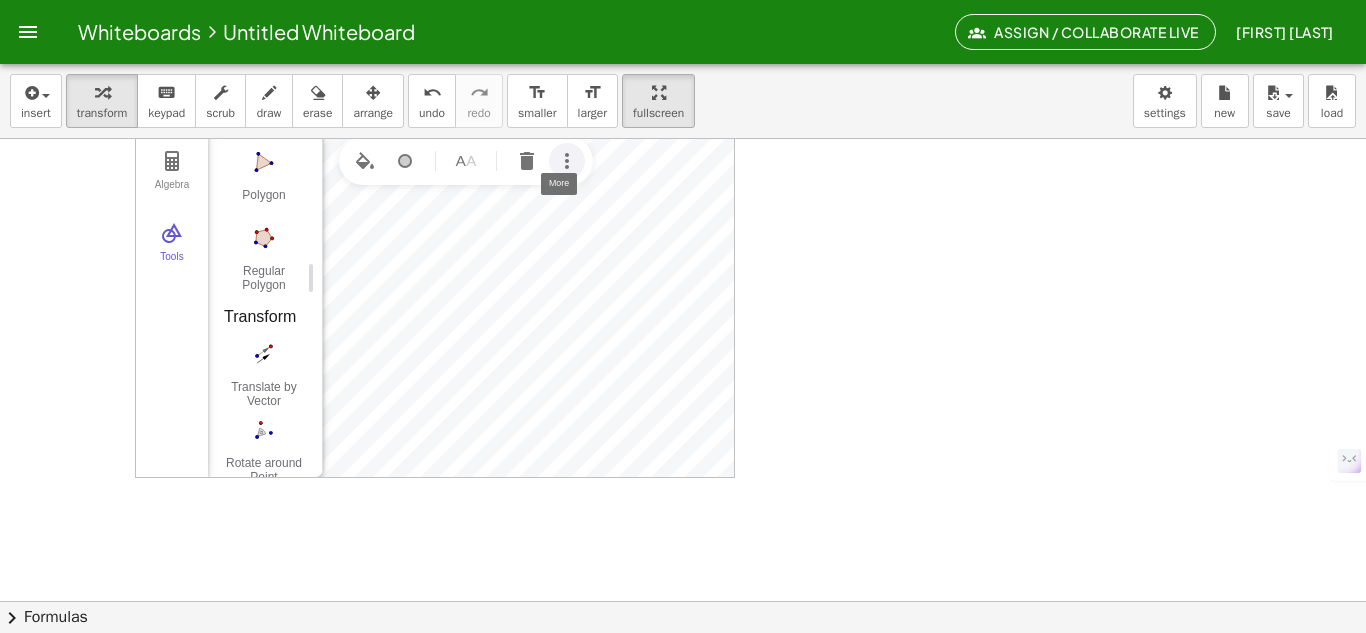 scroll, scrollTop: 4, scrollLeft: 0, axis: vertical 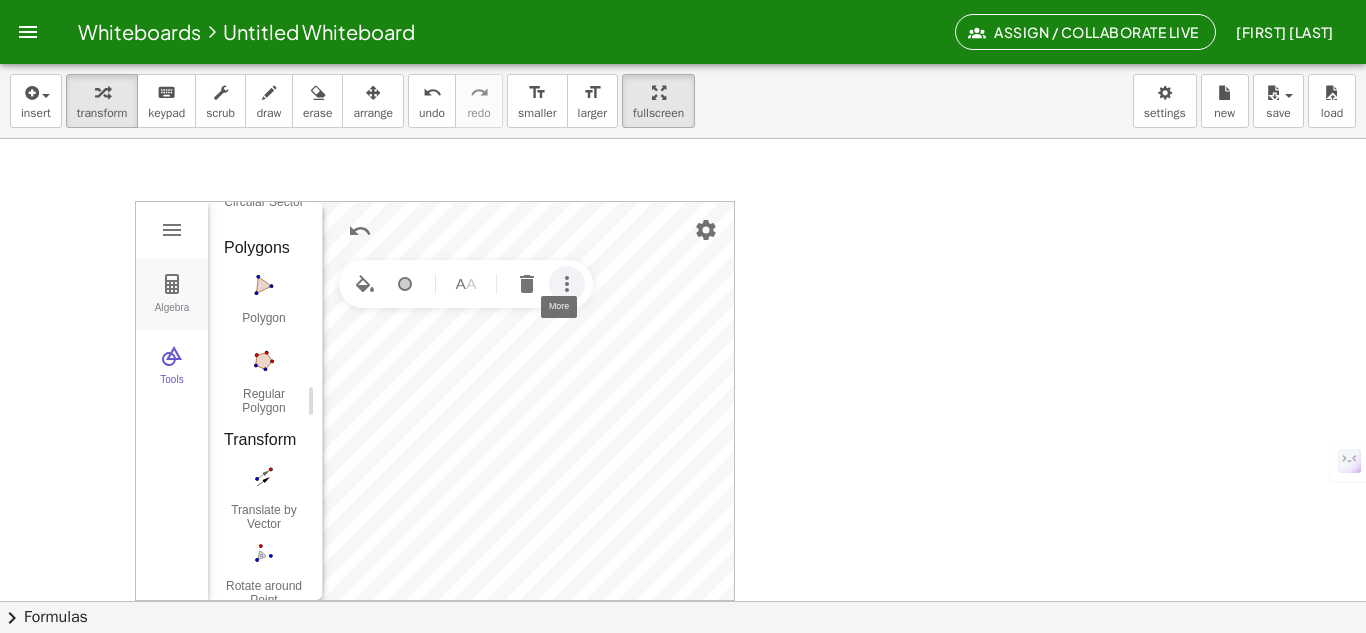 click at bounding box center (172, 284) 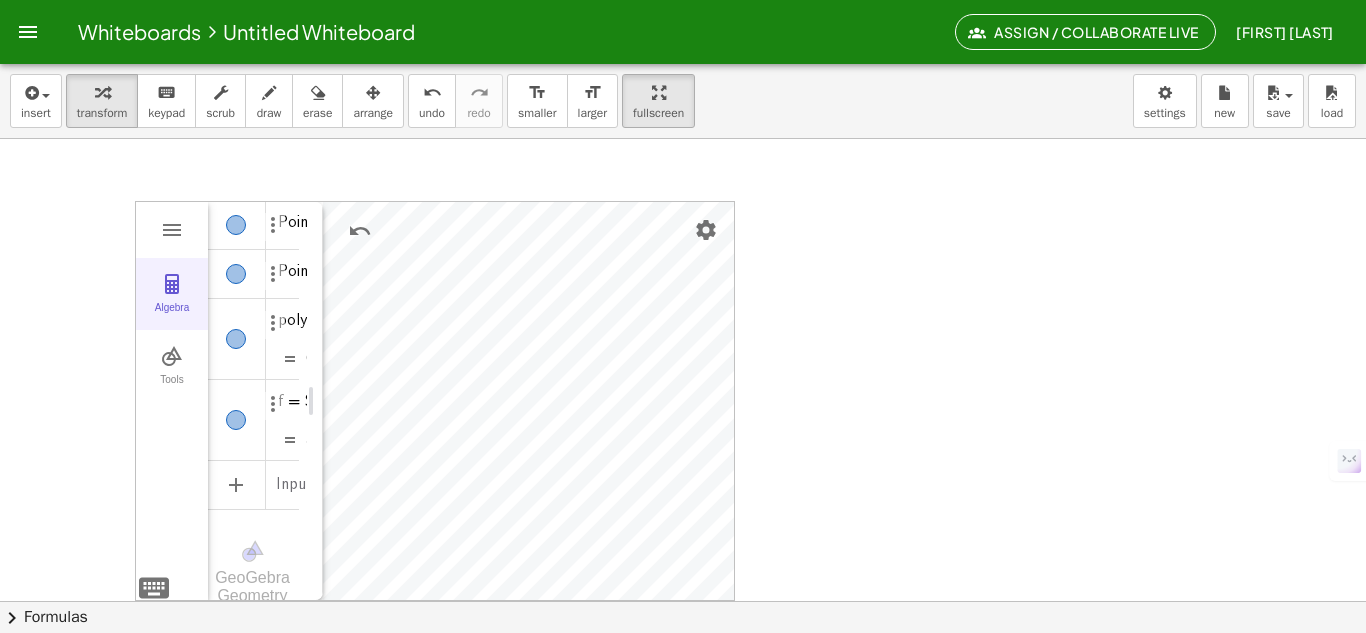 click at bounding box center [172, 284] 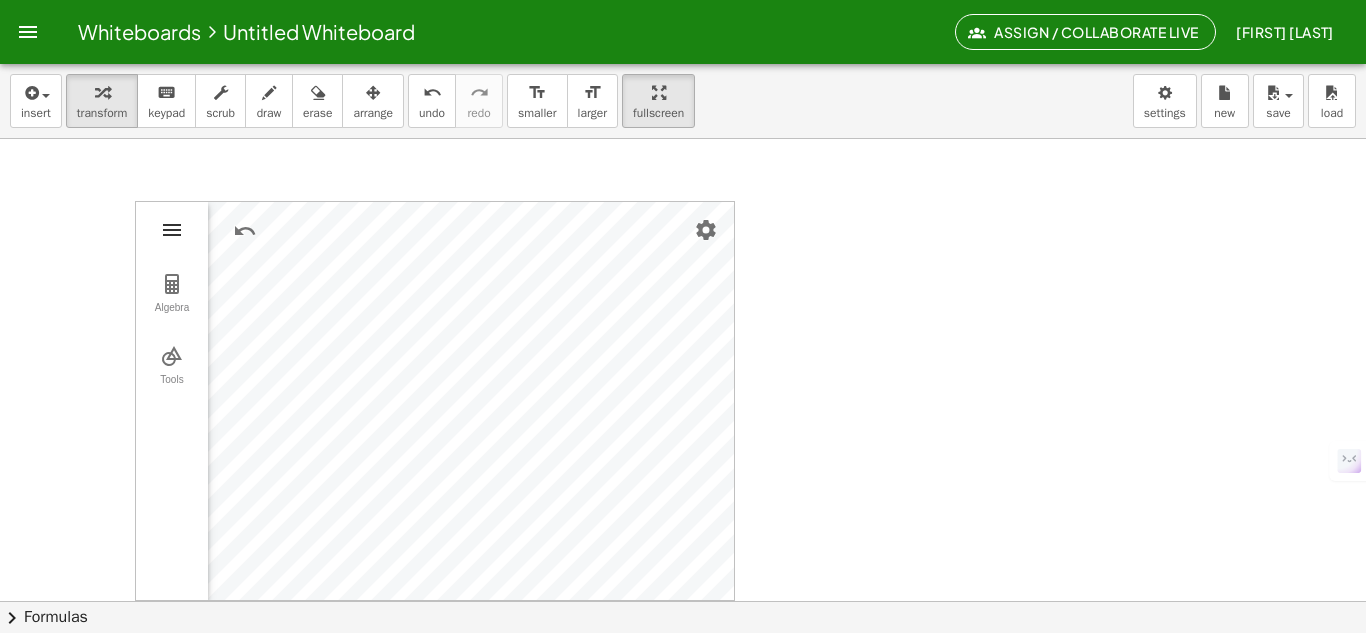 click at bounding box center (172, 230) 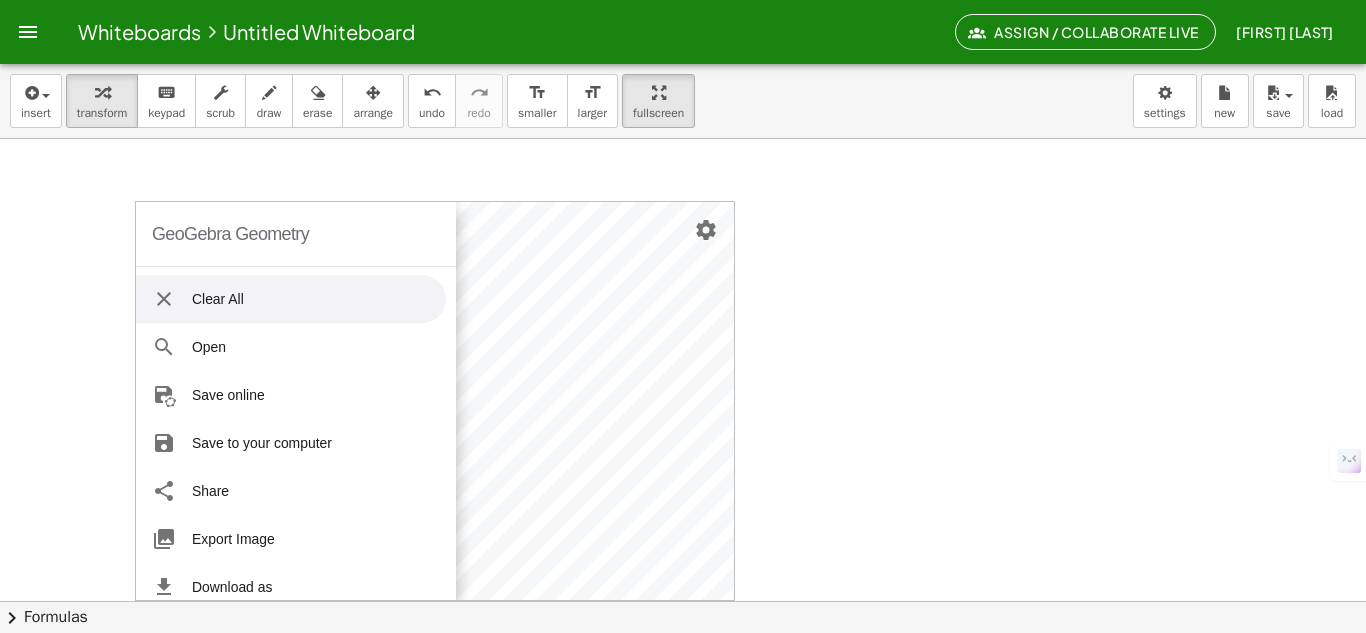 click at bounding box center [164, 299] 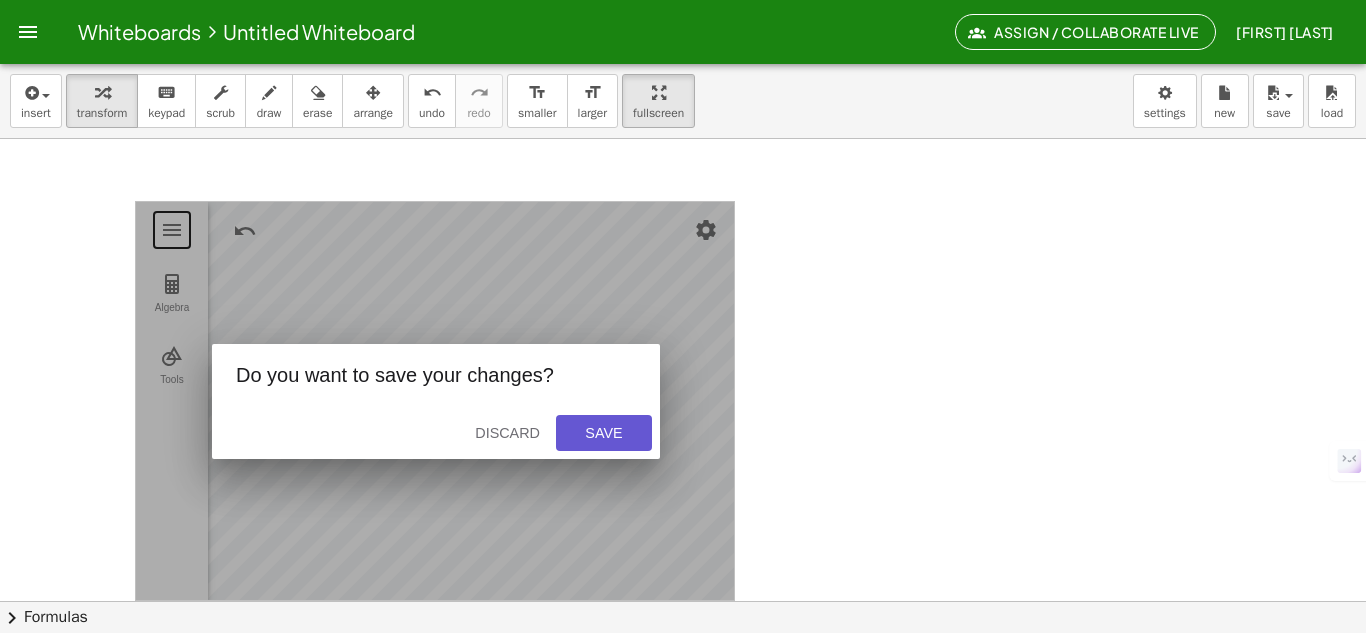 type 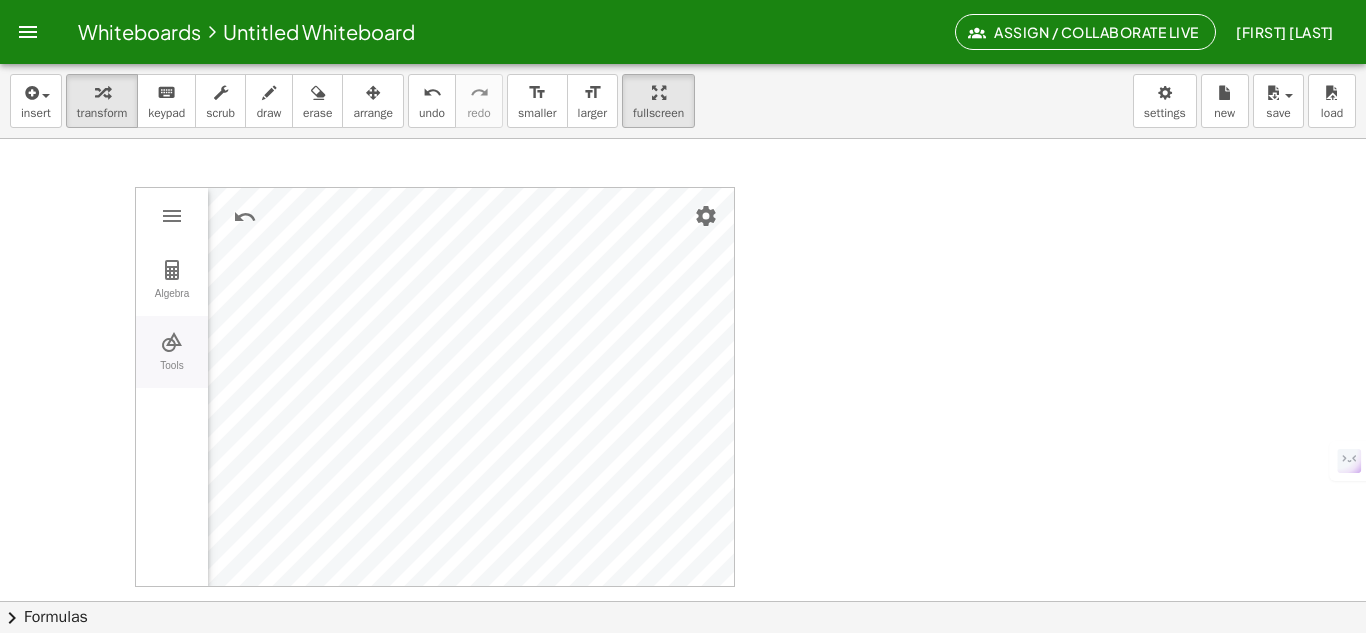 scroll, scrollTop: 18, scrollLeft: 0, axis: vertical 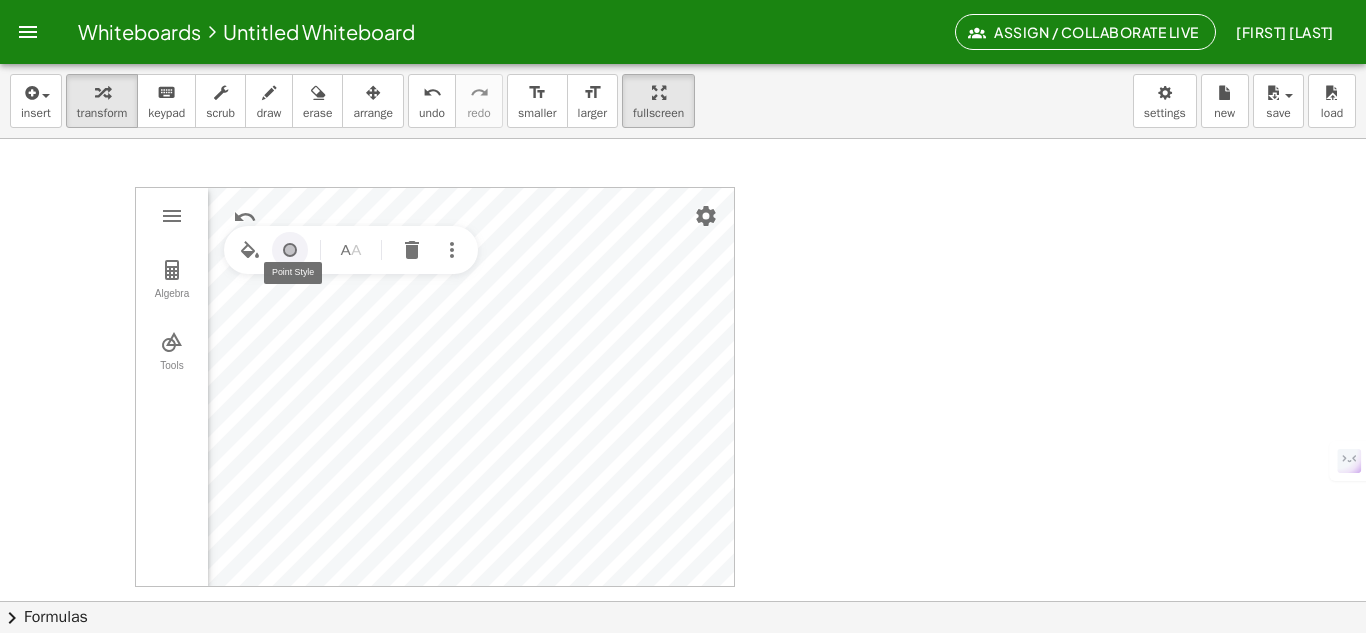 click at bounding box center [290, 250] 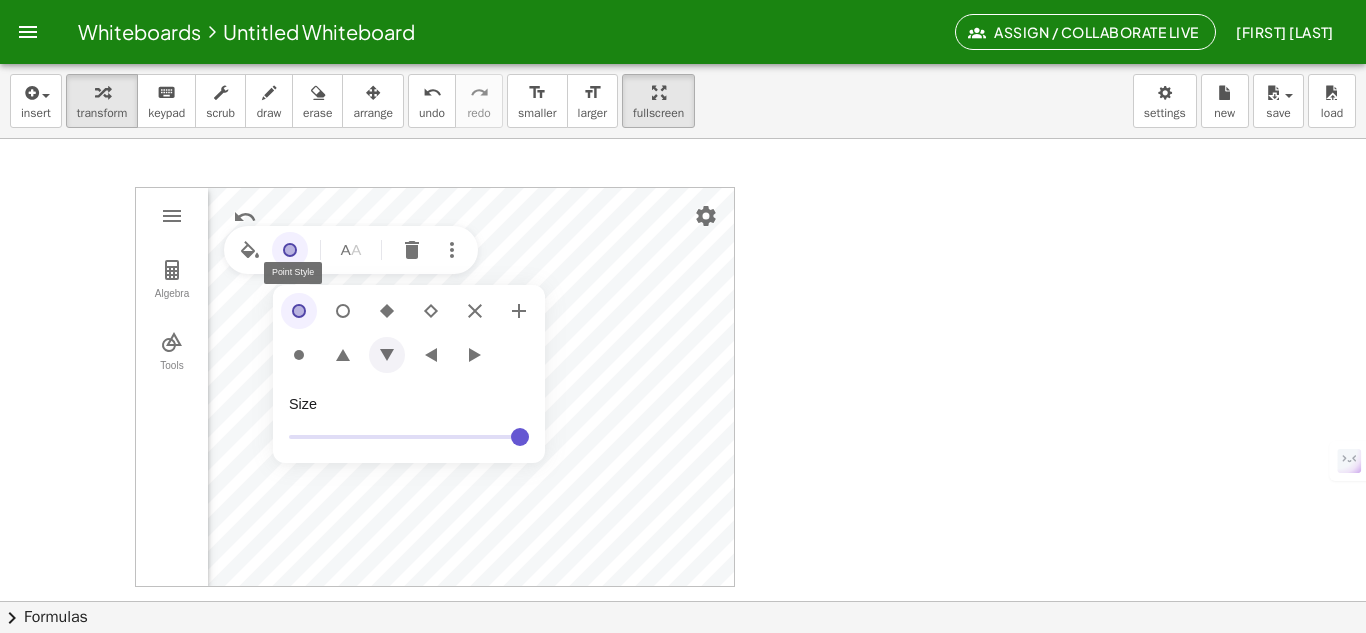 click at bounding box center (387, 355) 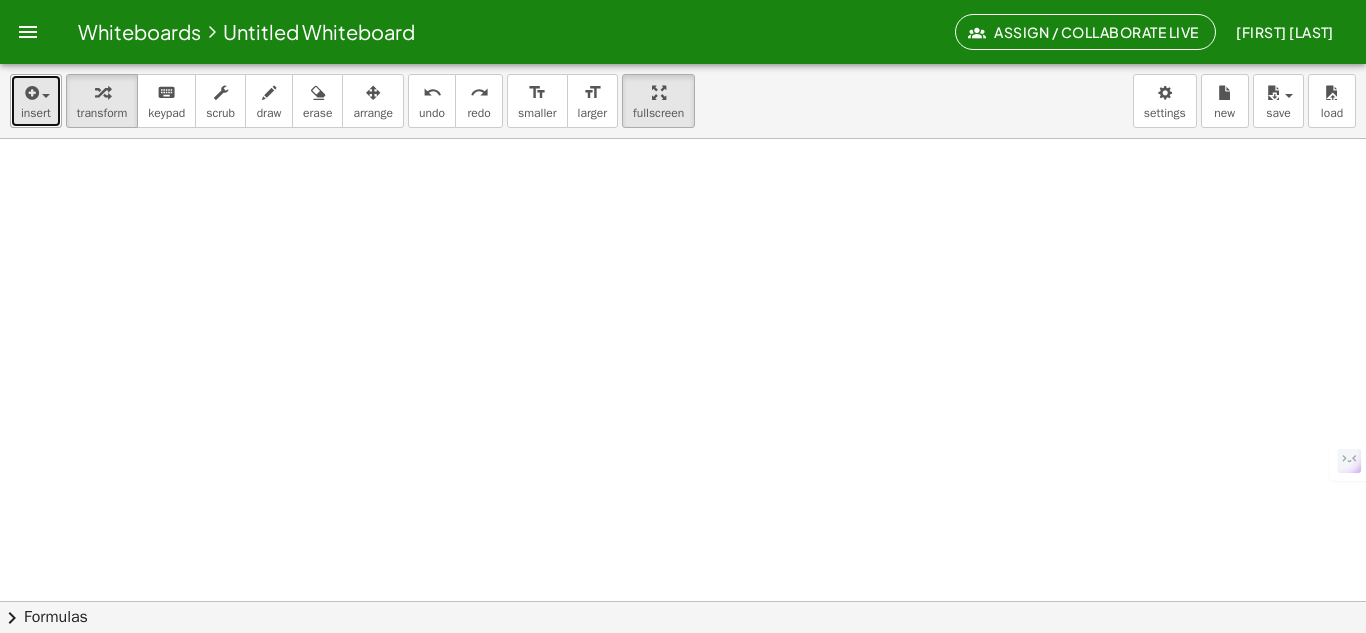 click at bounding box center (30, 93) 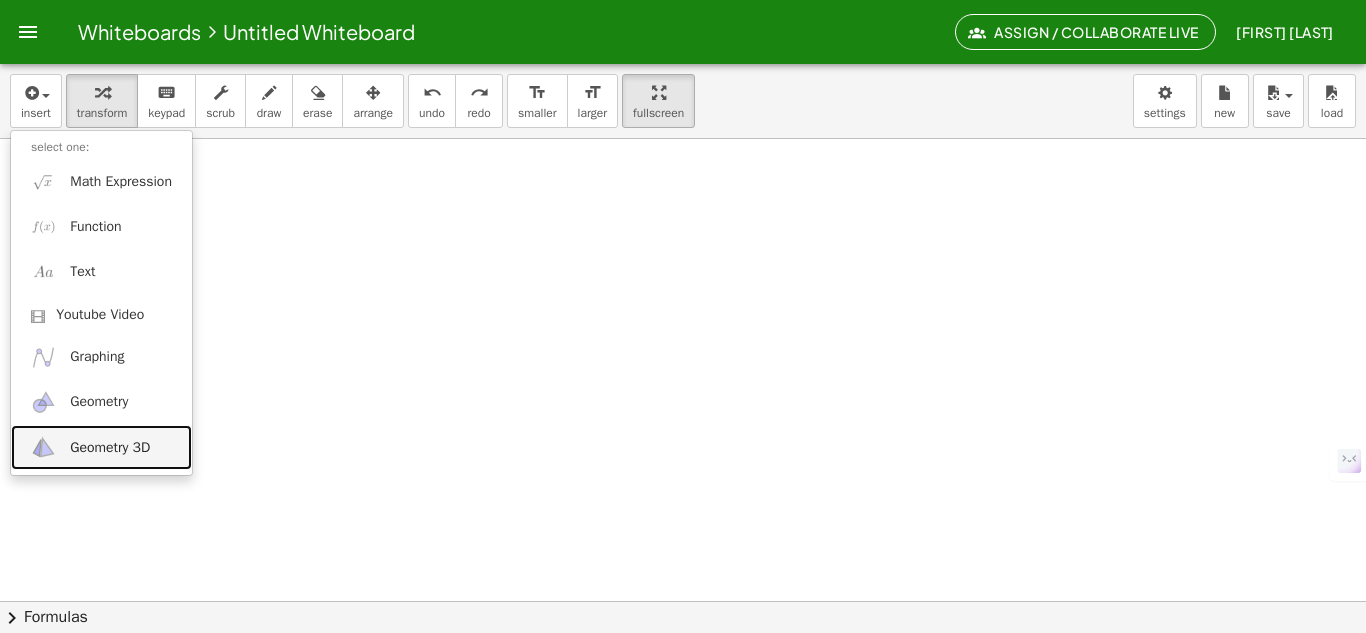 click on "Geometry 3D" at bounding box center (110, 448) 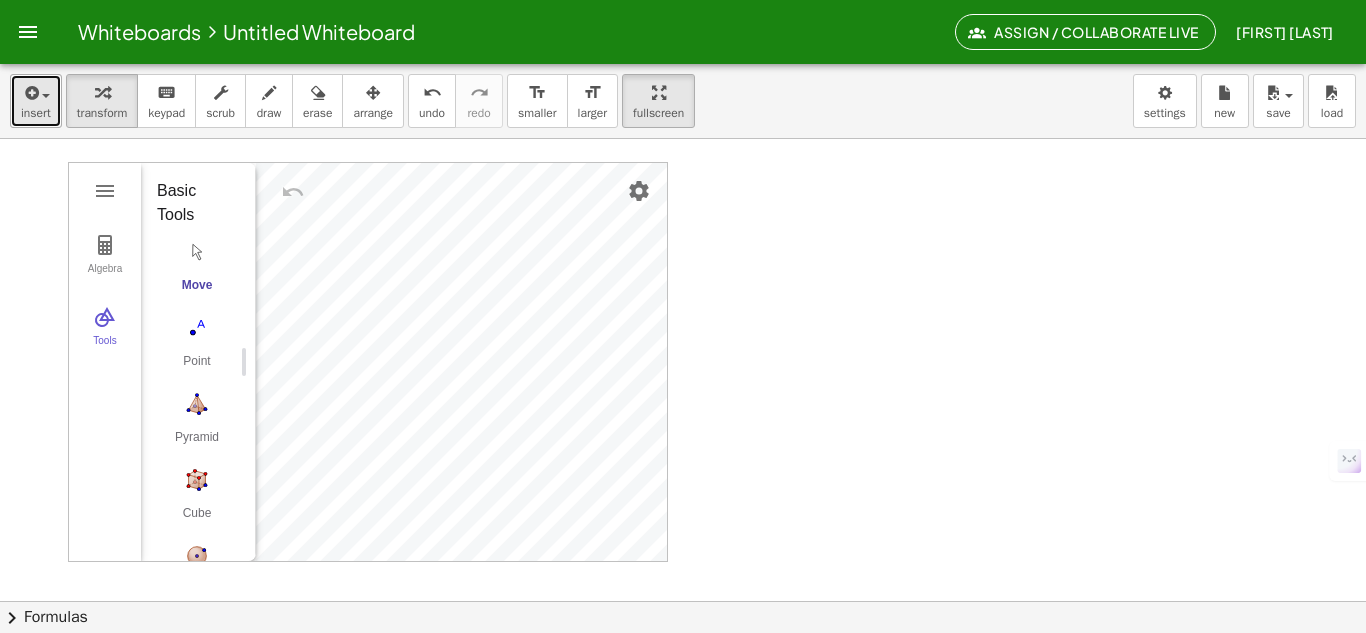 click at bounding box center (41, 95) 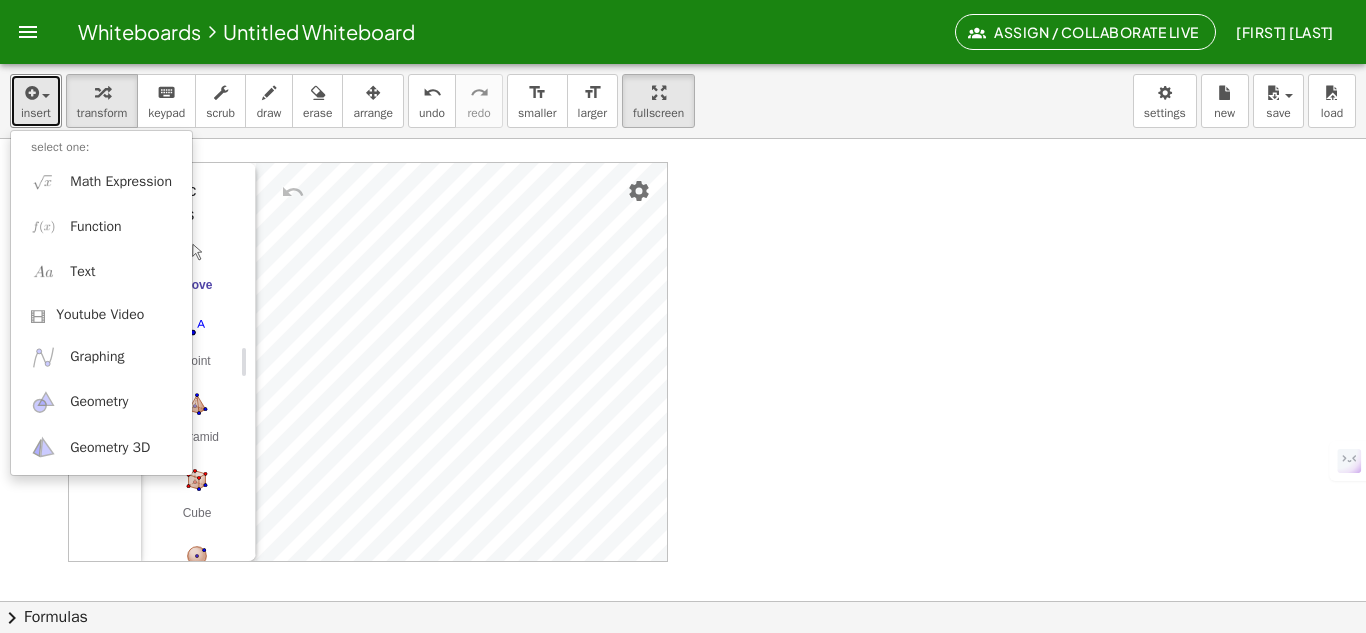 click at bounding box center (683, 583) 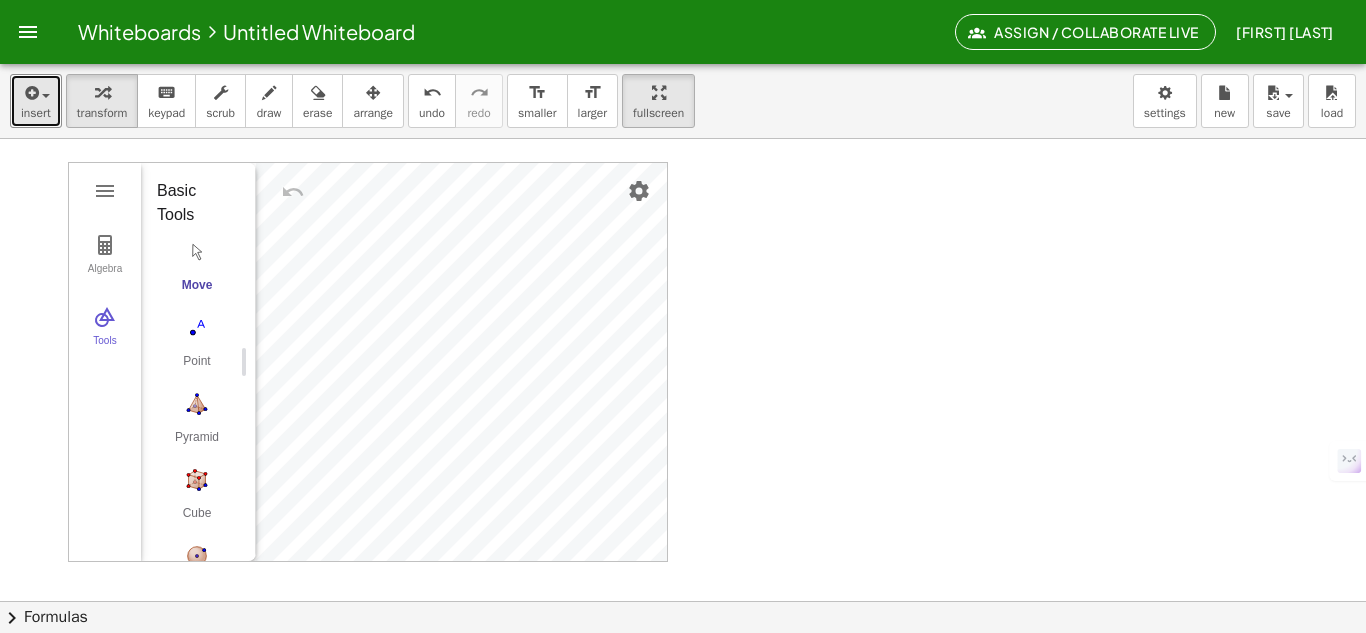 click at bounding box center [683, 583] 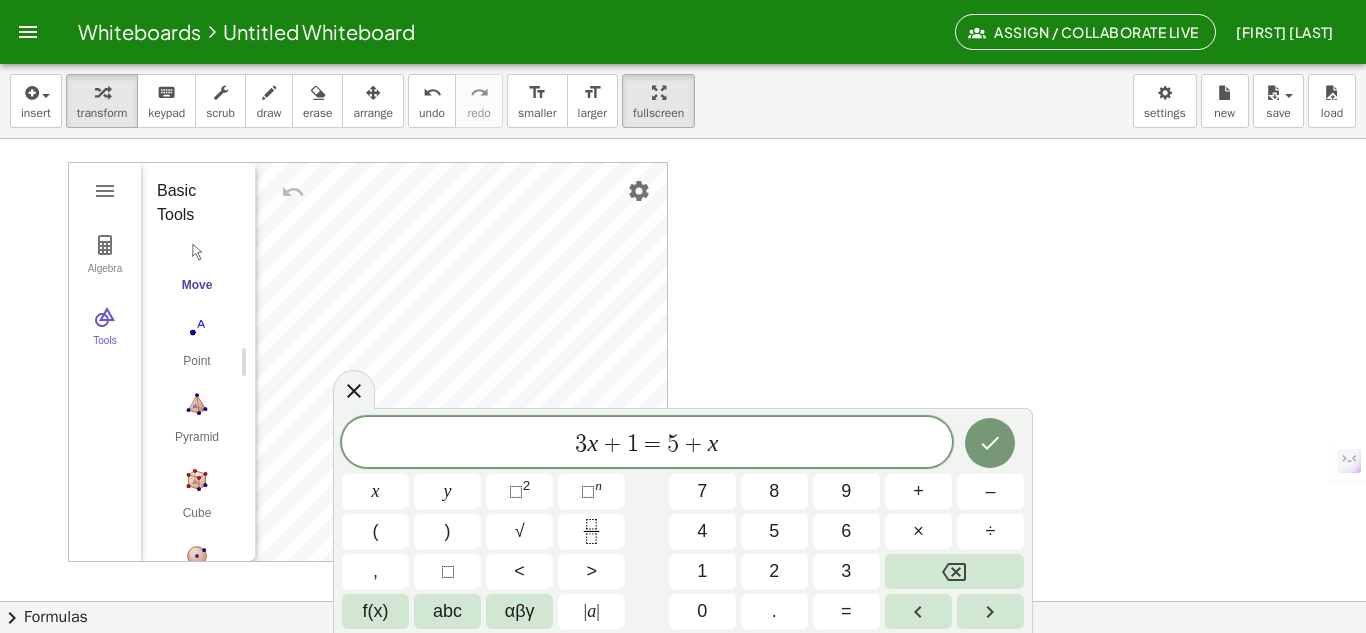 click at bounding box center (683, 583) 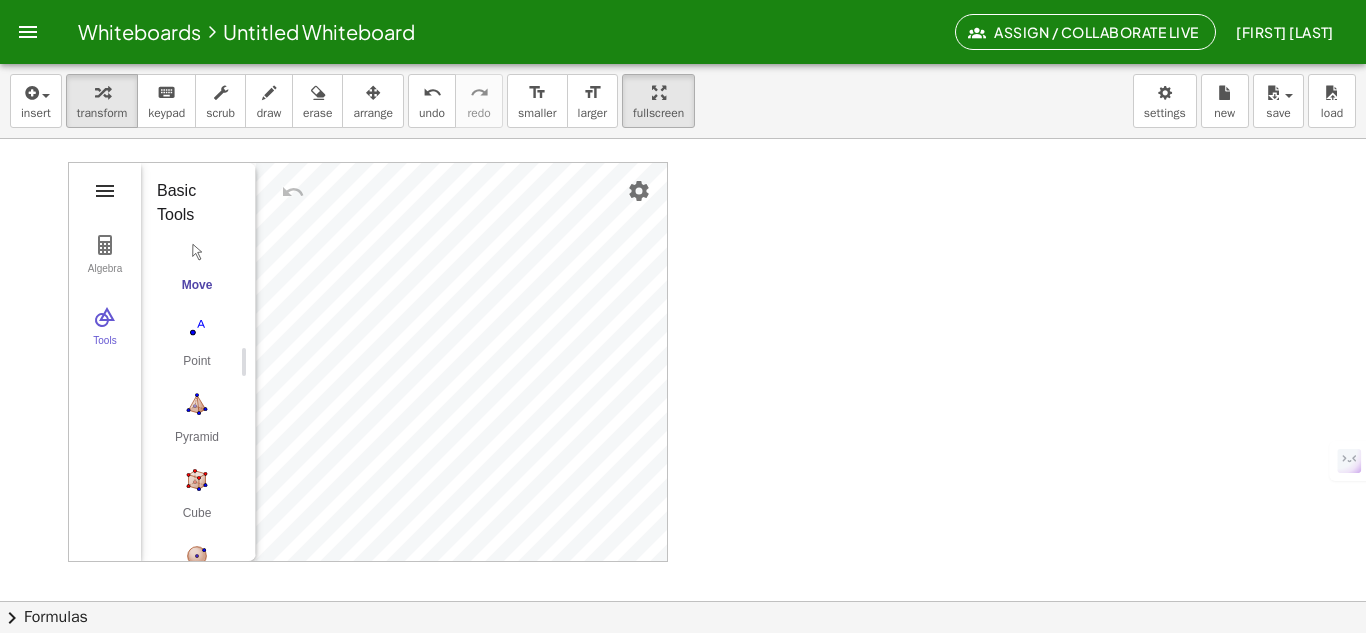 click at bounding box center (105, 191) 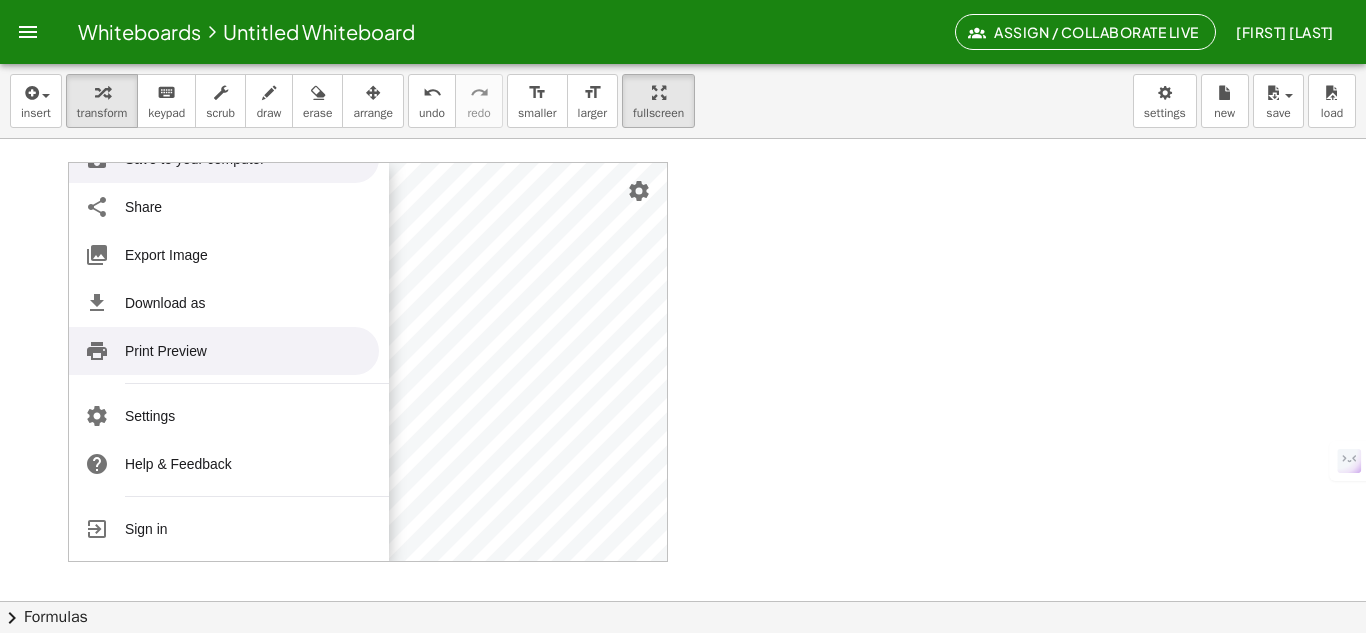 scroll, scrollTop: 0, scrollLeft: 0, axis: both 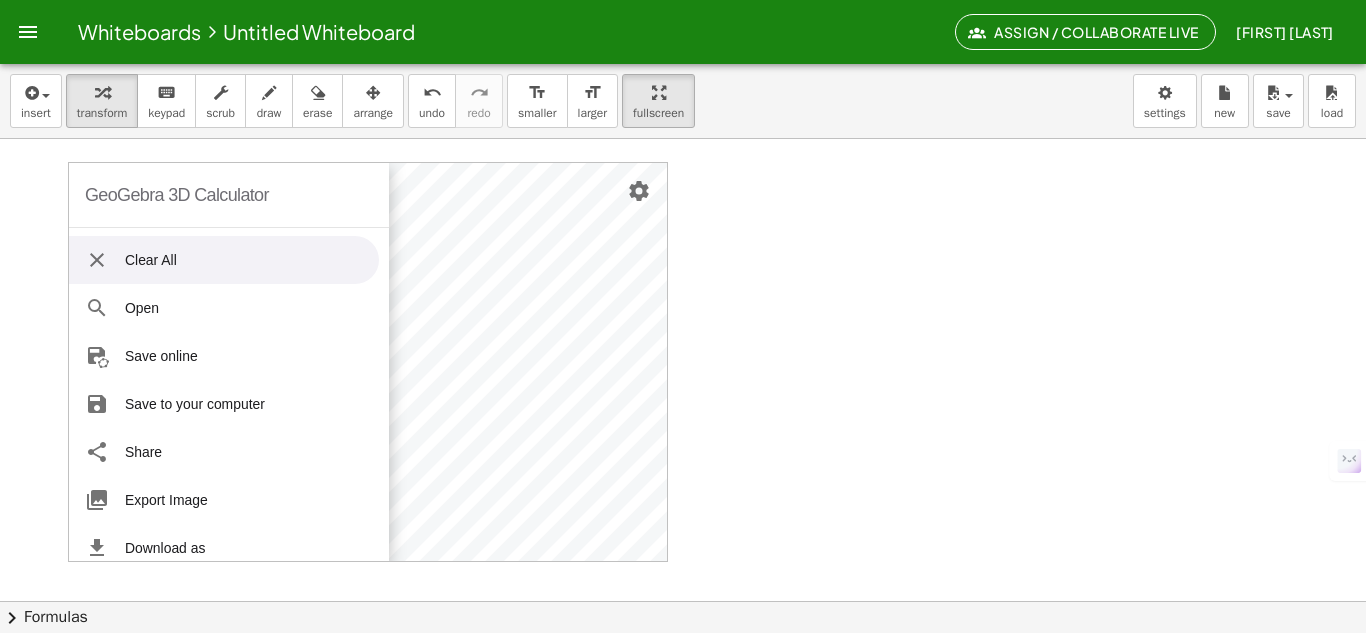 click on "Clear All" at bounding box center (224, 260) 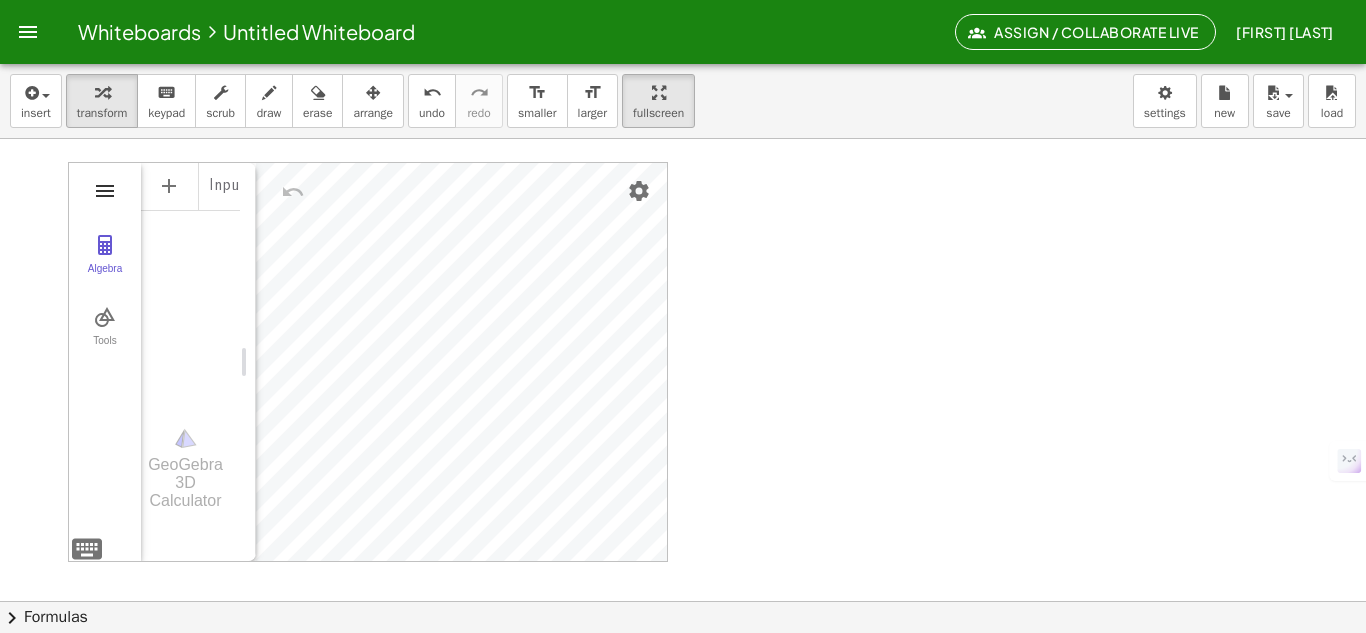 click at bounding box center (105, 191) 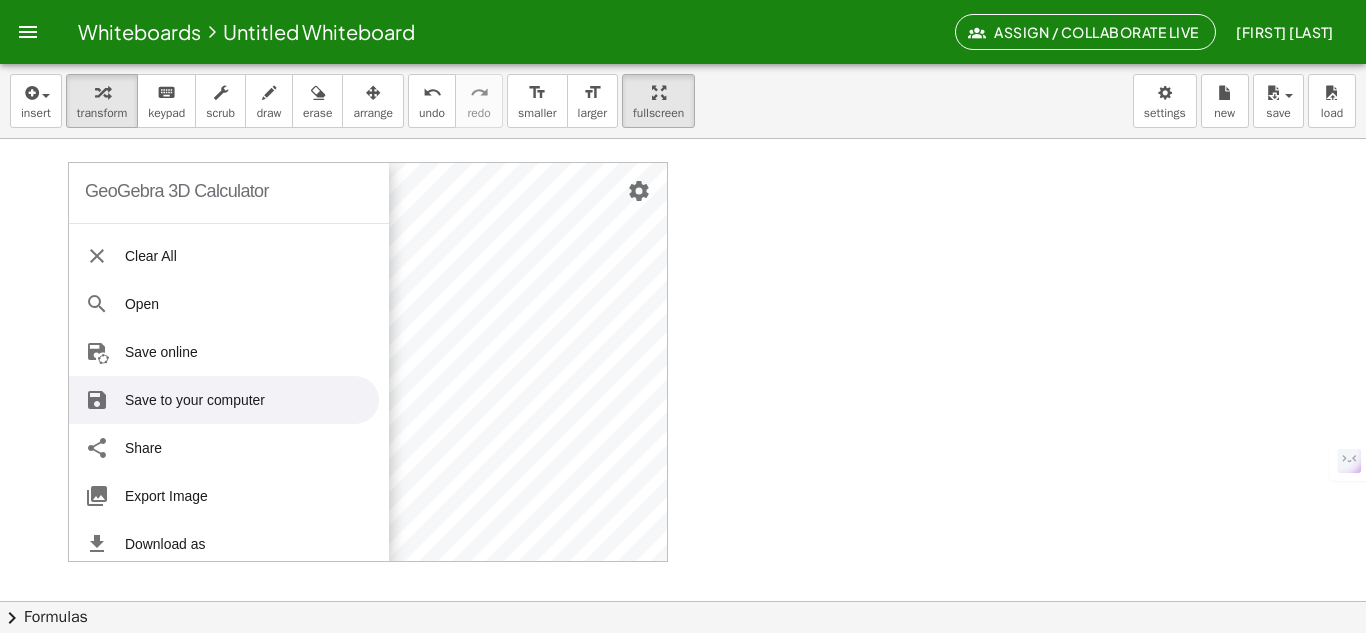 scroll, scrollTop: 0, scrollLeft: 0, axis: both 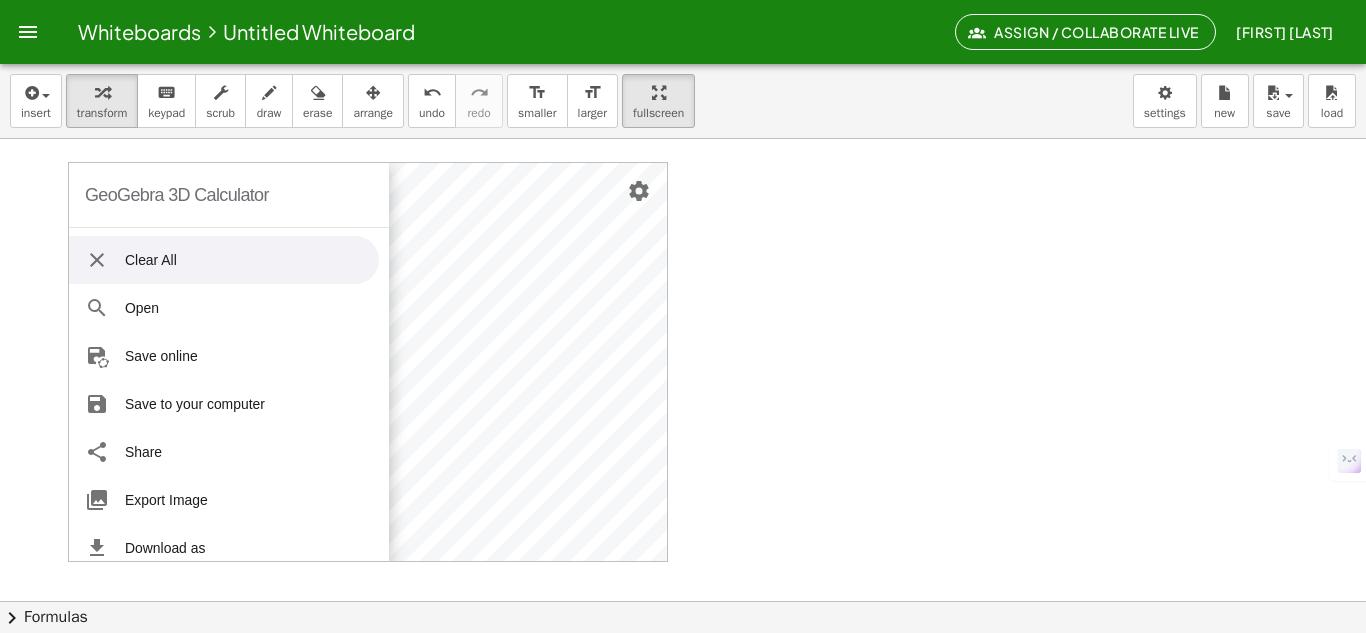 click on "Clear All" at bounding box center (224, 260) 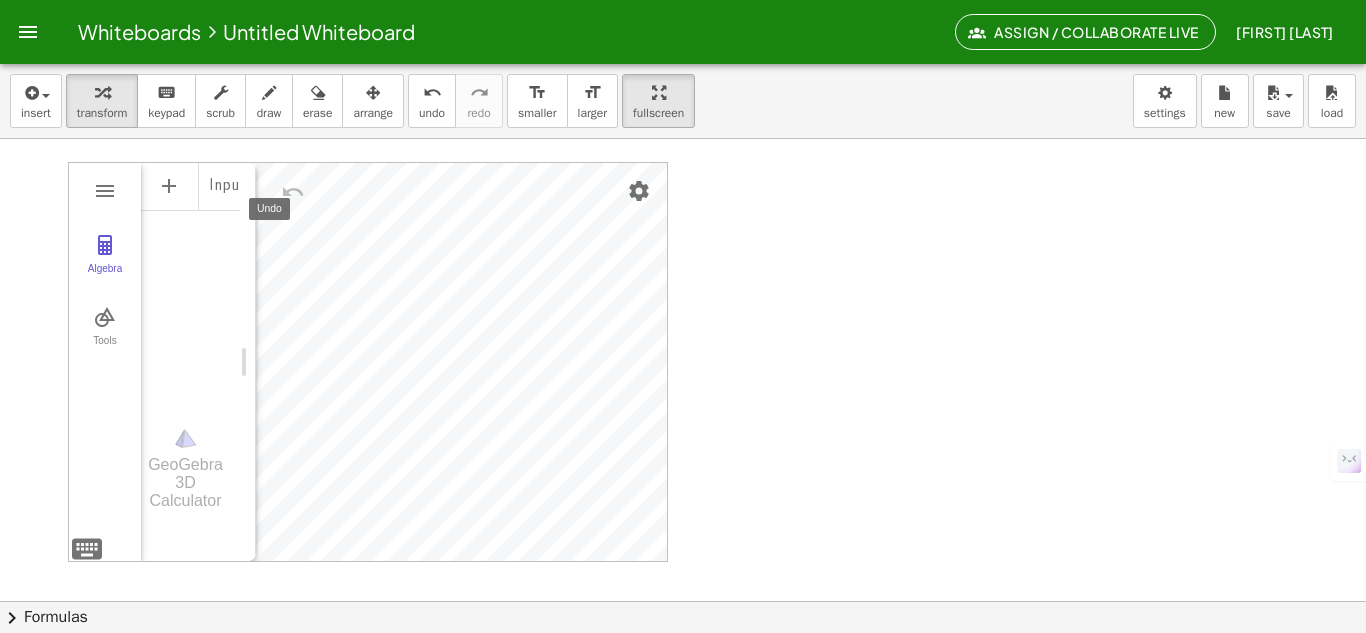 click at bounding box center [293, 192] 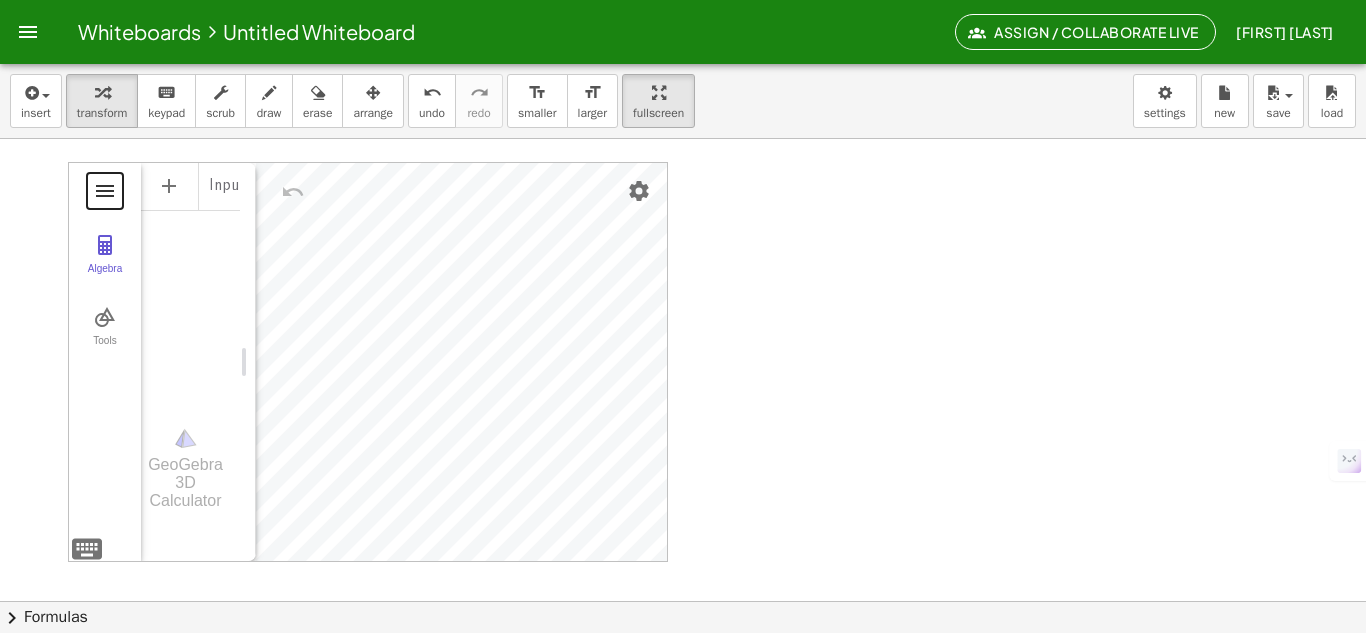 click at bounding box center (105, 191) 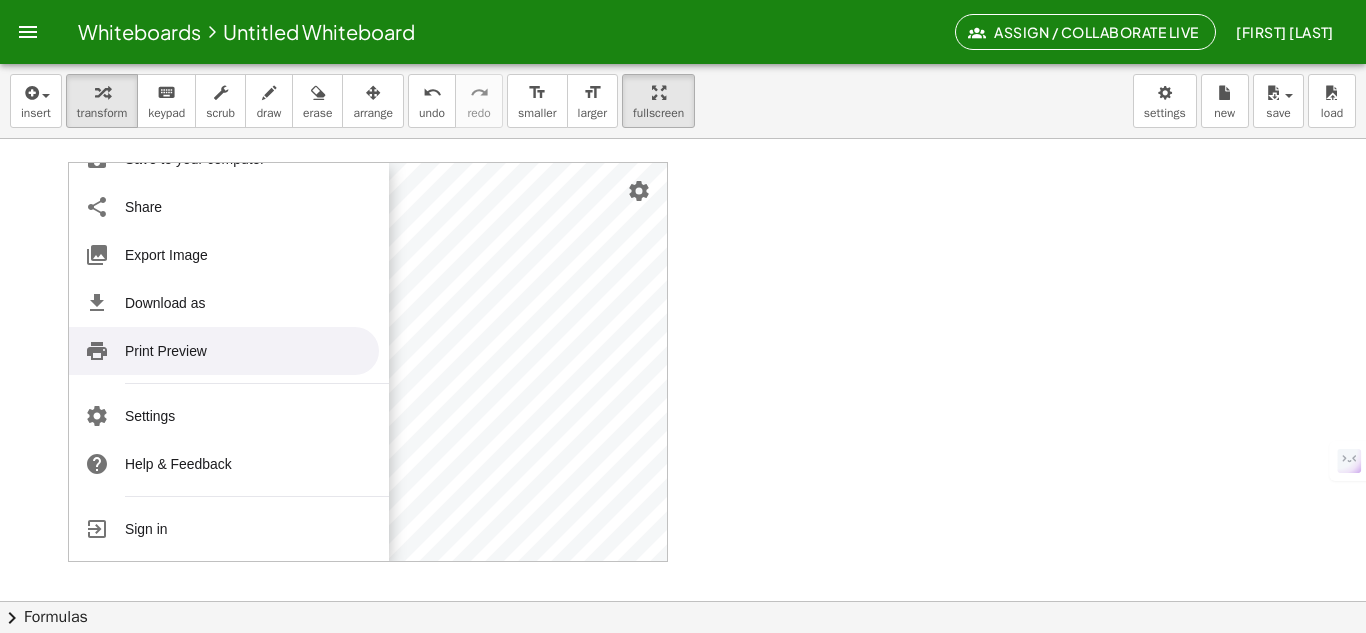 scroll, scrollTop: 0, scrollLeft: 0, axis: both 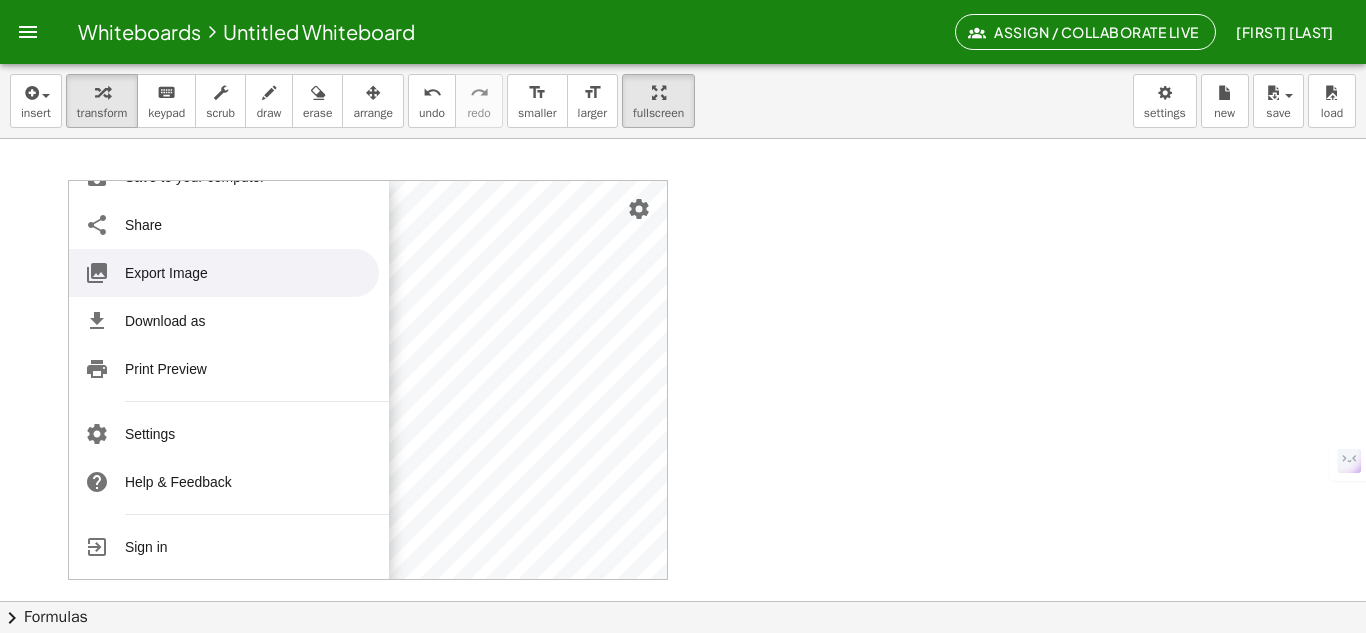 click on "Export Image" at bounding box center (224, 273) 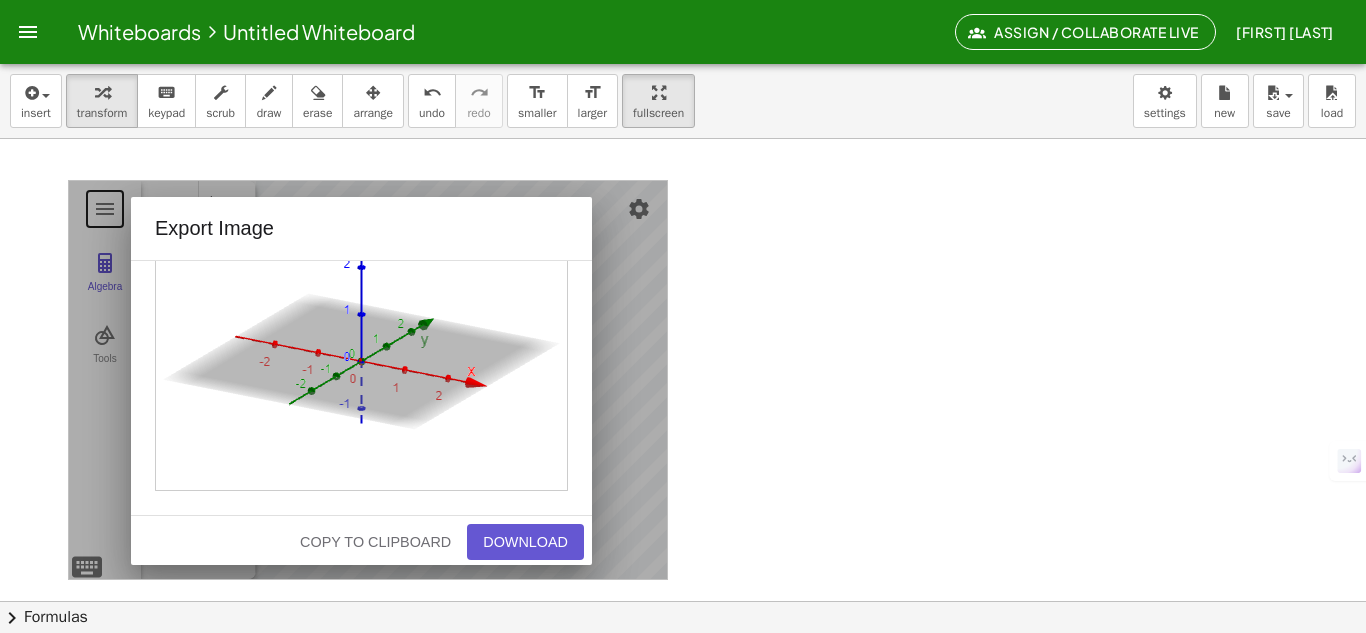 scroll, scrollTop: 0, scrollLeft: 0, axis: both 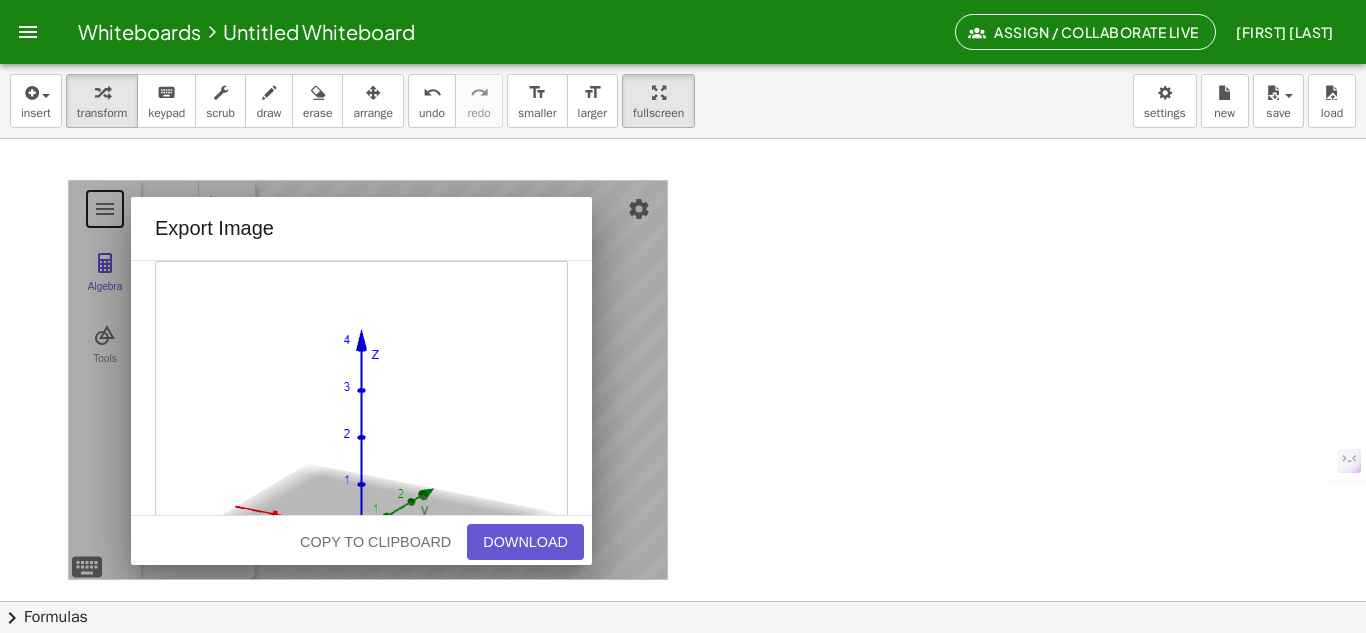 click at bounding box center [683, 601] 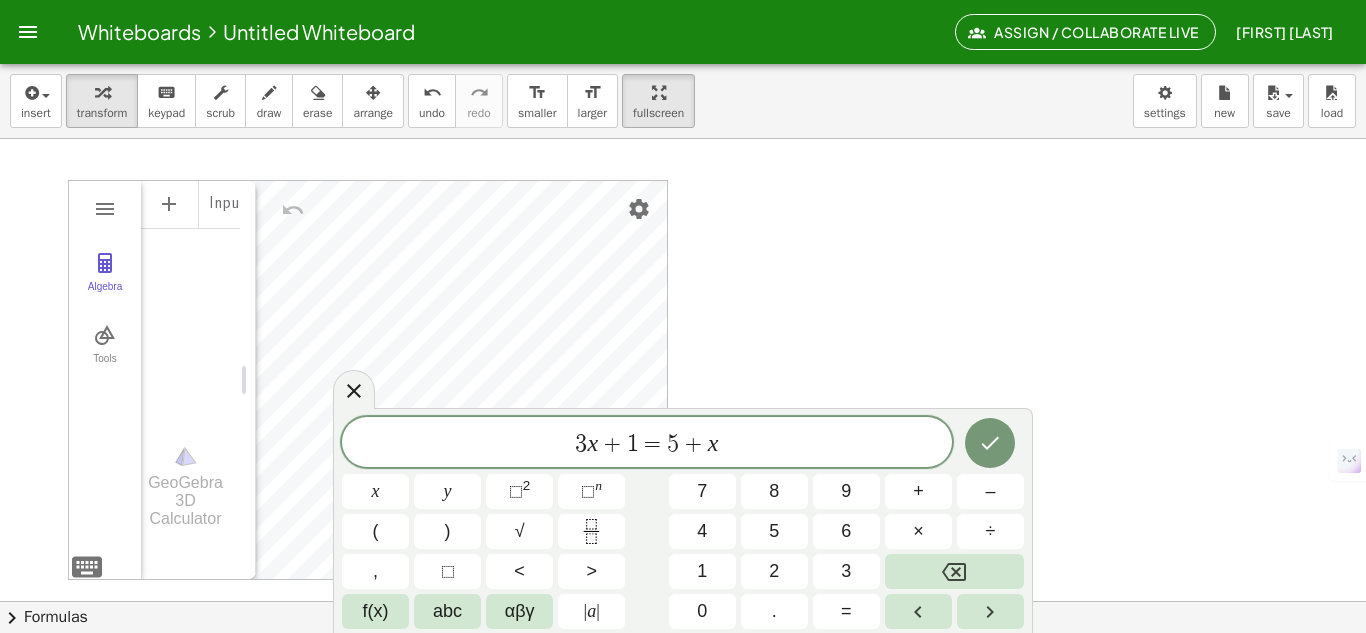 click at bounding box center [683, 601] 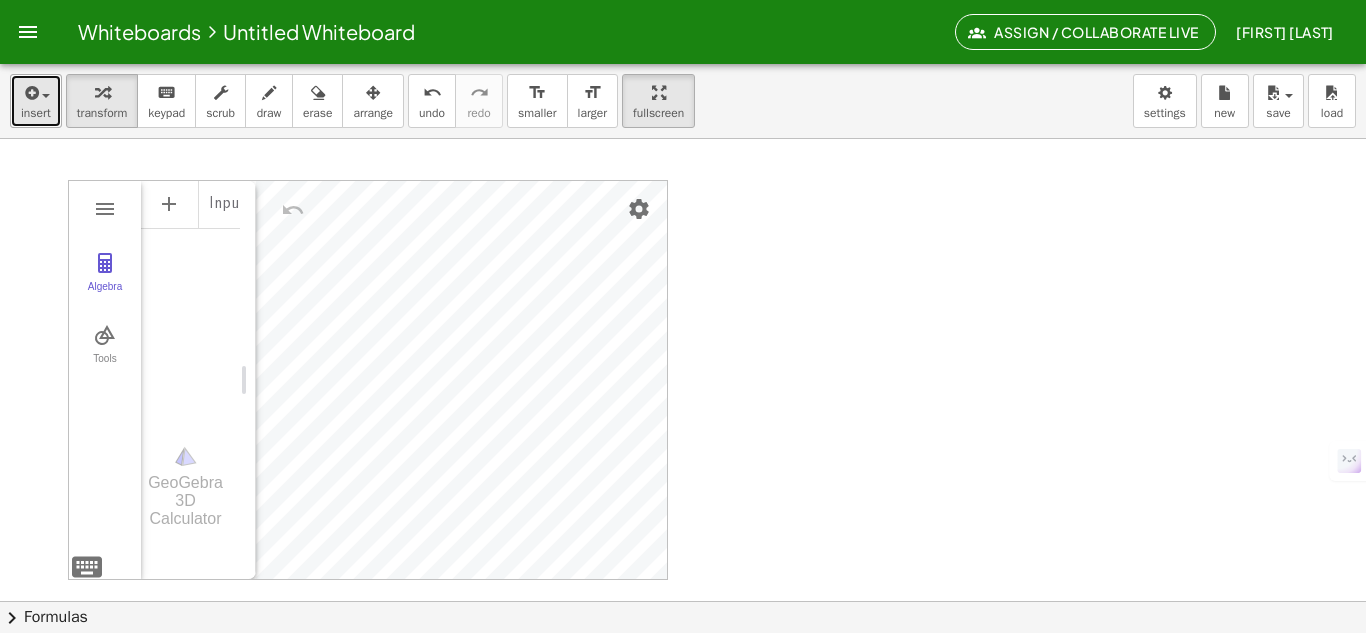 click on "insert" at bounding box center [36, 113] 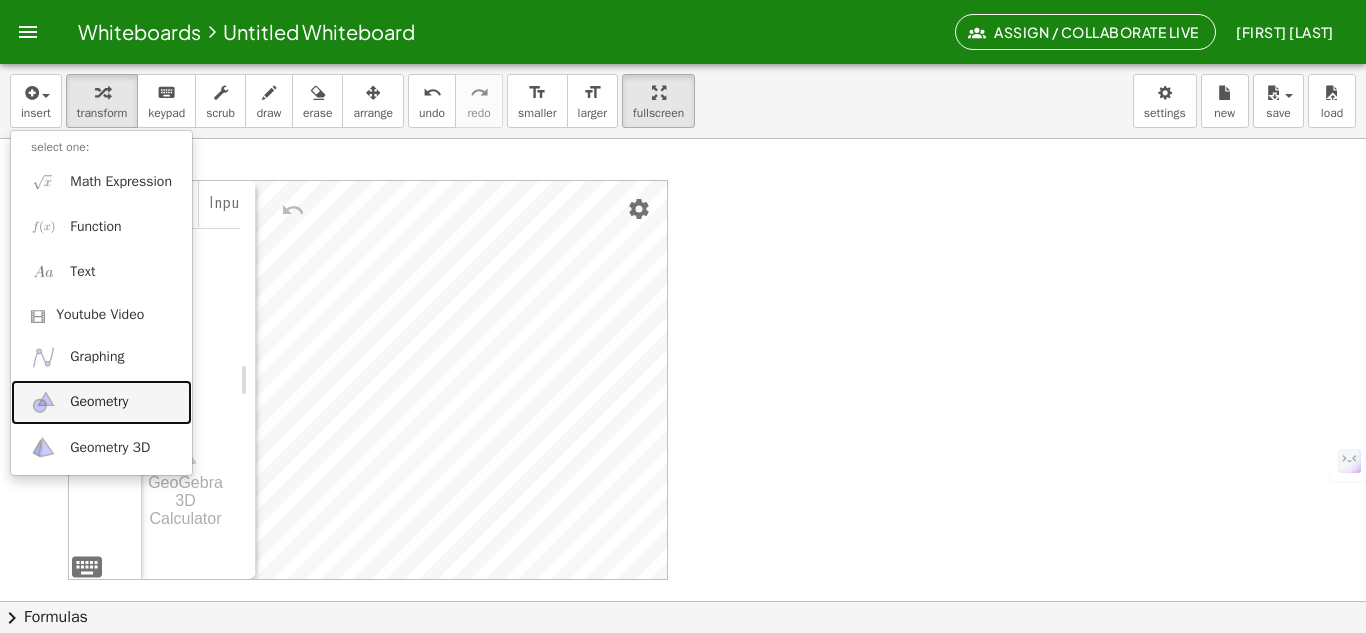 click on "Geometry" at bounding box center (99, 402) 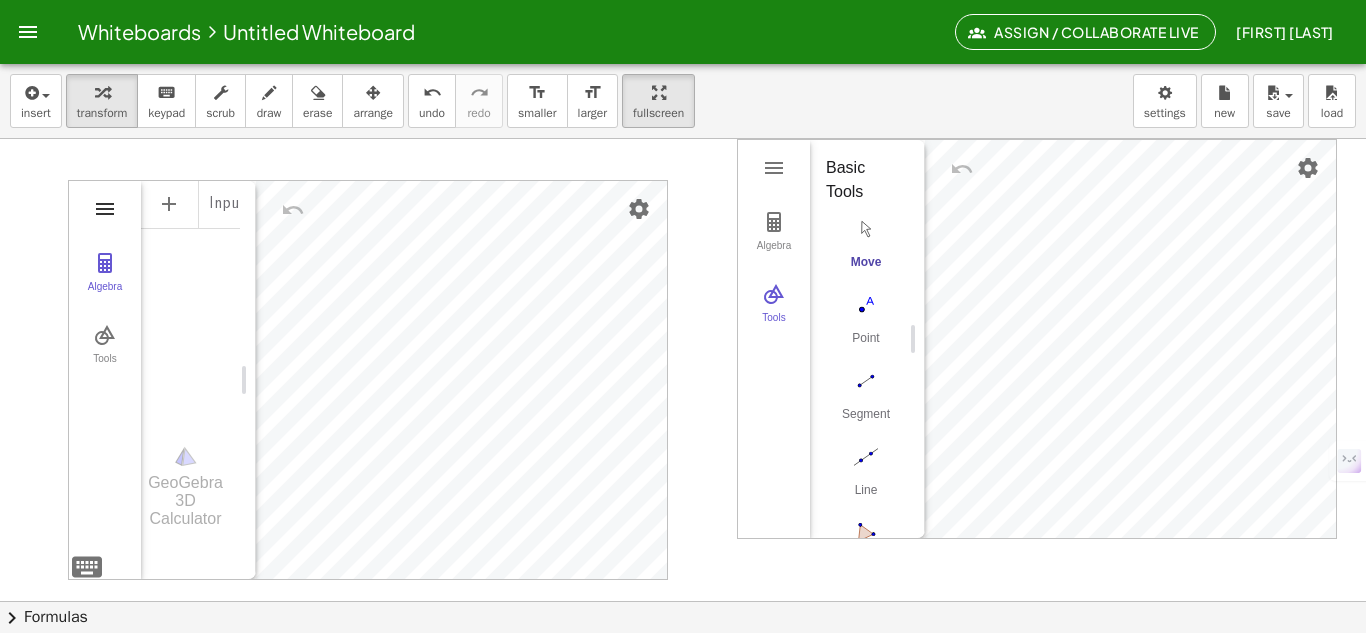 click at bounding box center [105, 209] 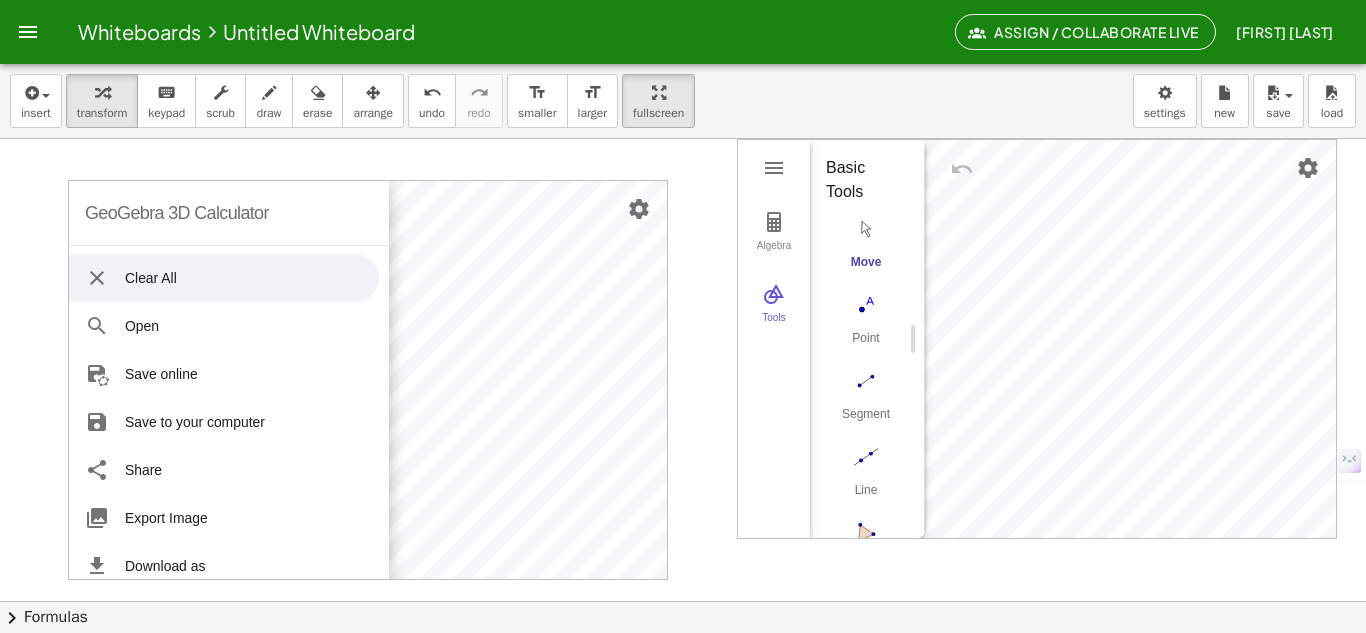 click on "Clear All" at bounding box center [224, 278] 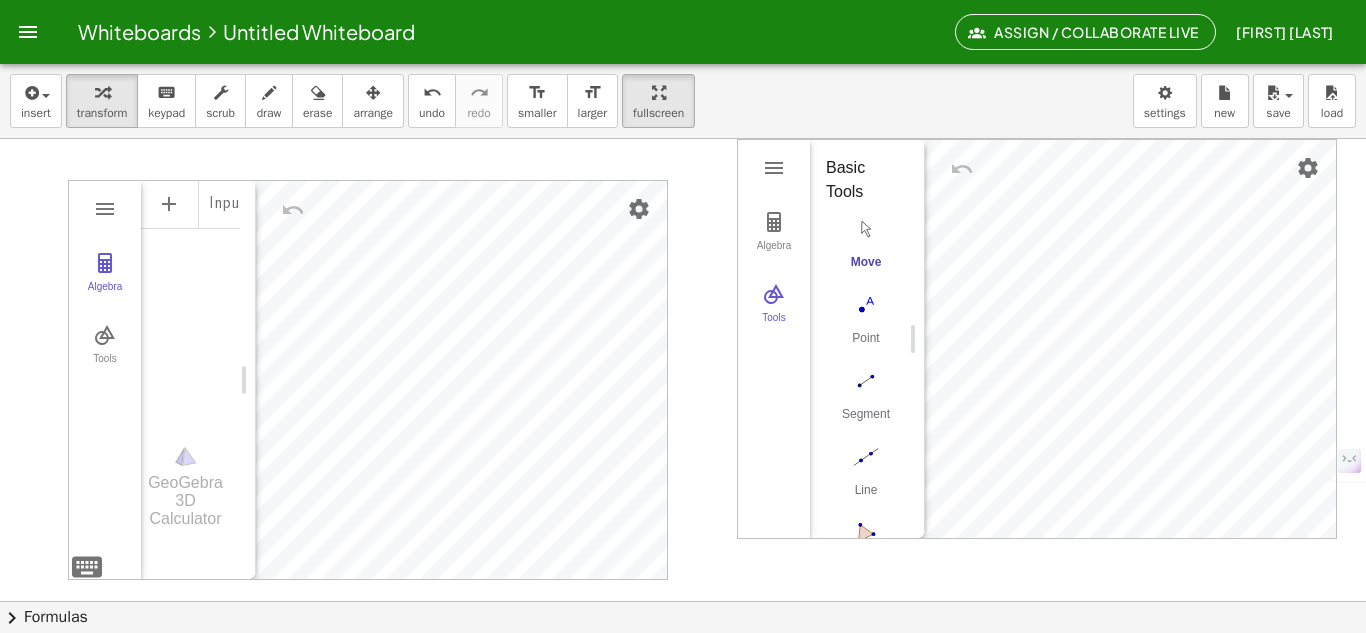 click on "Algebra Tools" at bounding box center [105, 380] 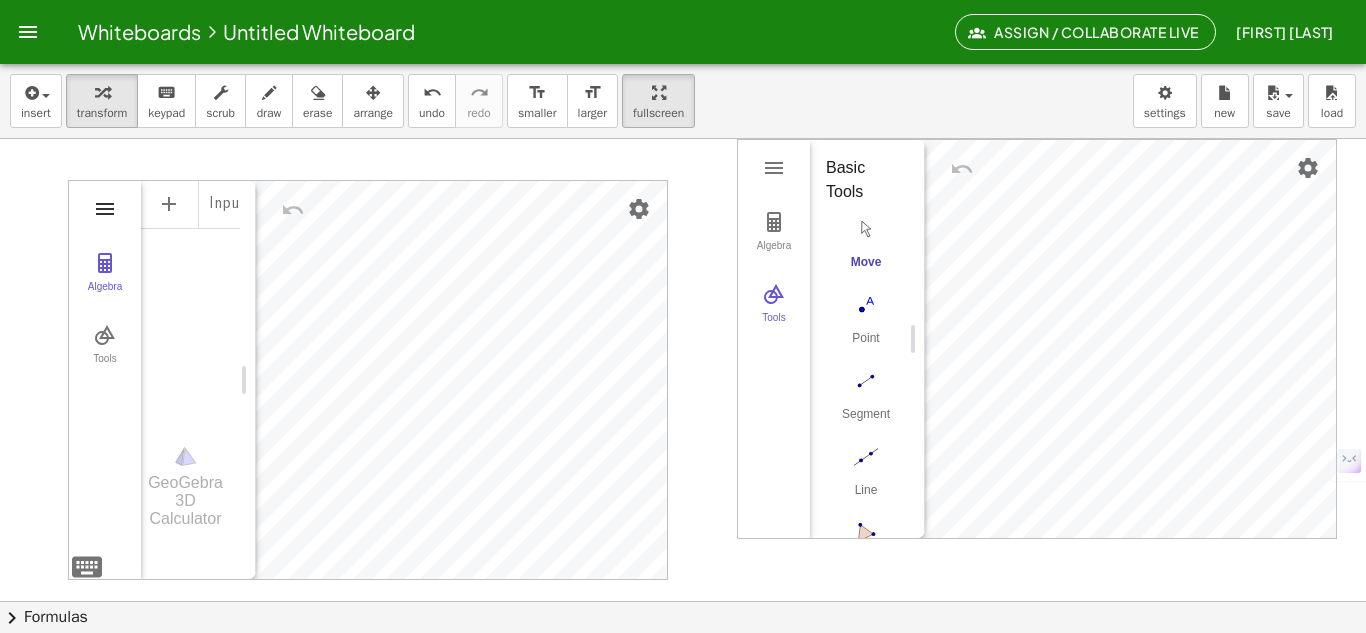 click at bounding box center [105, 209] 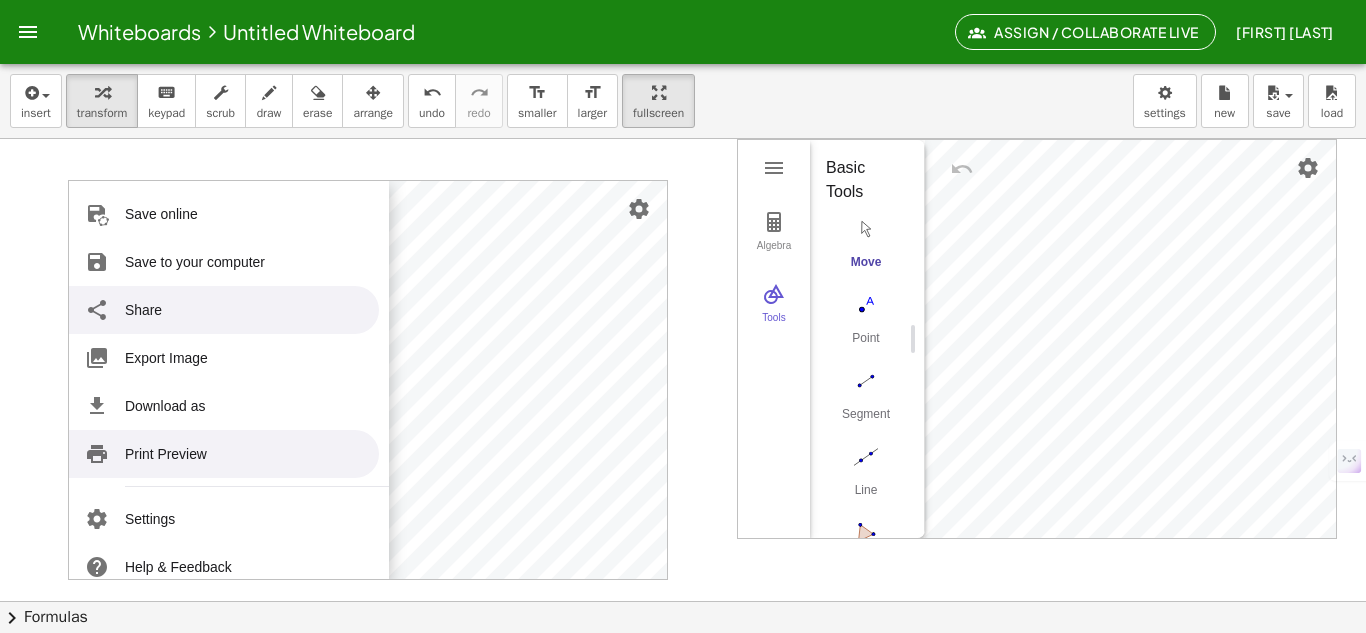 scroll, scrollTop: 245, scrollLeft: 0, axis: vertical 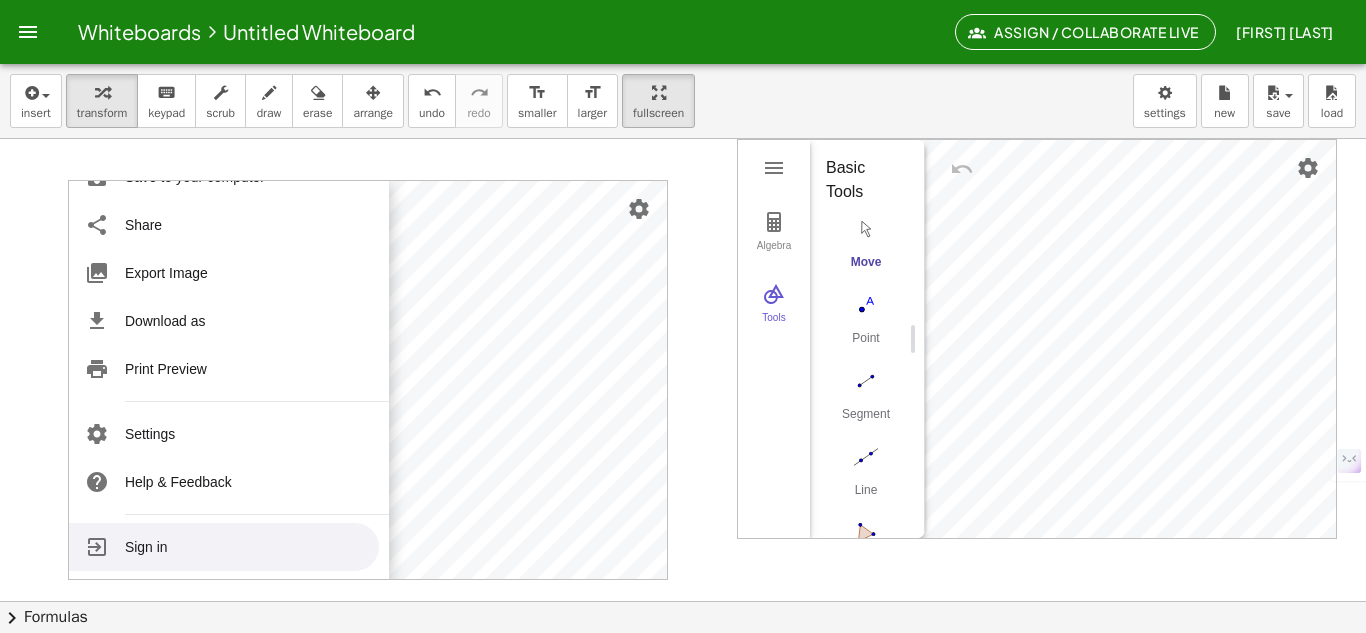 click on "Sign in" at bounding box center [224, 547] 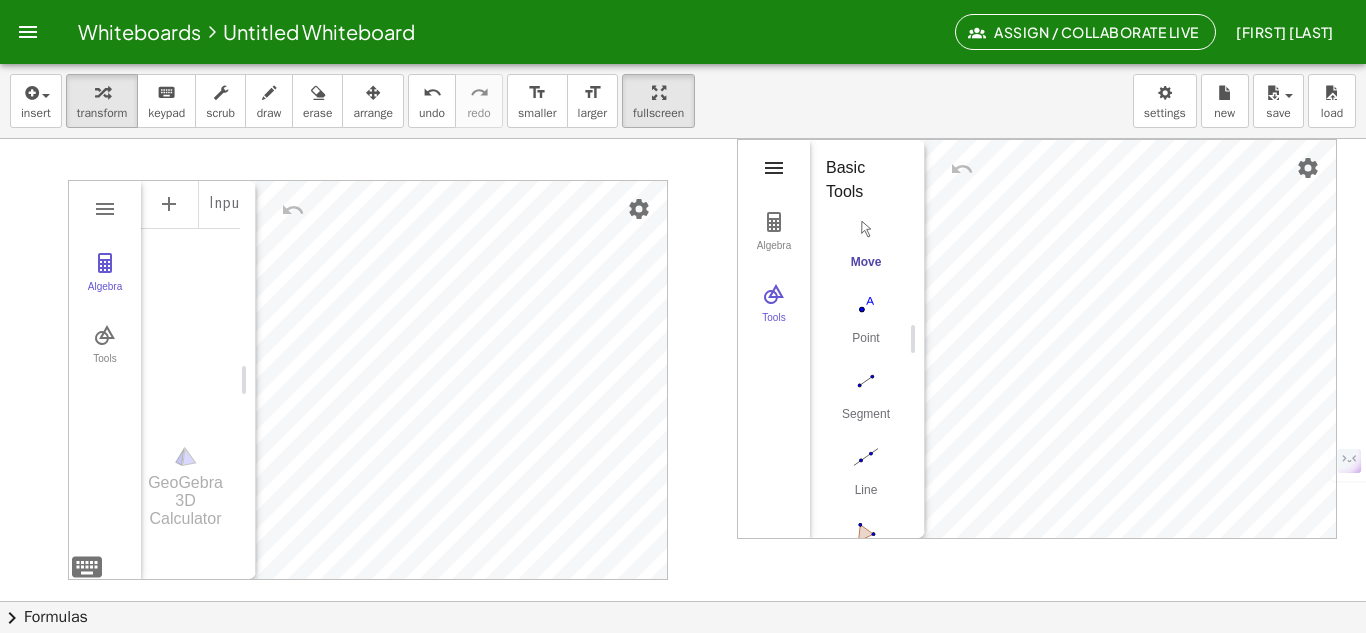 click at bounding box center [774, 168] 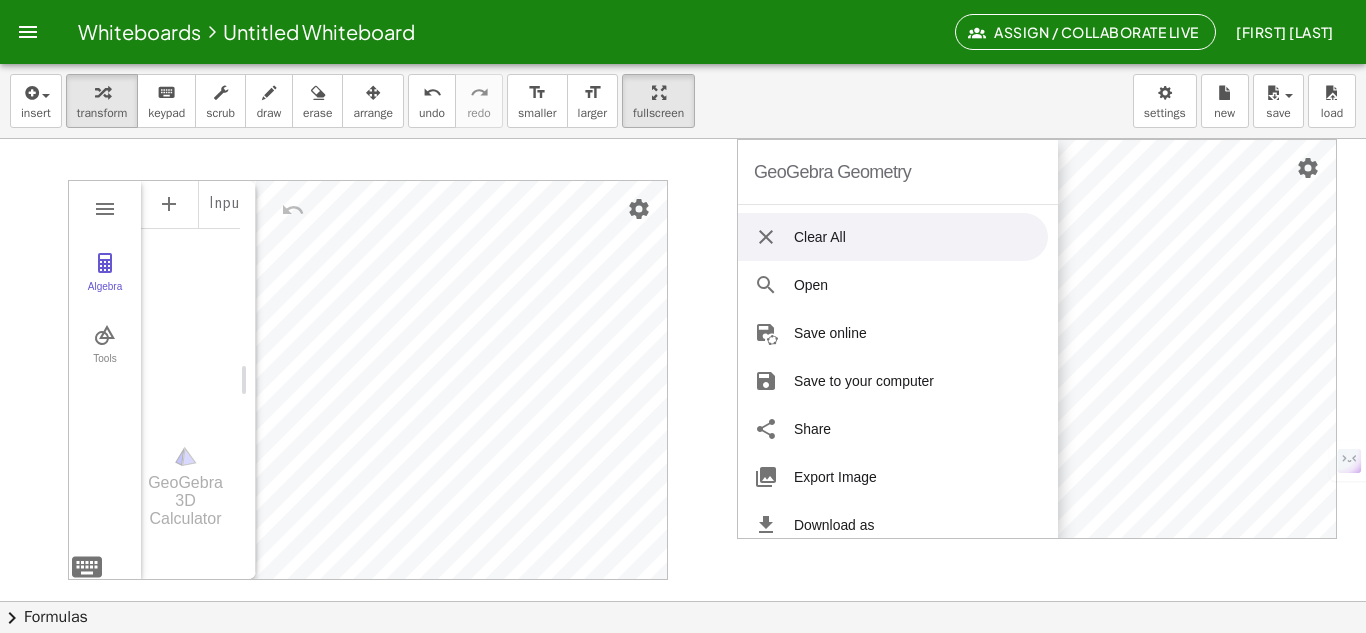 click on "Clear All" at bounding box center (893, 237) 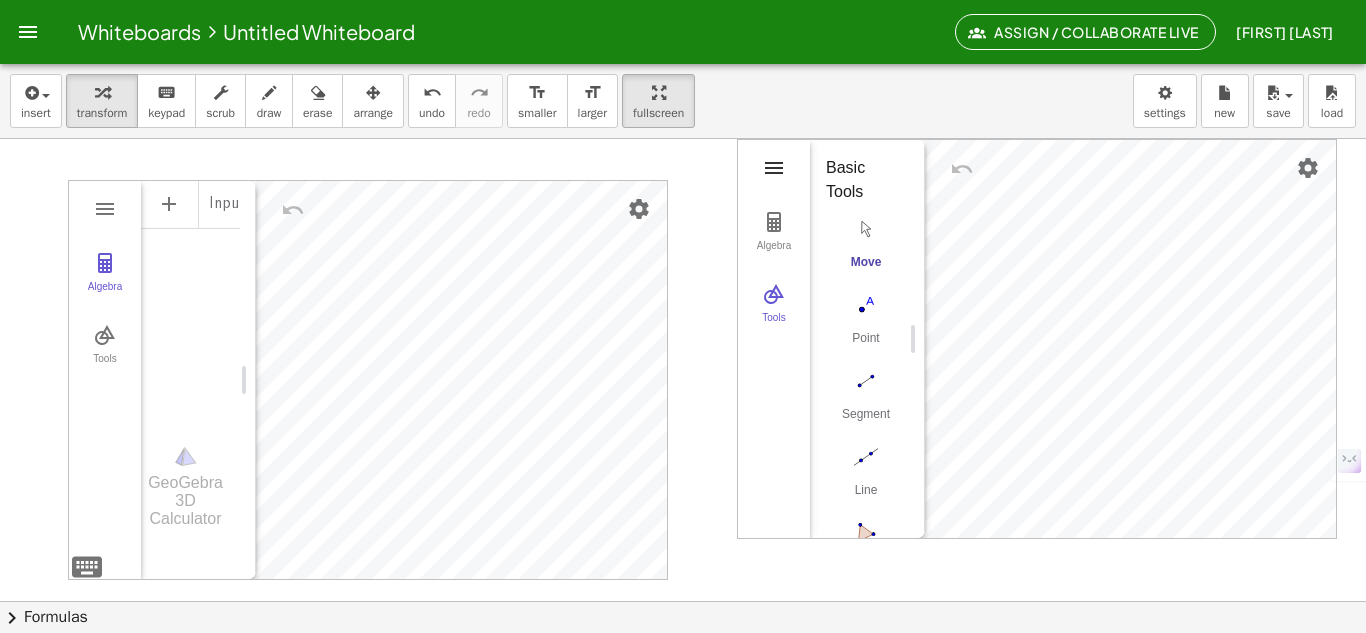 click at bounding box center [774, 168] 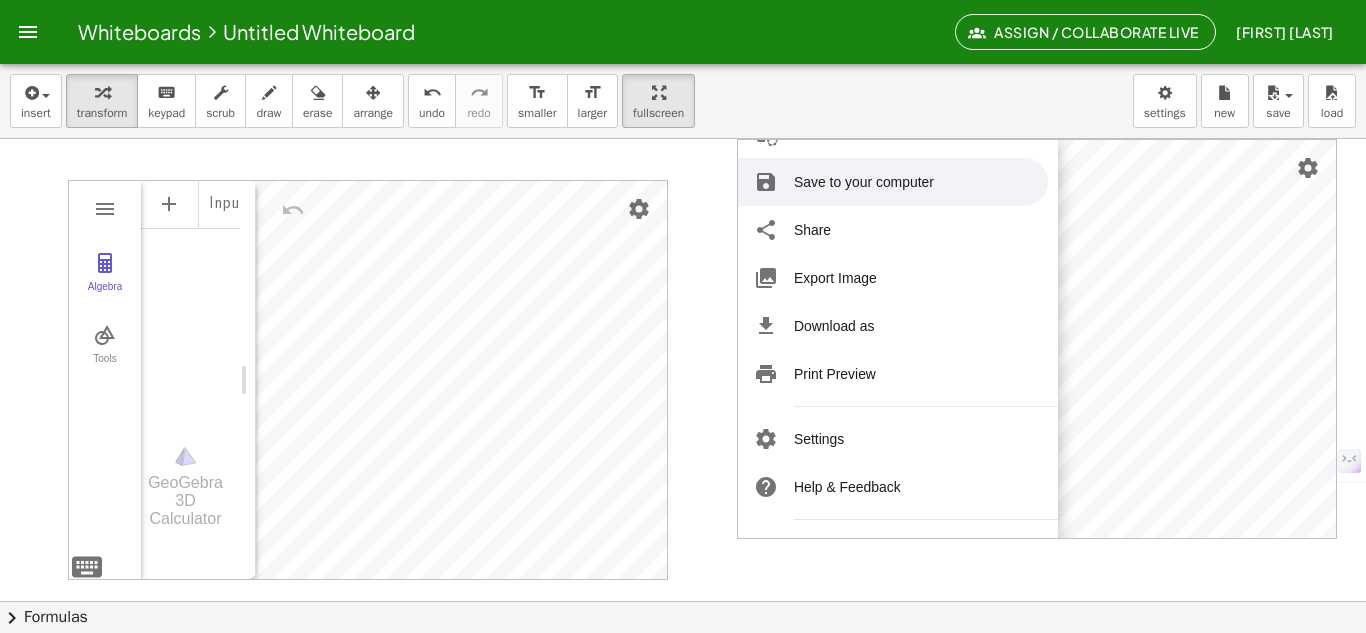 scroll, scrollTop: 245, scrollLeft: 0, axis: vertical 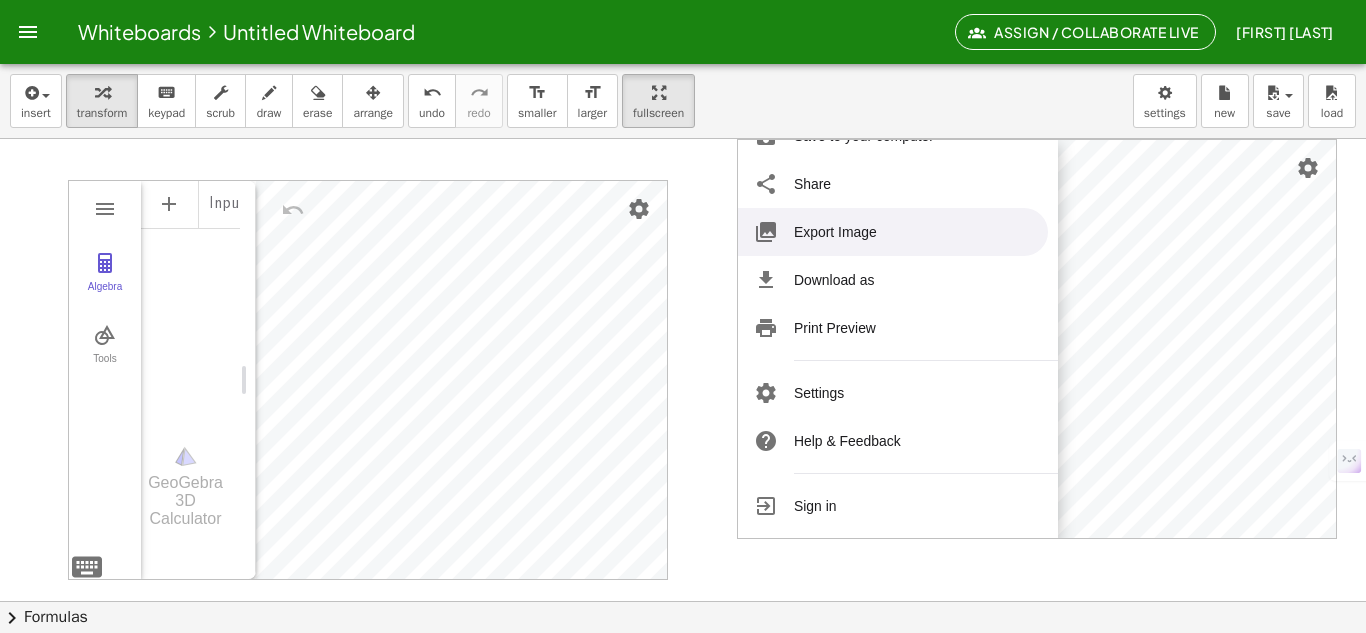 click on "Export Image" at bounding box center (893, 232) 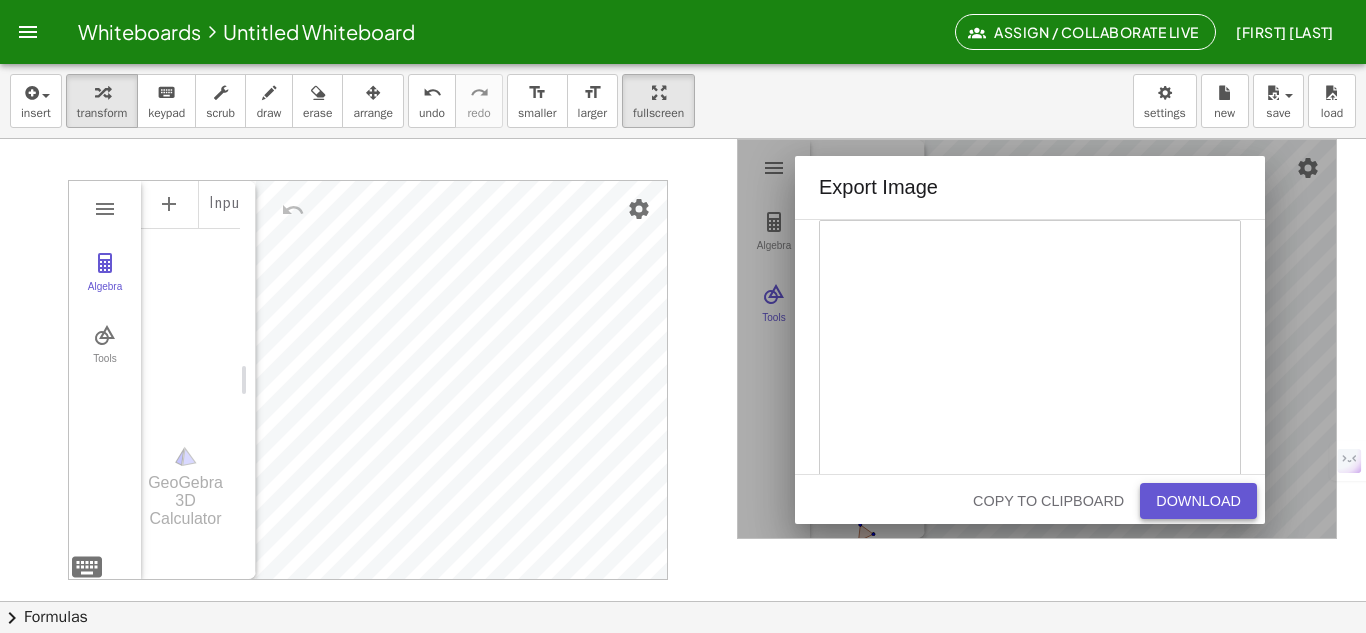 click on "Download" at bounding box center [1198, 501] 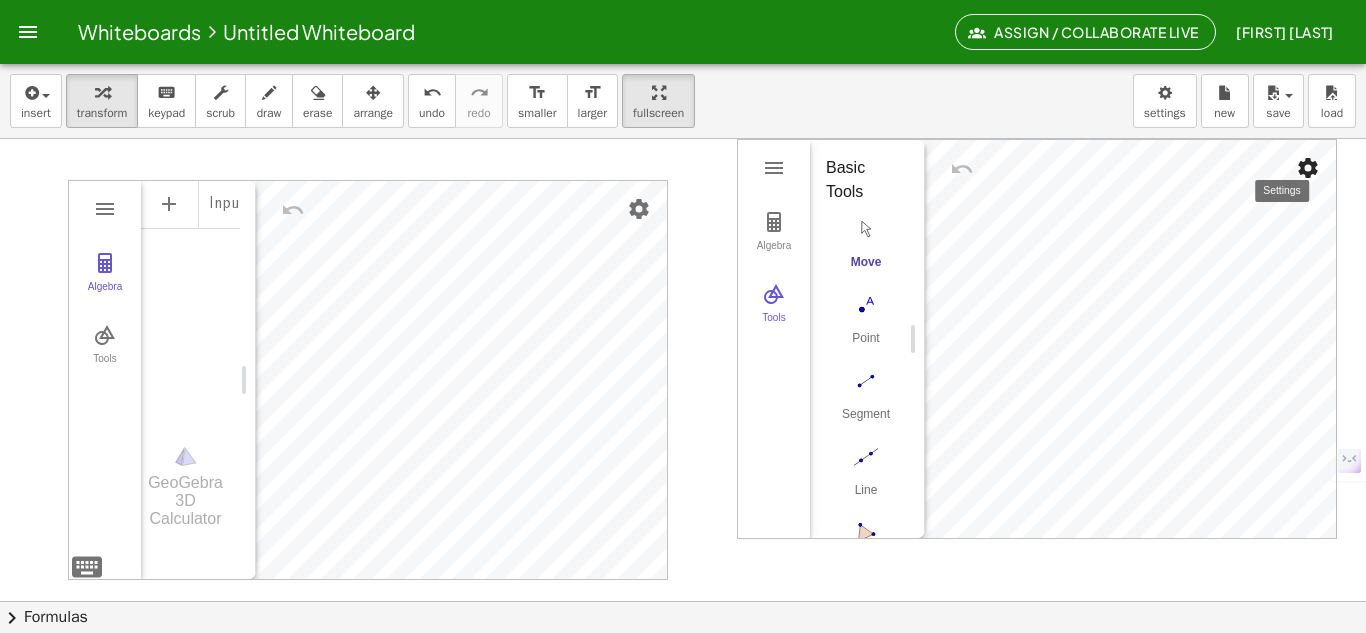 click at bounding box center [1308, 168] 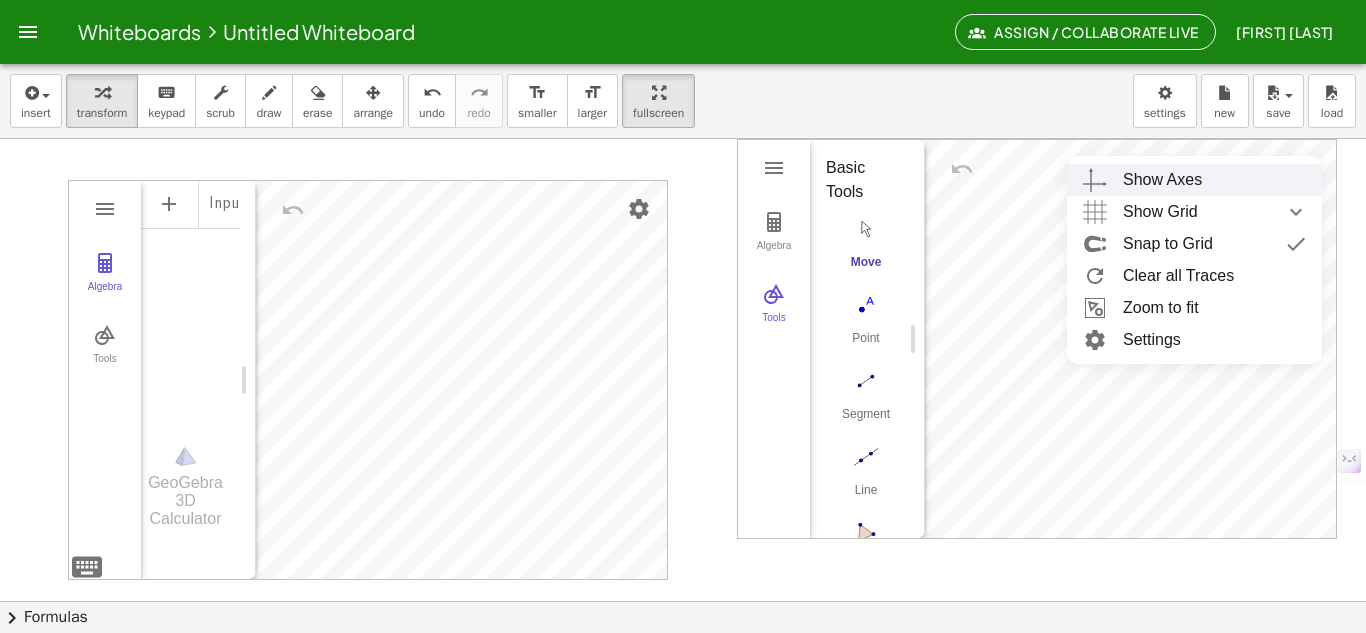 click on "Show Axes" at bounding box center [1214, 180] 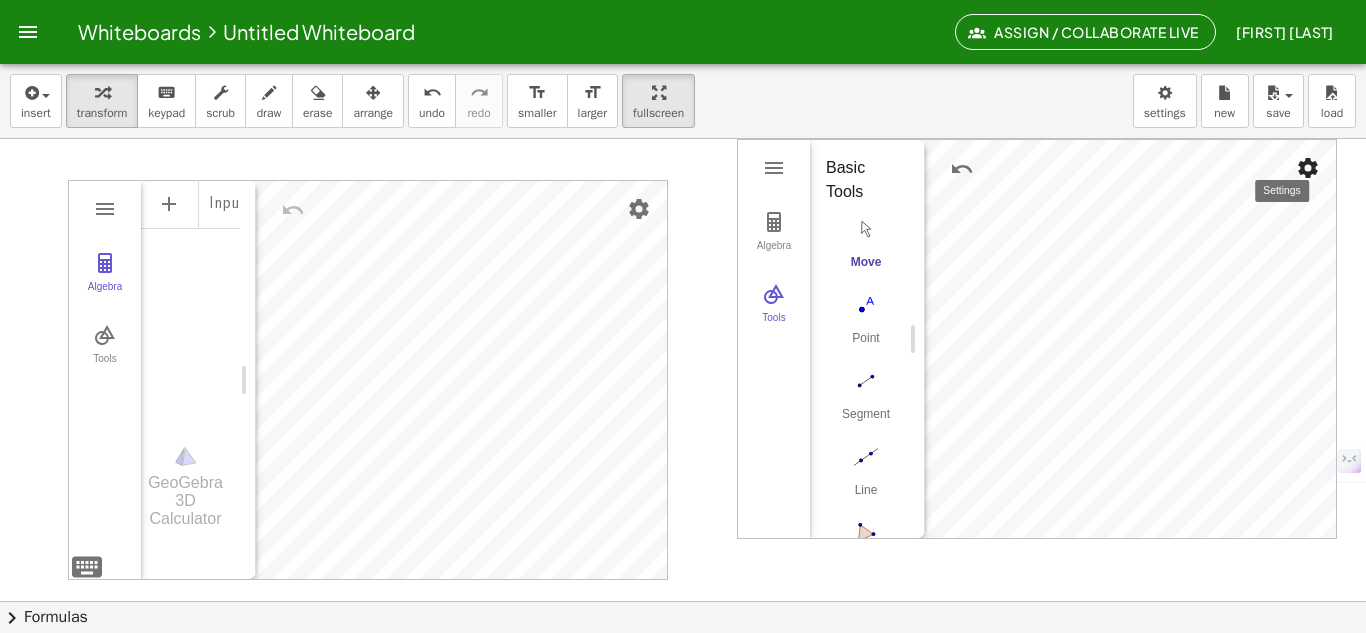 click at bounding box center [1308, 168] 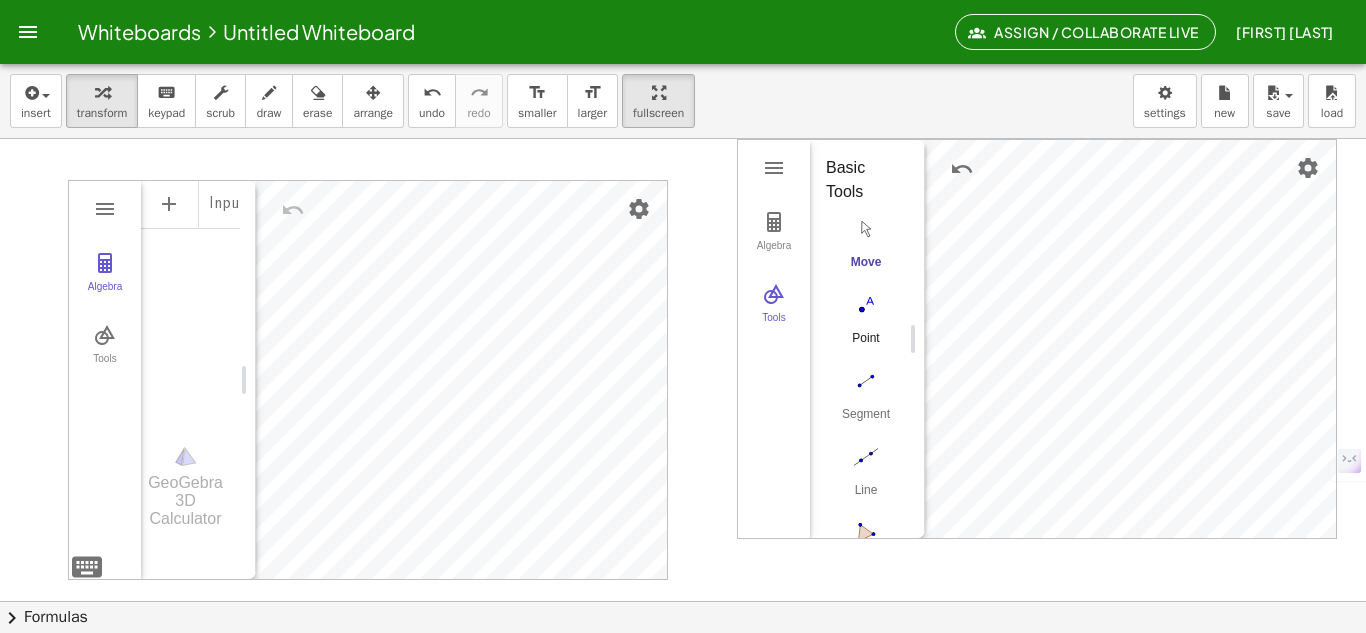 click at bounding box center [866, 305] 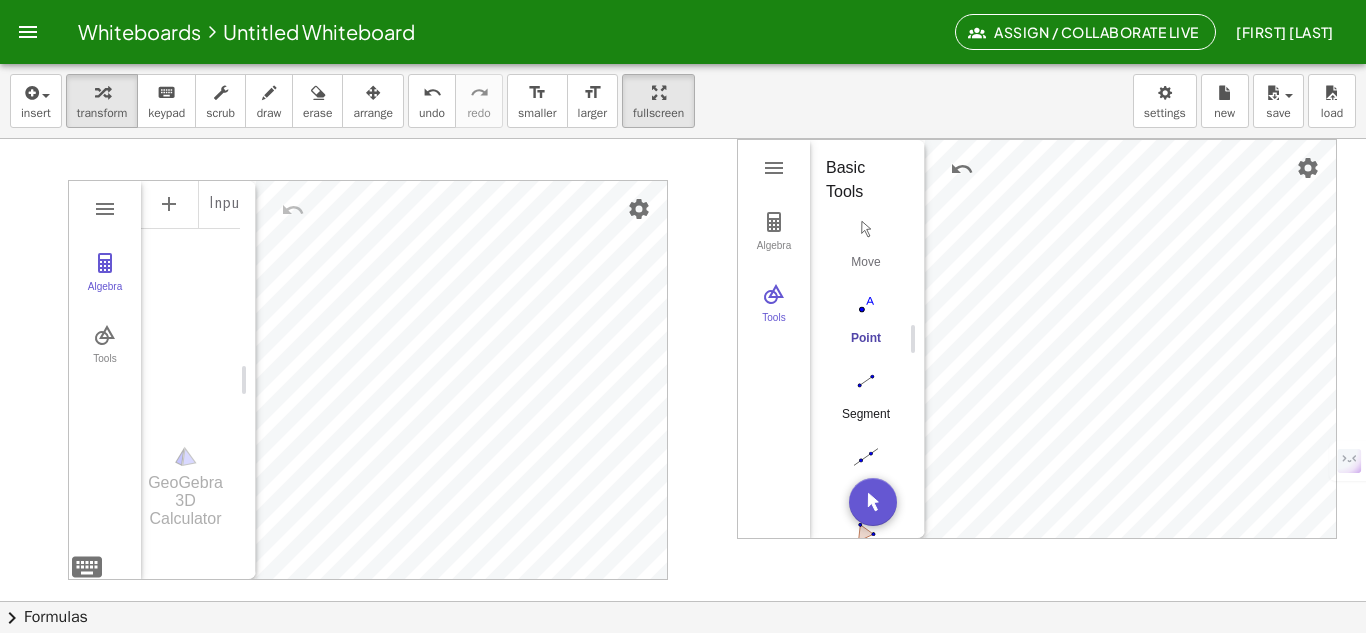 click on "Segment" at bounding box center (866, 400) 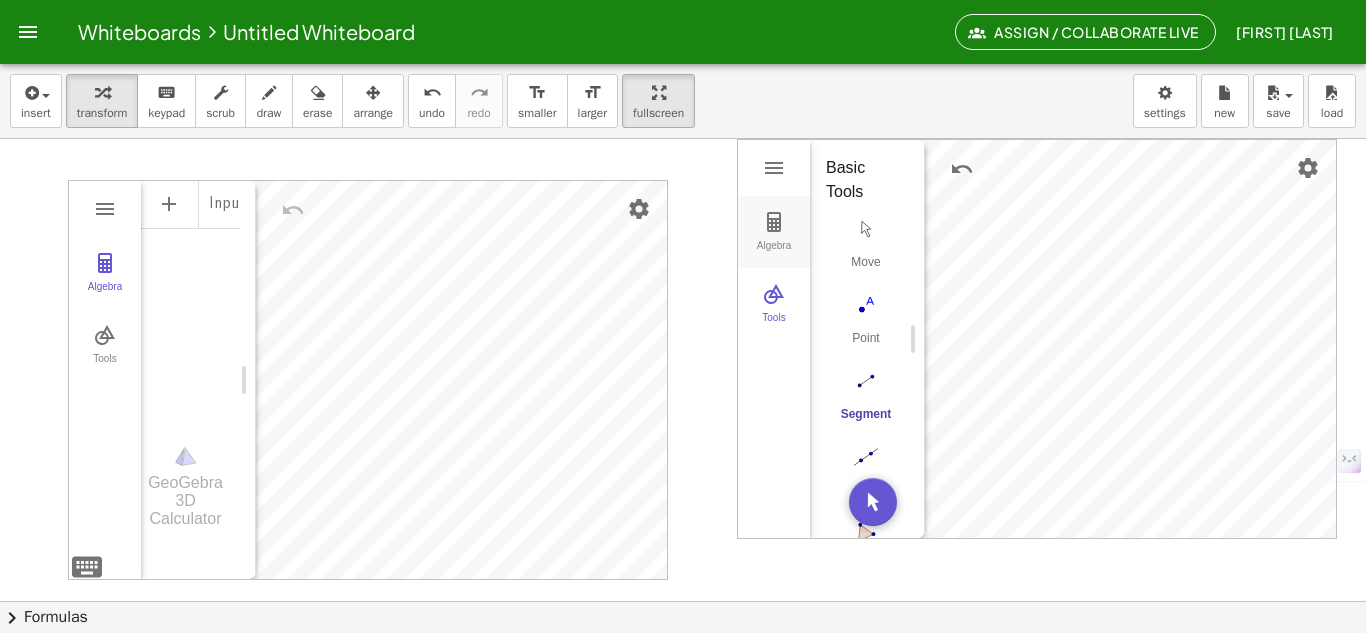click at bounding box center (774, 222) 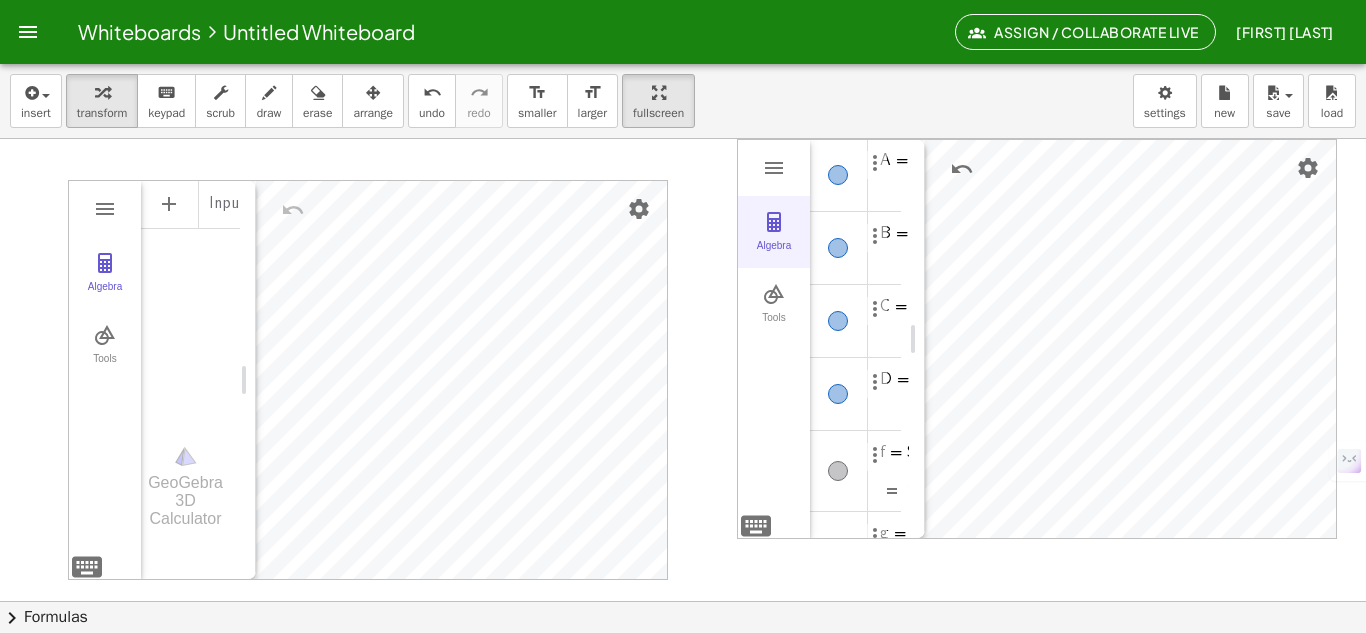 click at bounding box center (774, 222) 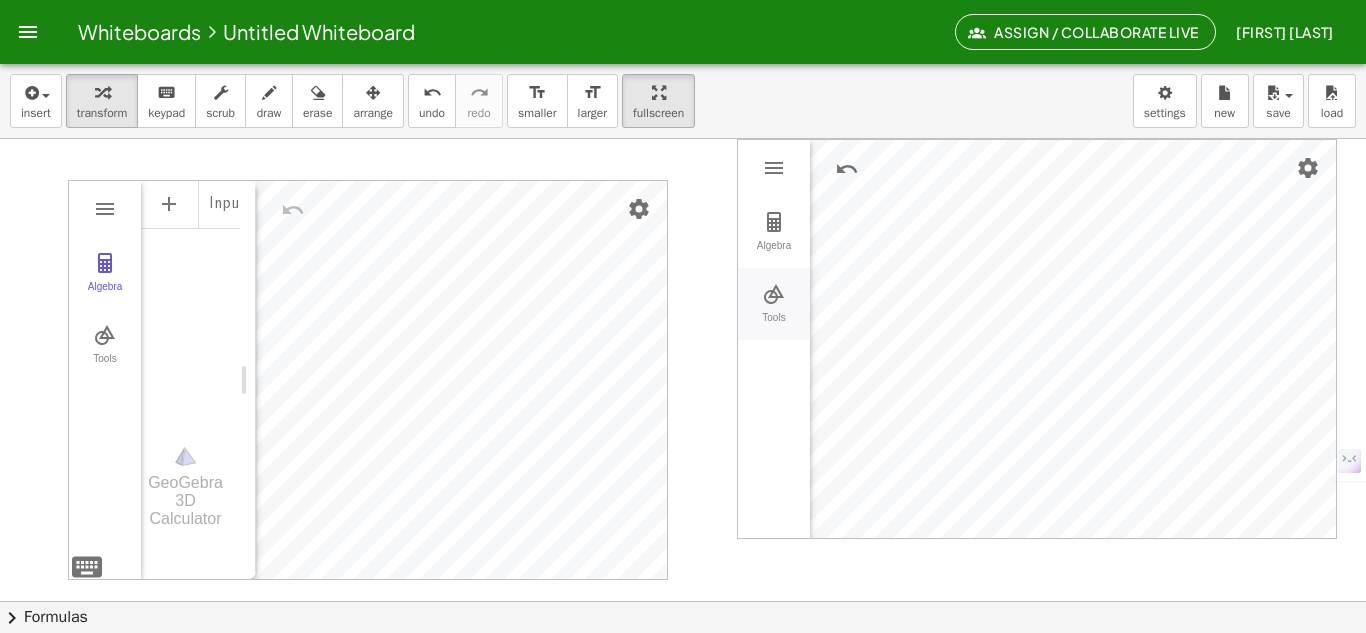 click on "Tools" at bounding box center (774, 304) 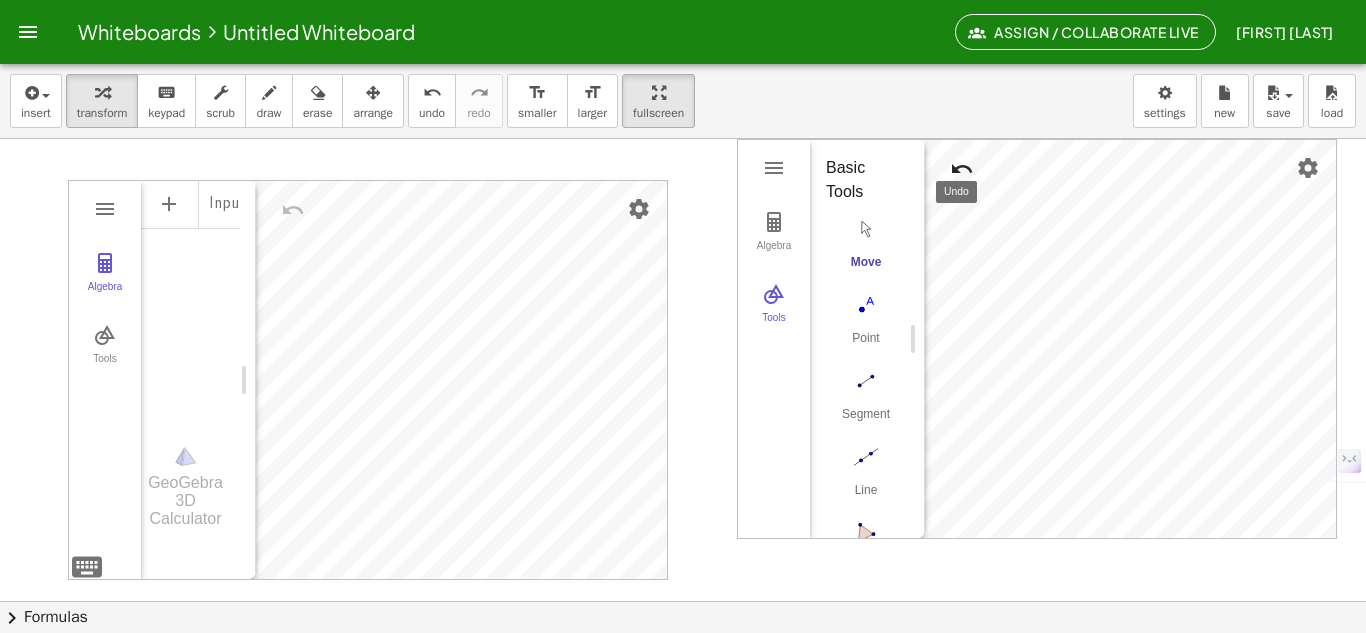 click at bounding box center (962, 169) 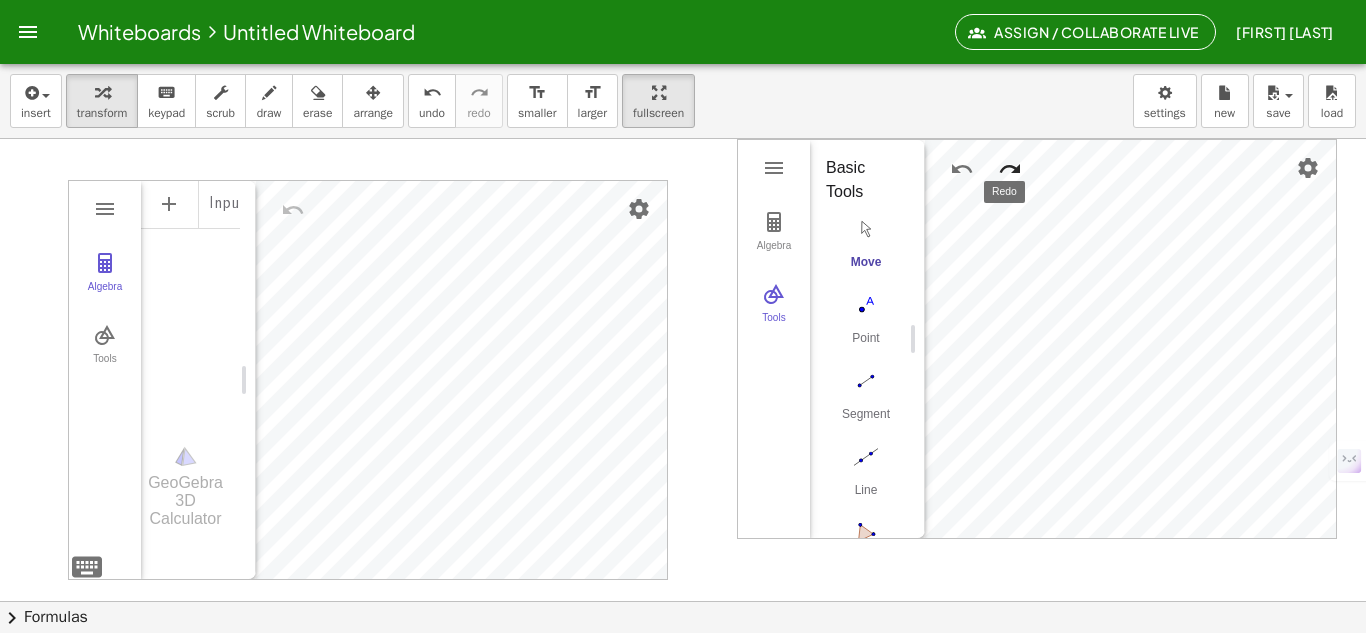 click at bounding box center [1010, 169] 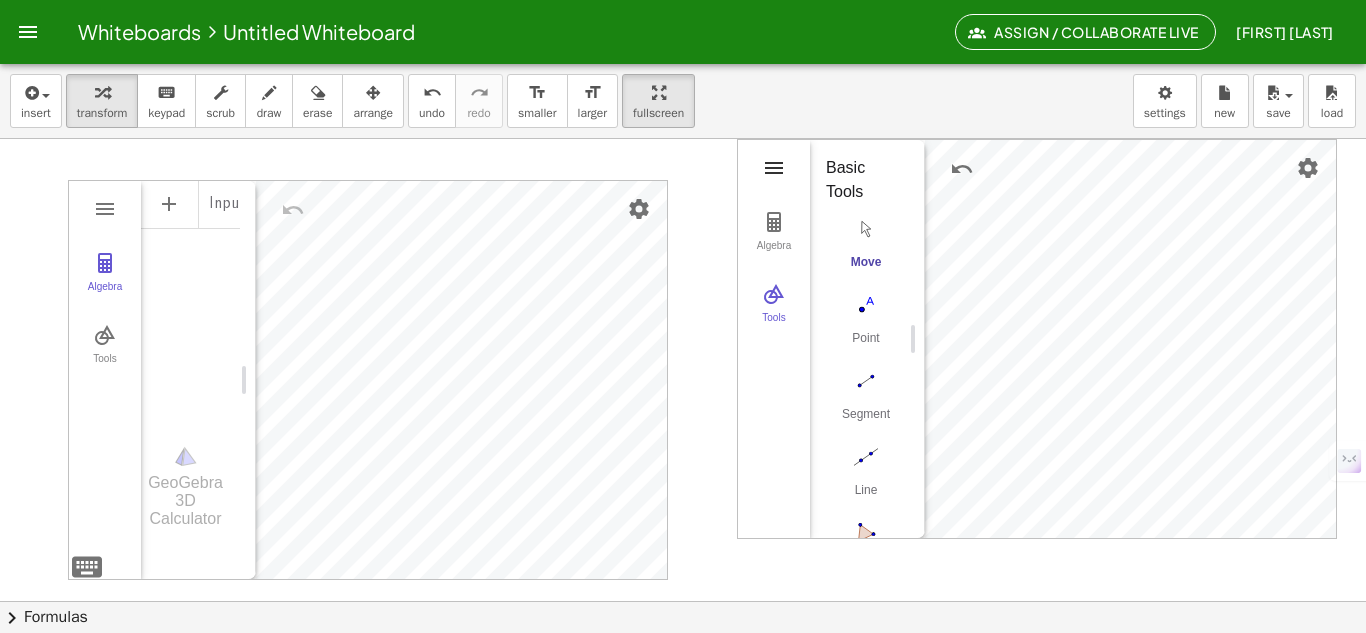 click at bounding box center (774, 168) 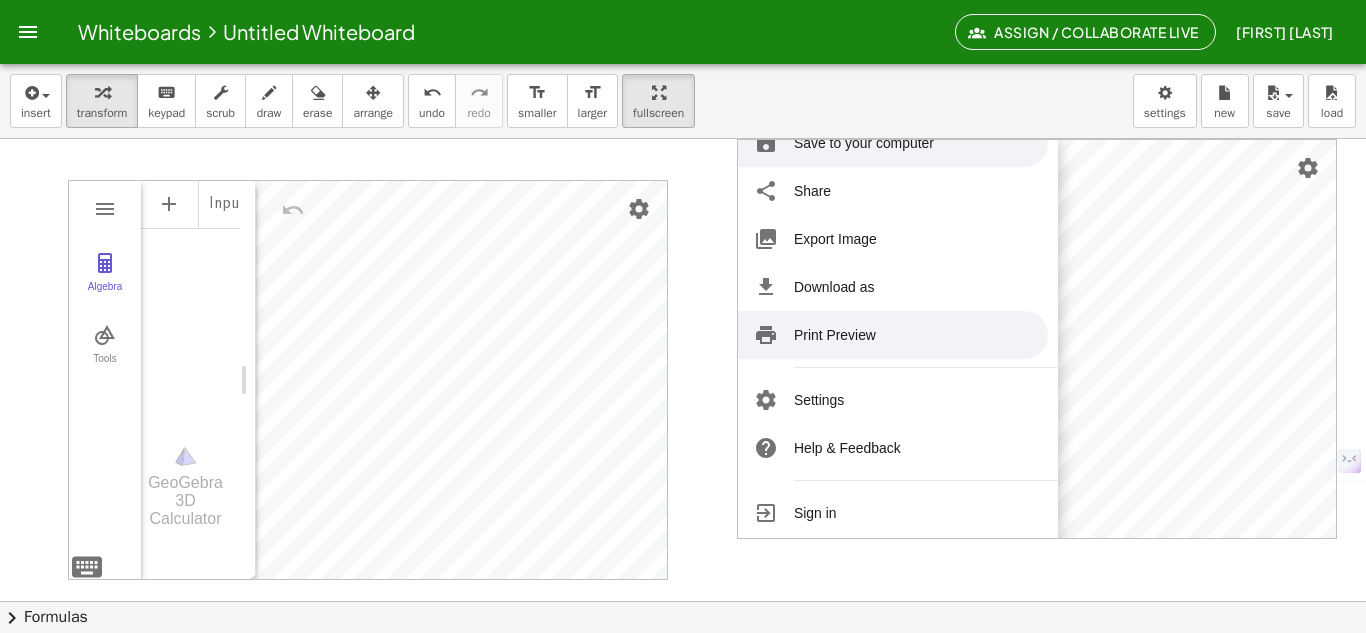 scroll, scrollTop: 245, scrollLeft: 0, axis: vertical 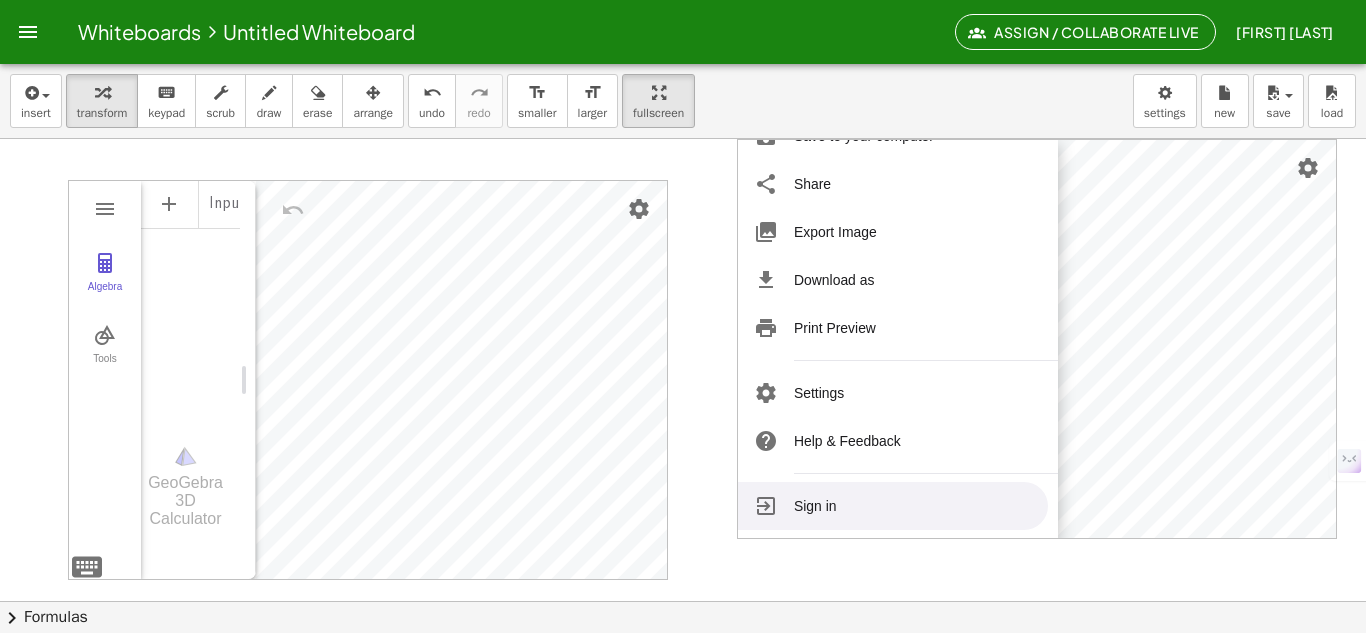 click at bounding box center (683, 601) 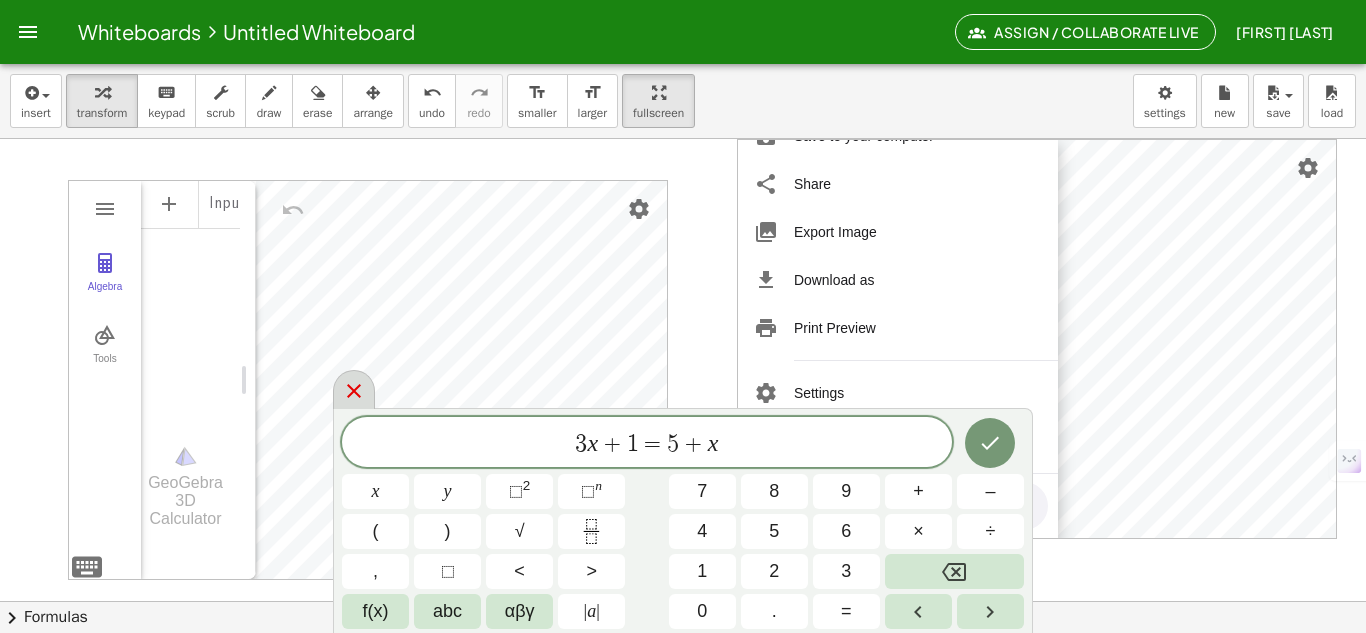click 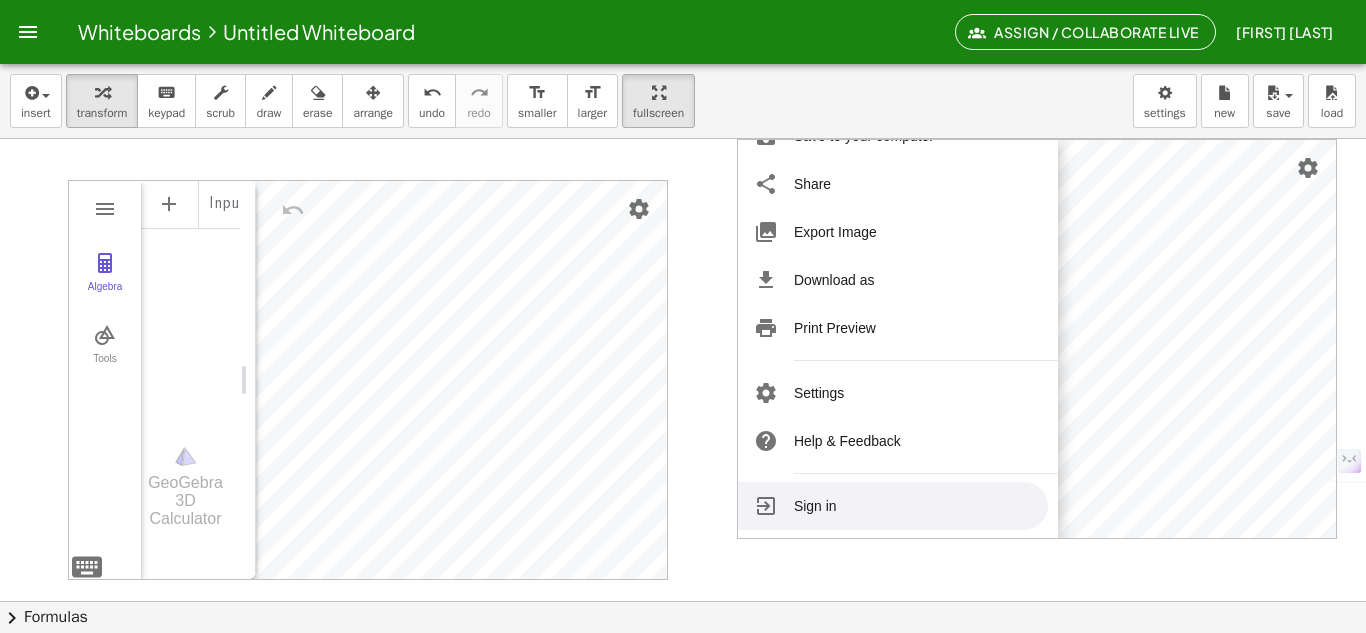drag, startPoint x: 105, startPoint y: 207, endPoint x: 46, endPoint y: 175, distance: 67.11929 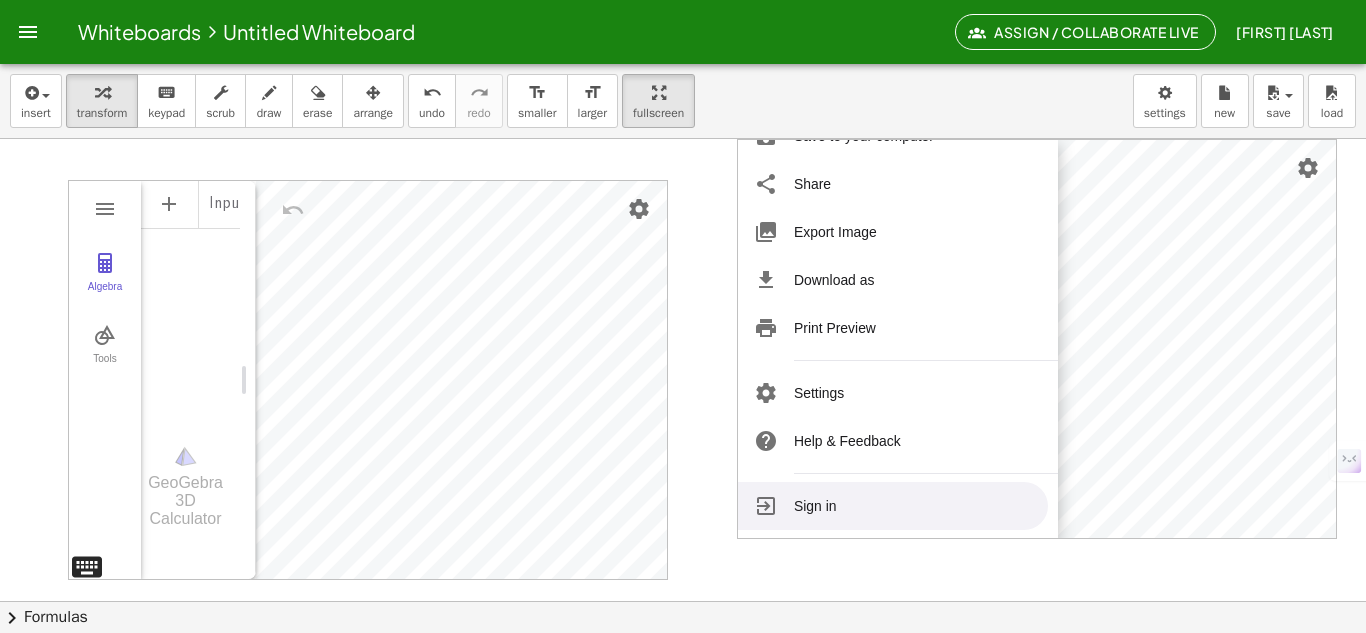 click on "GeoGebra 3D Calculator Clear All Open Save online Save to your computer Share Export Image Download as Print Preview Settings Help & Feedback Sign in     Algebra Tools Input… GeoGebra 3D Calculator Basic Tools Move Point Pyramid Cube Sphere: Center & Point Plane through 3 Points Intersect Two Surfaces Net More" at bounding box center (368, 380) 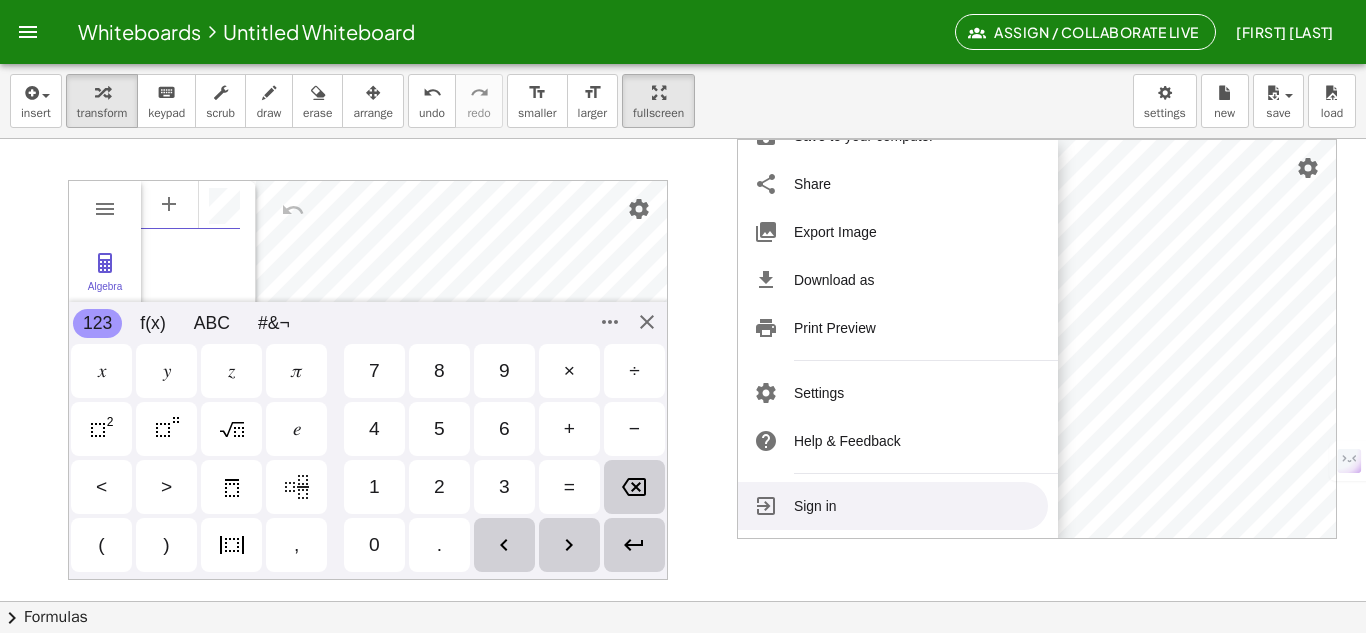 scroll, scrollTop: 11, scrollLeft: 0, axis: vertical 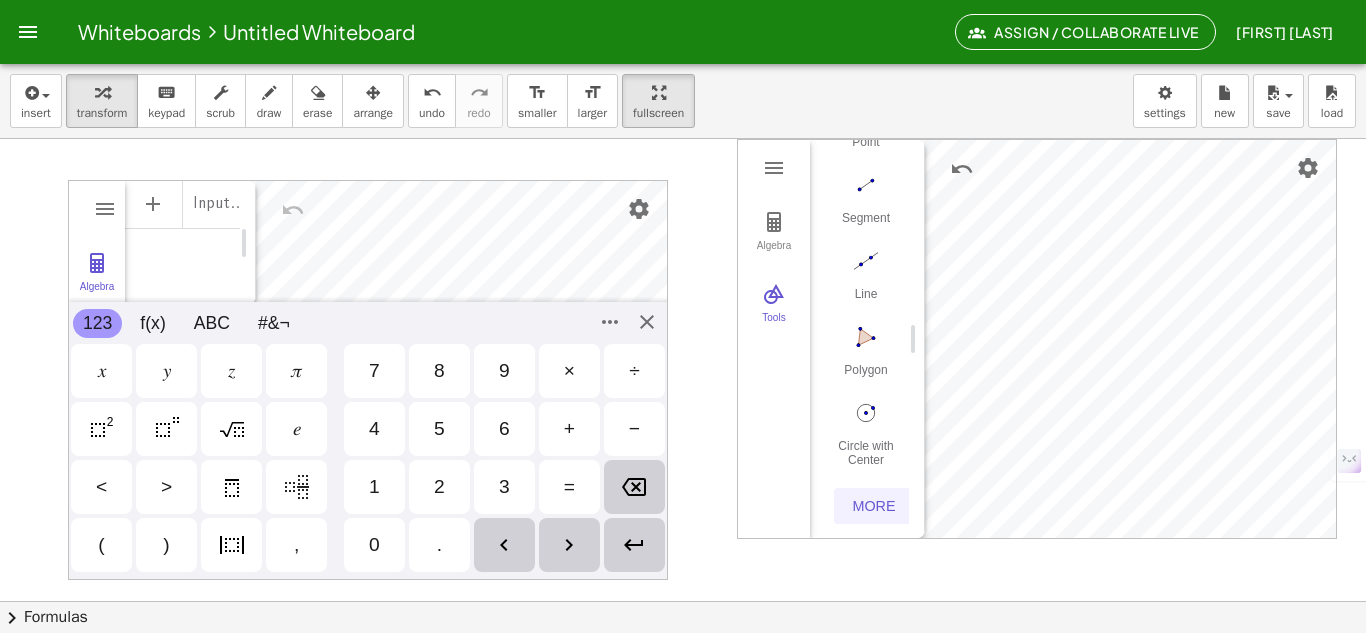 click on "More" at bounding box center (874, 506) 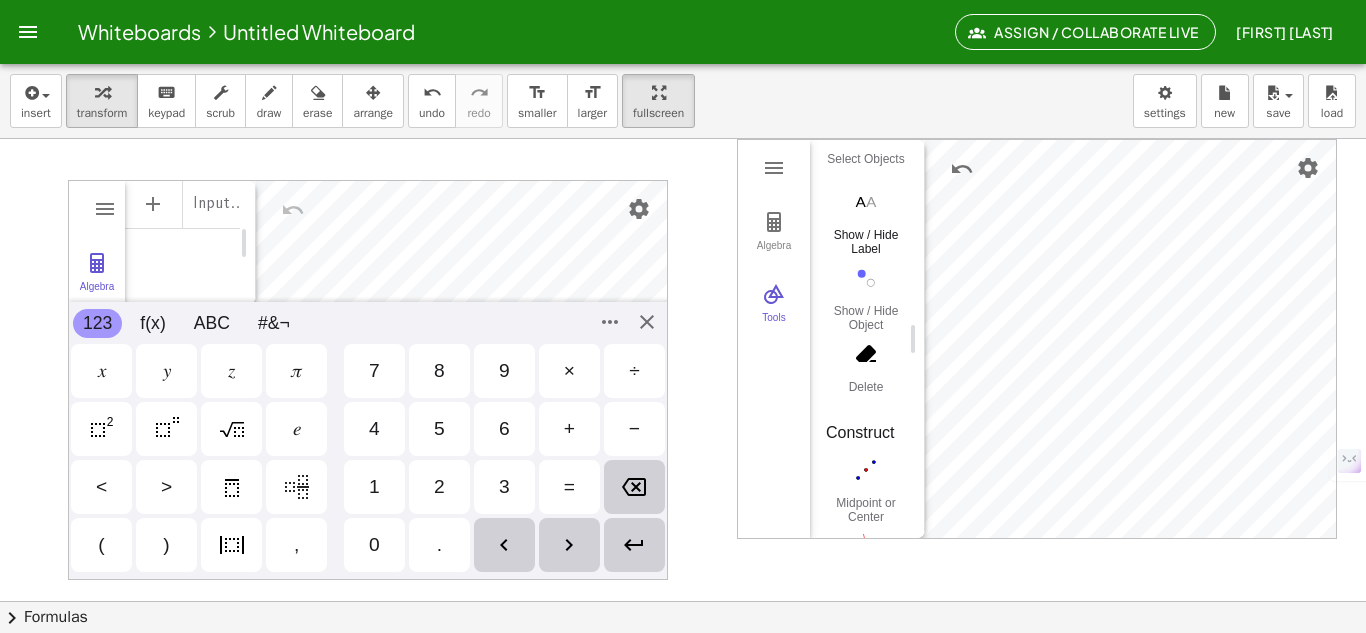 scroll, scrollTop: 600, scrollLeft: 0, axis: vertical 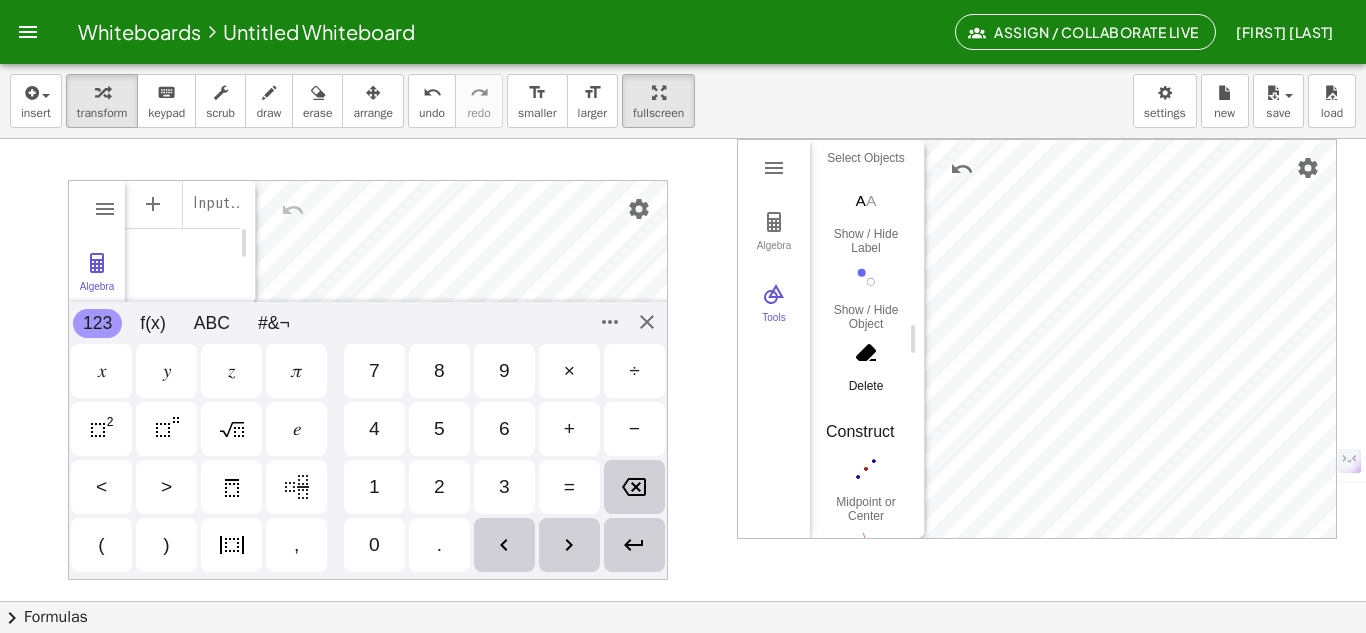 click at bounding box center [866, 353] 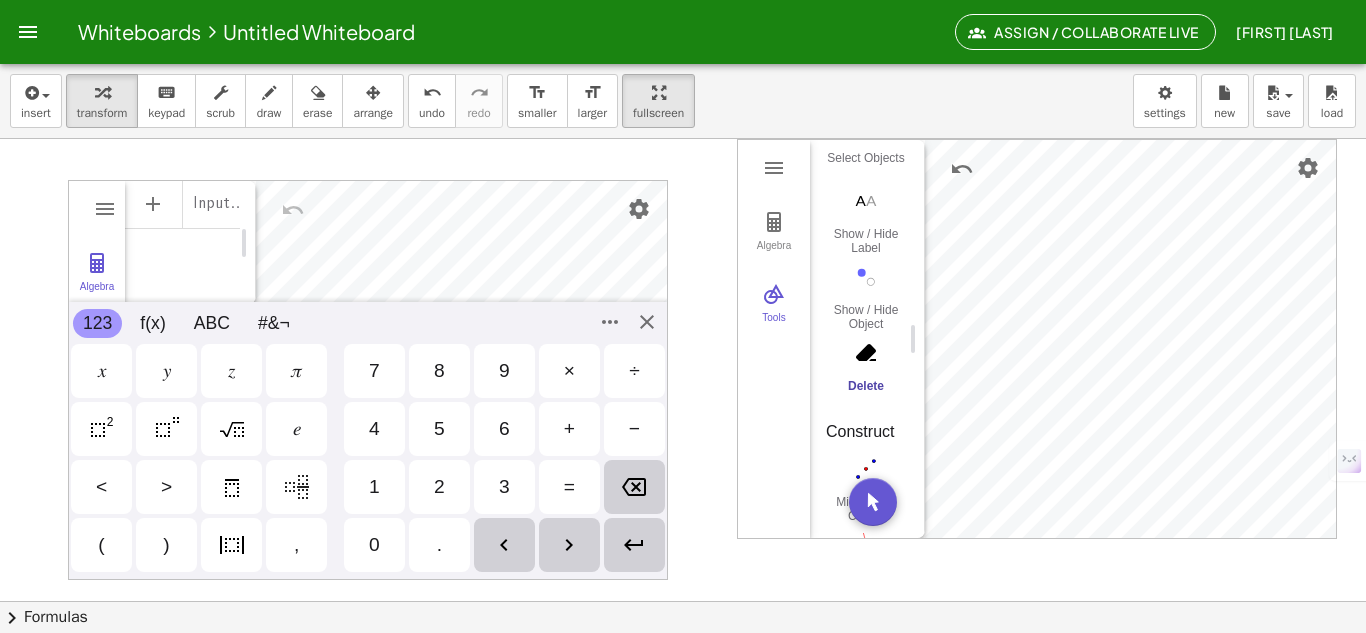 click at bounding box center (866, 353) 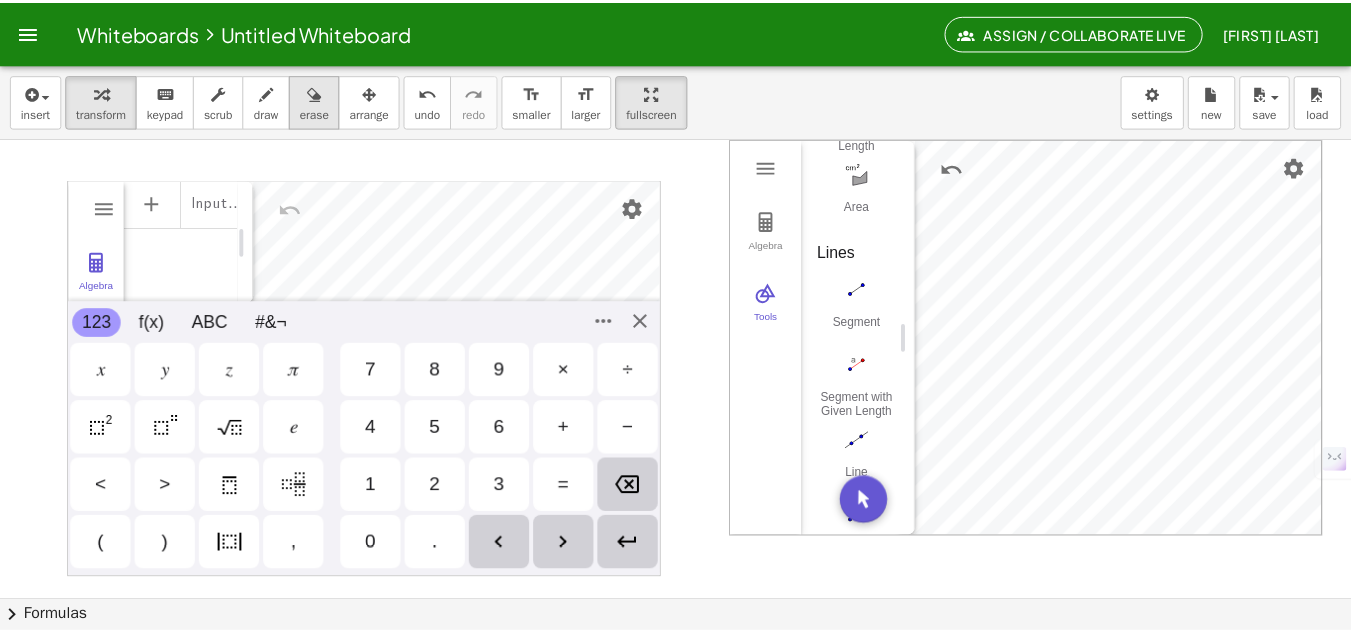 scroll, scrollTop: 1620, scrollLeft: 0, axis: vertical 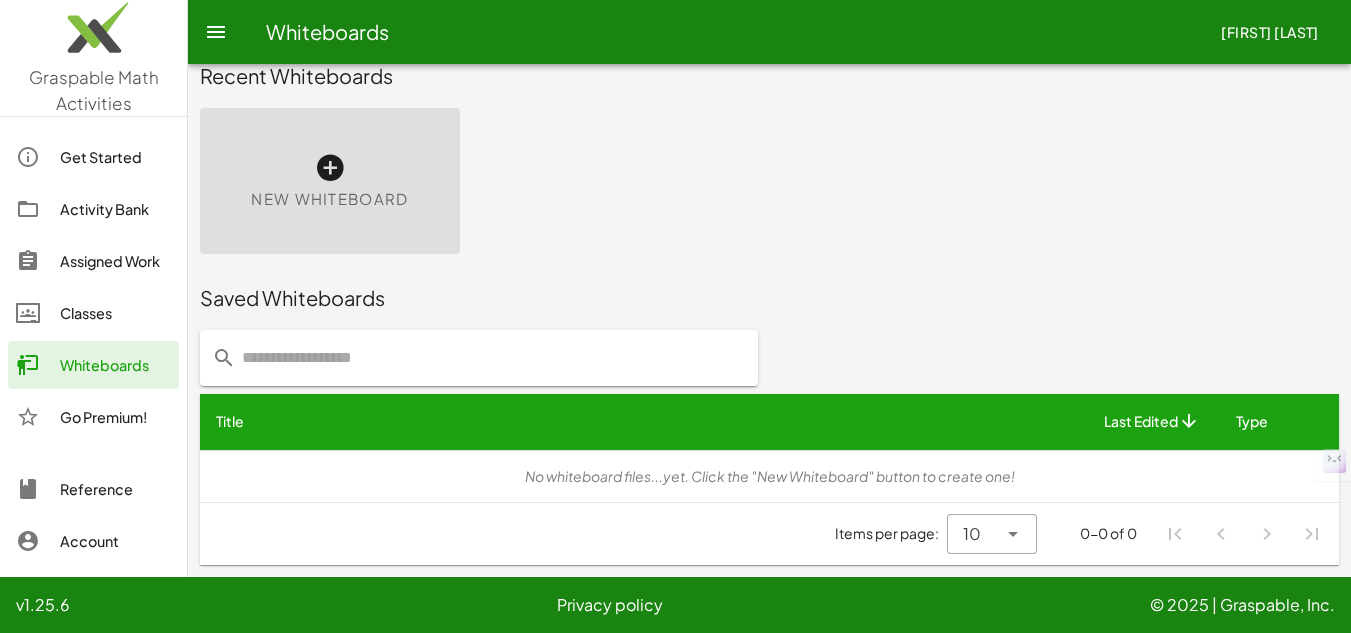 click on "New Whiteboard" at bounding box center (329, 199) 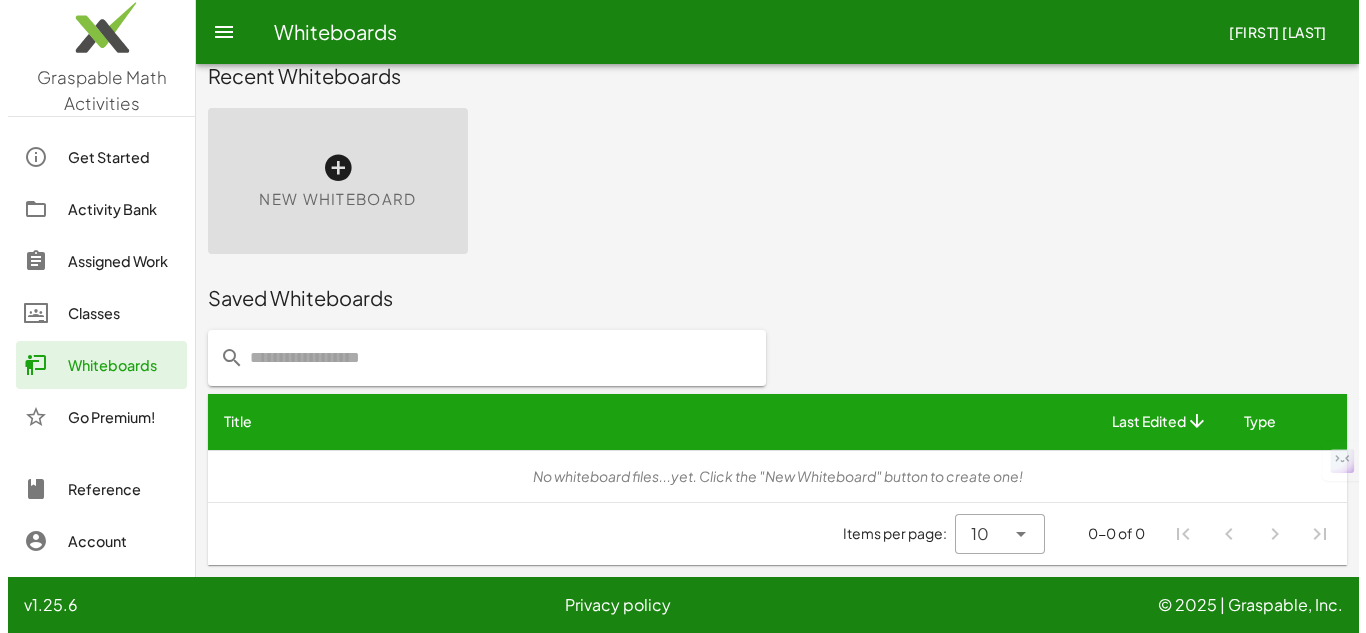scroll, scrollTop: 0, scrollLeft: 0, axis: both 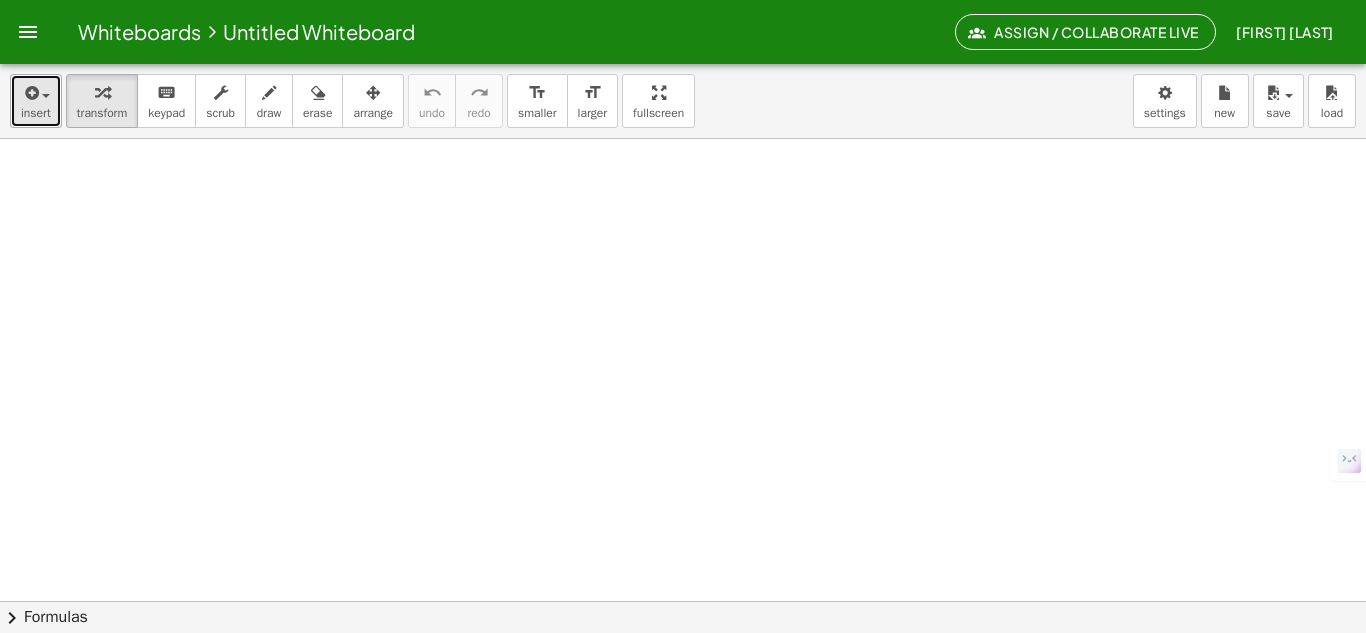 click on "insert" at bounding box center (36, 101) 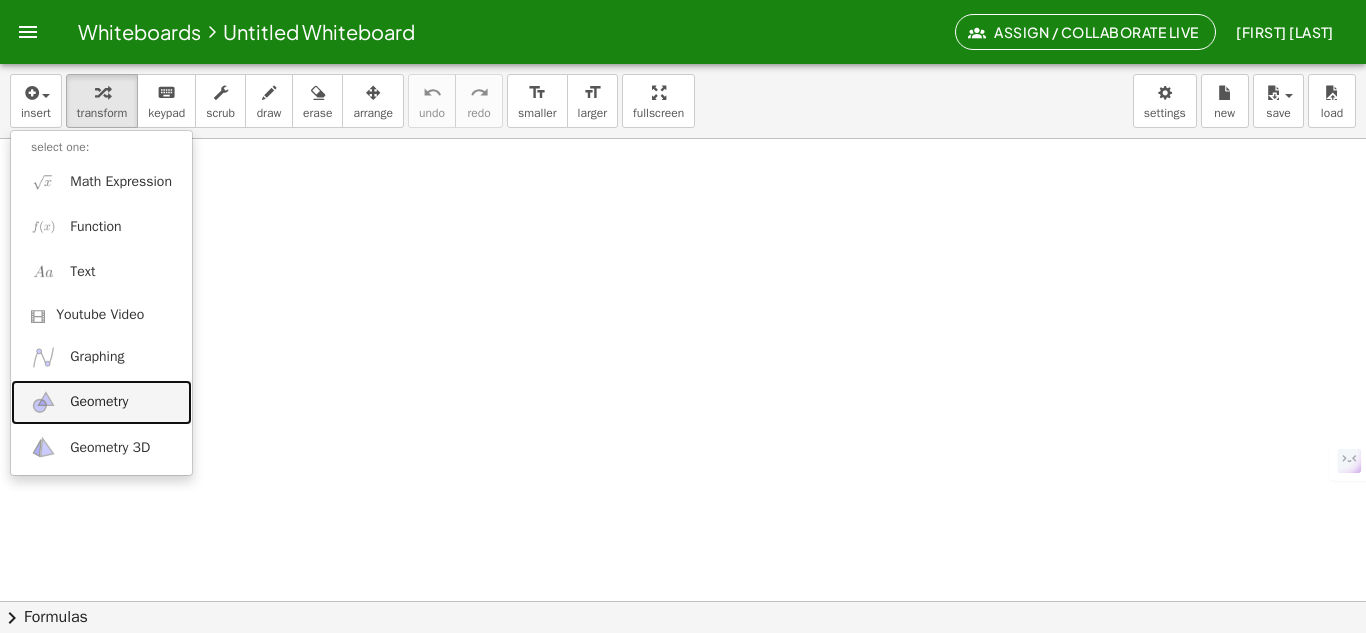 click on "Geometry" at bounding box center (101, 402) 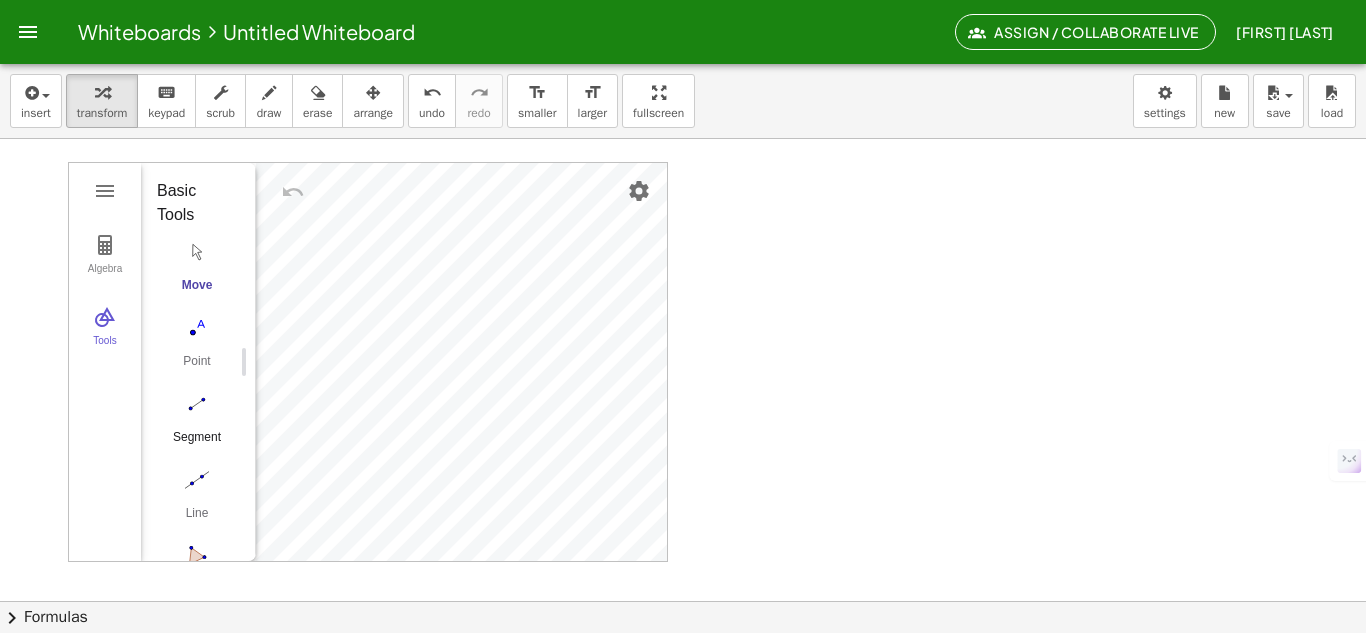 scroll, scrollTop: 206, scrollLeft: 0, axis: vertical 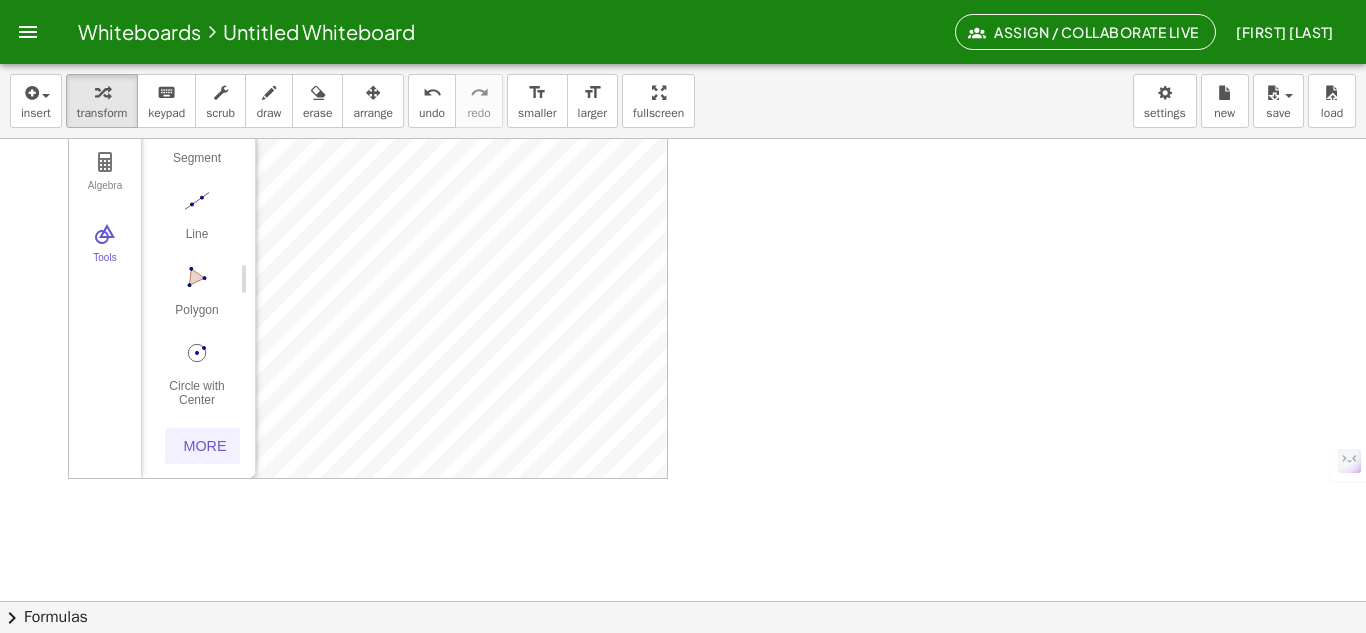 click on "More" at bounding box center (205, 446) 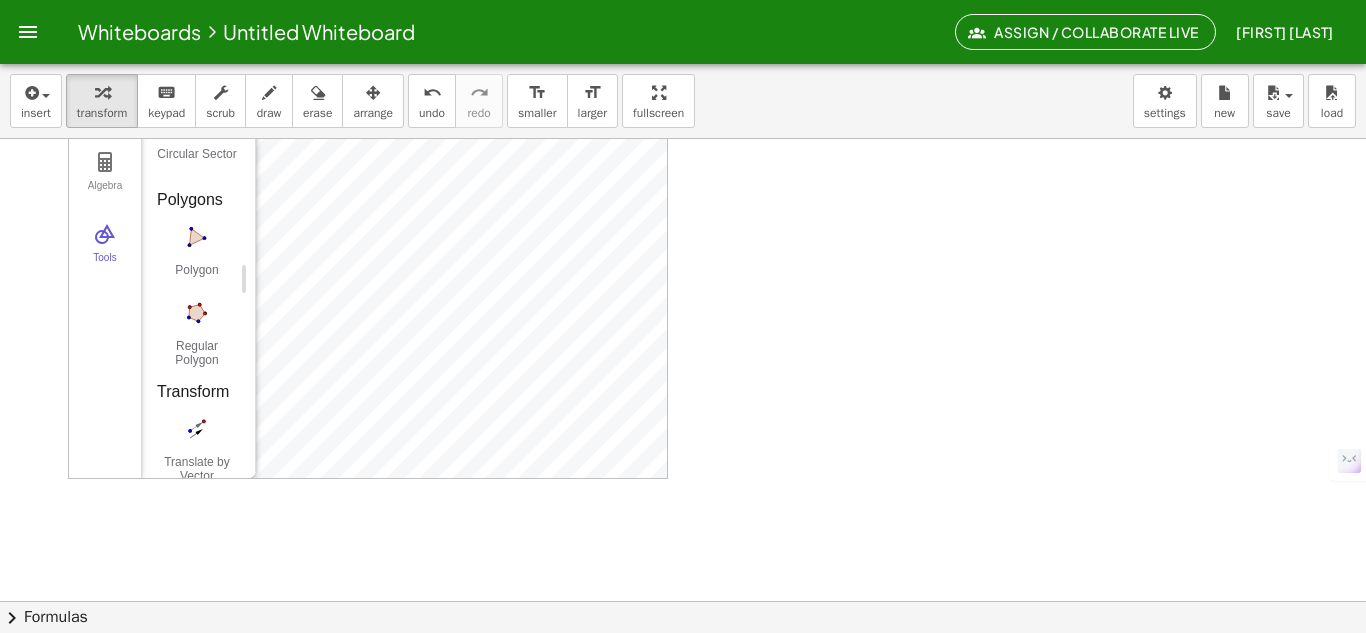 scroll, scrollTop: 2453, scrollLeft: 0, axis: vertical 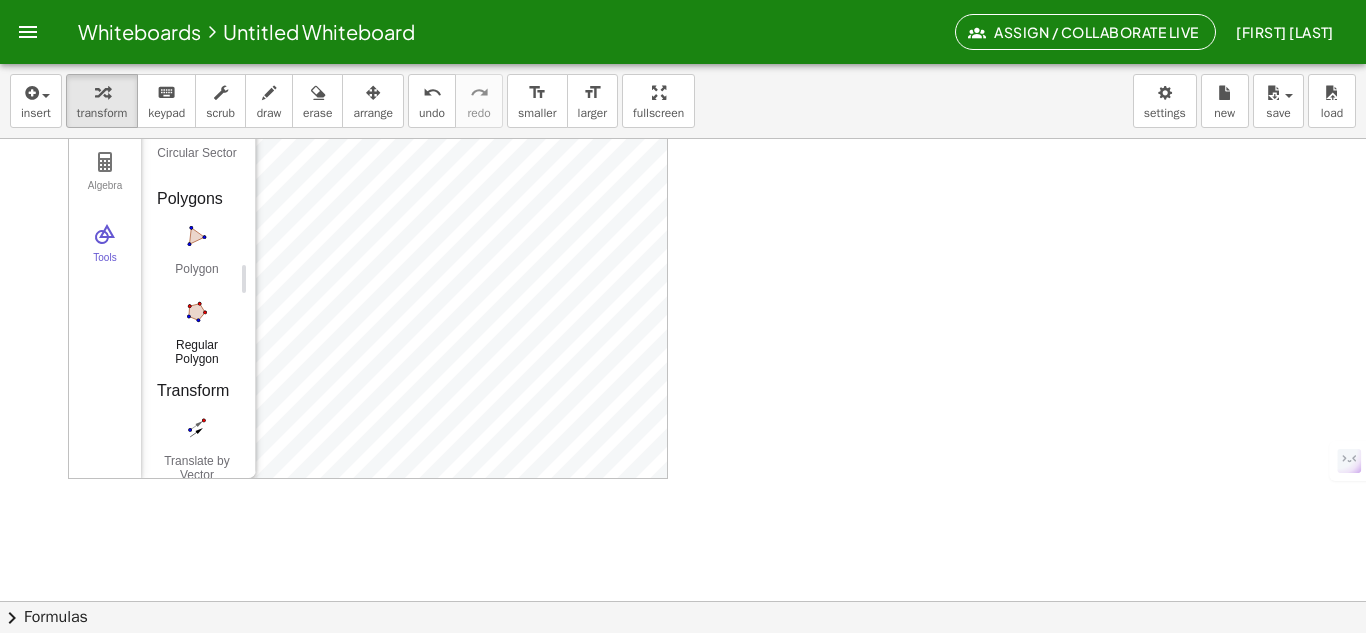 click on "Regular Polygon" at bounding box center [197, 331] 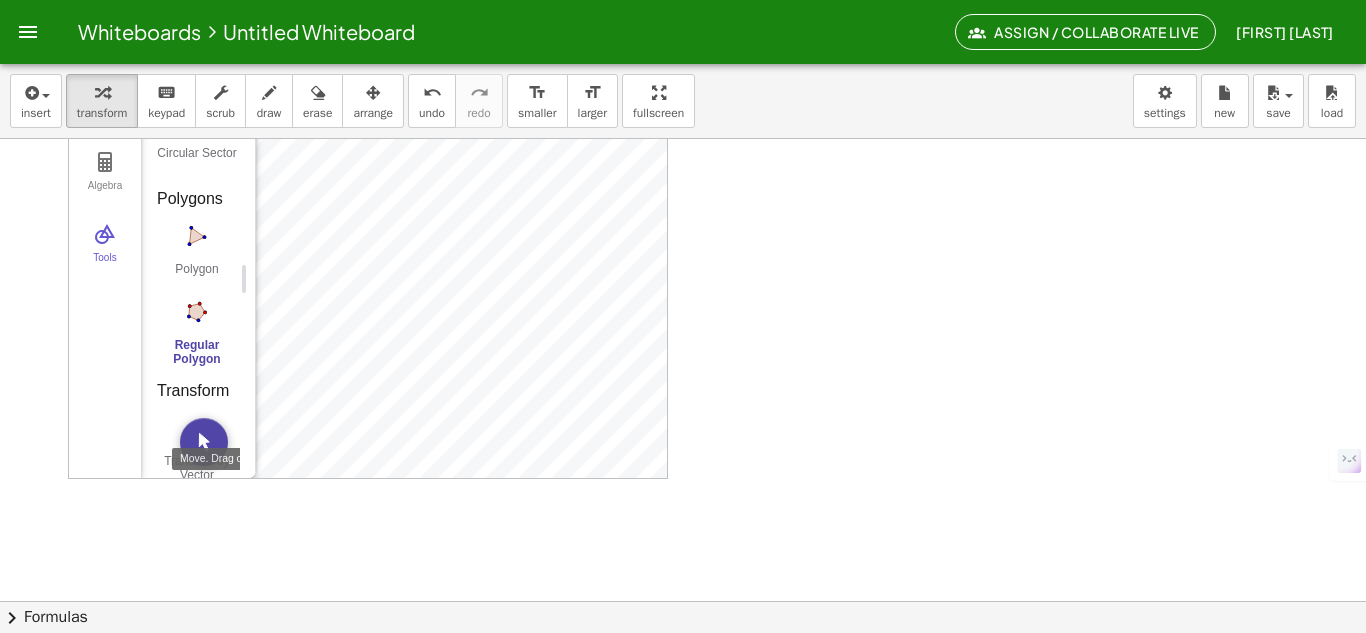 click at bounding box center (204, 442) 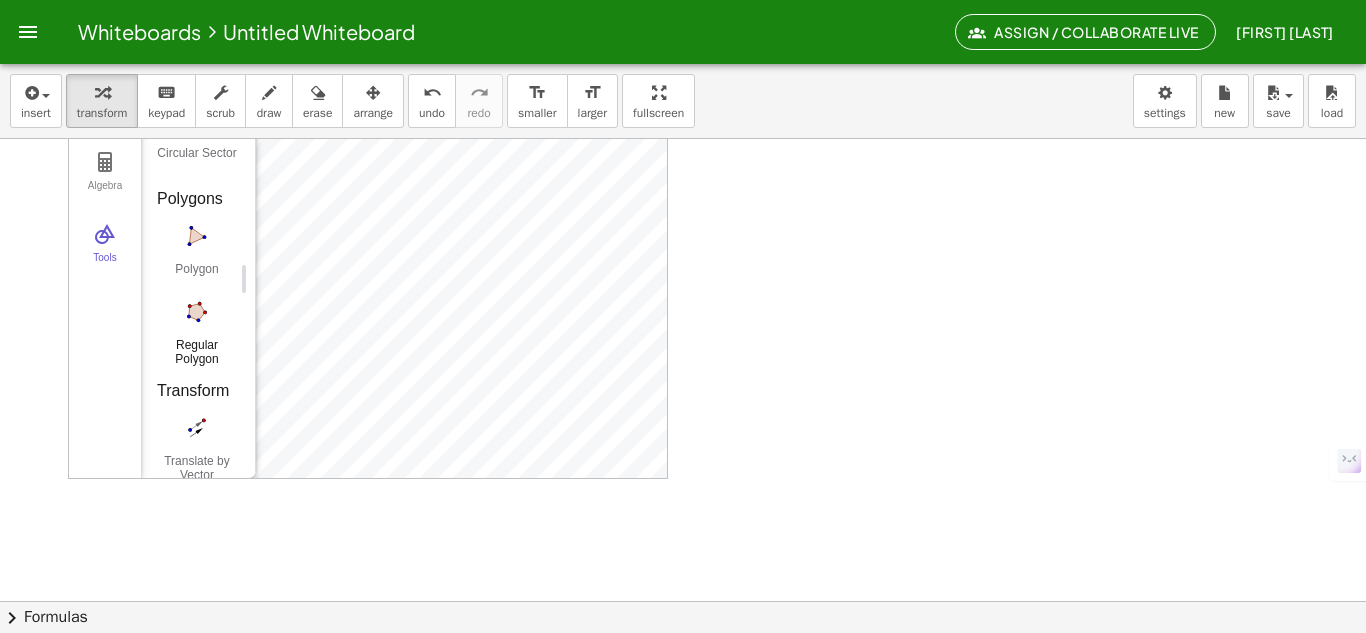 click at bounding box center (197, 312) 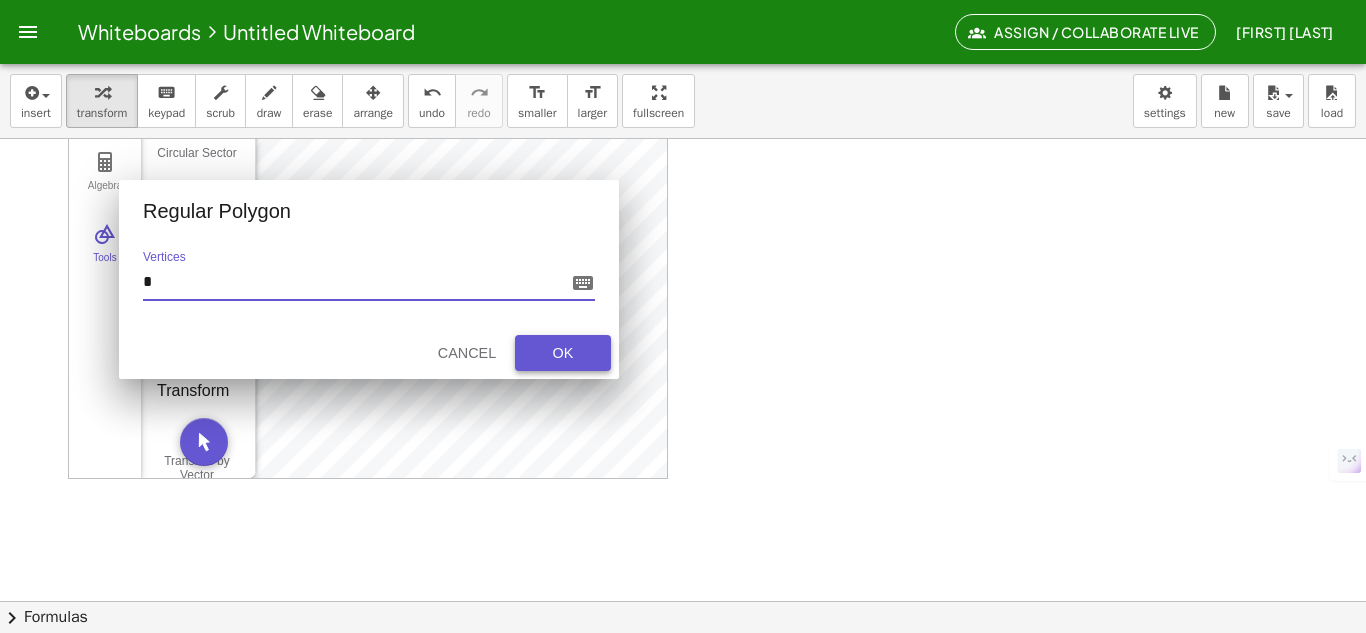 type on "*" 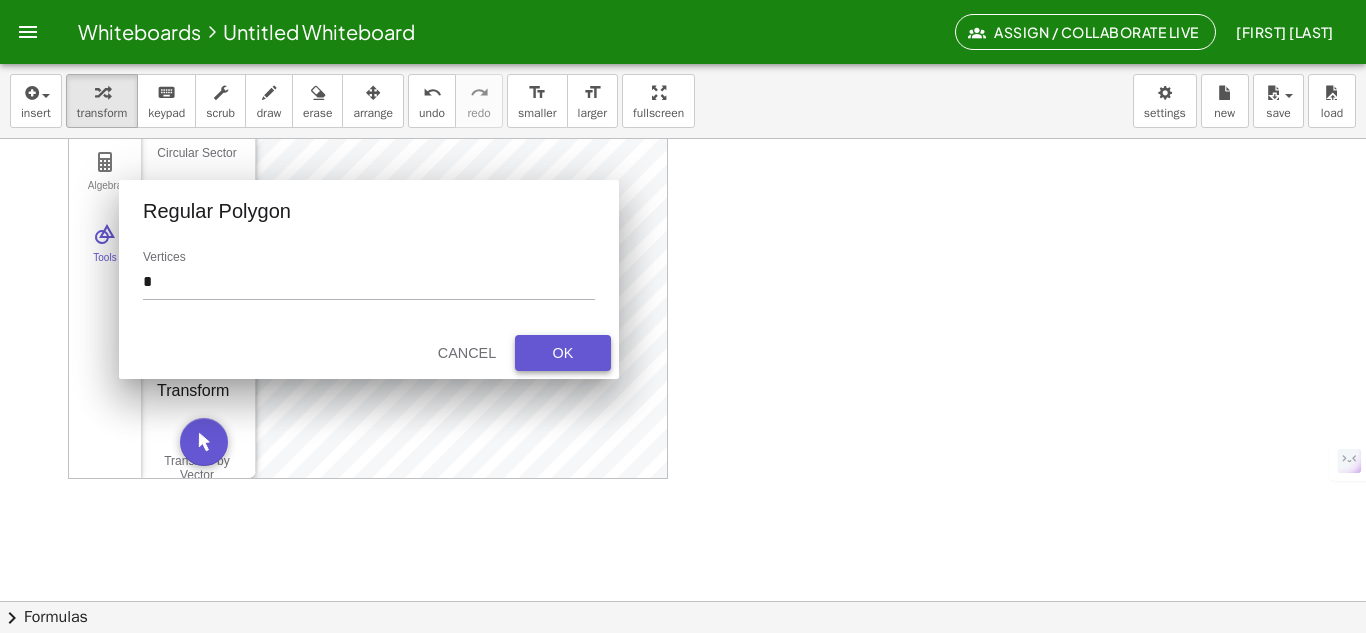 click on "OK" at bounding box center [563, 353] 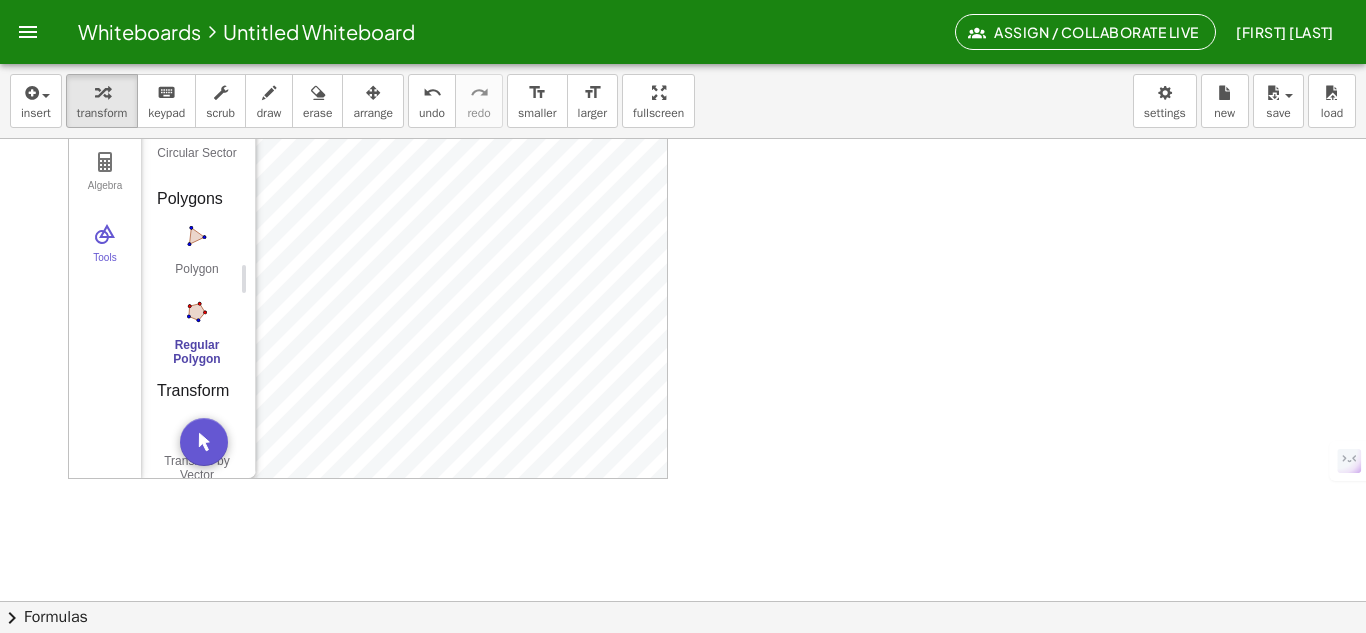 click on "GeoGebra Geometry Basic Tools Move Point Segment Line Polygon Circle with Center through Point Edit Select Objects Show / Hide Label Show / Hide Object Delete Construct Midpoint or Center Perpendicular Line Perpendicular Bisector Parallel Line Angle Bisector Tangents Measure Angle Angle with Given Size Distance or Length Area Lines Segment Segment with Given Length Line Ray Vector Circles Circle with Center through Point Circle: Center & Radius Compass Semicircle Circular Sector Polygons Polygon Regular Polygon Transform Translate by Vector Rotate around Point Reflect about Line Reflect about Point Dilate from Point Media Image Text Less More Point I =([COORD], [COORD]) Press the arrow keys to move the object Press slash to hide object Press enter to edit Press tab to select controls" at bounding box center [683, 582] 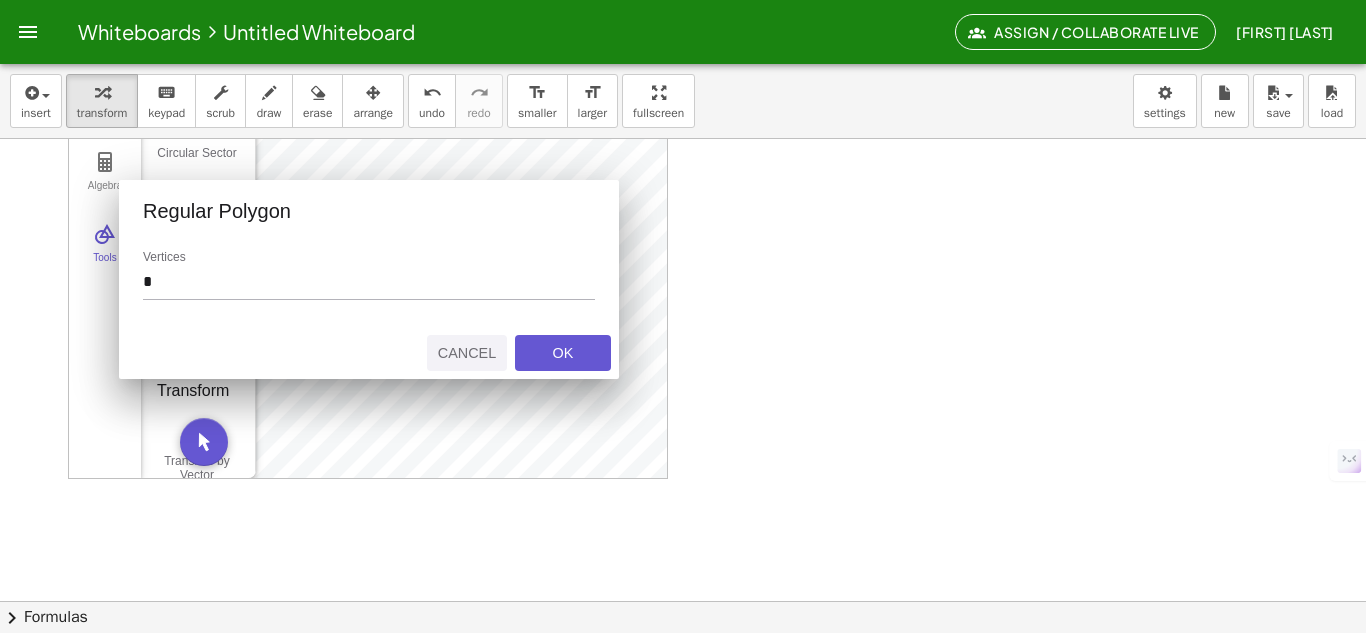 click on "Cancel" at bounding box center (467, 353) 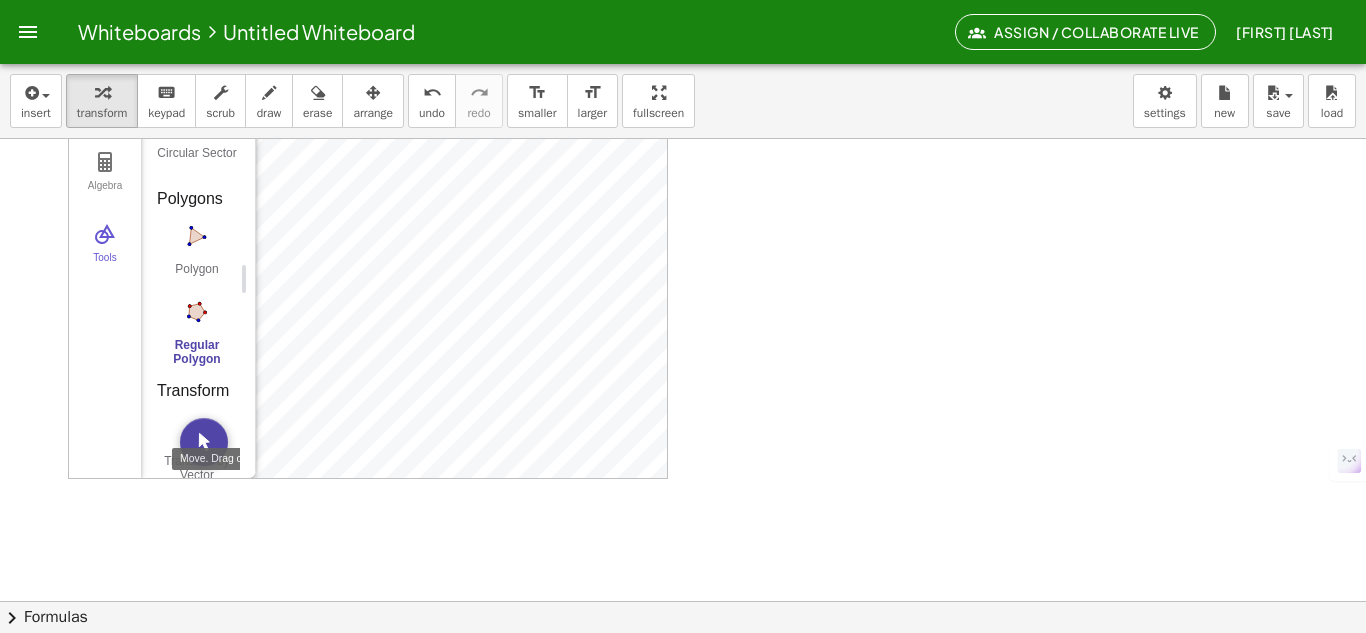click at bounding box center [204, 442] 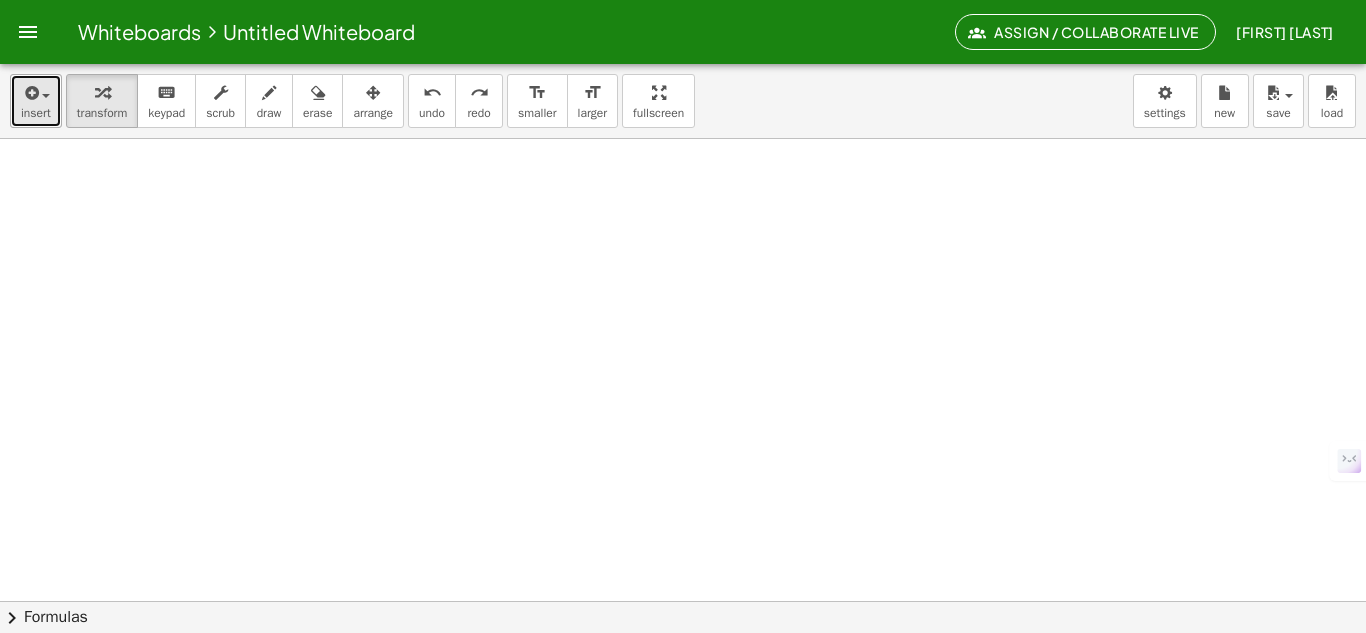 click on "insert" at bounding box center (36, 101) 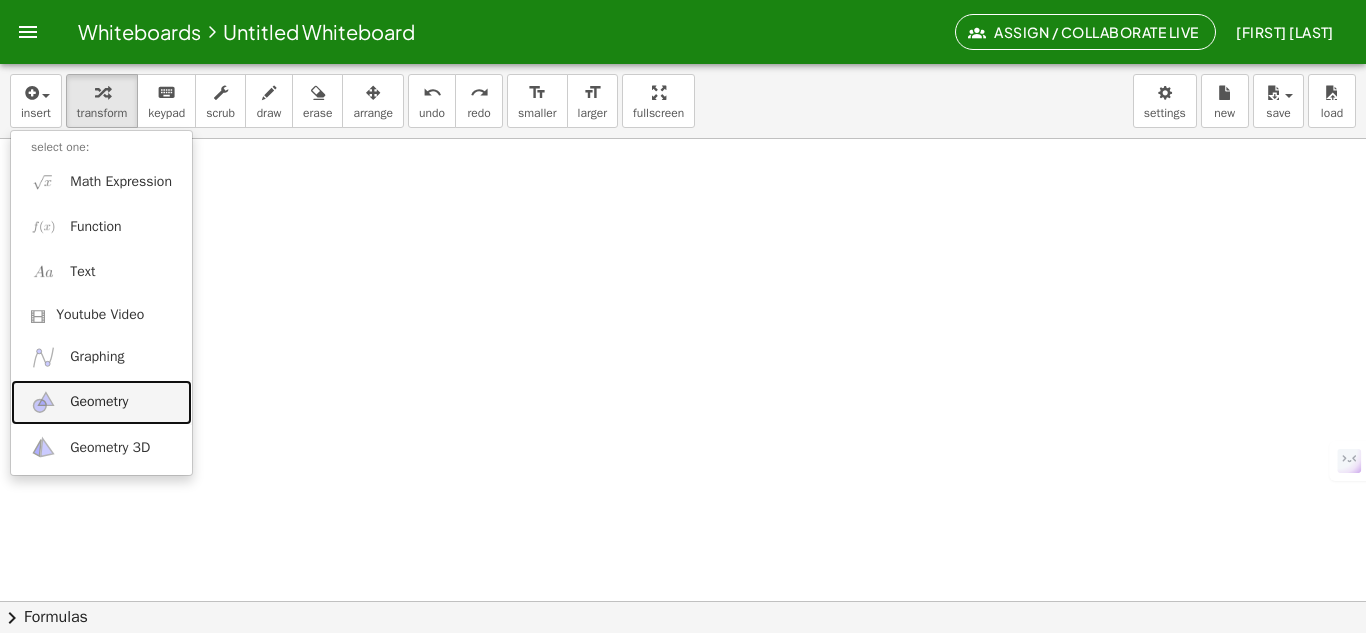 click on "Geometry" at bounding box center (99, 402) 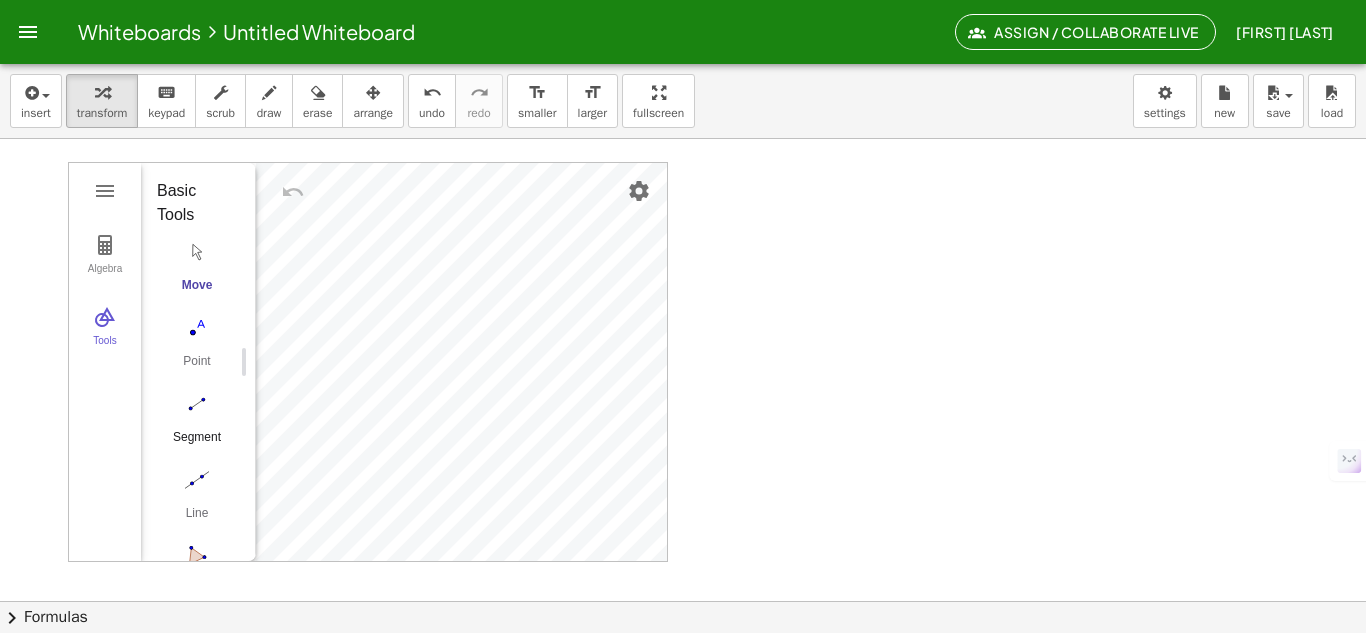 scroll, scrollTop: 206, scrollLeft: 0, axis: vertical 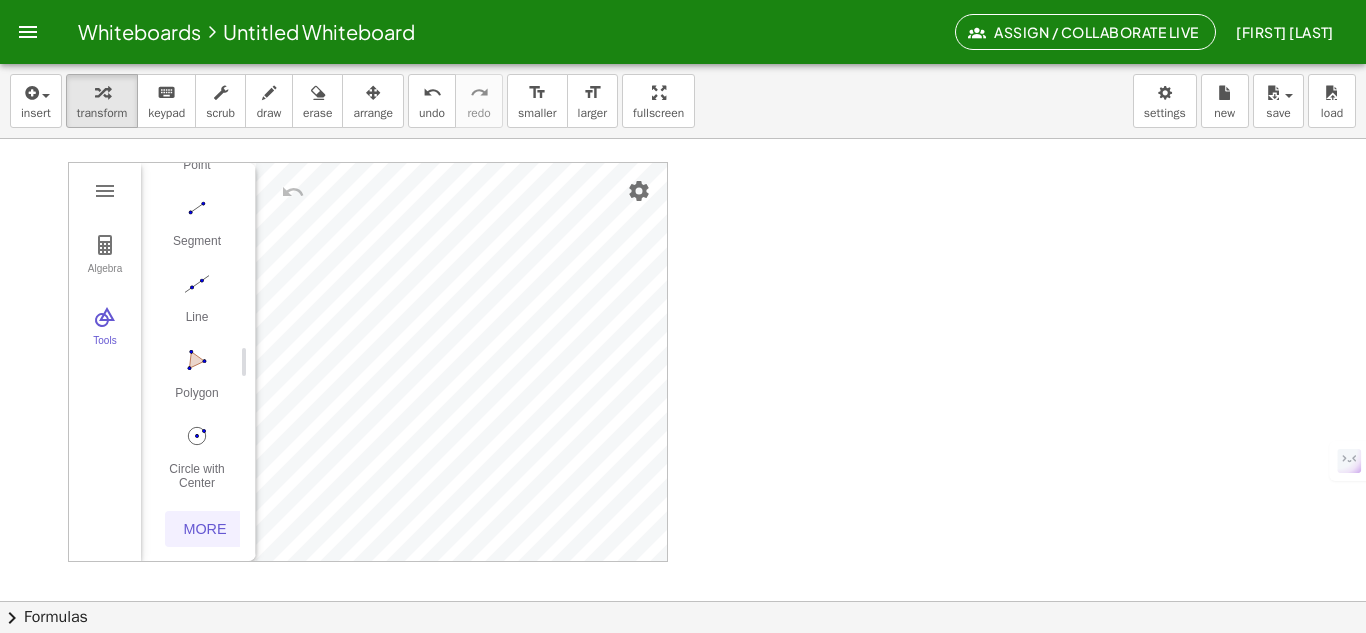 click on "More" at bounding box center [205, 529] 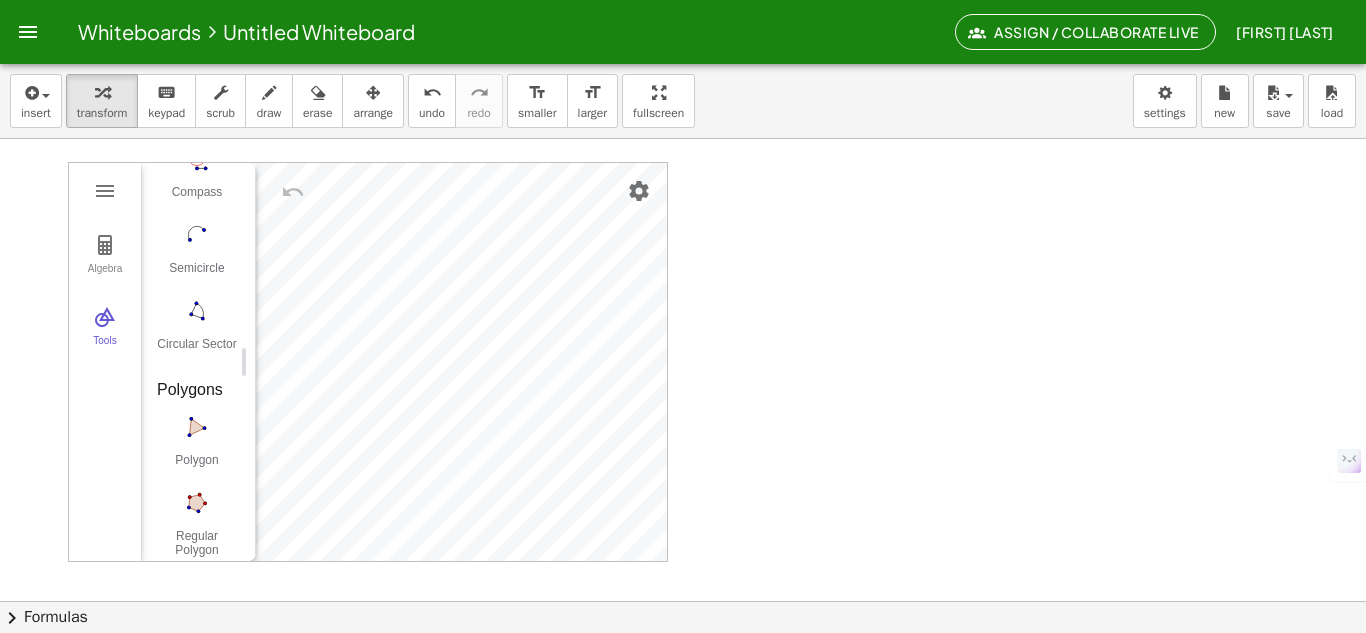scroll, scrollTop: 2346, scrollLeft: 0, axis: vertical 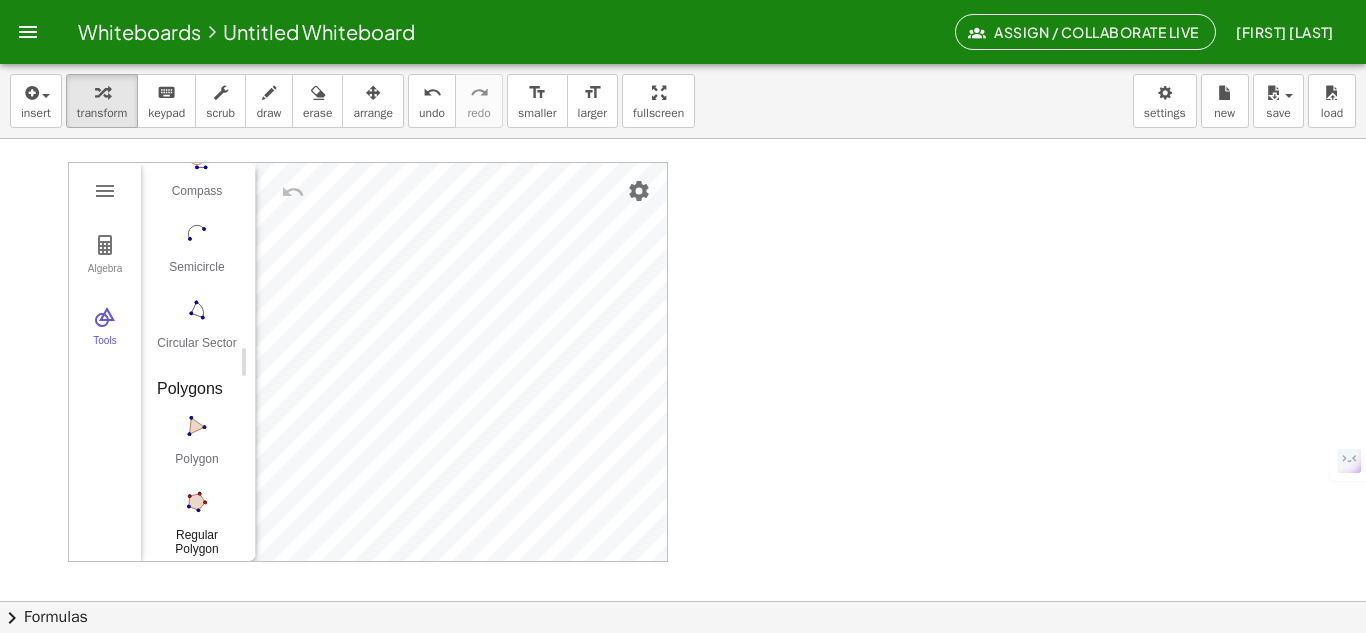 click at bounding box center (197, 502) 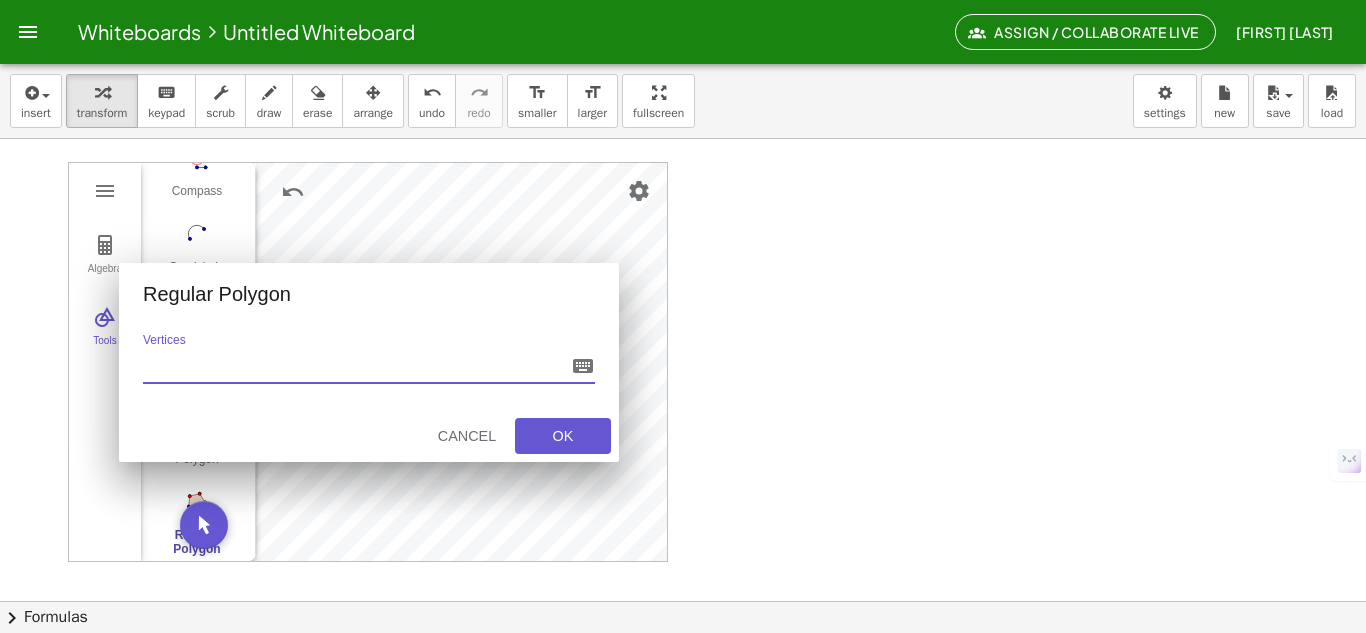 type on "*" 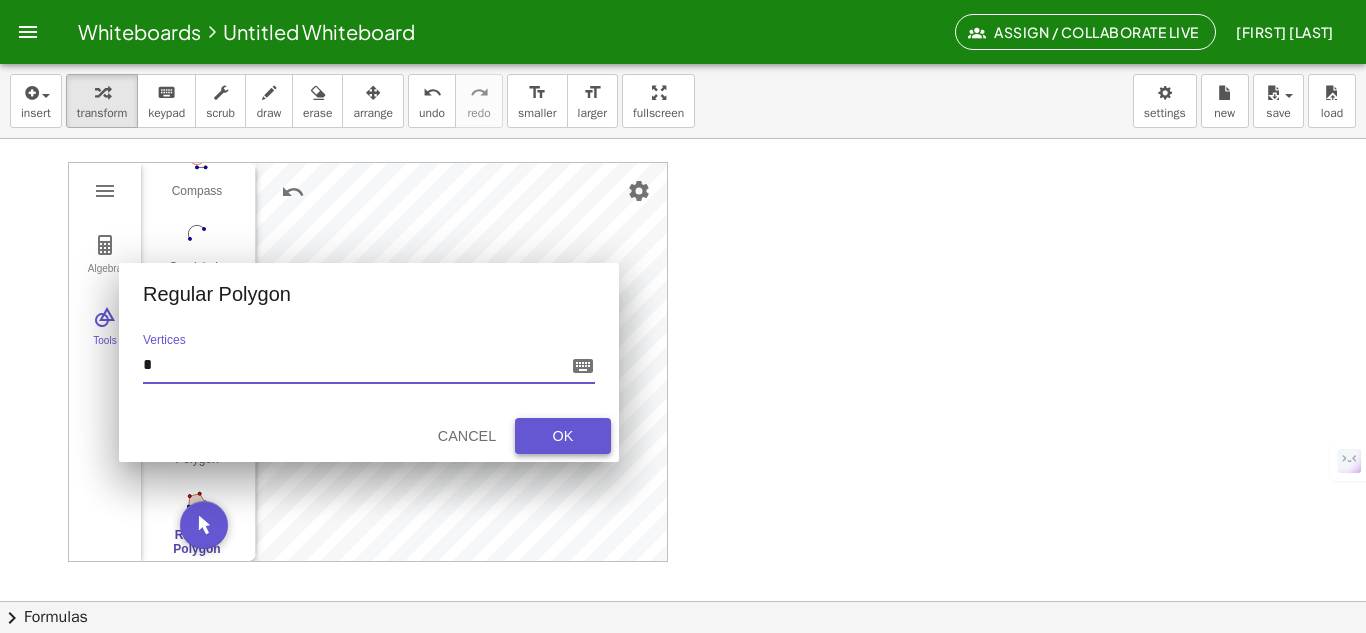 type on "*" 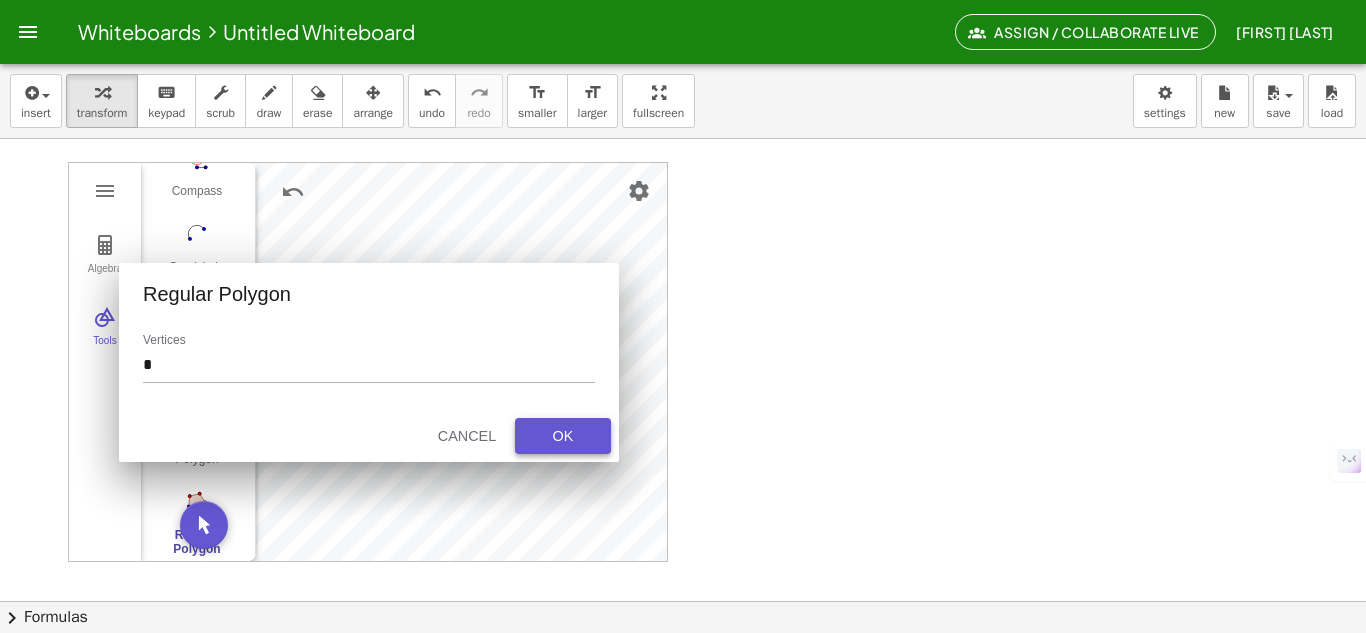 click on "OK" at bounding box center (563, 436) 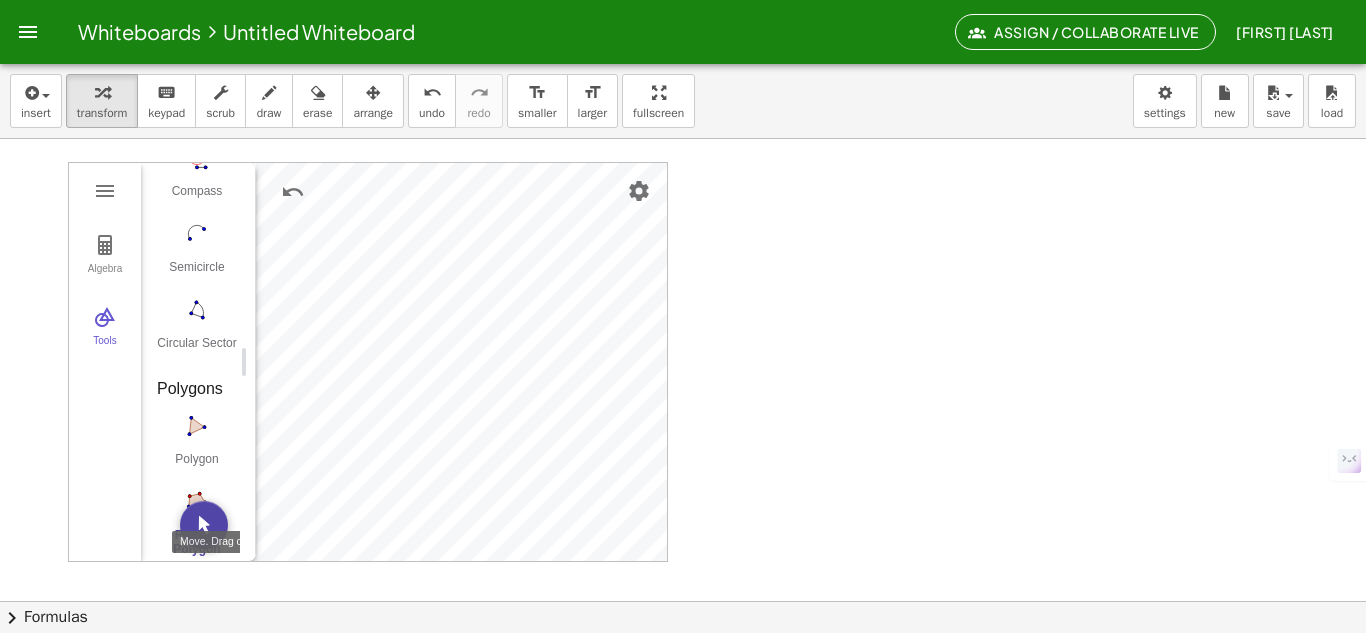 click at bounding box center [204, 525] 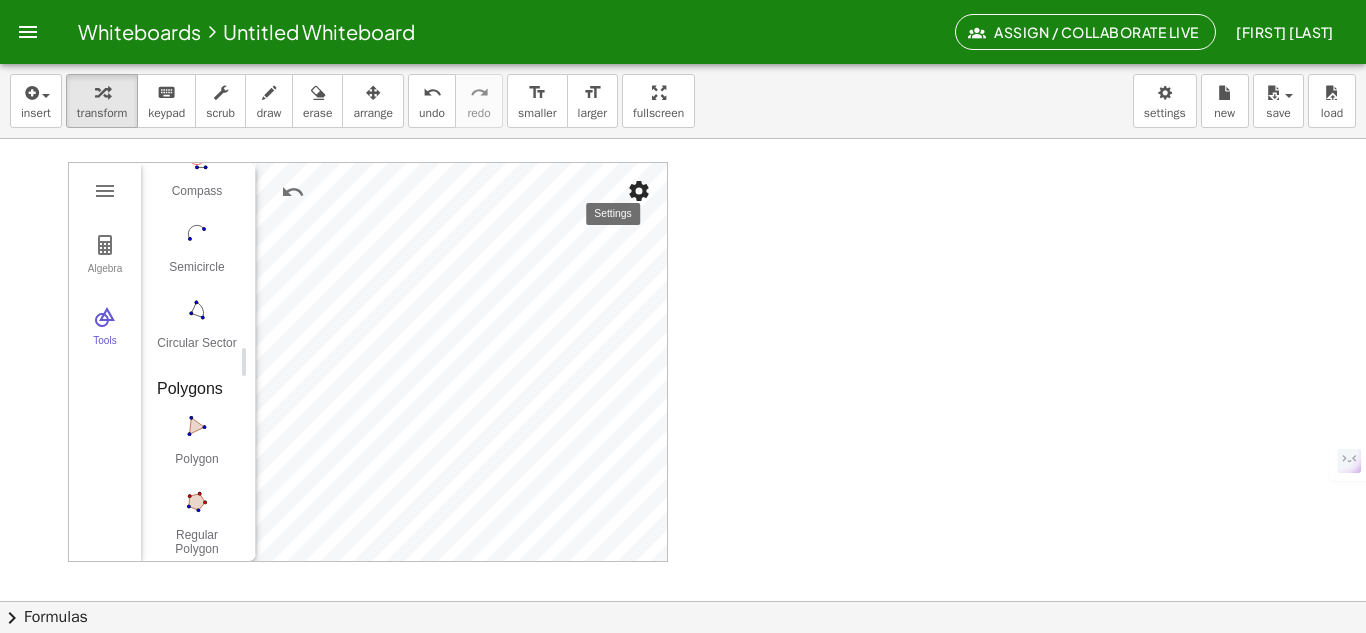 click at bounding box center [639, 191] 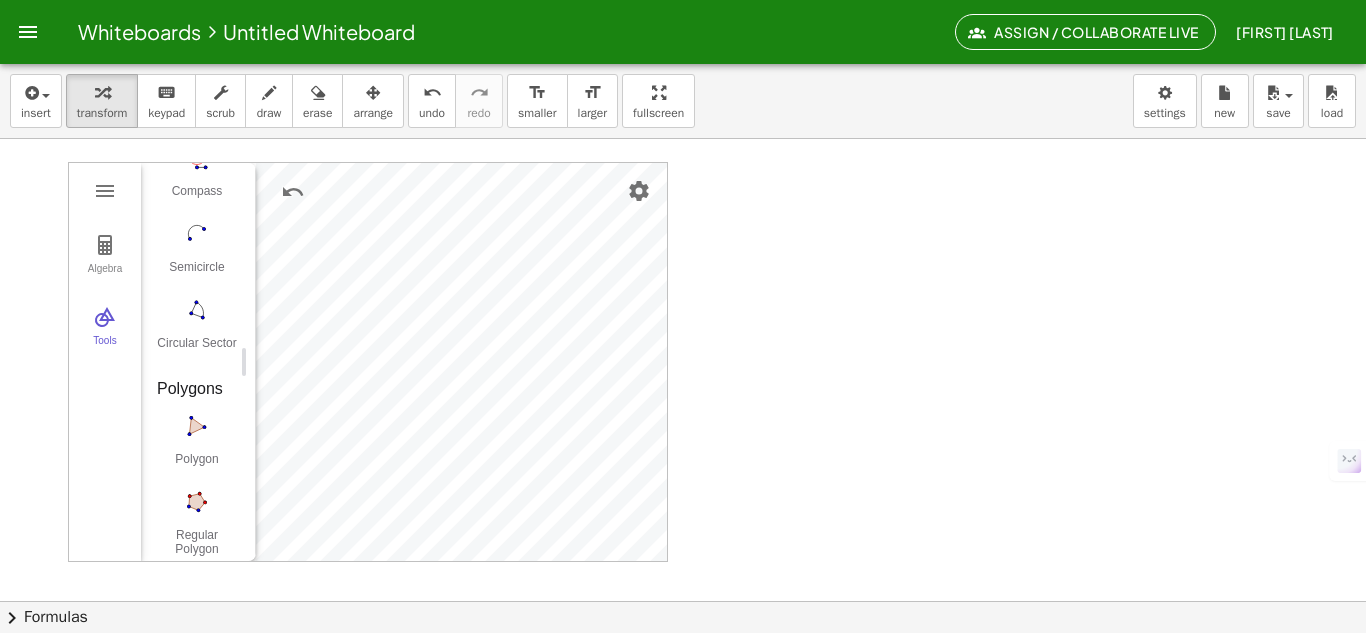 click at bounding box center (683, 582) 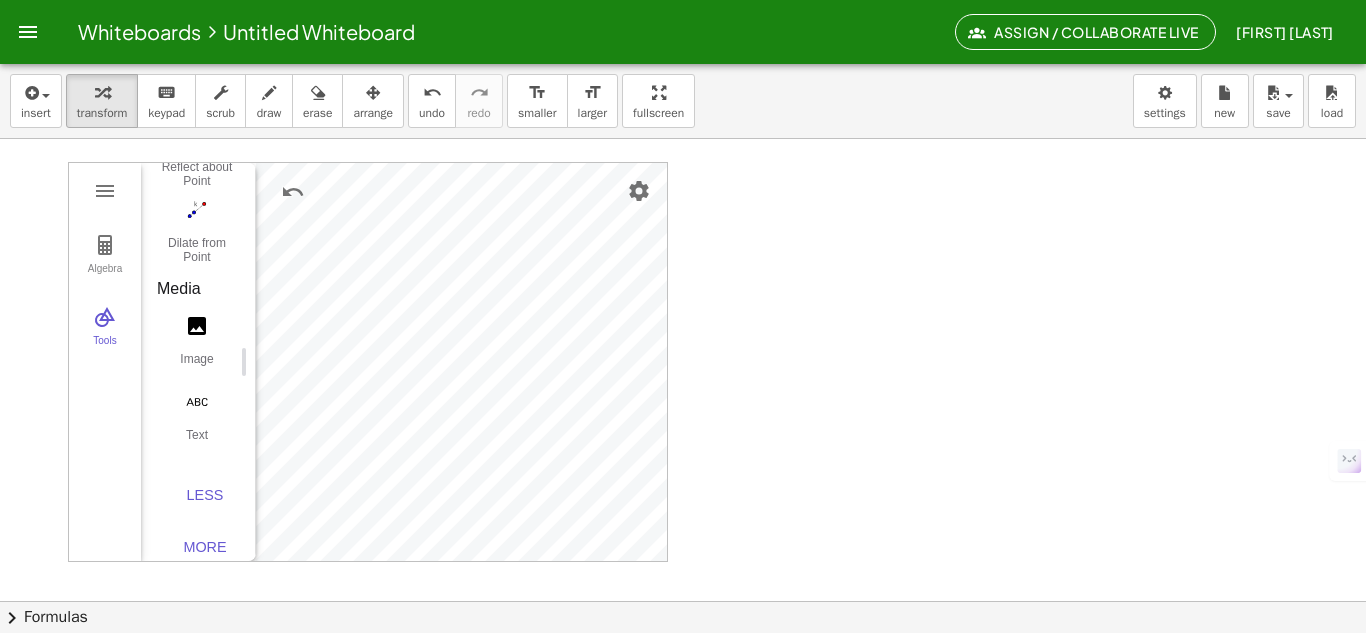 scroll, scrollTop: 3086, scrollLeft: 0, axis: vertical 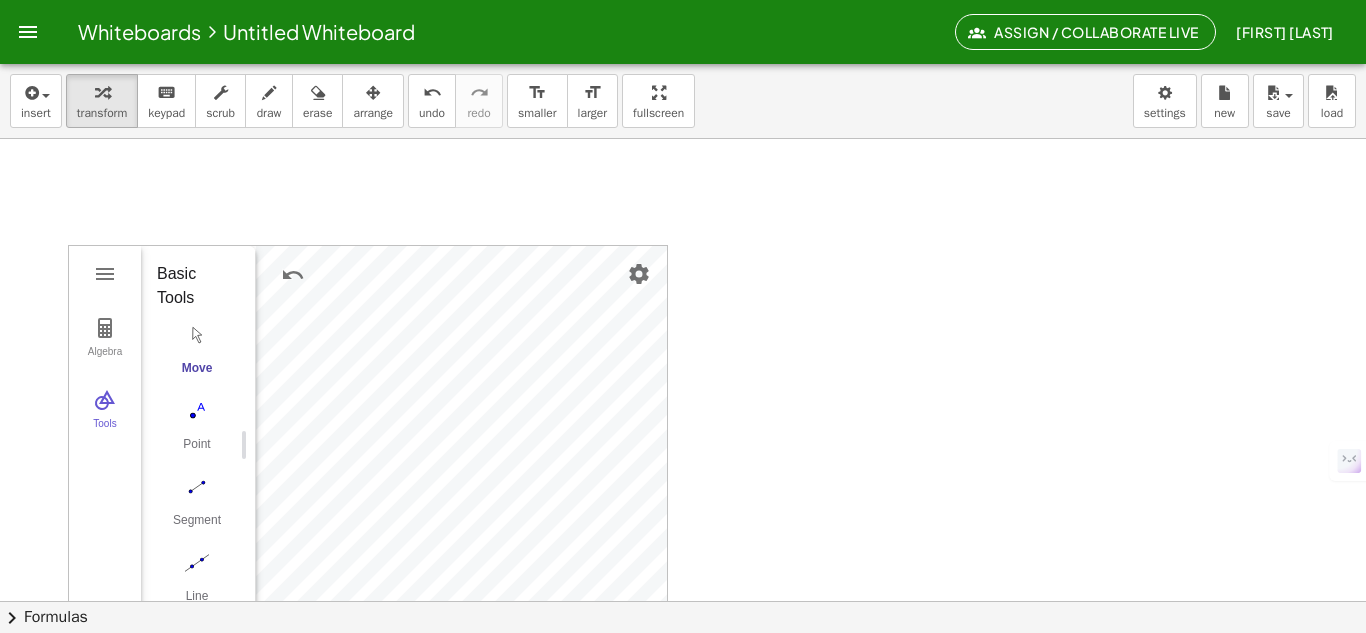click at bounding box center [683, 665] 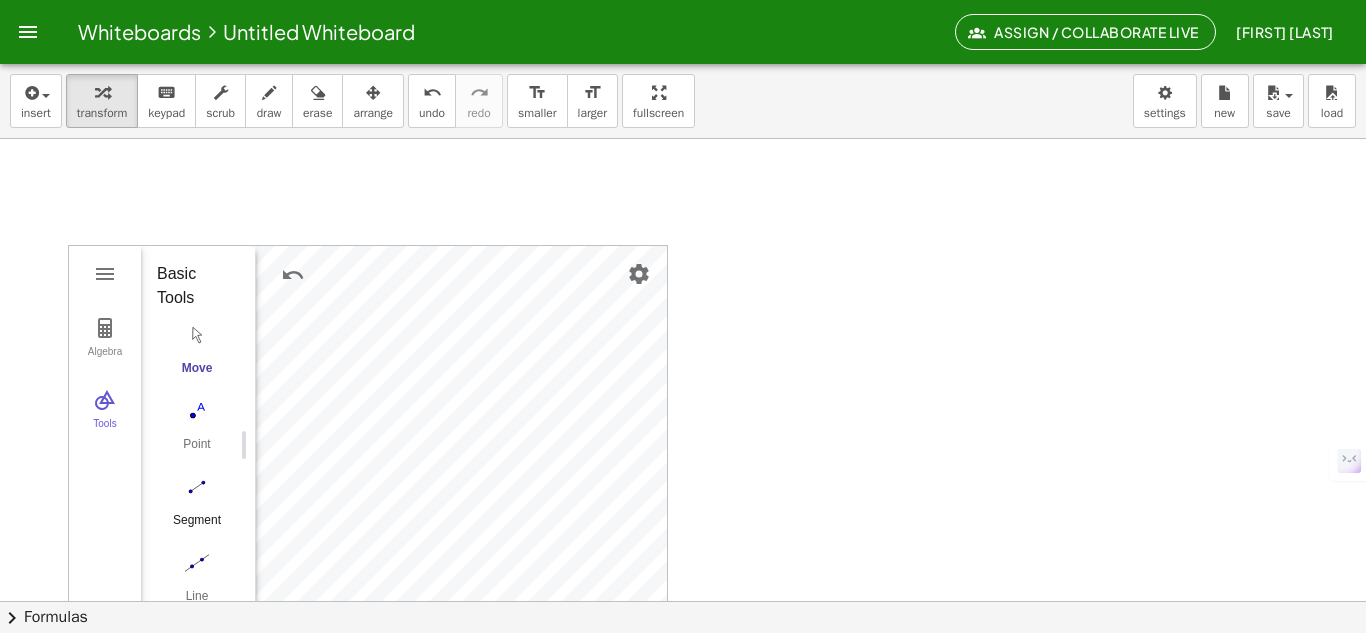 click at bounding box center [197, 487] 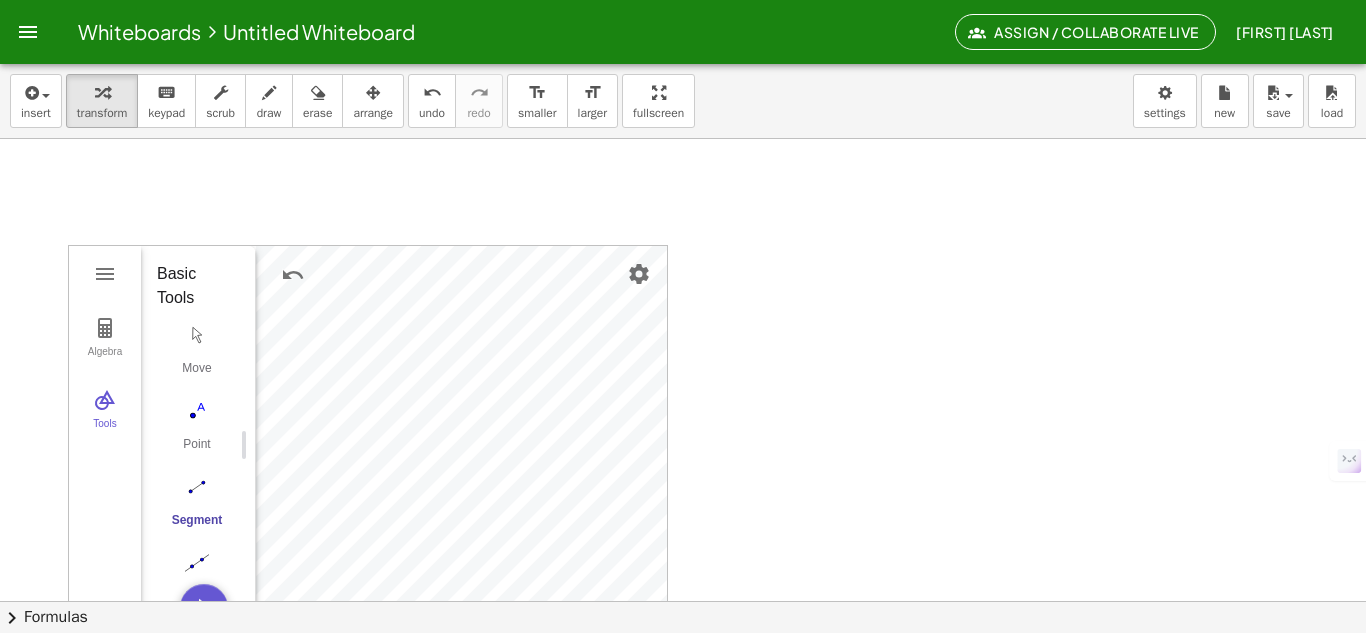 click at bounding box center [683, 665] 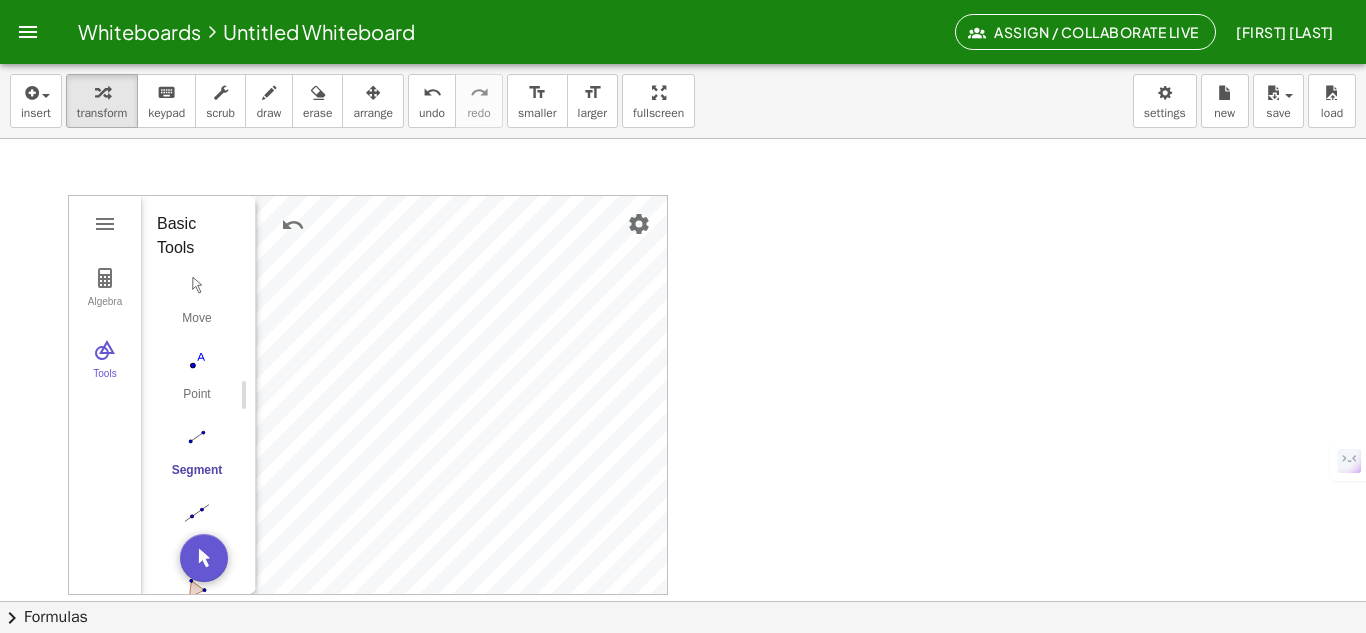 scroll, scrollTop: 52, scrollLeft: 0, axis: vertical 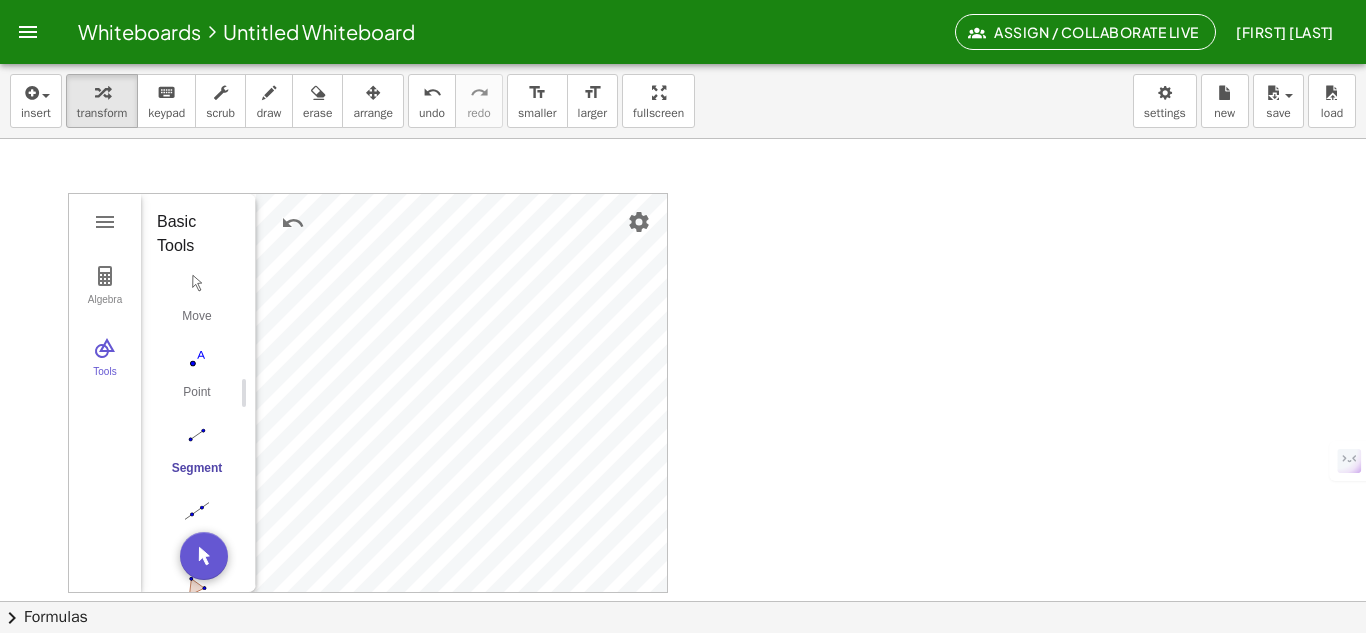 click at bounding box center (683, 613) 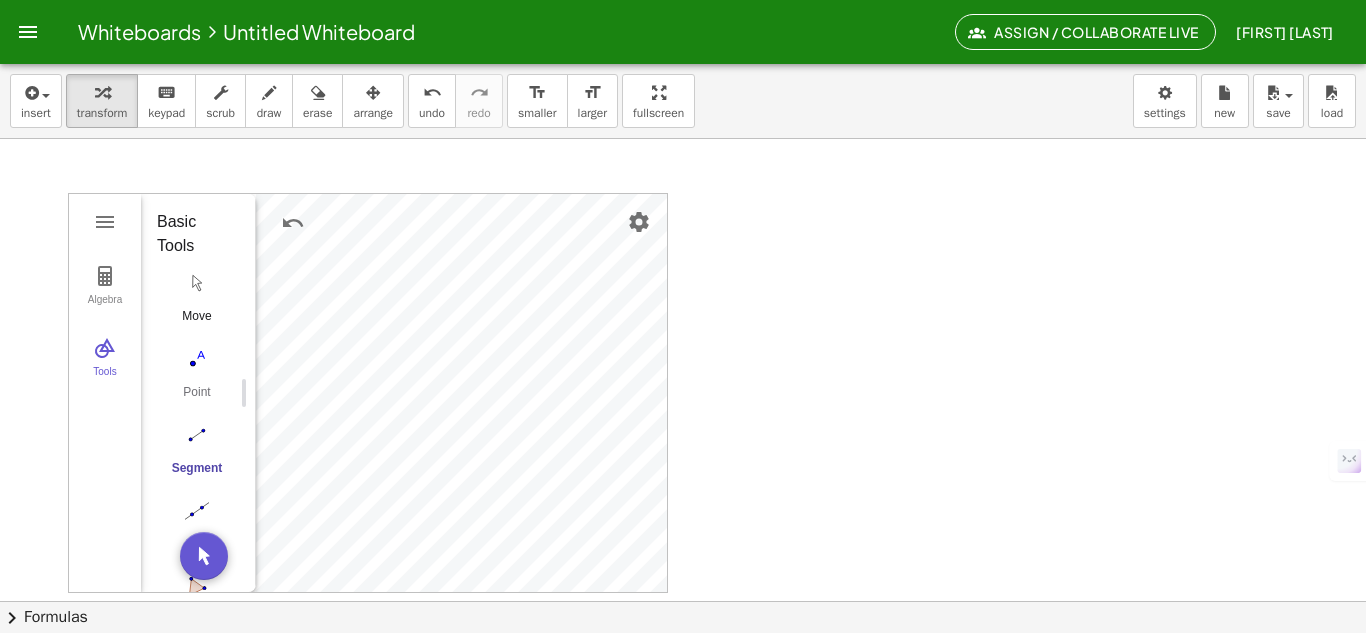 scroll, scrollTop: 0, scrollLeft: 0, axis: both 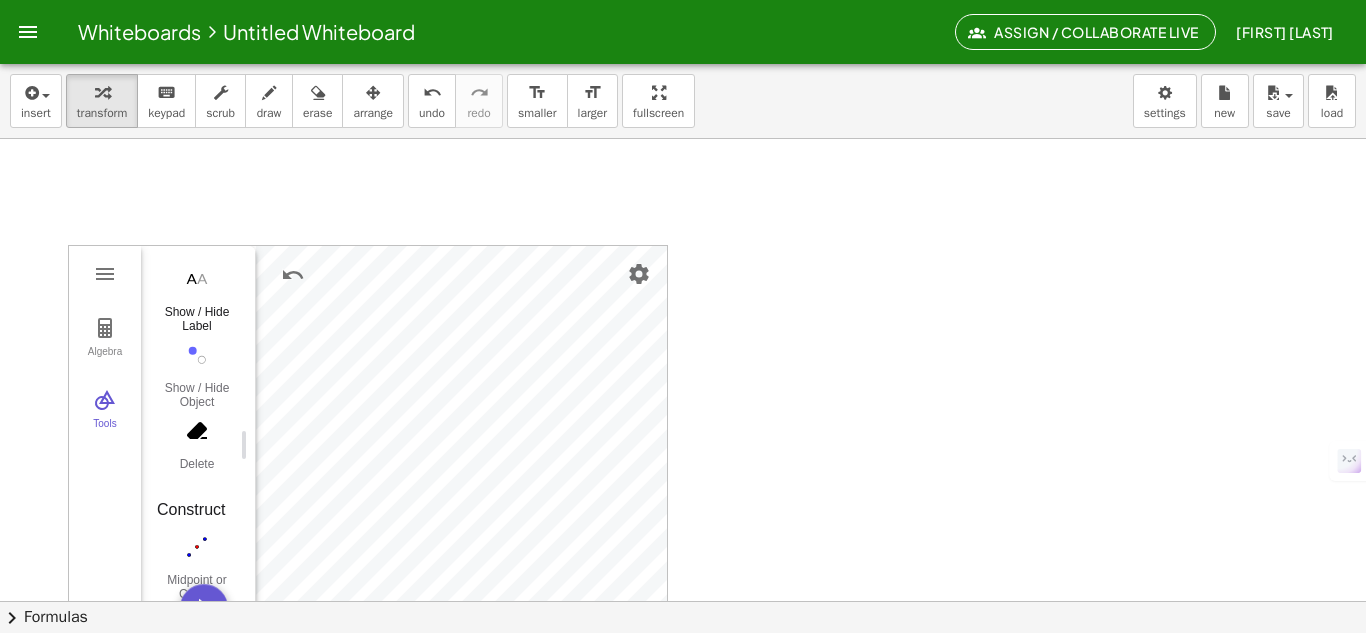 click on "Show / Hide Label" at bounding box center (197, 319) 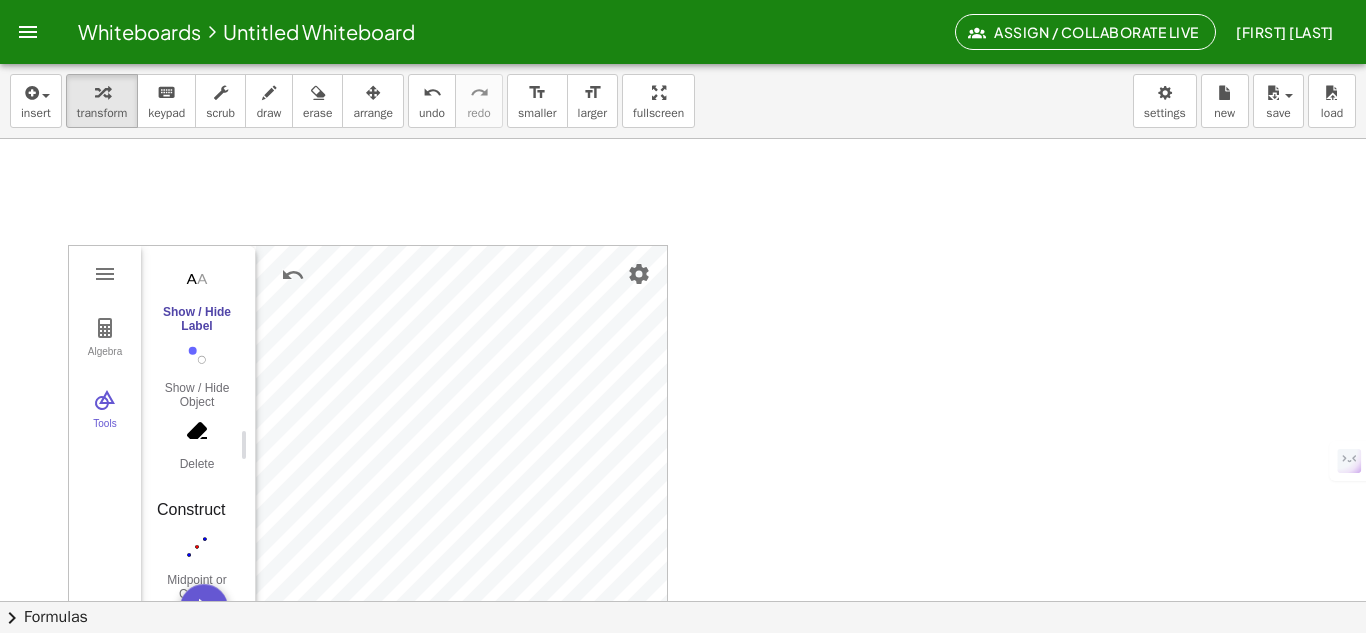 click on "Show / Hide Label" at bounding box center [197, 319] 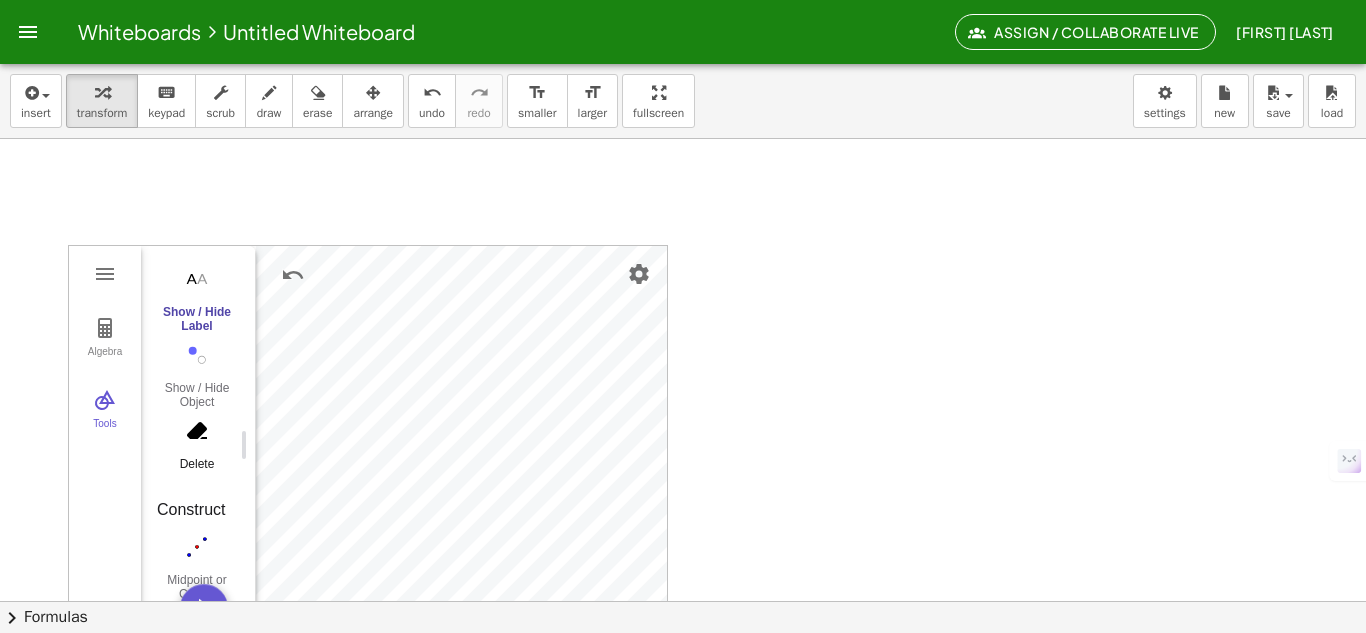 click at bounding box center [197, 431] 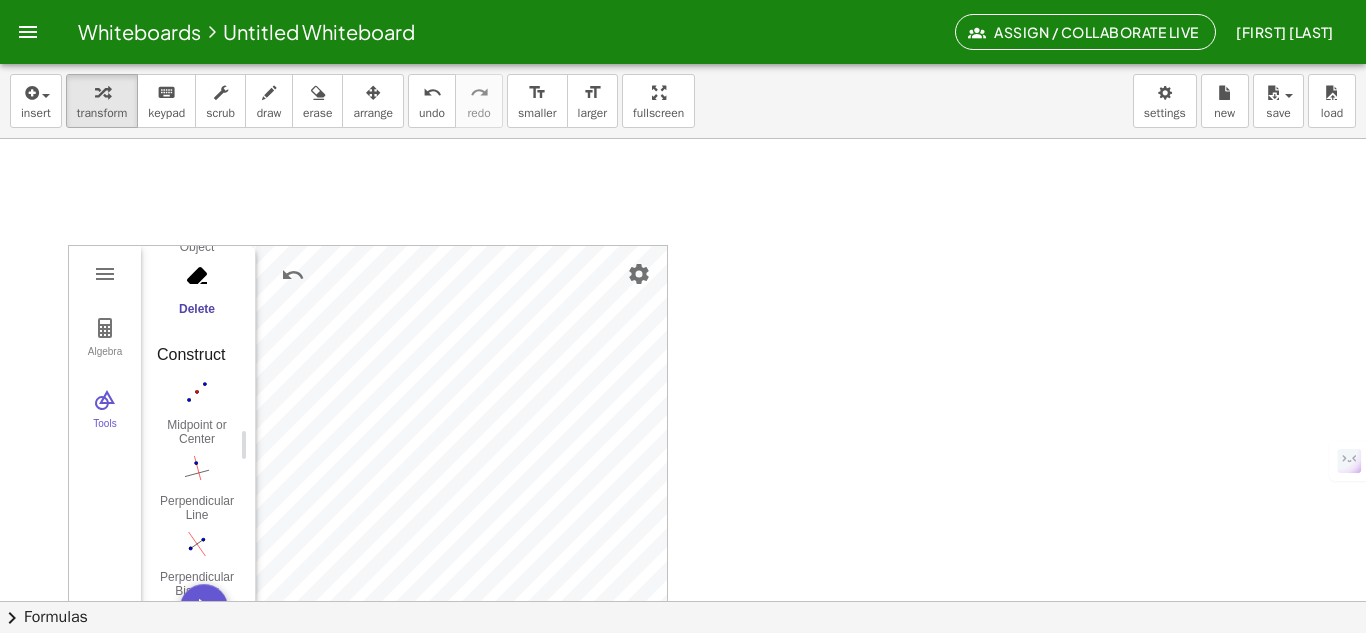scroll, scrollTop: 784, scrollLeft: 0, axis: vertical 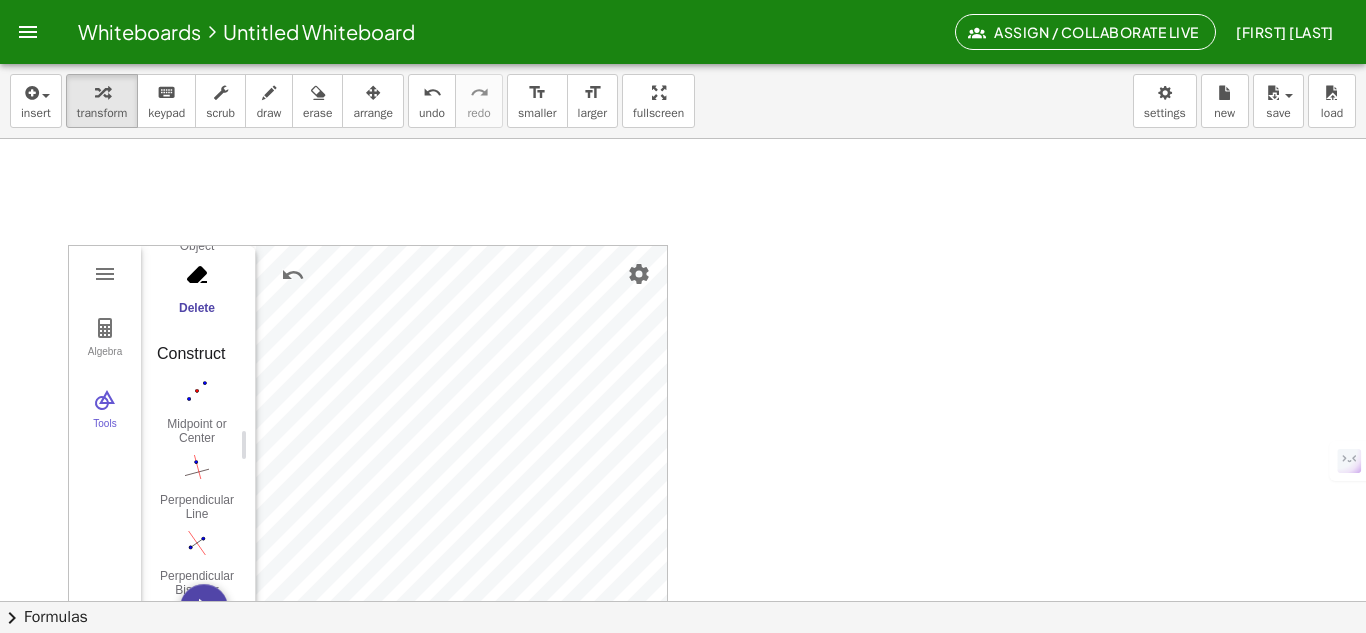 click at bounding box center (204, 608) 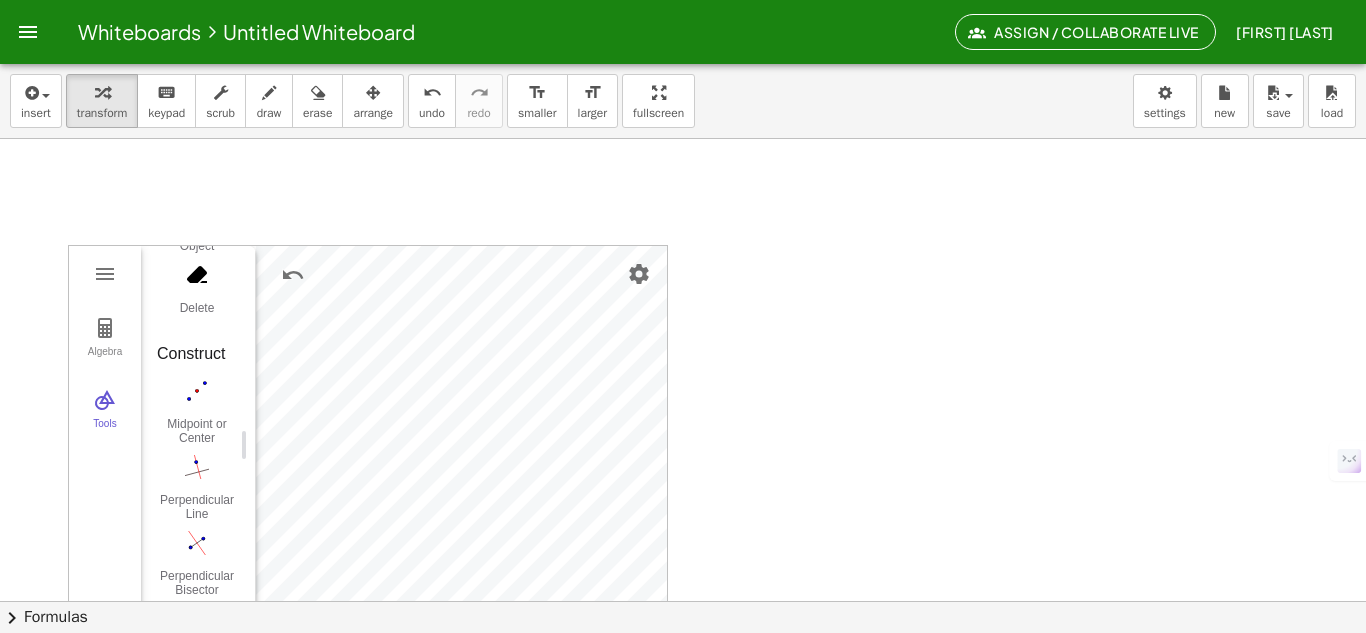 click at bounding box center [683, 665] 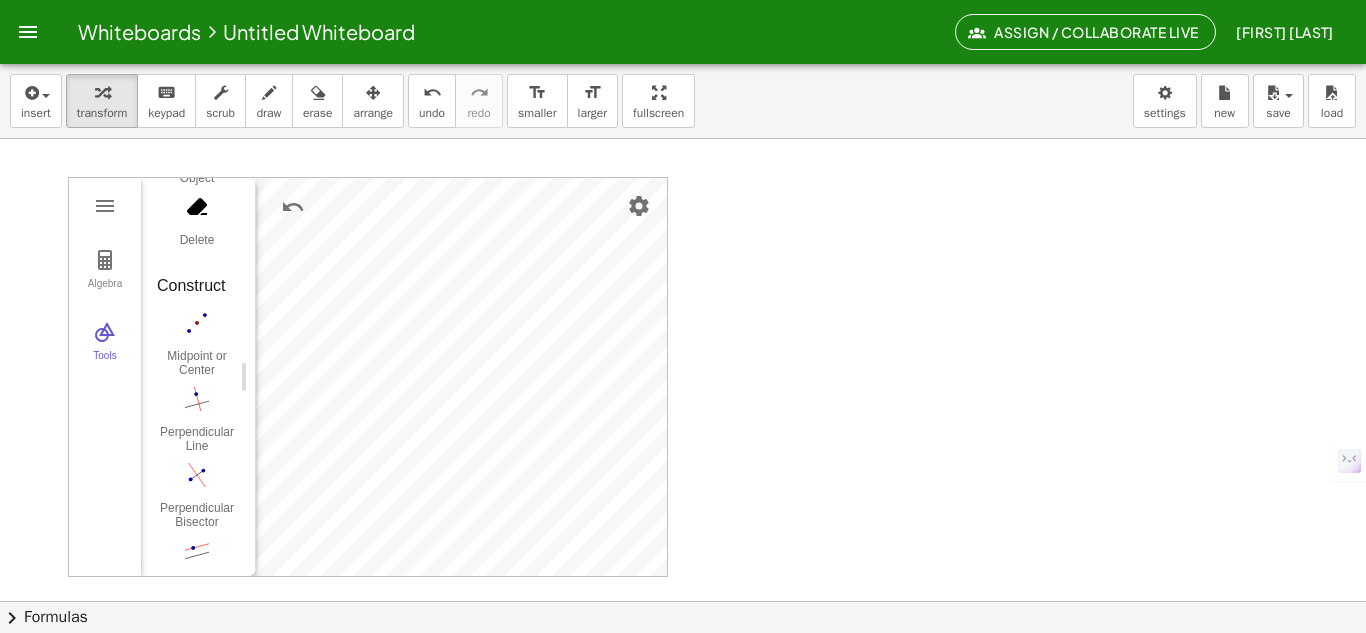 scroll, scrollTop: 67, scrollLeft: 0, axis: vertical 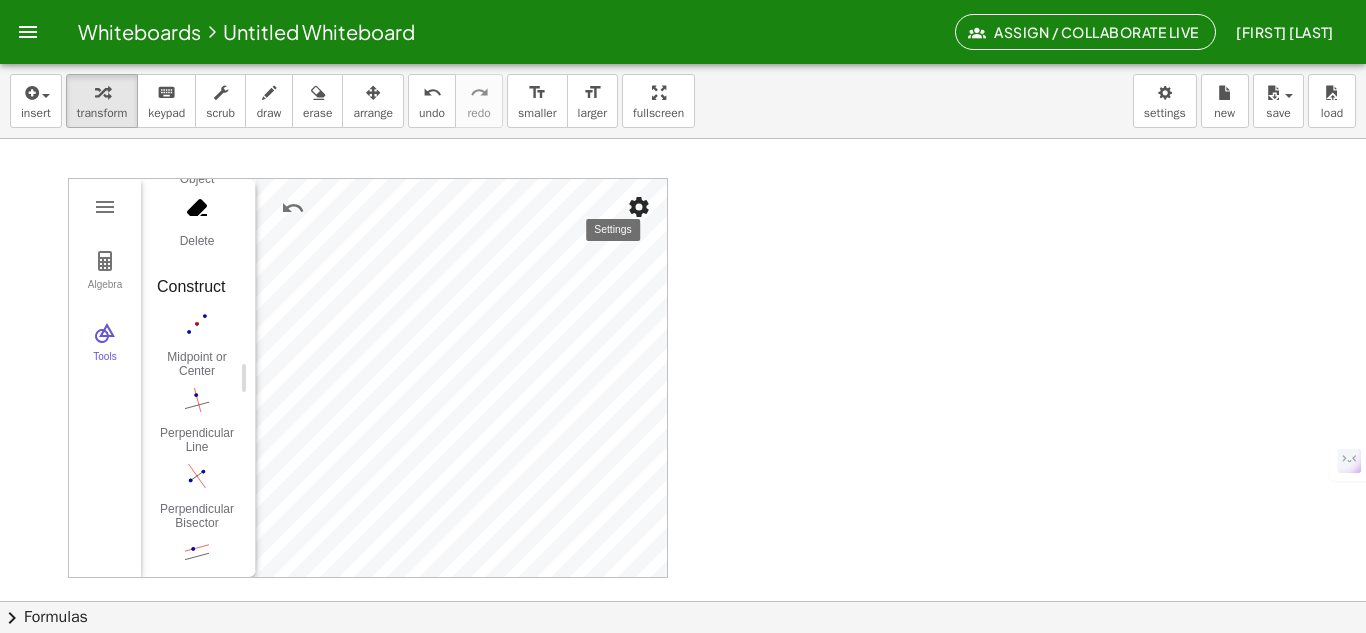 click at bounding box center [639, 207] 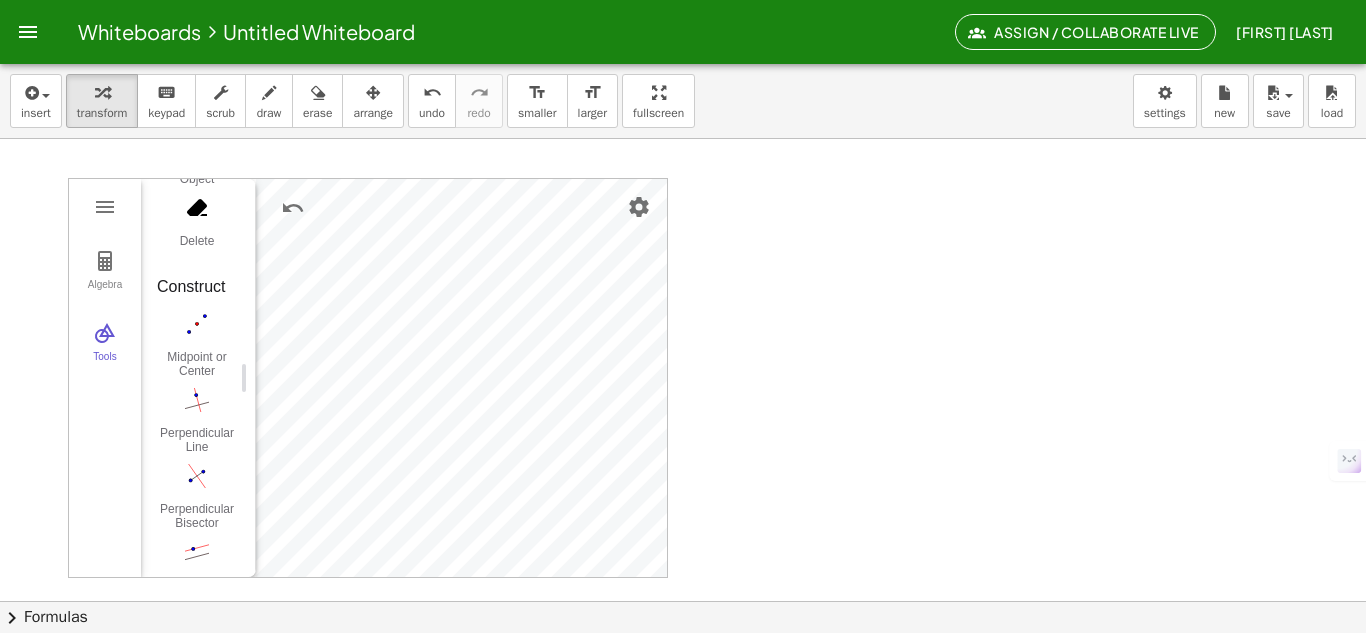 click at bounding box center [683, 598] 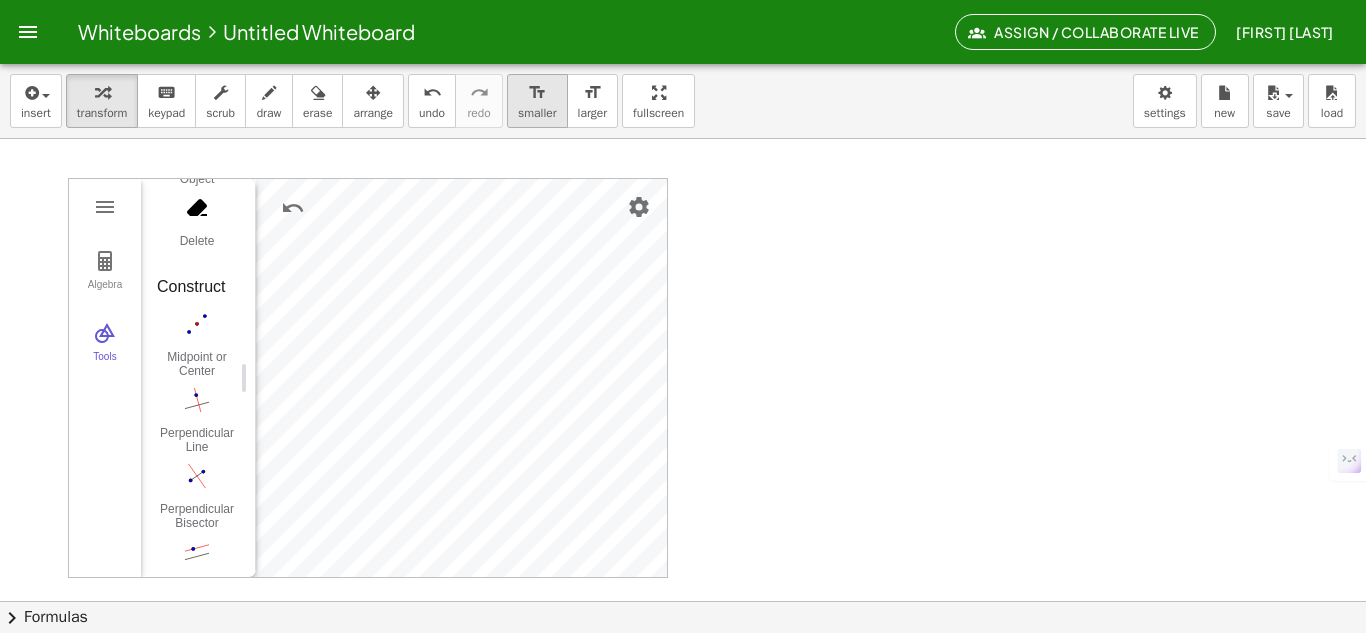 click on "format_size" at bounding box center [537, 93] 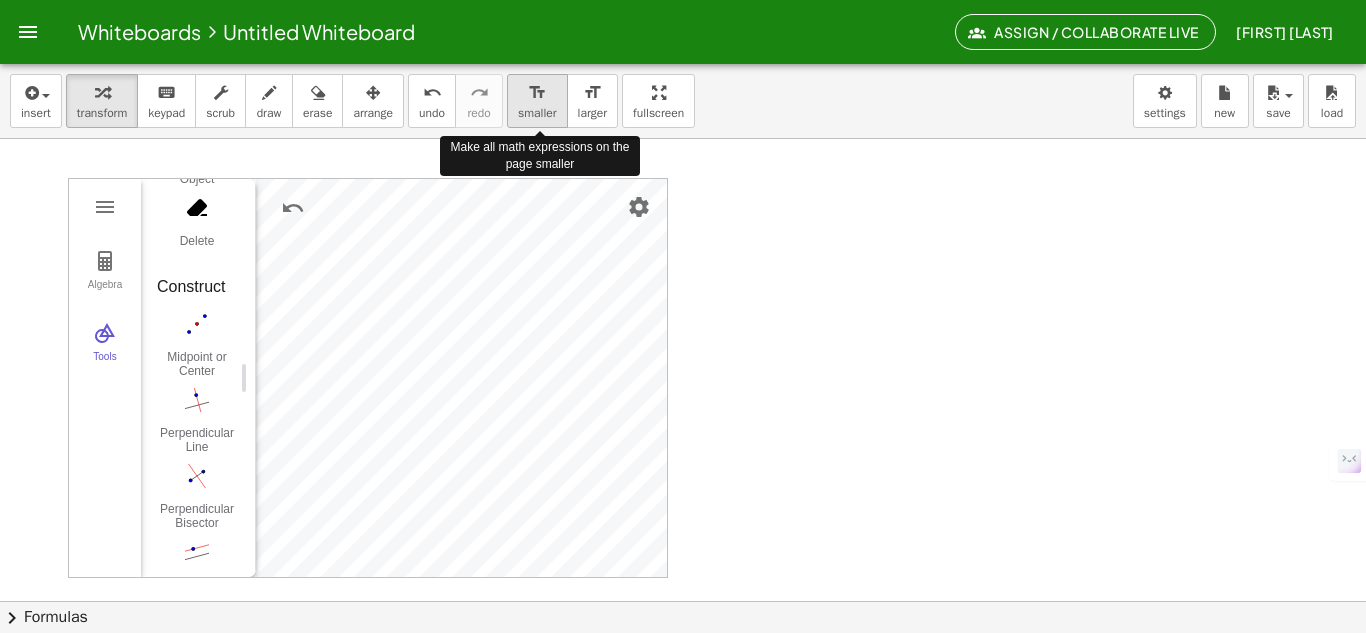 click on "format_size" at bounding box center (537, 93) 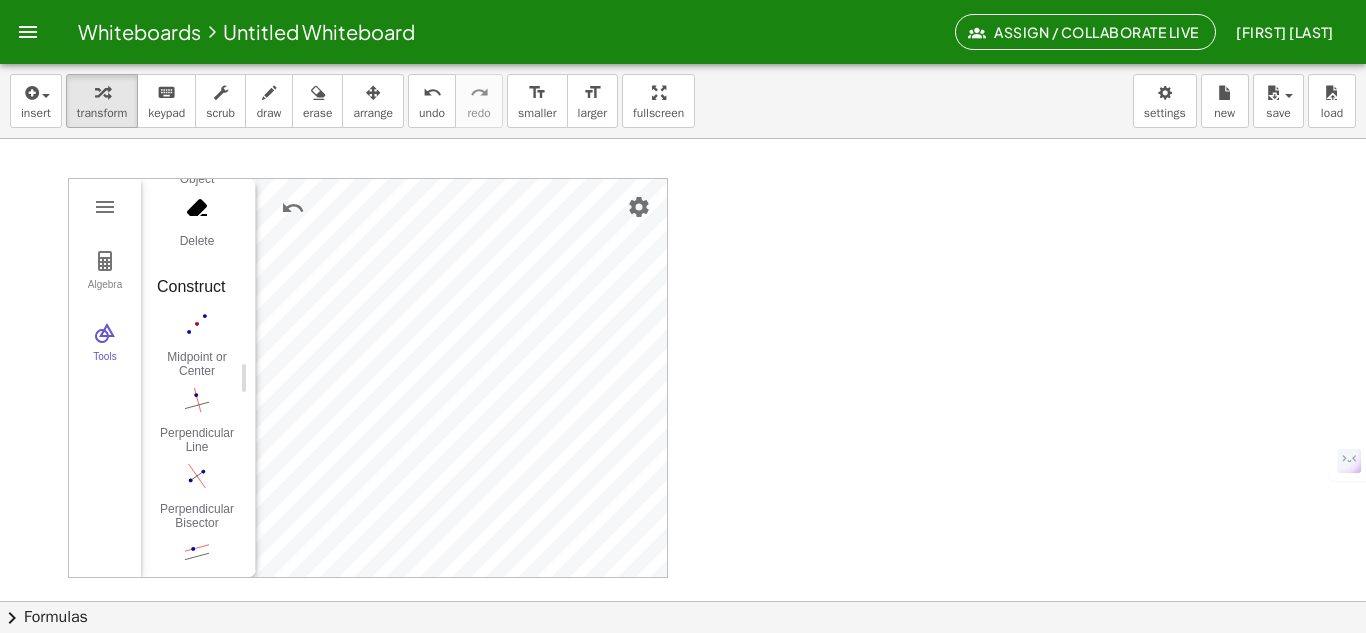 drag, startPoint x: 106, startPoint y: 206, endPoint x: 39, endPoint y: 186, distance: 69.92139 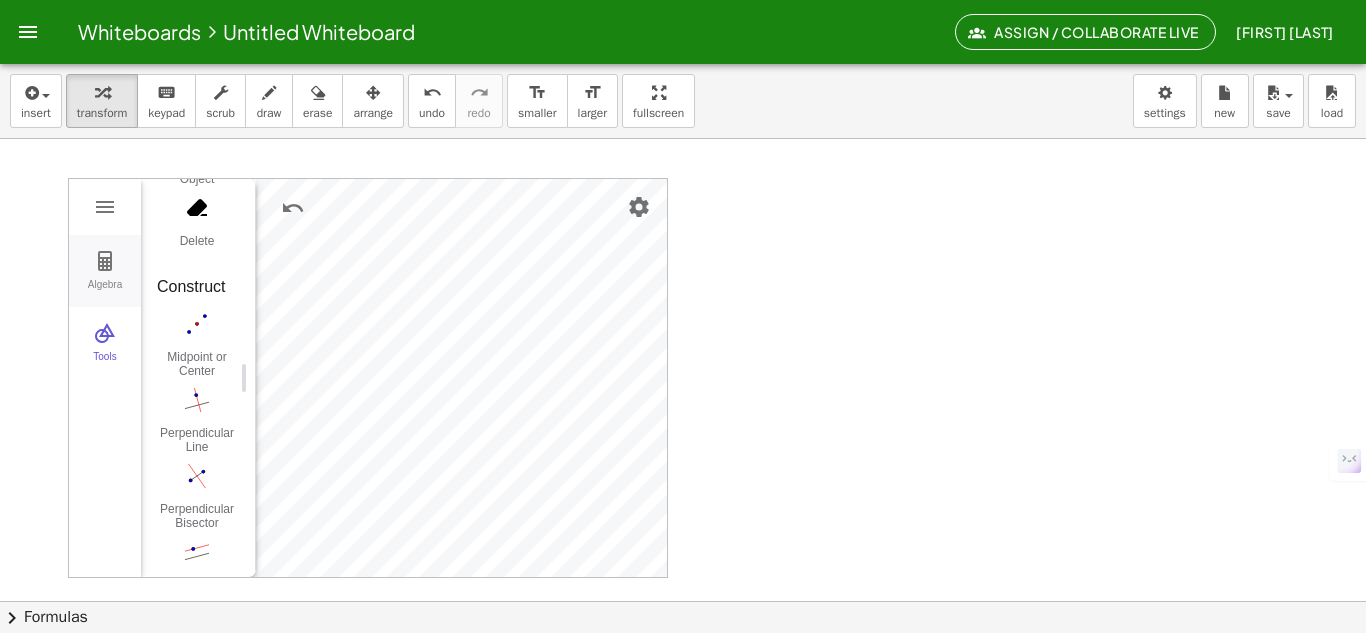 click on "Algebra" at bounding box center (105, 271) 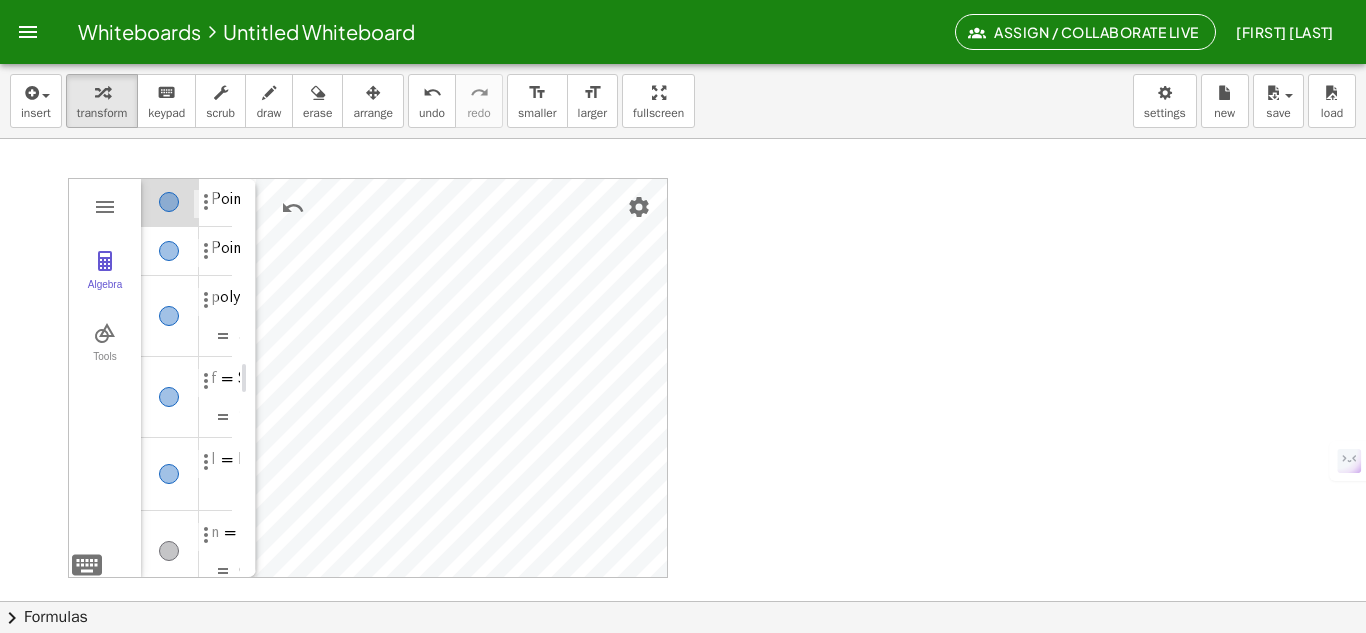 click at bounding box center (170, 202) 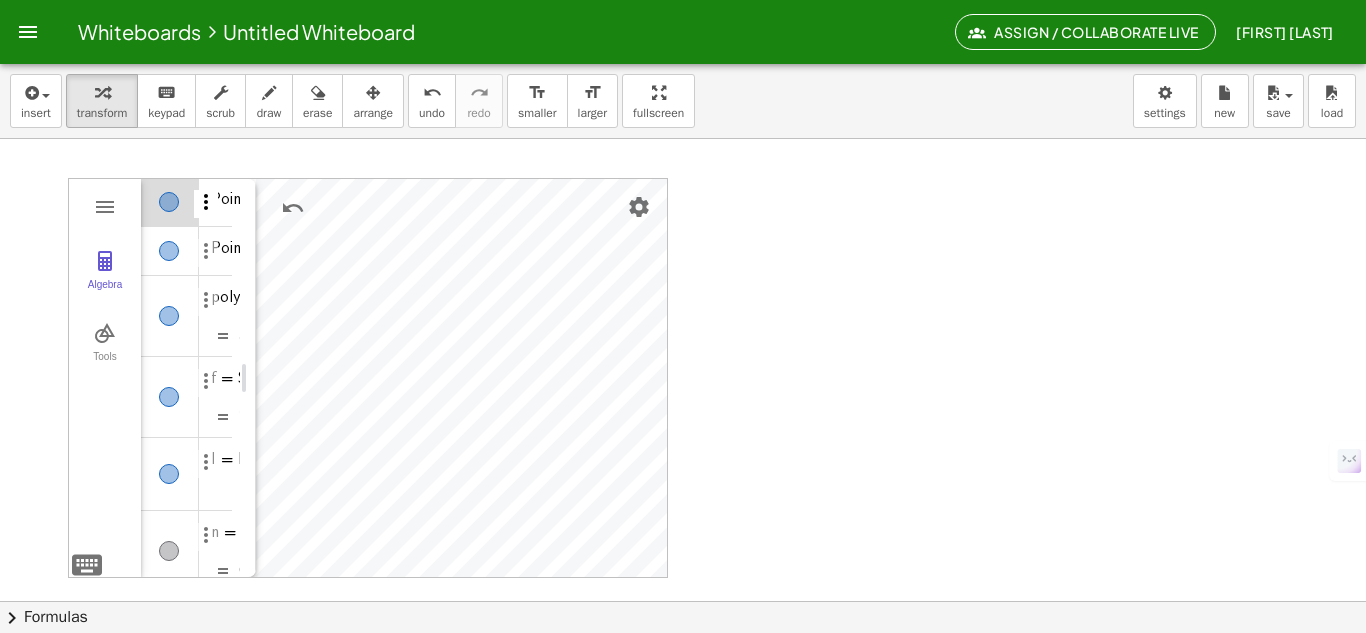 click at bounding box center (206, 202) 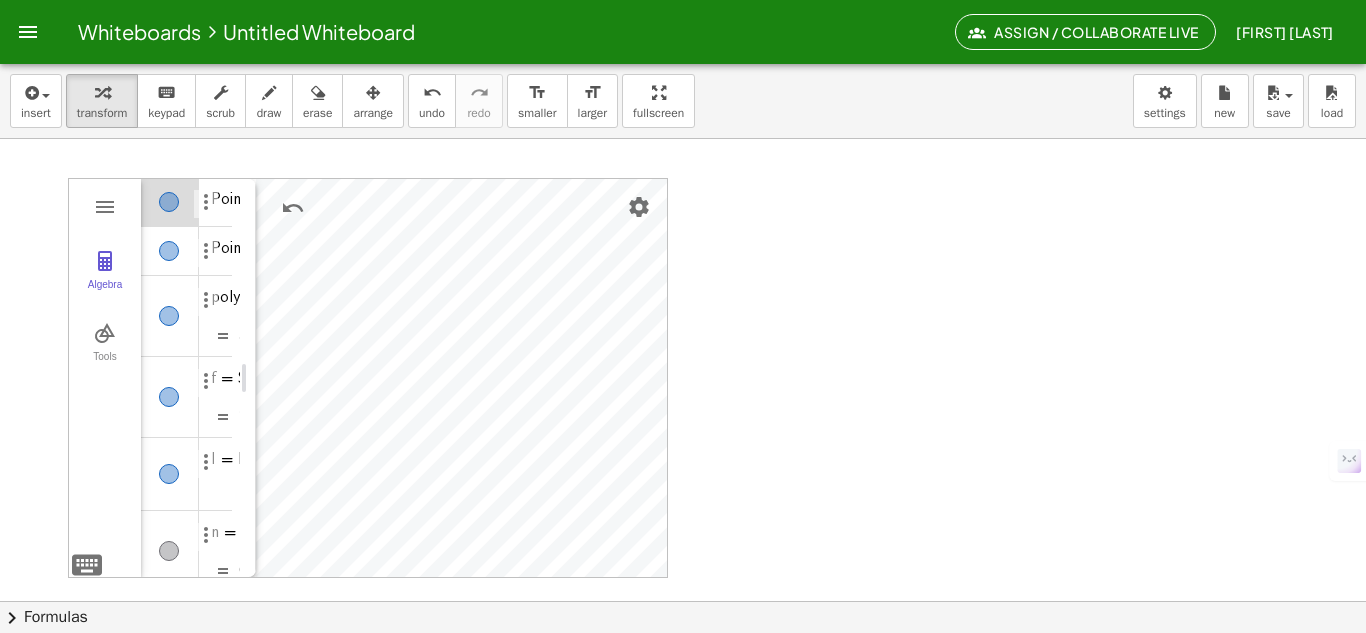 click at bounding box center [683, 598] 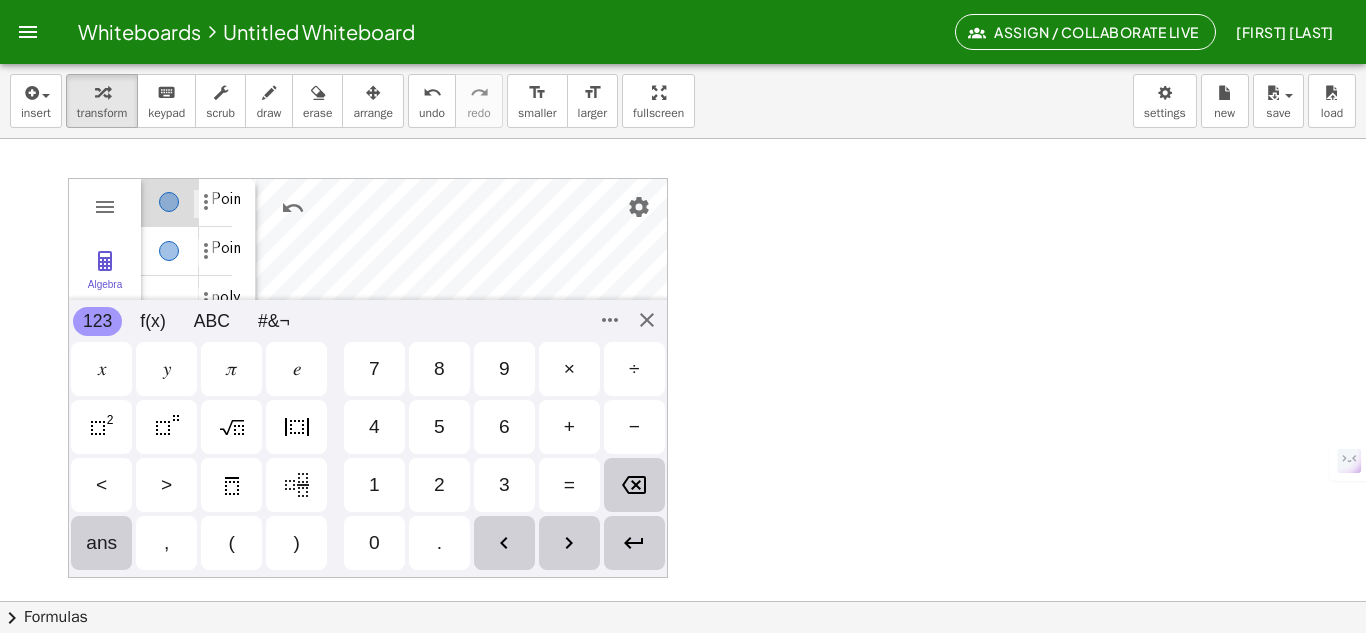 scroll, scrollTop: 172, scrollLeft: 0, axis: vertical 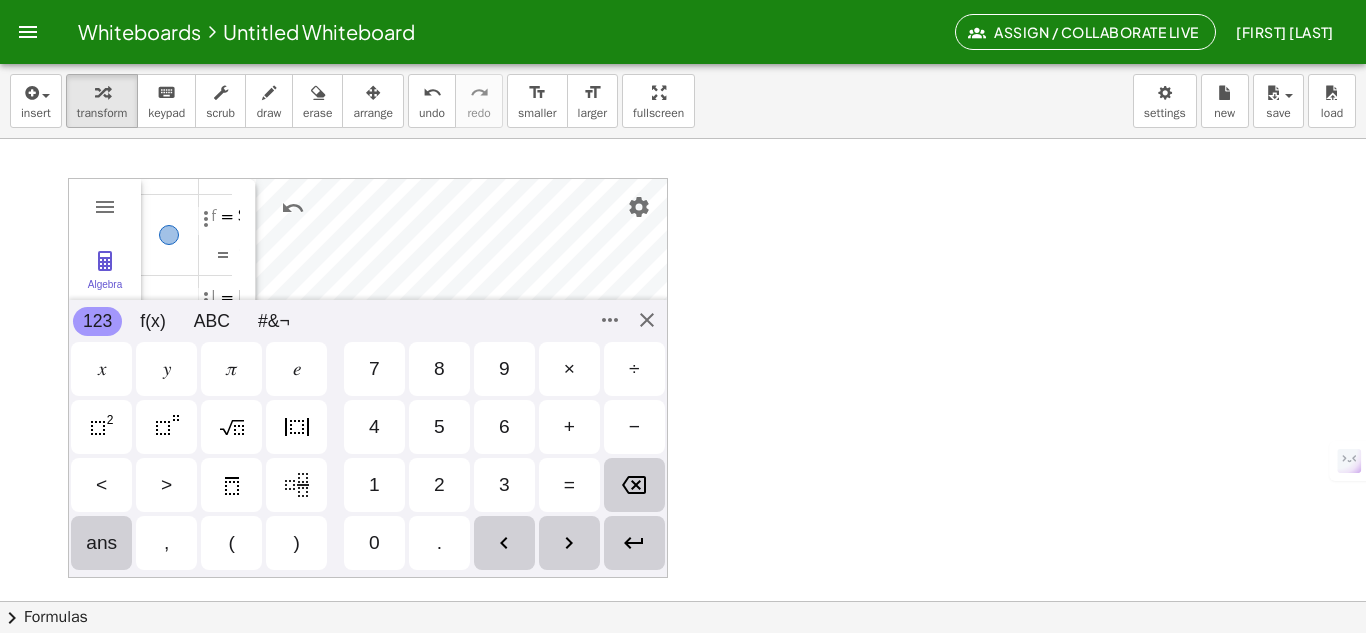 click on "GeoGebra Geometry Basic Tools Move Point Segment Line Polygon Circle with Center through Point Edit Select Objects Show / Hide Label Show / Hide Object Delete Construct Midpoint or Center Perpendicular Line Perpendicular Bisector Parallel Line Angle Bisector Tangents Measure Angle Angle with Given Size Distance or Length Area Lines Segment Segment with Given Length Line Ray Vector Circles Circle with Center through Point Circle: Center & Radius Compass Semicircle Circular Sector Polygons Polygon Regular Polygon Transform Translate by Vector Rotate around Point Reflect about Line Reflect about Point Dilate from Point Media Image Text Less More 123 123 f(x) ABC #¬ 𝑥 𝑦 𝜋 𝑒 7 8 9 × ÷ 4 5 6 + − < > 1 2 3 = ( ) , 0 . 𝑥 𝑦 𝑧 𝜋 7 8 9 × ÷ 𝑒 4 5 6 + − < > 1 2 3 = ( ) , 0 ." at bounding box center [368, 378] 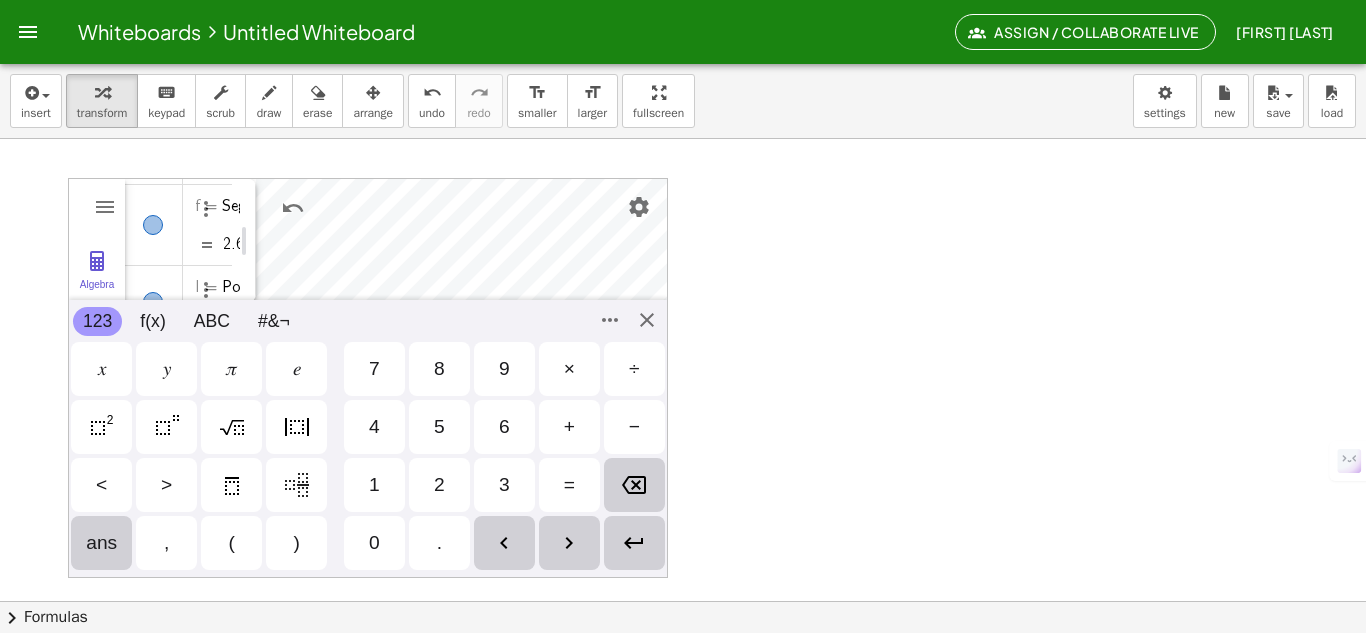 scroll, scrollTop: 351, scrollLeft: 0, axis: vertical 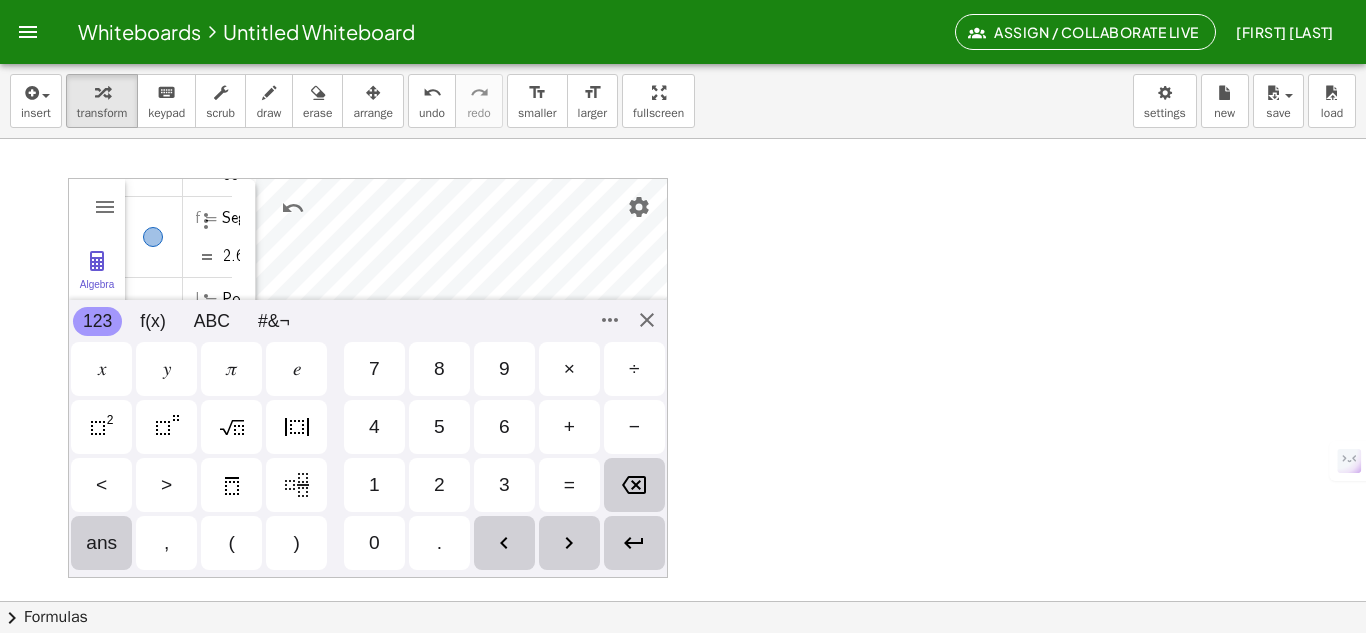 click on "GeoGebra Geometry Basic Tools Move Point Segment Line Polygon Circle with Center through Point Edit Select Objects Show / Hide Label Show / Hide Object Delete Construct Midpoint or Center Perpendicular Line Perpendicular Bisector Parallel Line Angle Bisector Tangents Measure Angle Angle with Given Size Distance or Length Area Lines Segment Segment with Given Length Line Ray Vector Circles Circle with Center through Point Circle: Center & Radius Compass Semicircle Circular Sector Polygons Polygon Regular Polygon Transform Translate by Vector Rotate around Point Reflect about Line Reflect about Point Dilate from Point Media Image Text Less More 123 123 f(x) ABC #¬ 𝑥 𝑦 𝜋 𝑒 7 8 9 × ÷ 4 5 6 + − < > 1 2 3 = ( ) , 0 . 𝑥 𝑦 𝑧 𝜋 7 8 9 × ÷ 𝑒 4 5 6 + − < > 1 2 3 = ( ) , 0 ." at bounding box center [368, 378] 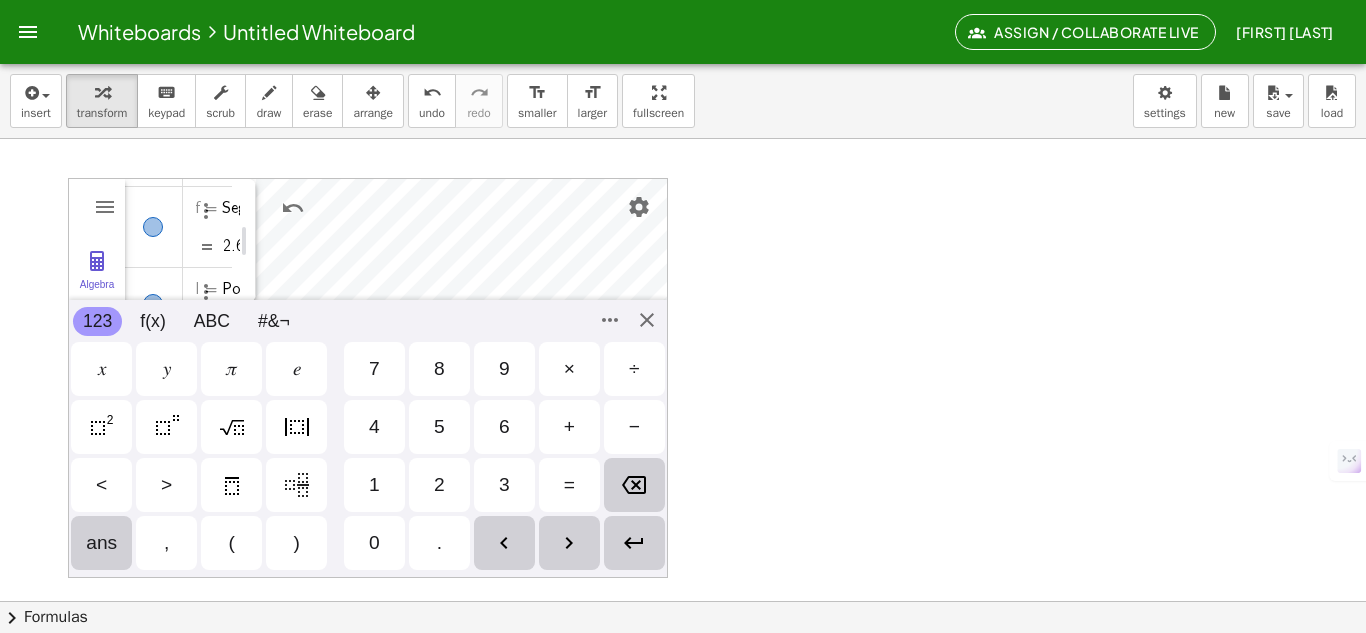 scroll, scrollTop: 351, scrollLeft: 0, axis: vertical 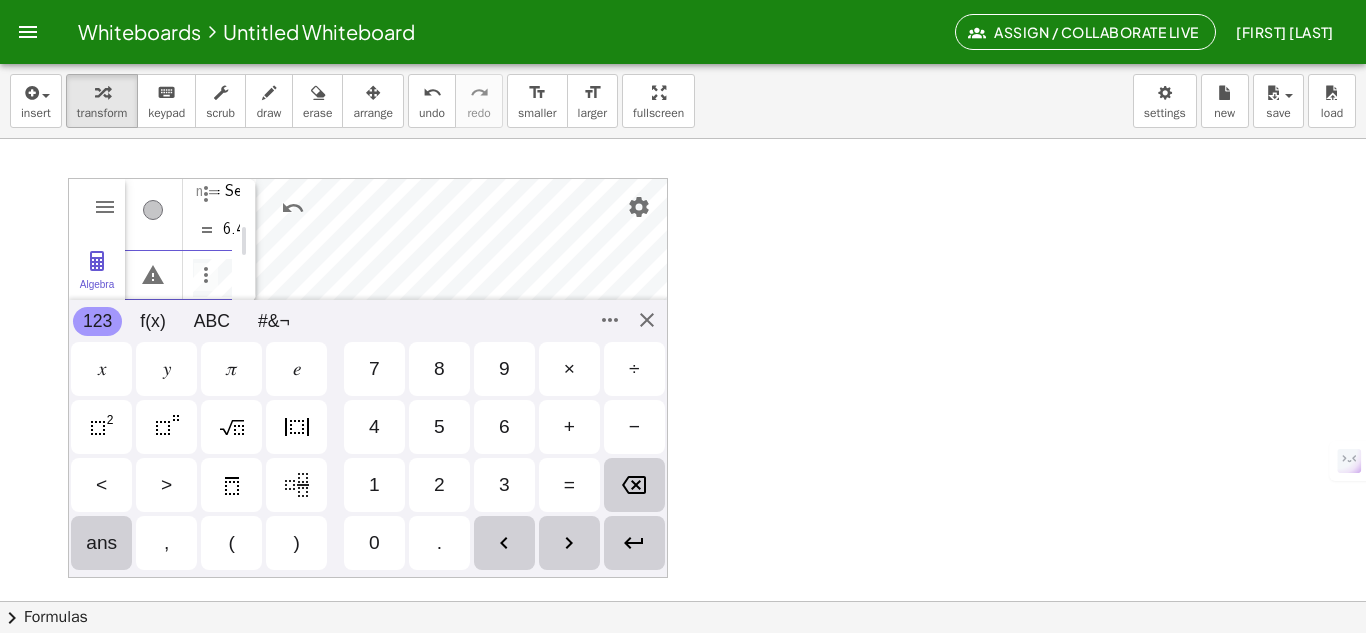 click at bounding box center [232, 427] 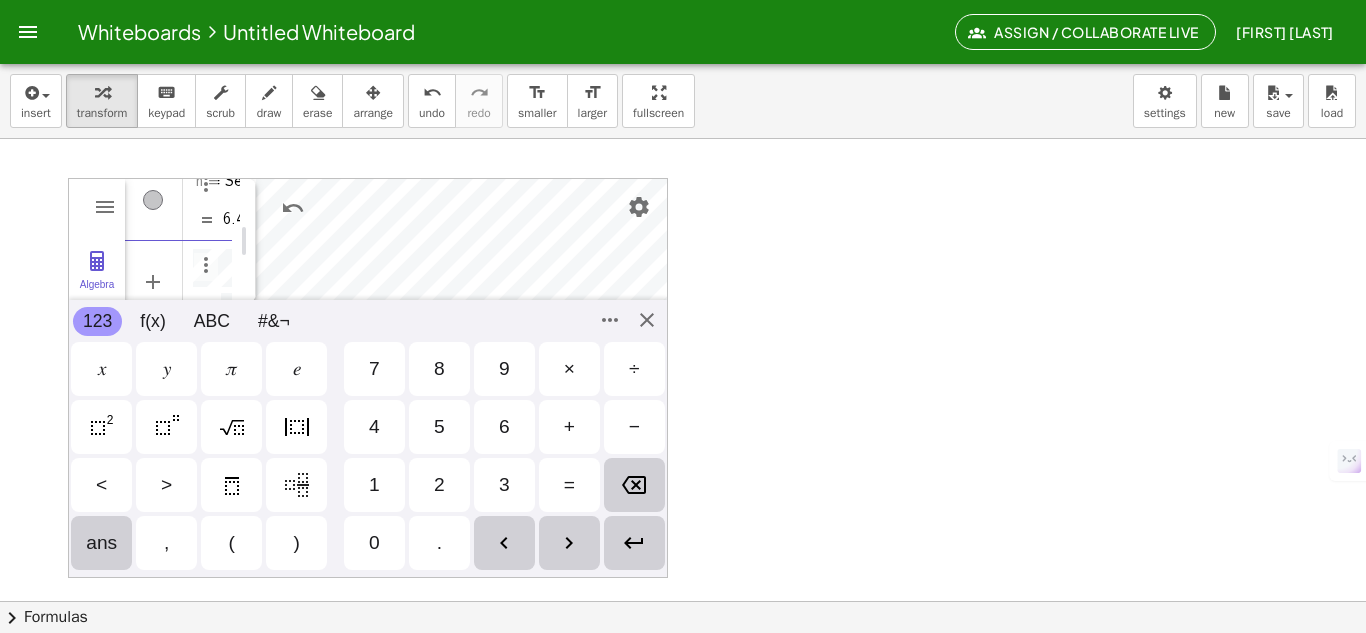scroll, scrollTop: 0, scrollLeft: 15, axis: horizontal 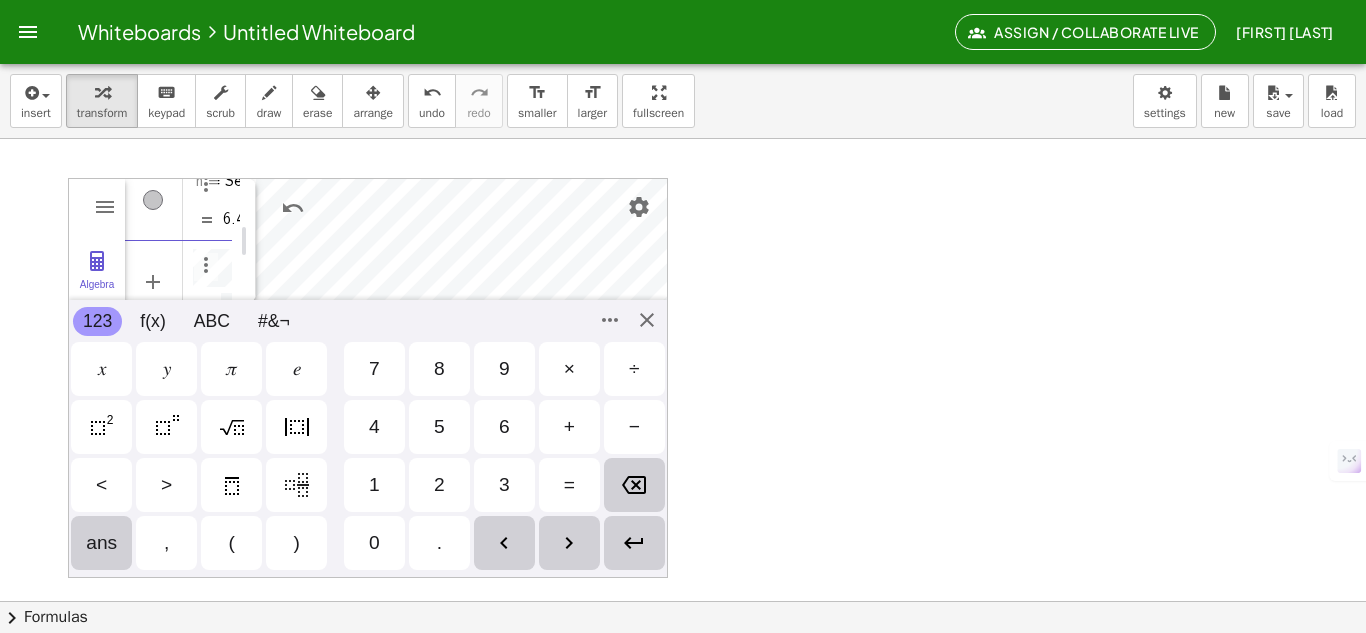 click on "7" at bounding box center (374, 369) 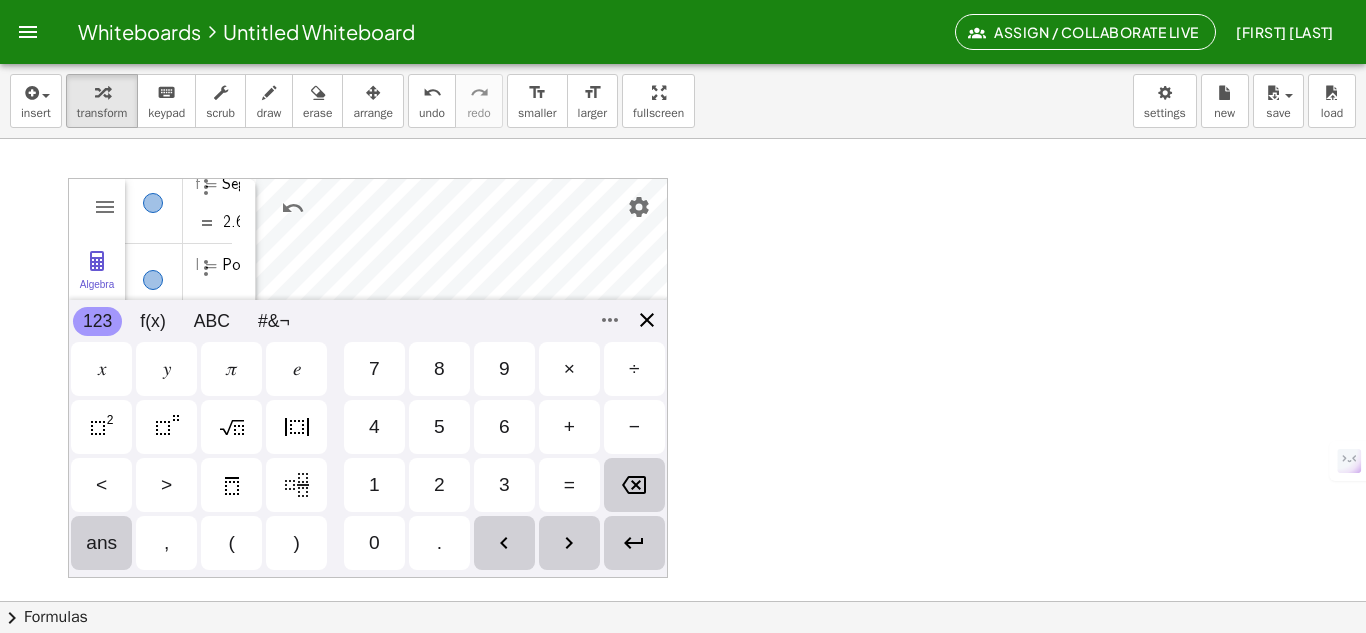 scroll, scrollTop: 204, scrollLeft: 0, axis: vertical 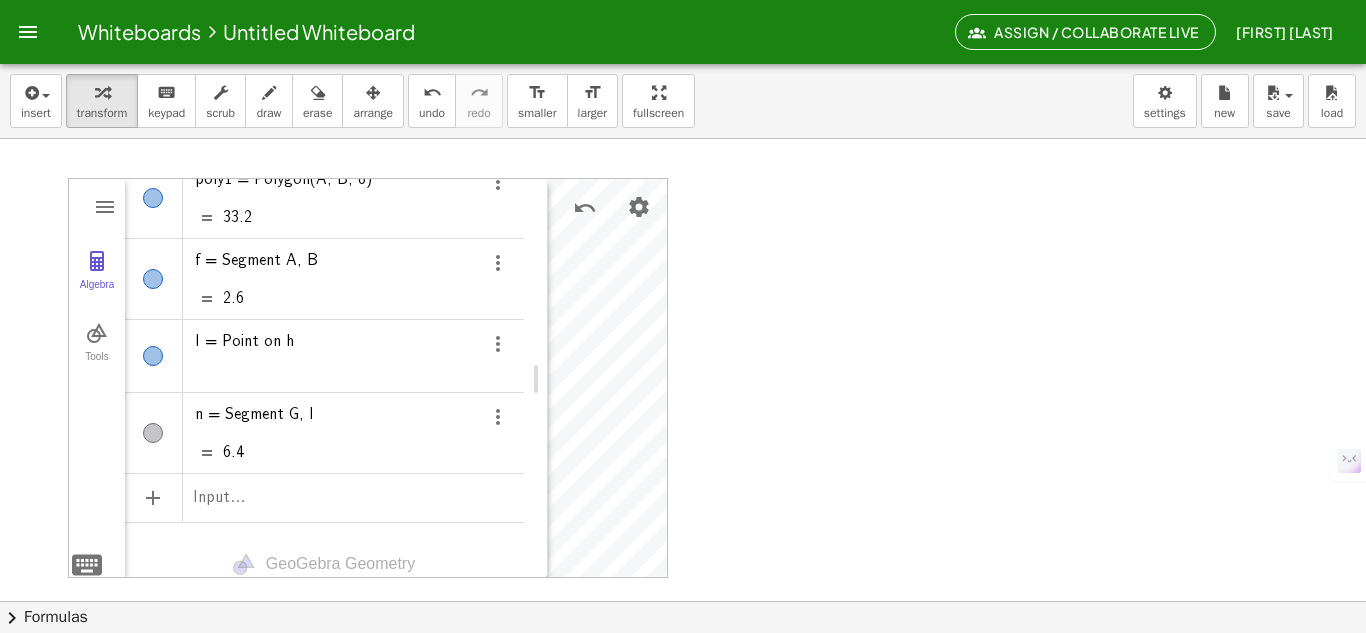 drag, startPoint x: 251, startPoint y: 366, endPoint x: 542, endPoint y: 376, distance: 291.17178 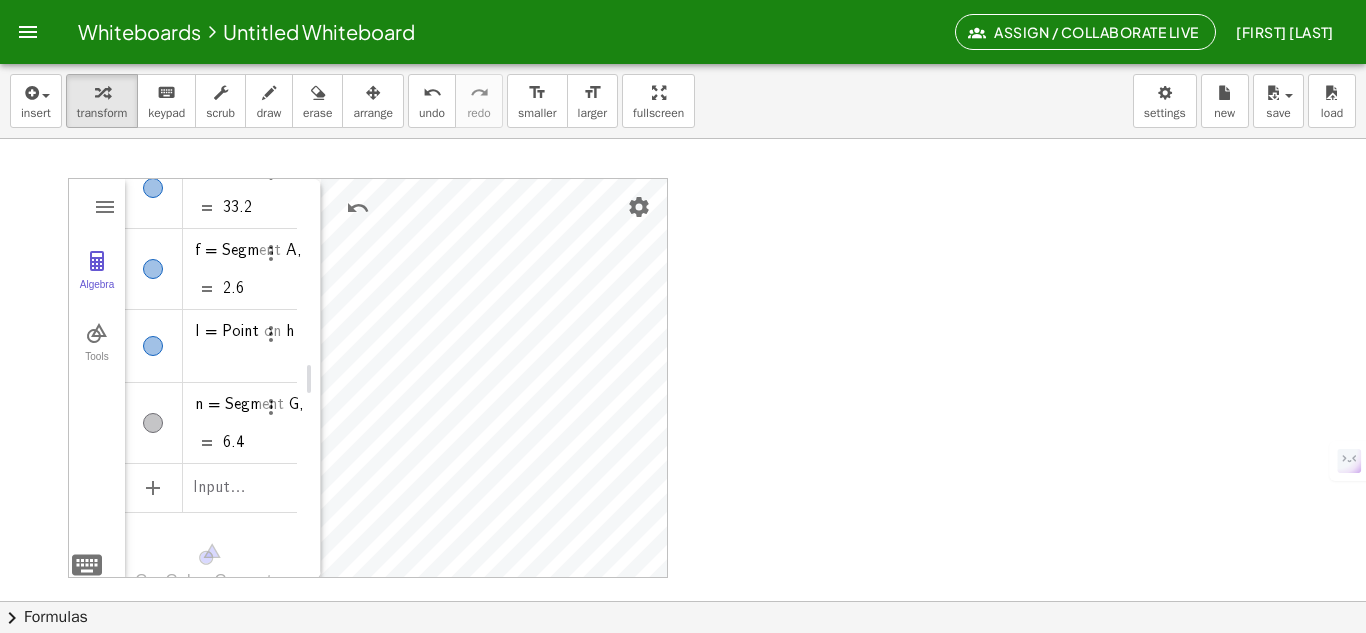 scroll, scrollTop: 118, scrollLeft: 0, axis: vertical 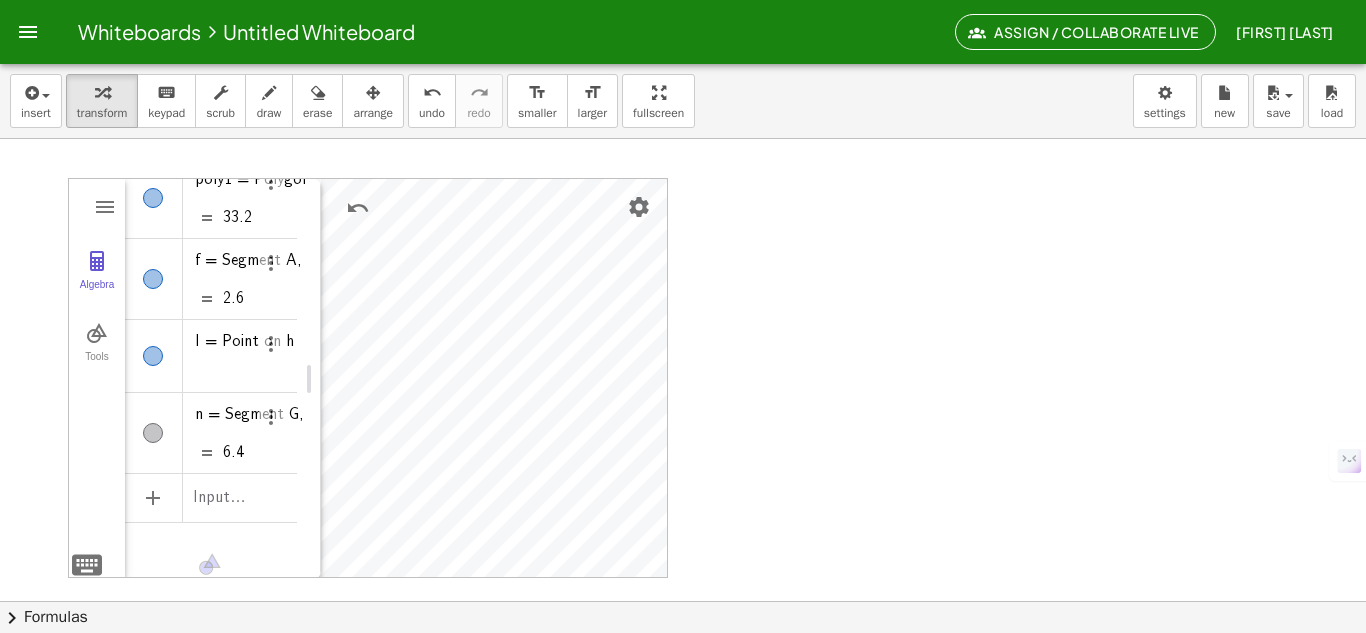 drag, startPoint x: 541, startPoint y: 386, endPoint x: 402, endPoint y: 351, distance: 143.33876 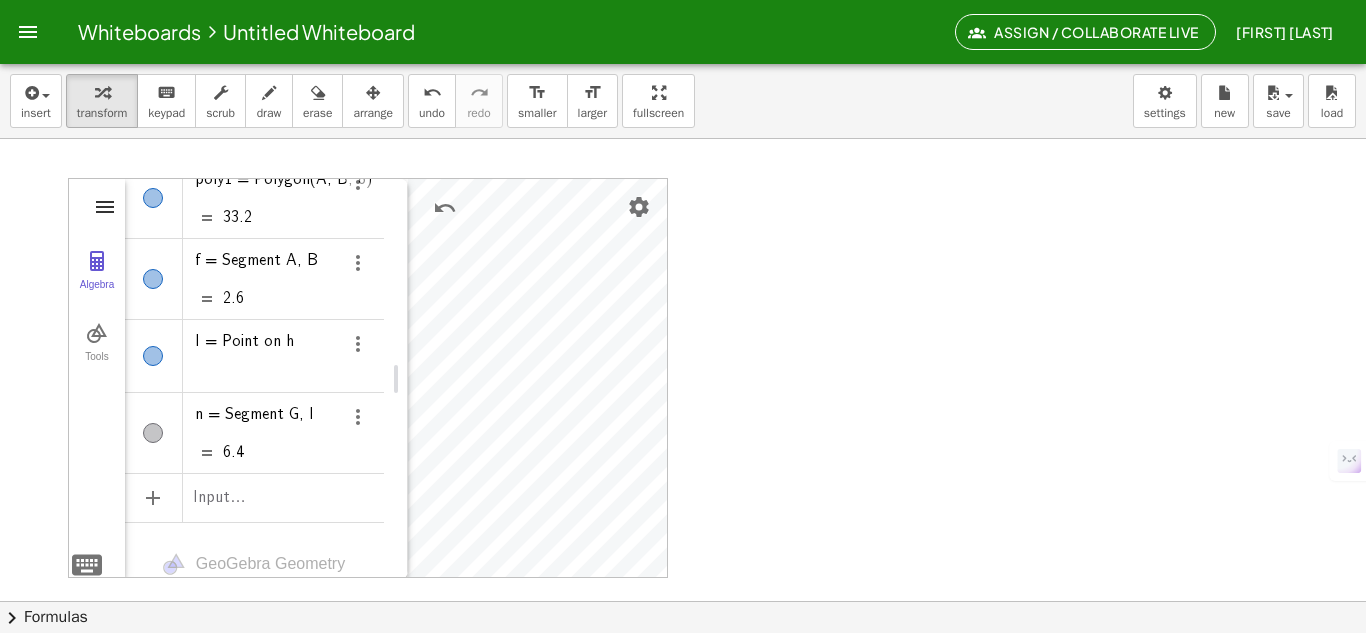 click at bounding box center [105, 207] 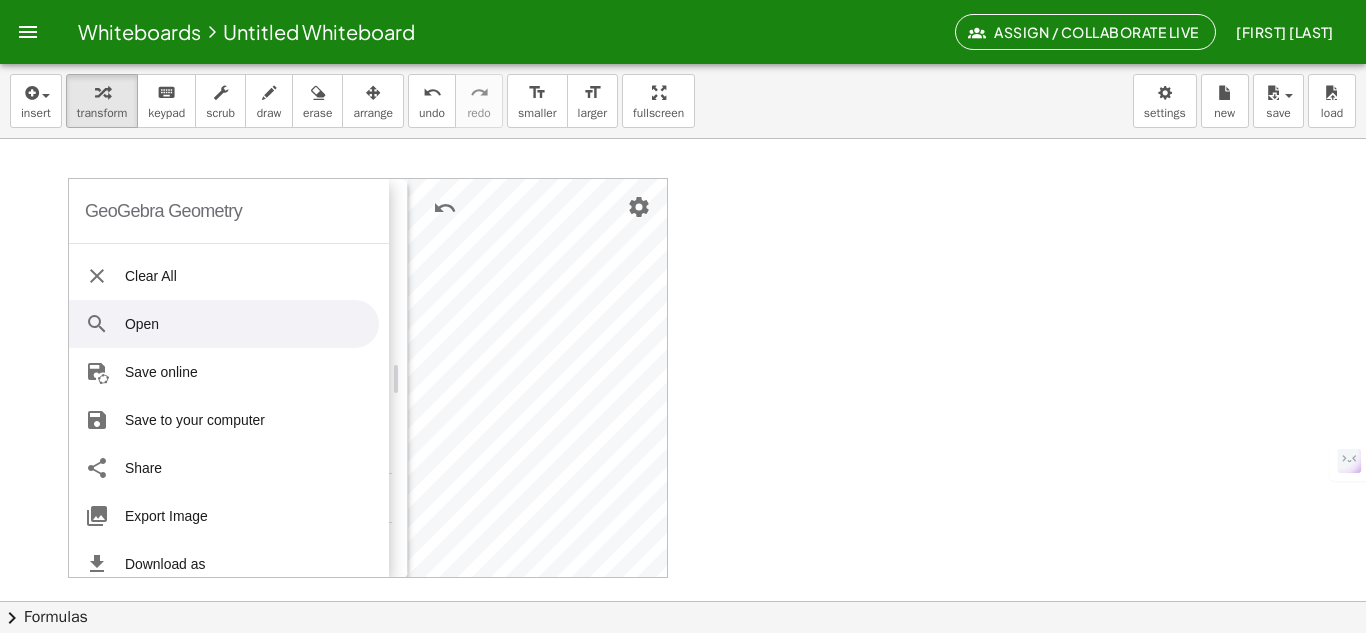 click on "Open" at bounding box center [224, 324] 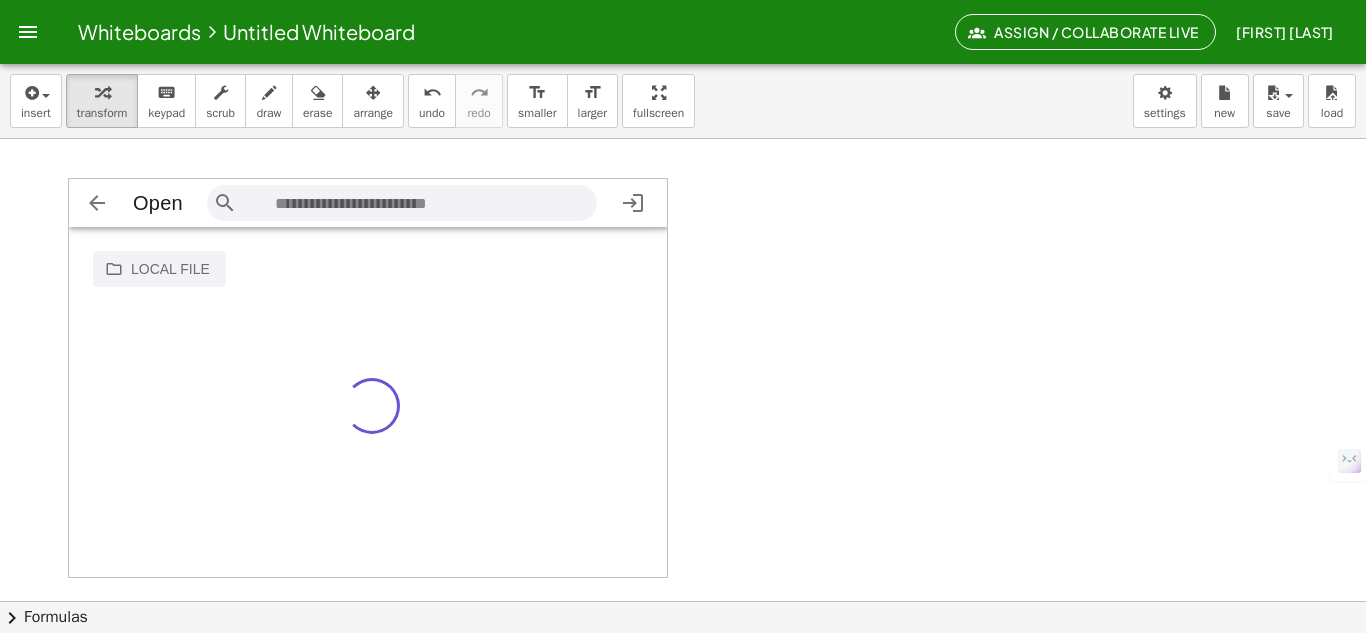 scroll, scrollTop: 115, scrollLeft: 115, axis: both 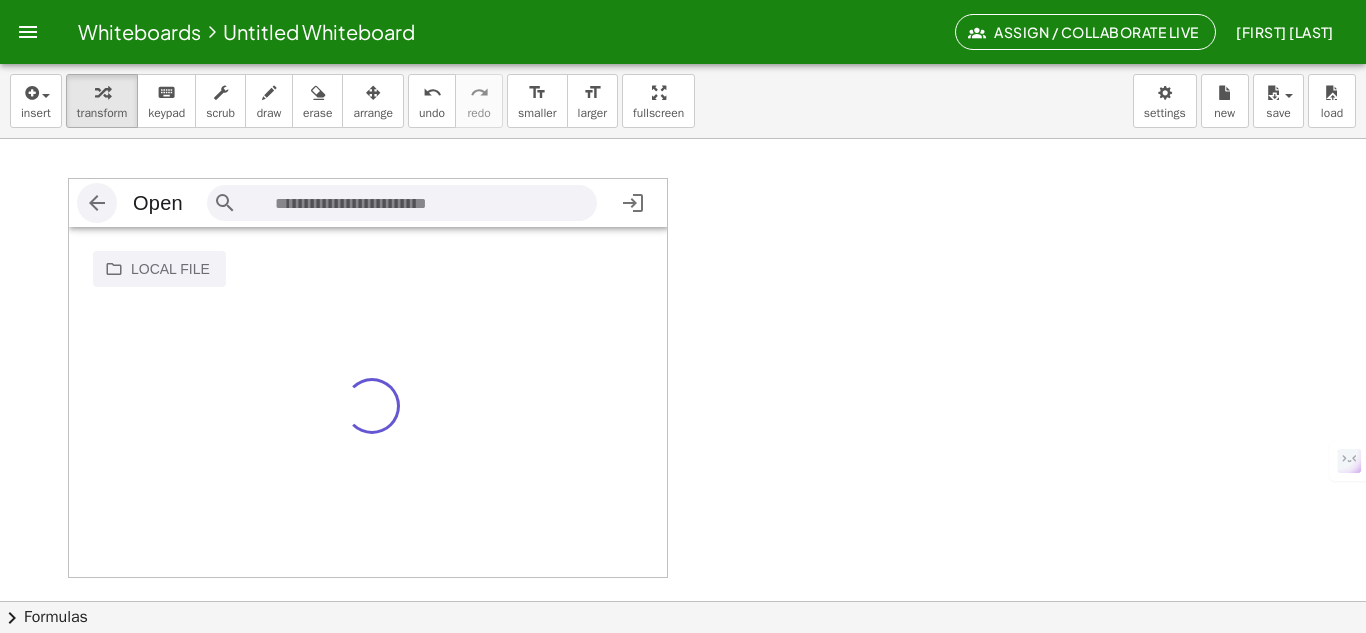 click at bounding box center (97, 203) 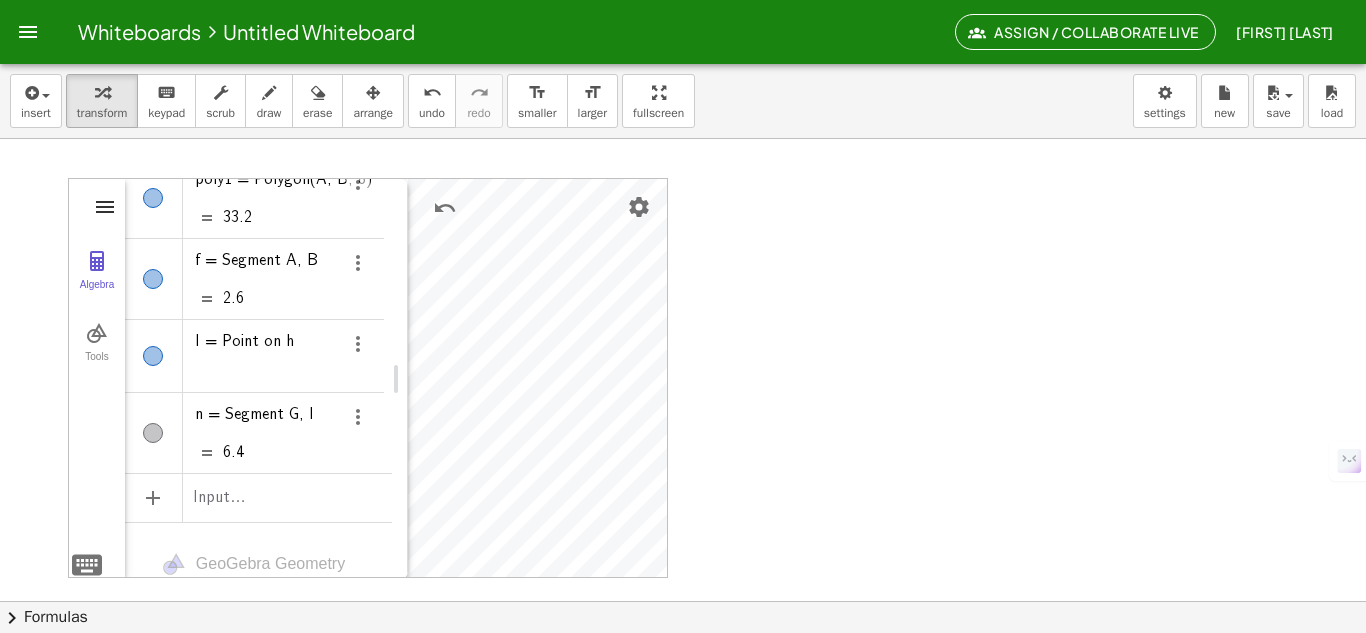 click at bounding box center (105, 207) 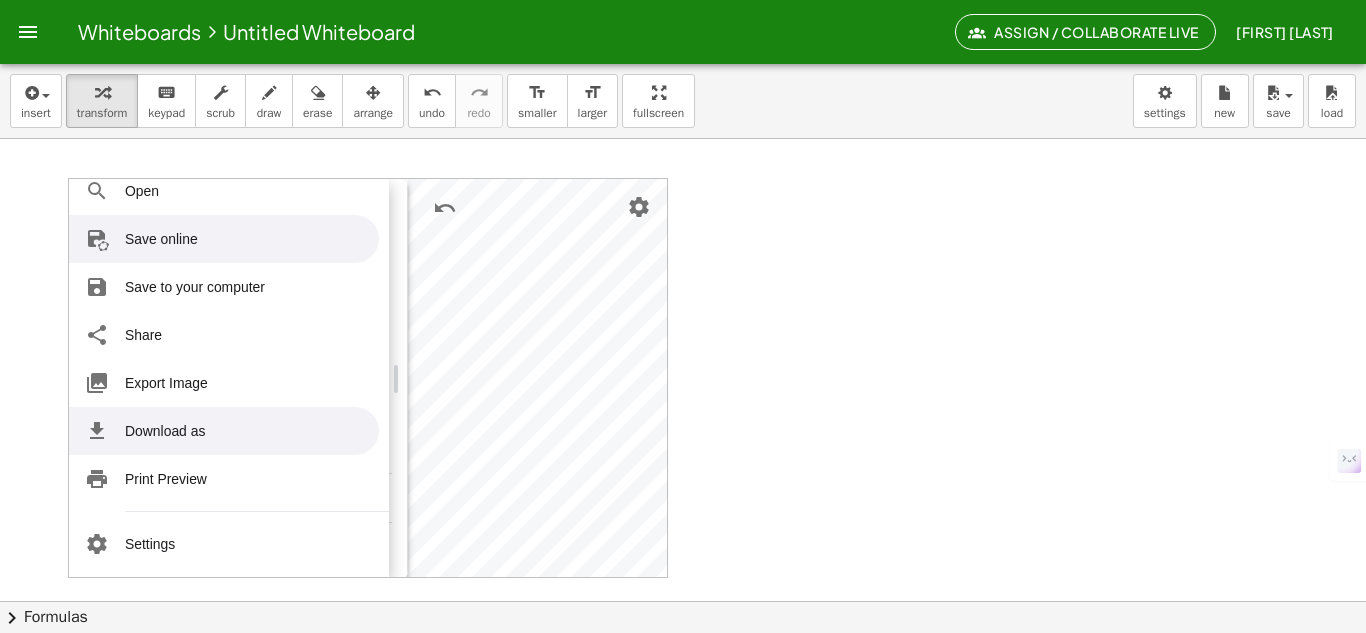 scroll, scrollTop: 88, scrollLeft: 0, axis: vertical 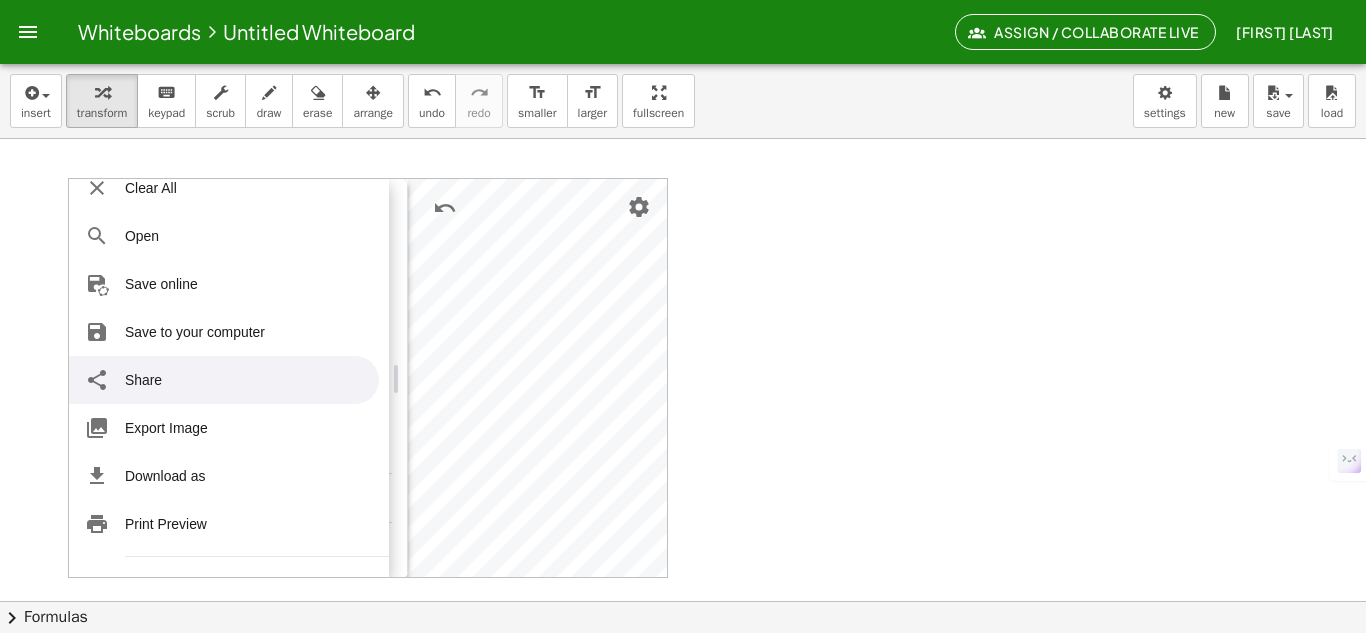 click on "Share" at bounding box center [224, 380] 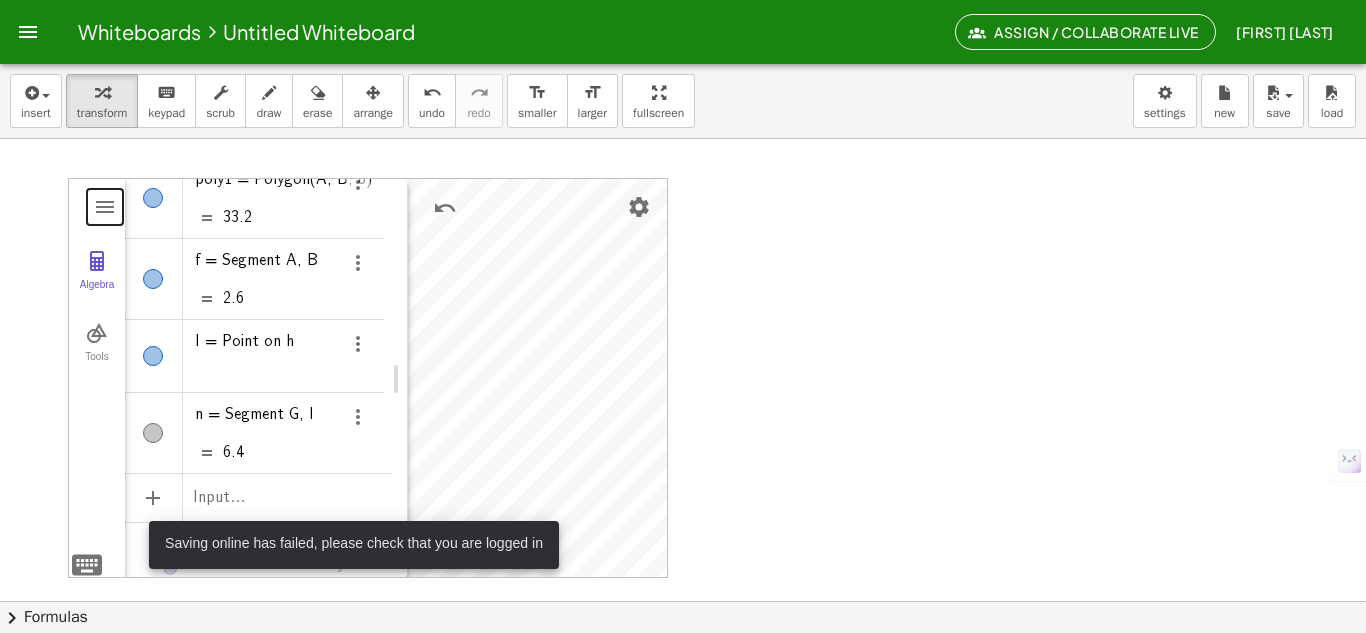 click at bounding box center (683, 598) 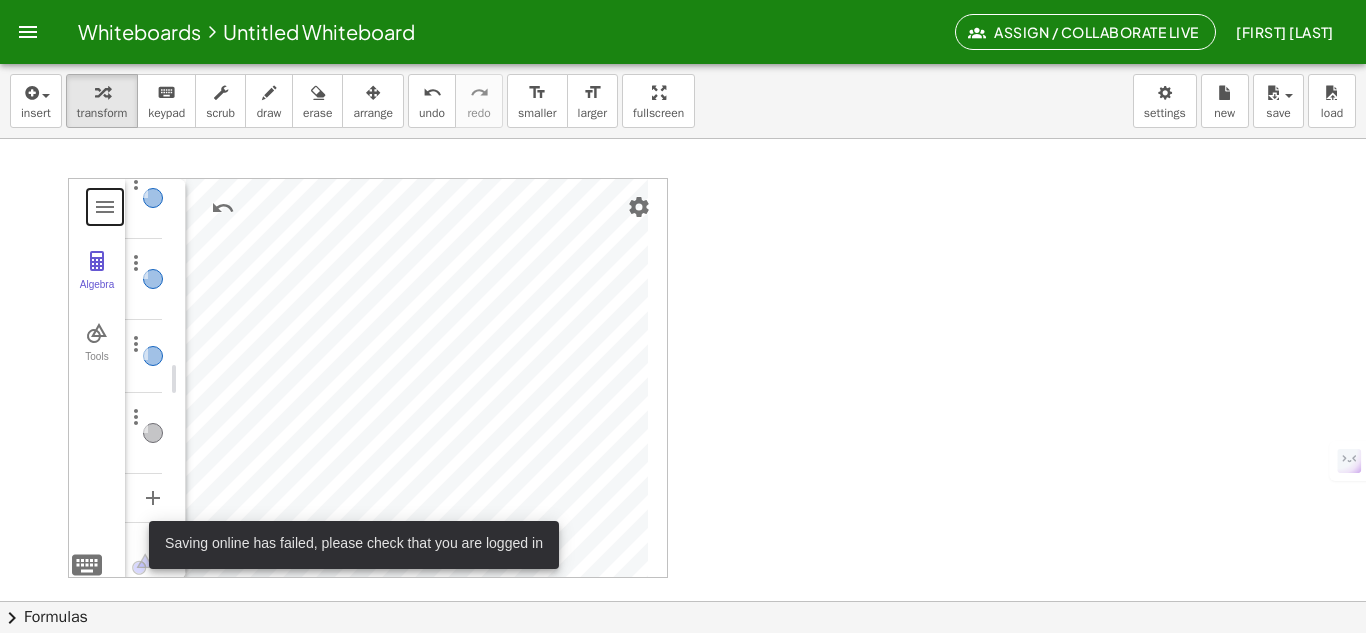 drag, startPoint x: 400, startPoint y: 365, endPoint x: 152, endPoint y: 378, distance: 248.34048 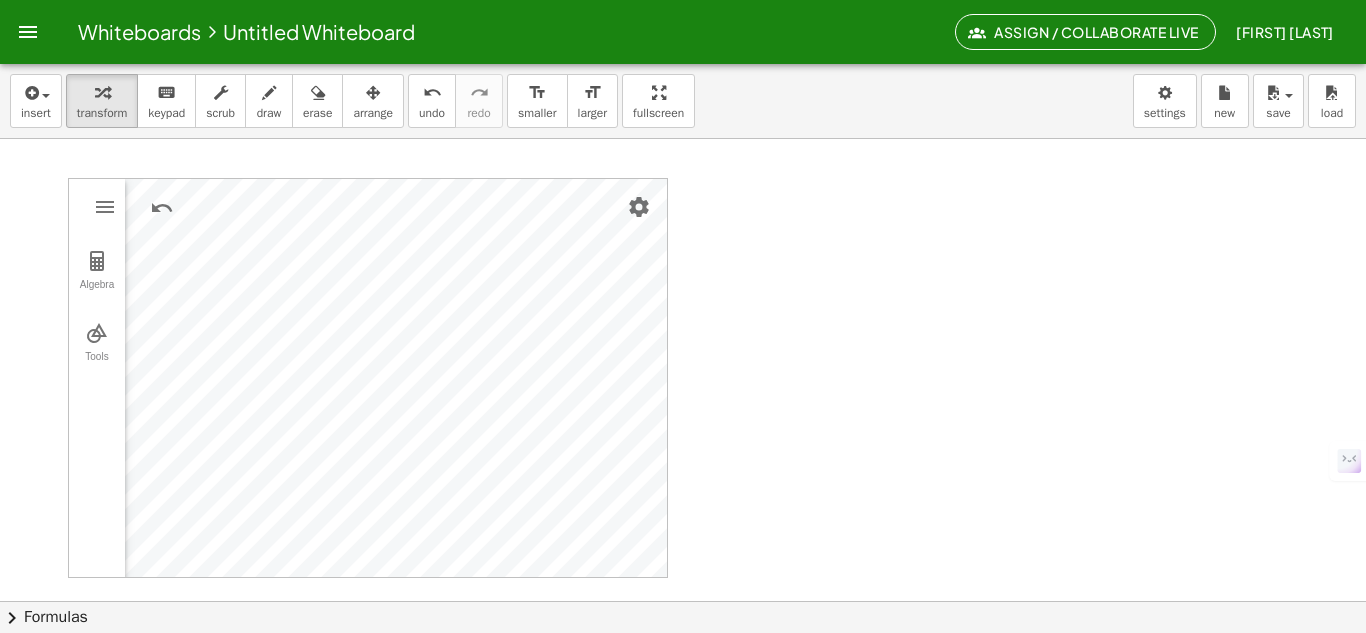 click on "GeoGebra Geometry Clear All Open Save online Save to your computer Share Export Image Download as Print Preview Settings Help & Feedback Sign in 123 123 f(x) ABC #¬ 𝑥 𝑦 𝜋 𝑒 7 8 9 × ÷ 4 5 6 + − < > 1 2 3 = ans , ( ) 0 . 𝑥 𝑦 𝑧 𝜋 7 8 9 × ÷ 𝑒 4 5 6 + − < > 1 2 3 = ( ) , 0 . GeoGebra Geometry Basic Tools Move Point Segment Line Polygon Circle with Center through Point Edit Select Objects Show / Hide Label Show / Hide Object Delete Construct Midpoint or Center Perpendicular Line Perpendicular Bisector Parallel Line Angle Bisector Tangents Measure Angle Angle with Given Size Distance or Length Area Lines Segment Segment with Given Length Line Ray Vector Circles Circle with Center through Point Circle: Center & Radius Compass Semicircle Circular Sector Polygons Polygon Regular Polygon Transform Translate by Vector Rotate around Point Reflect about Line Reflect about Point Dilate from Point Media Image Text Less More Point A Point B poly1 = Polygon(A, B, 8) 33.2 f = Segment A, B 2.6 I = Point on h n = Segment G, I 6.4" at bounding box center (683, 598) 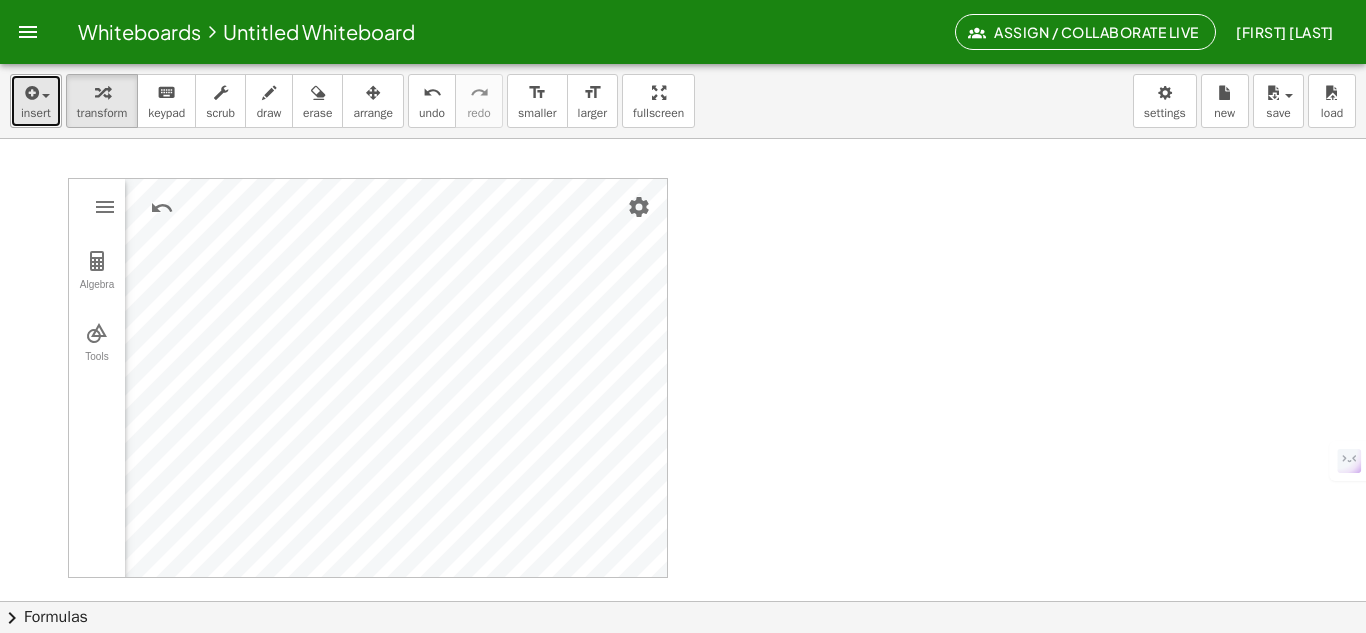 click at bounding box center (36, 92) 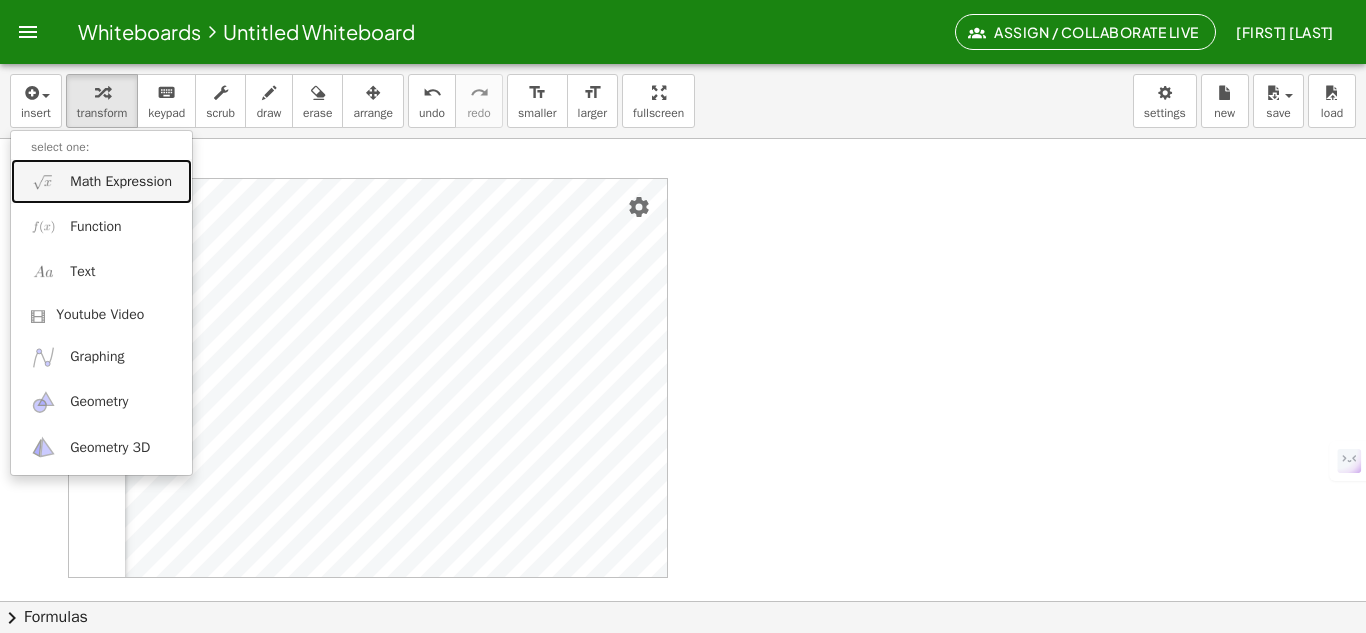 click on "Math Expression" at bounding box center (121, 182) 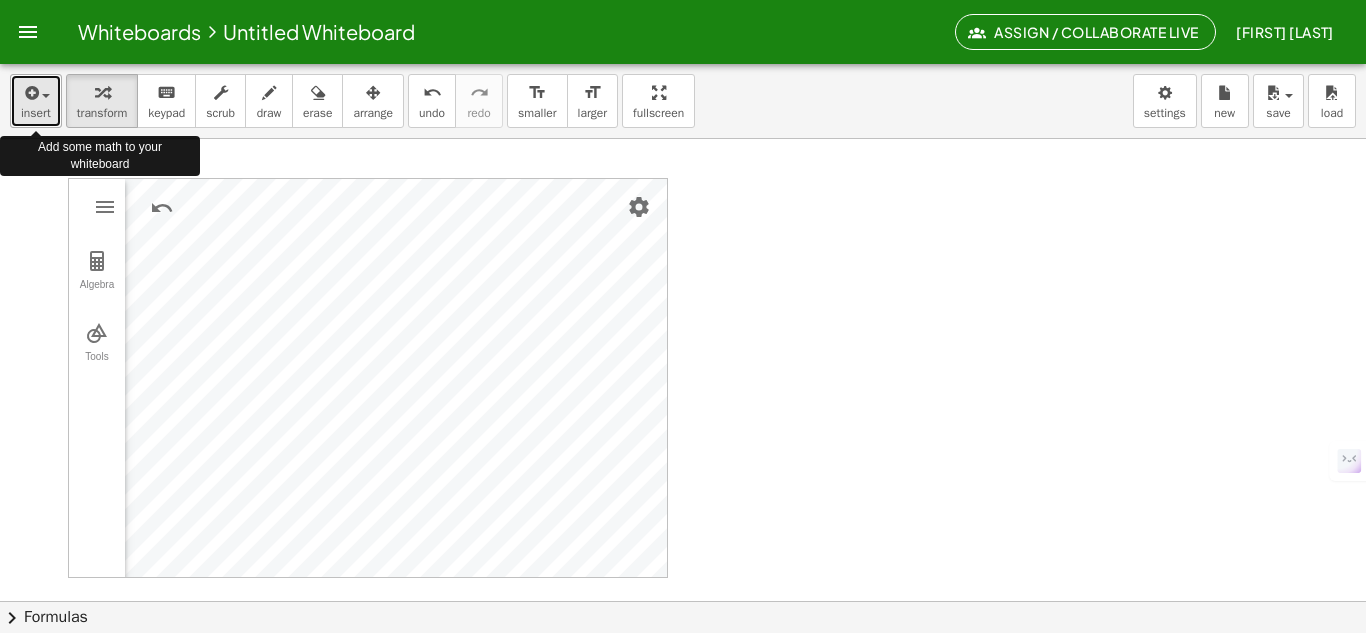 click on "insert" at bounding box center [36, 101] 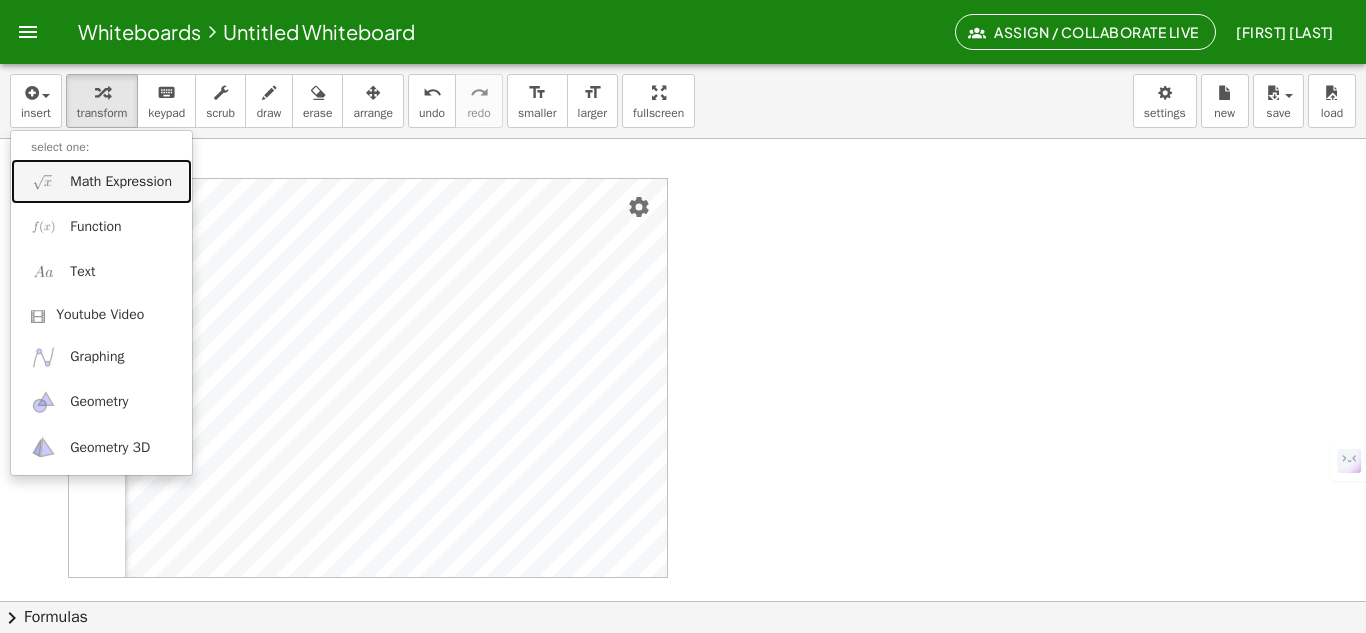 click on "Math Expression" at bounding box center (121, 182) 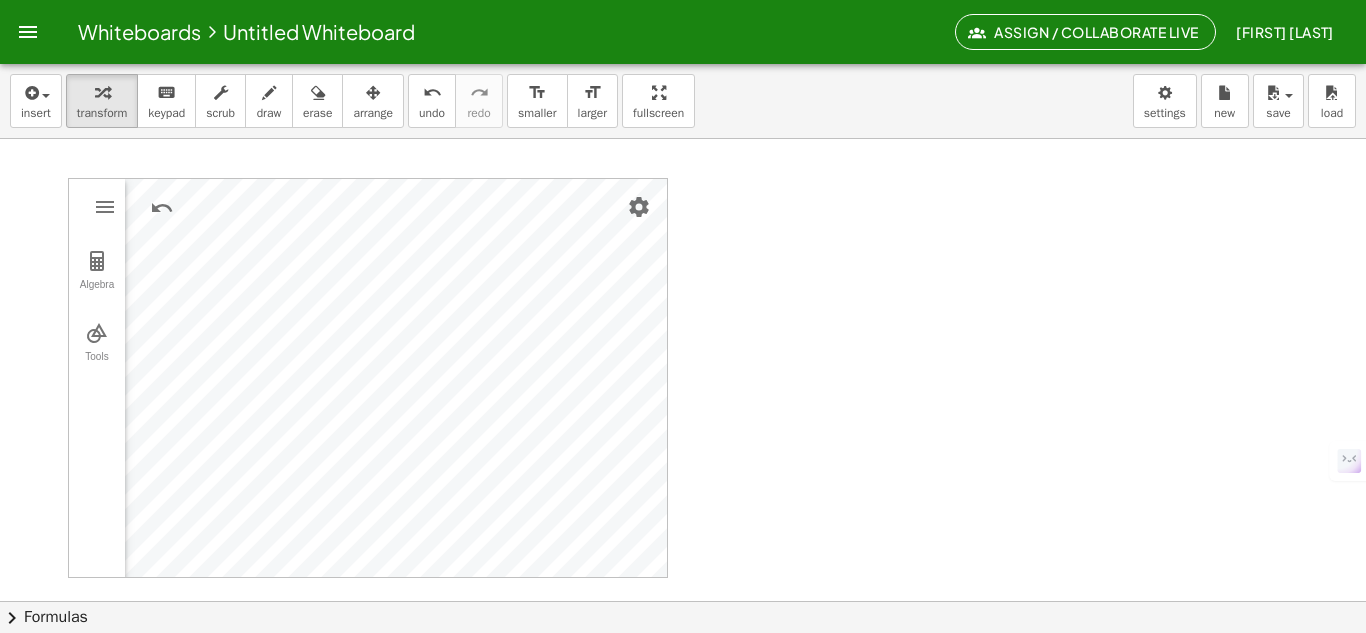 click at bounding box center (683, 598) 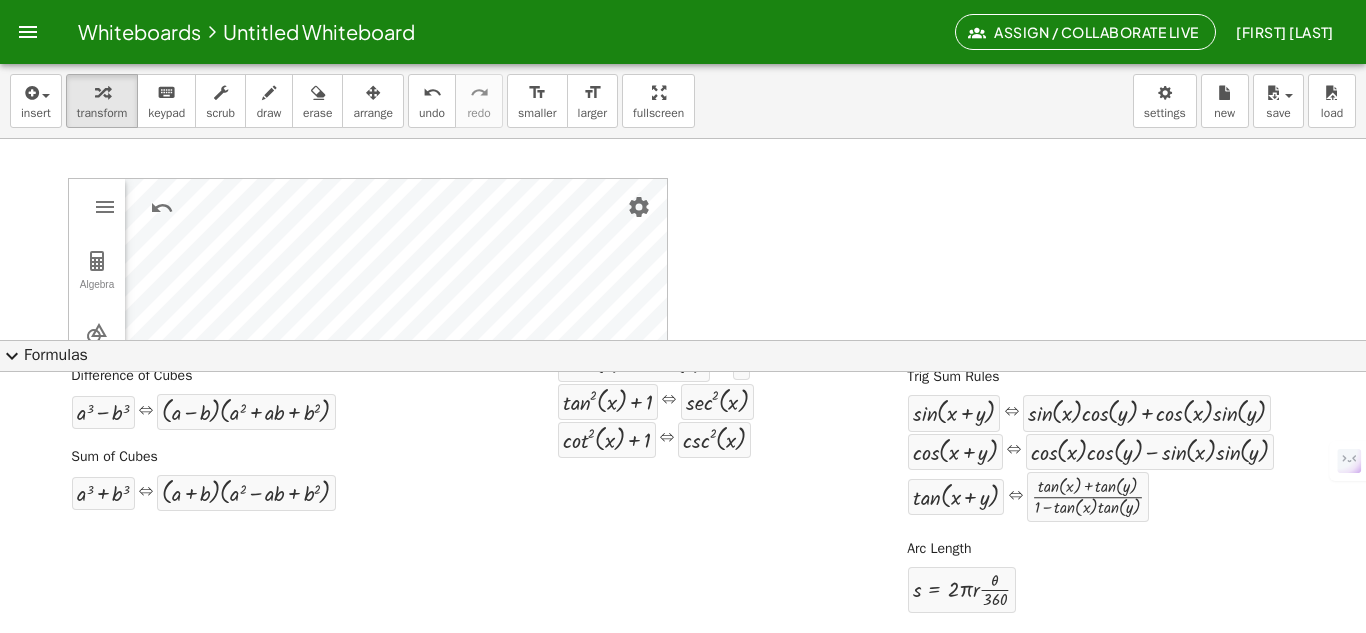 scroll, scrollTop: 0, scrollLeft: 0, axis: both 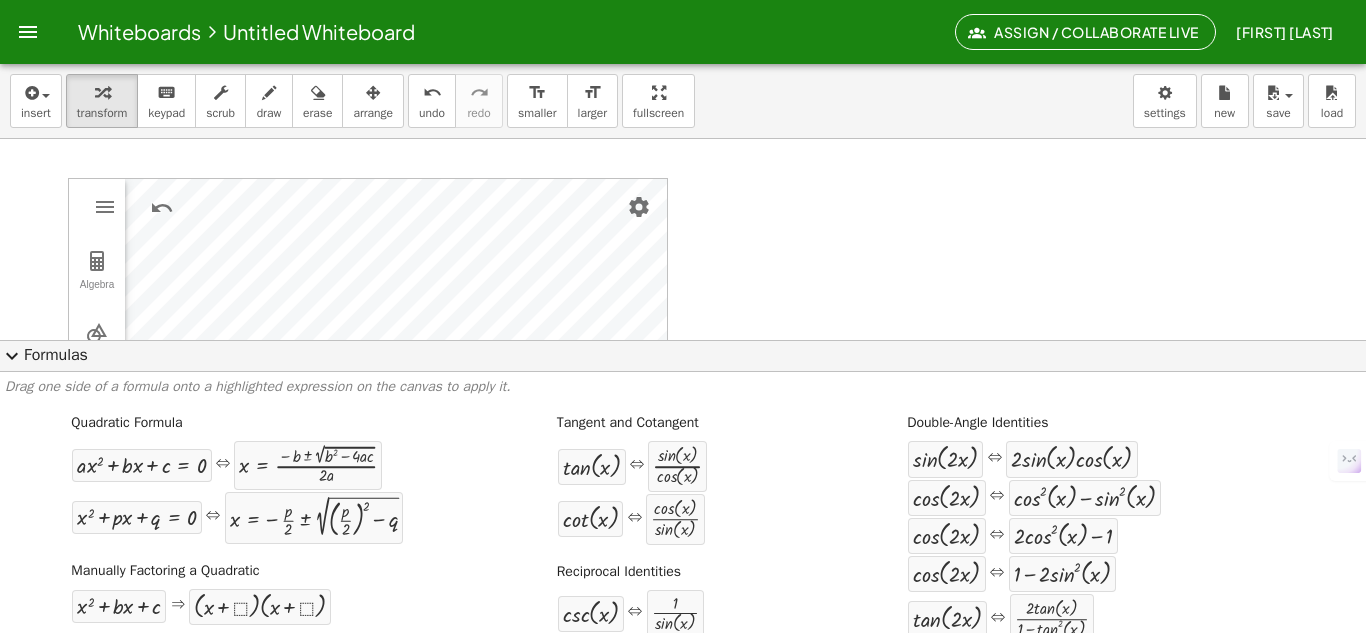click at bounding box center [683, 598] 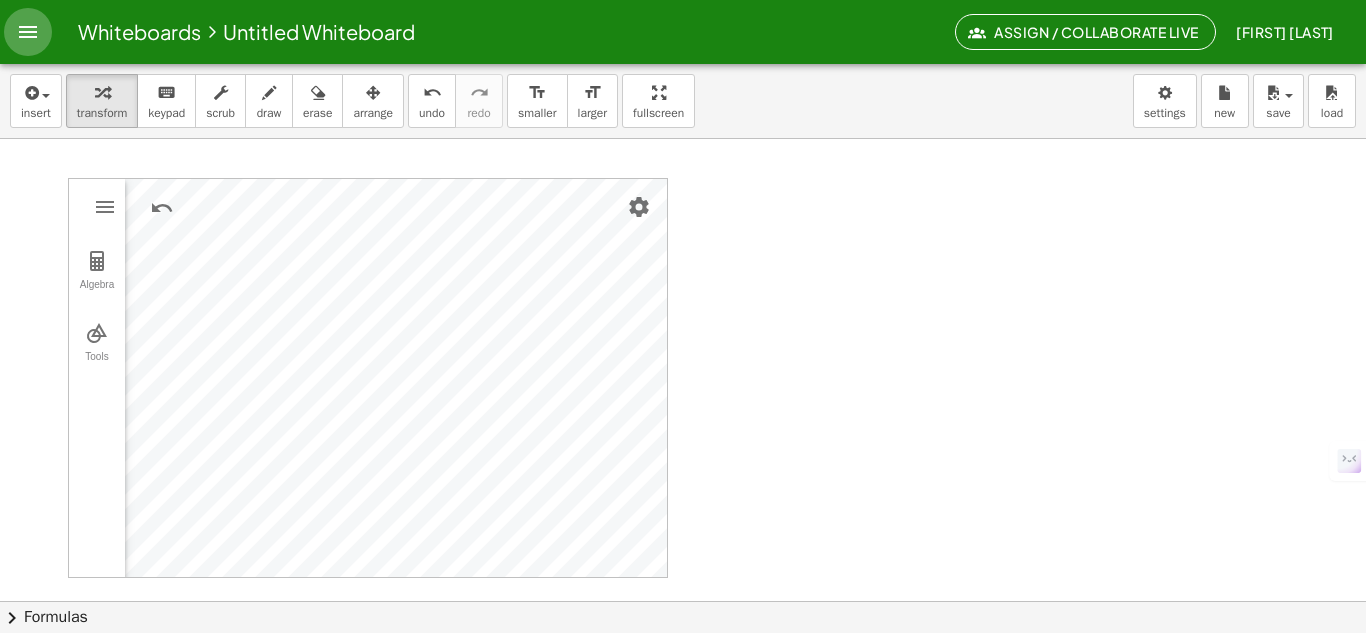 click 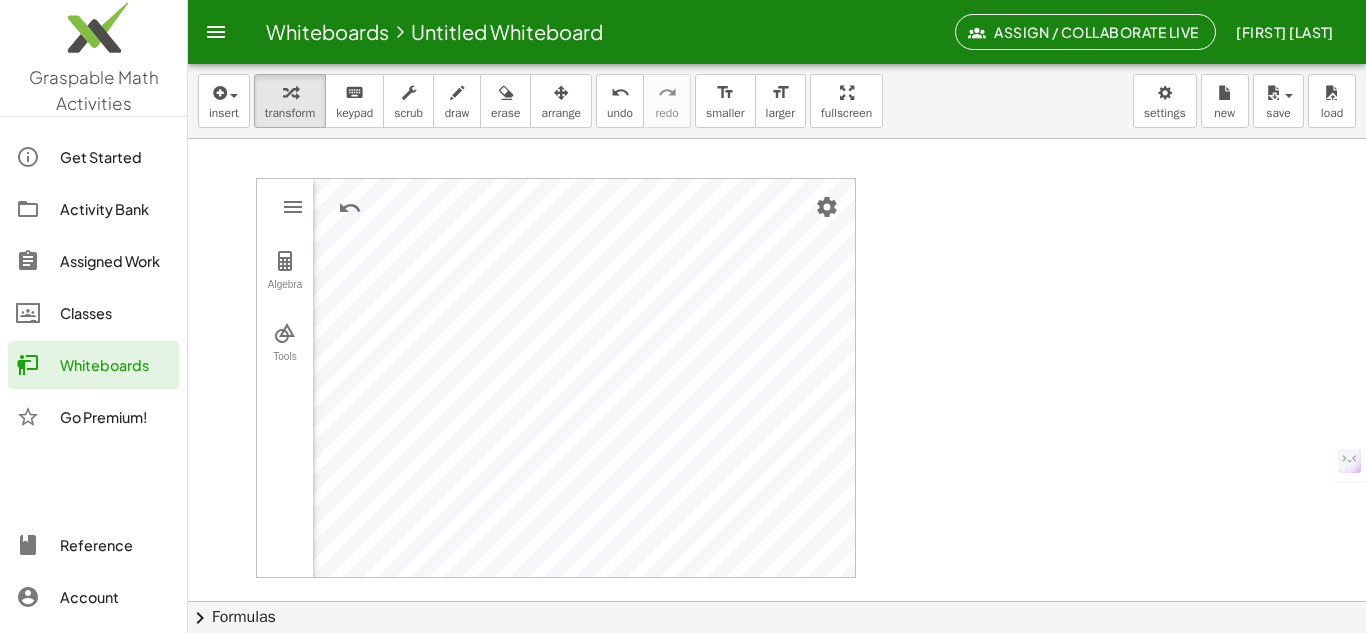 click at bounding box center [777, 598] 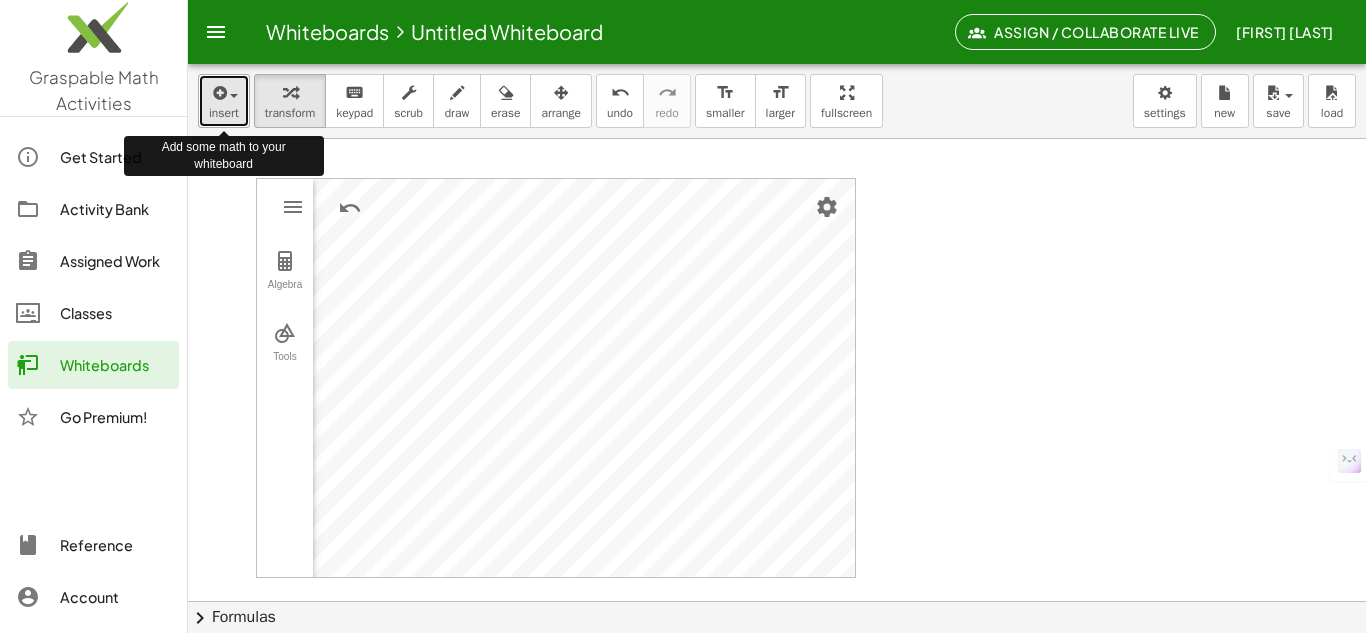 click at bounding box center (218, 93) 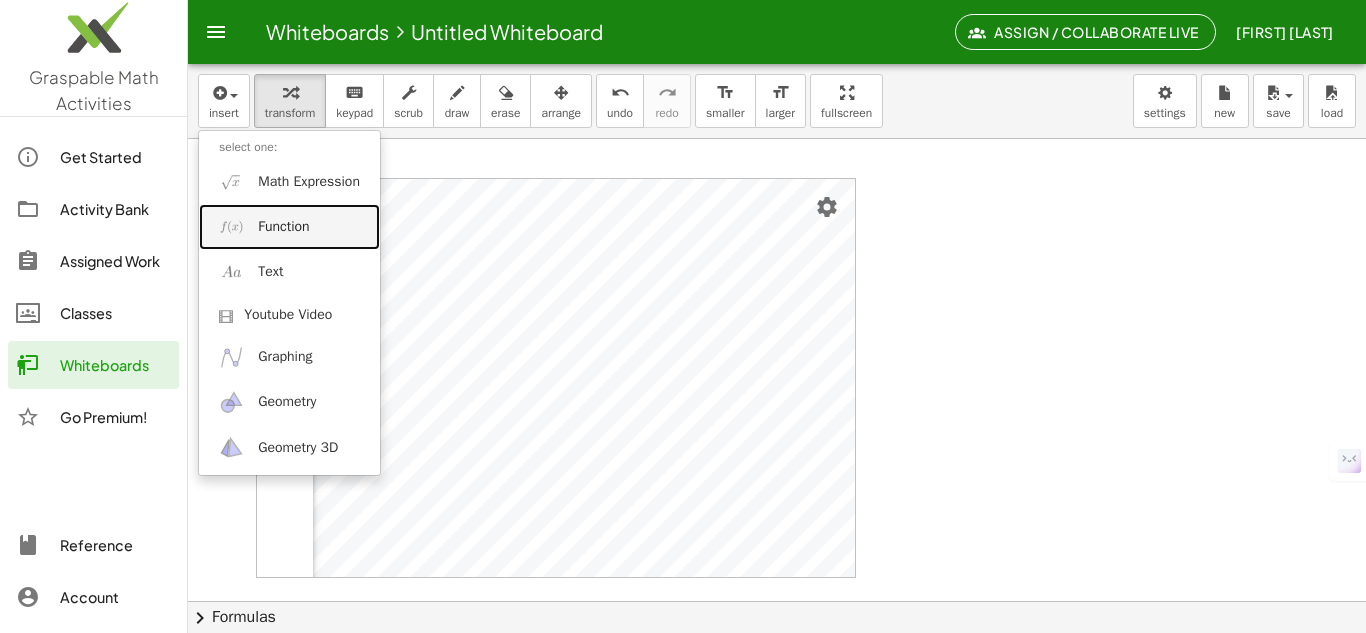 click on "Function" at bounding box center [283, 227] 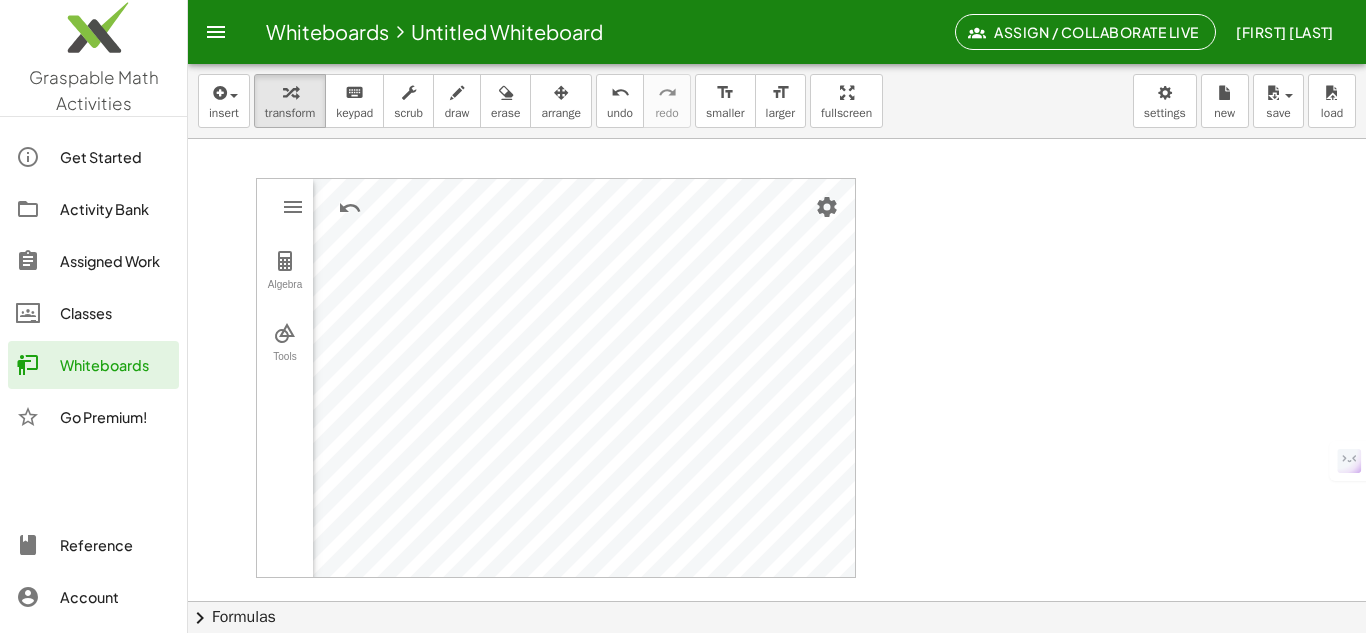 click on "GeoGebra Geometry Clear All Open Save online Save to your computer Share Export Image Download as Print Preview Settings Help & Feedback Sign in 123 123 f(x) ABC #¬ 𝑥 𝑦 𝜋 𝑒 7 8 9 × ÷ 4 5 6 + − < > 1 2 3 = ans , ( ) 0 . 𝑥 𝑦 𝑧 𝜋 7 8 9 × ÷ 𝑒 4 5 6 + − < > 1 2 3 = ( ) , 0 . GeoGebra Geometry Basic Tools Move Point Segment Line Polygon Circle with Center through Point Edit Select Objects Show / Hide Label Show / Hide Object Delete Construct Midpoint or Center Perpendicular Line Perpendicular Bisector Parallel Line Angle Bisector Tangents Measure Angle Angle with Given Size Distance or Length Area Lines Segment Segment with Given Length Line Ray Vector Circles Circle with Center through Point Circle: Center & Radius Compass Semicircle Circular Sector Polygons Polygon Regular Polygon Transform Translate by Vector Rotate around Point Reflect about Line Reflect about Point Dilate from Point Media Image Text Less More Point A Point B poly1 = Polygon(A, B, 8) 33.2 f = Segment A, B 2.6 I = Point on h n = Segment G, I 6.4" at bounding box center [556, 378] 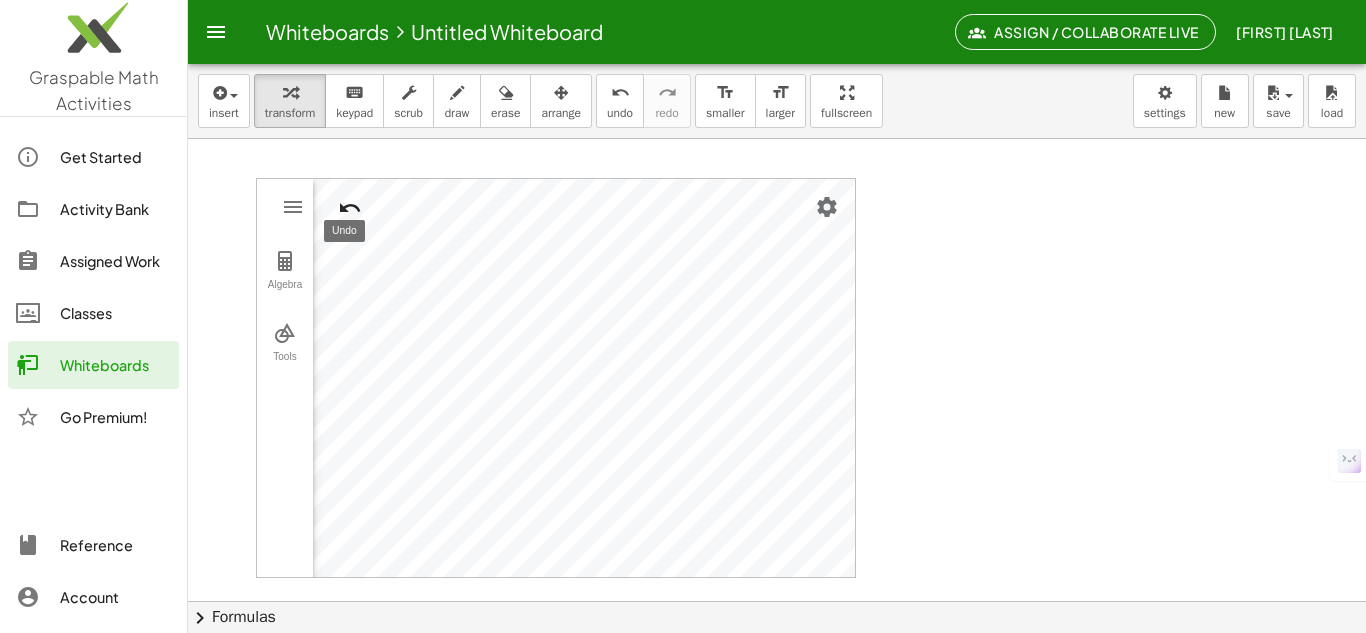 click at bounding box center (350, 208) 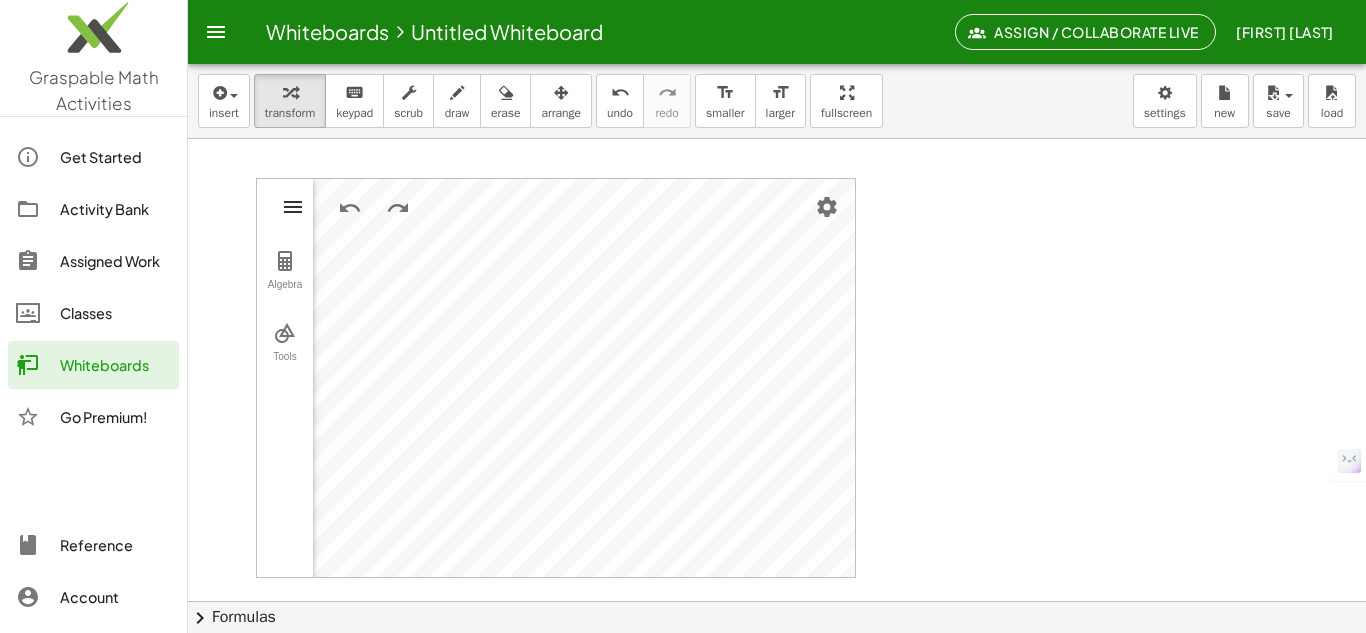 click at bounding box center [293, 207] 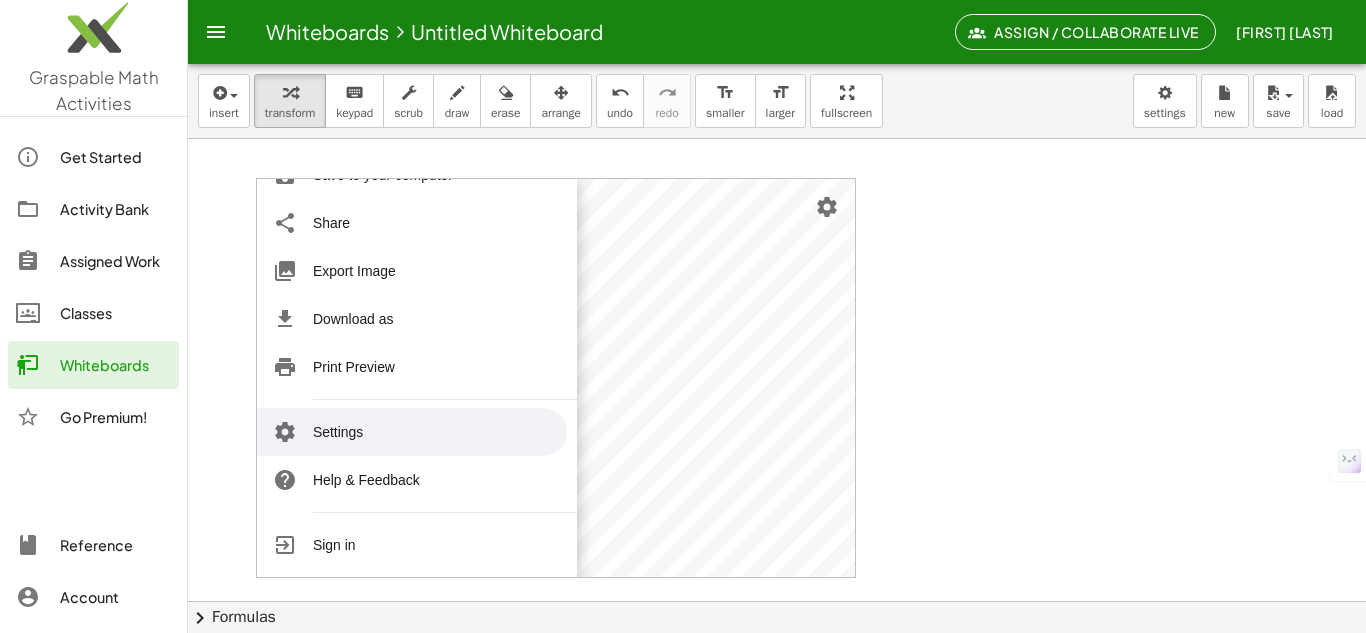 scroll, scrollTop: 0, scrollLeft: 0, axis: both 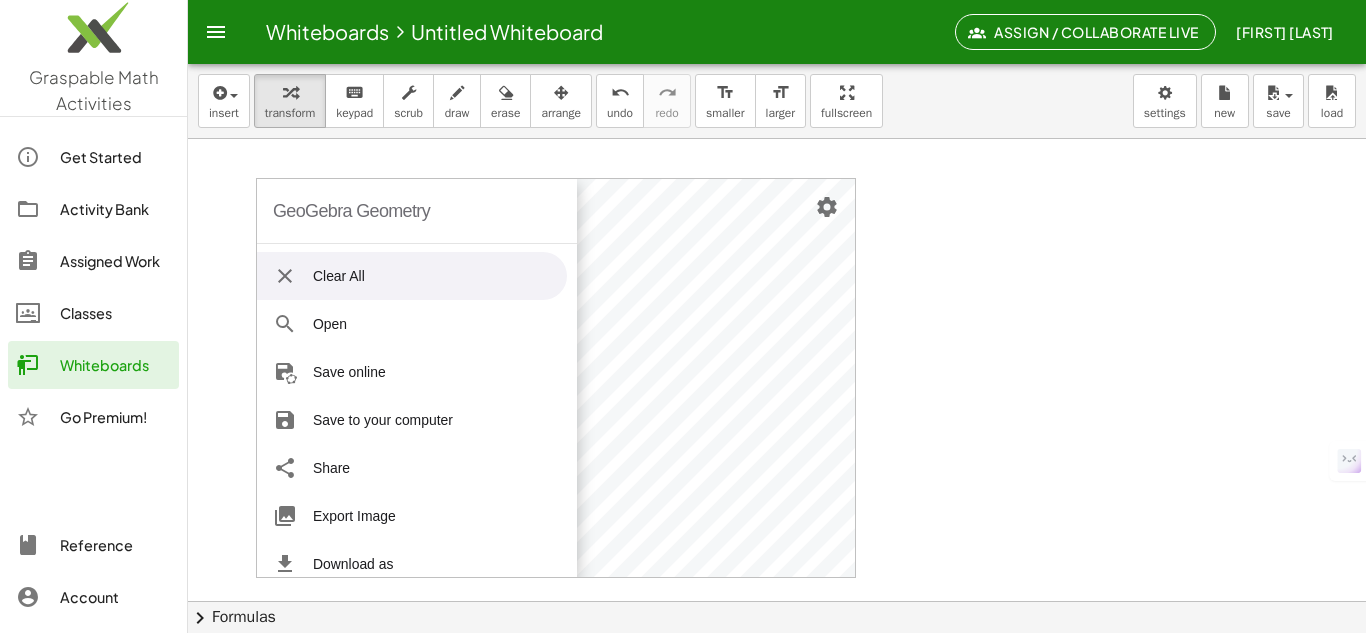 click on "Clear All" at bounding box center [412, 276] 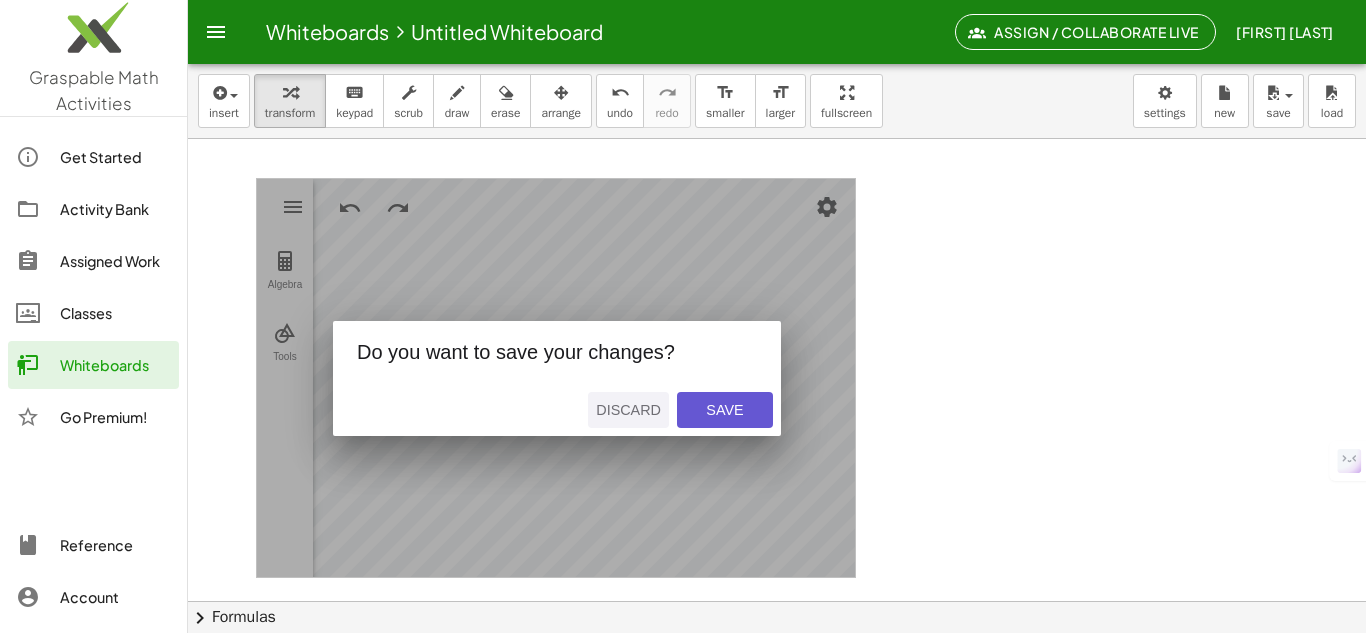 click on "Discard" at bounding box center [628, 410] 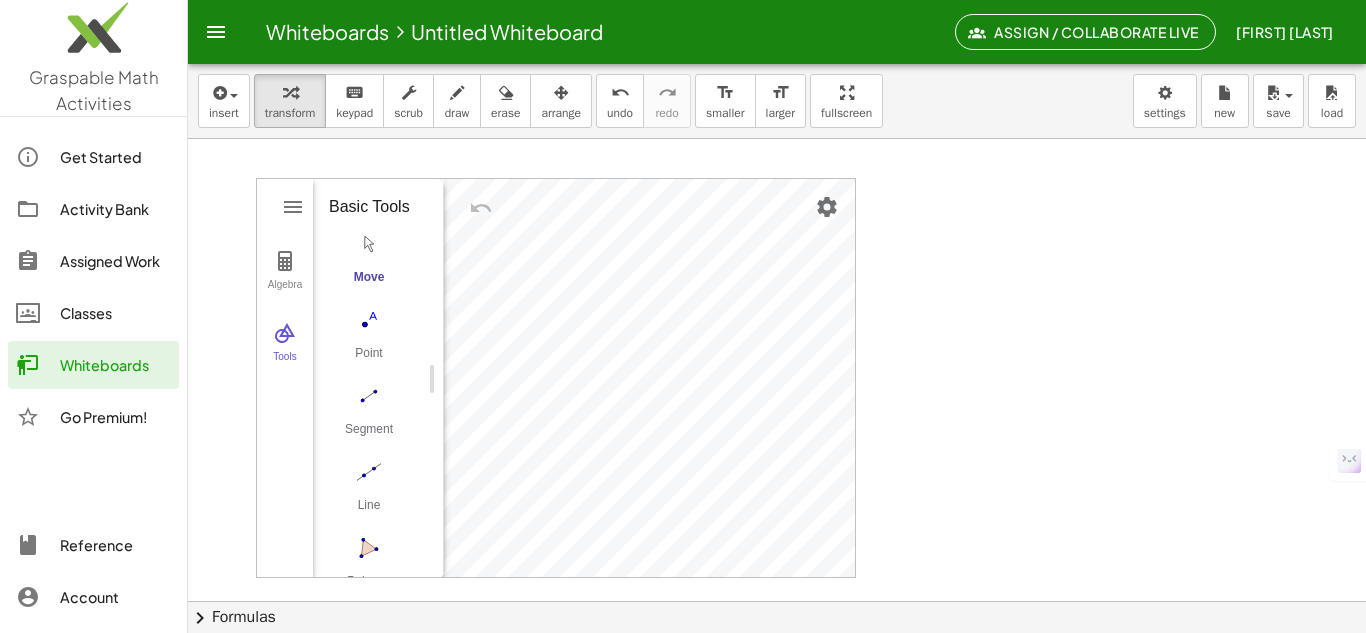 click at bounding box center [777, 598] 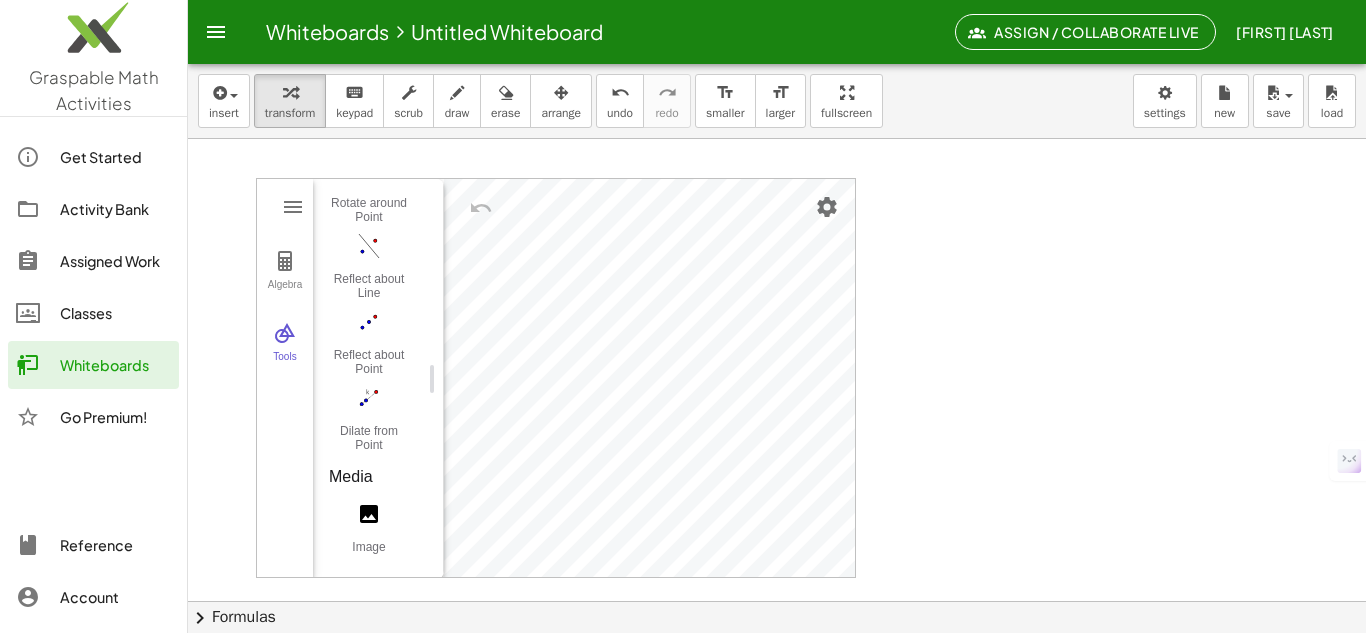 scroll, scrollTop: 3074, scrollLeft: 0, axis: vertical 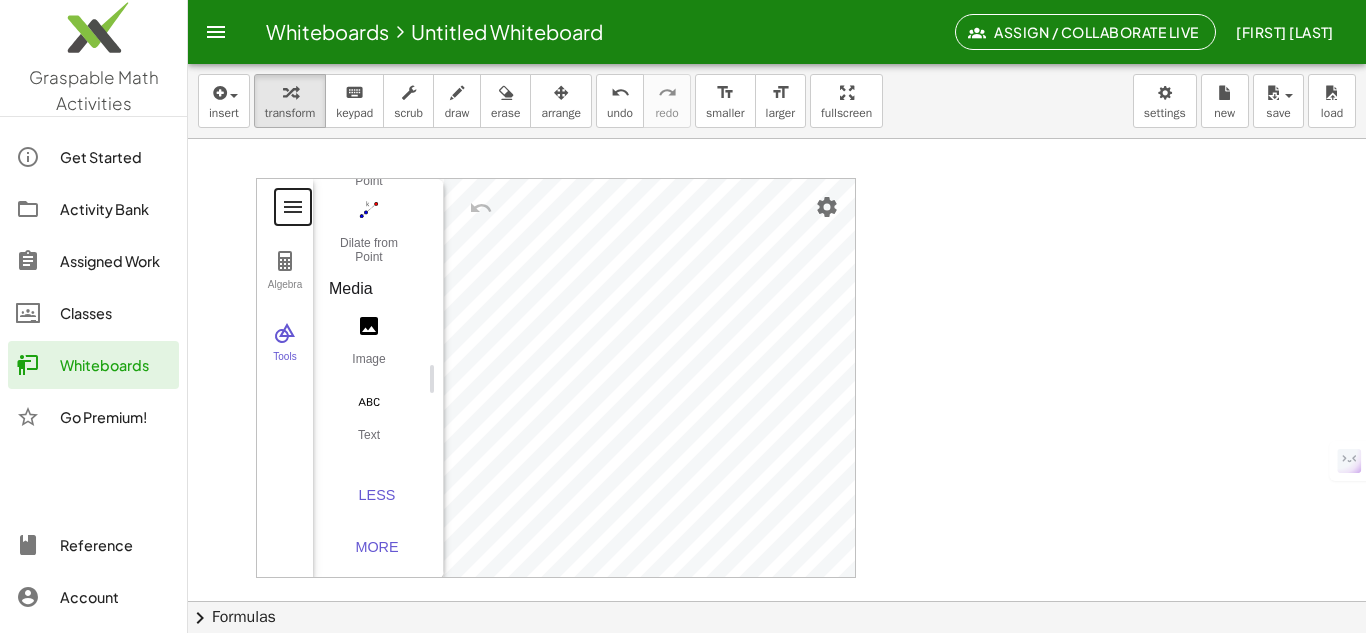 click at bounding box center [293, 207] 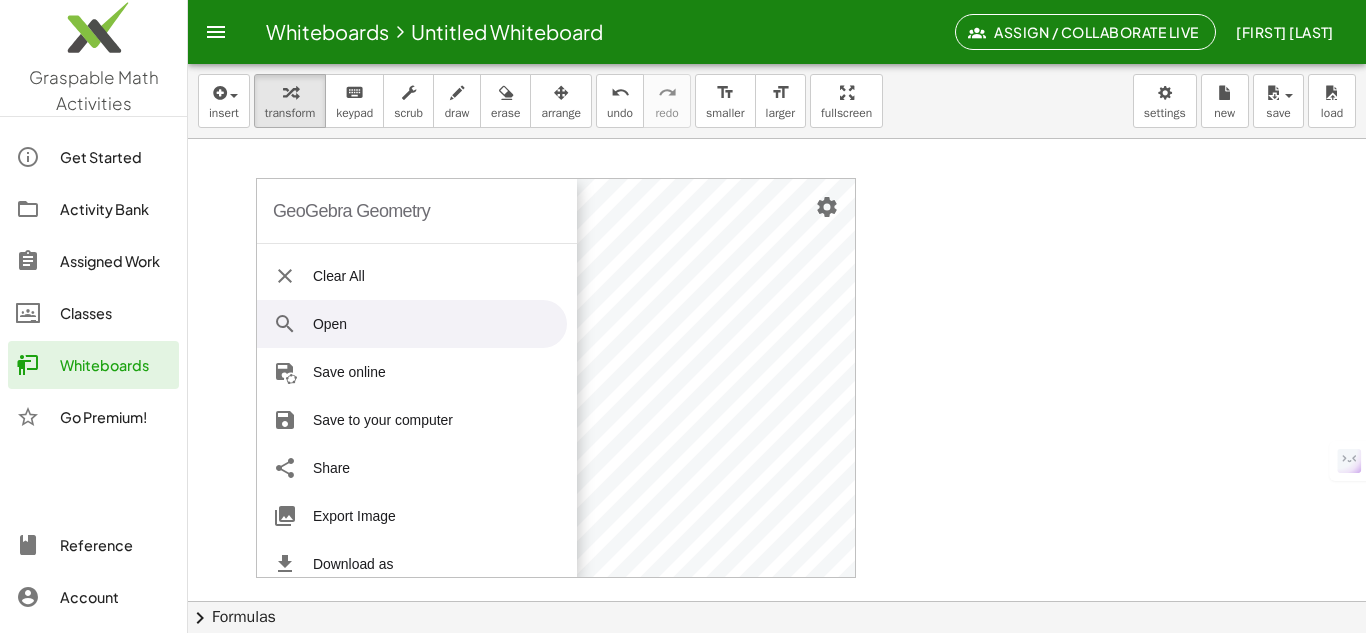 click on "Open" at bounding box center [412, 324] 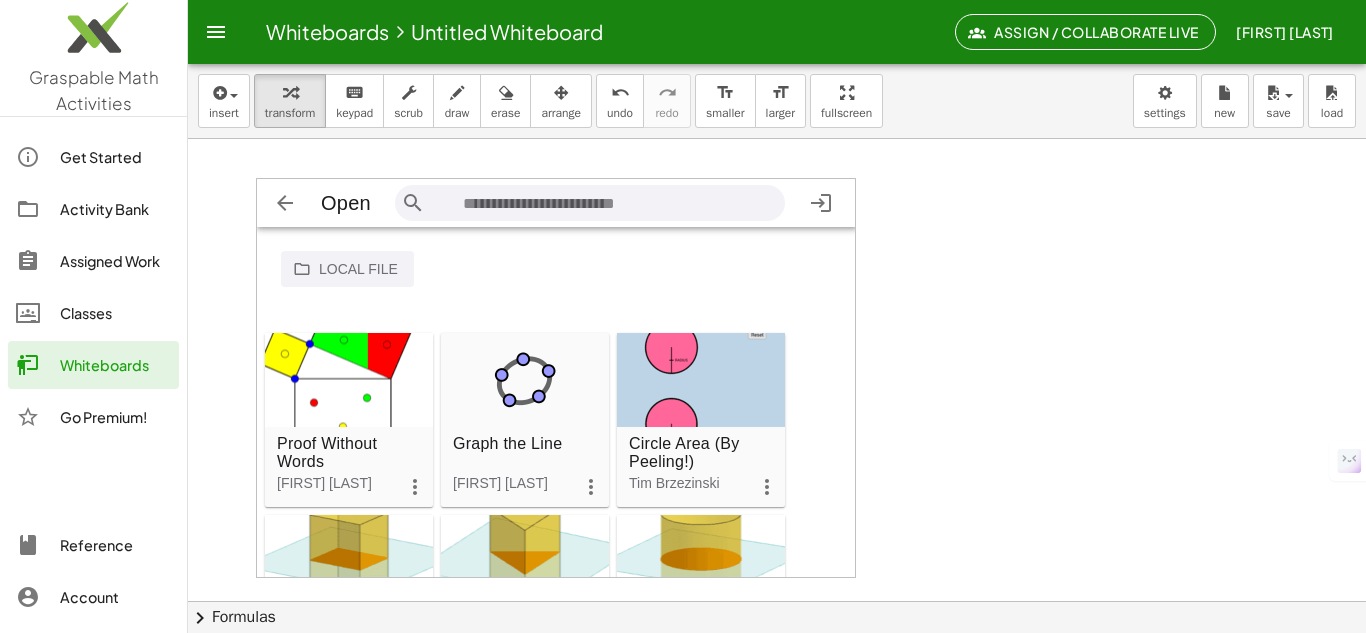 scroll, scrollTop: 115, scrollLeft: 115, axis: both 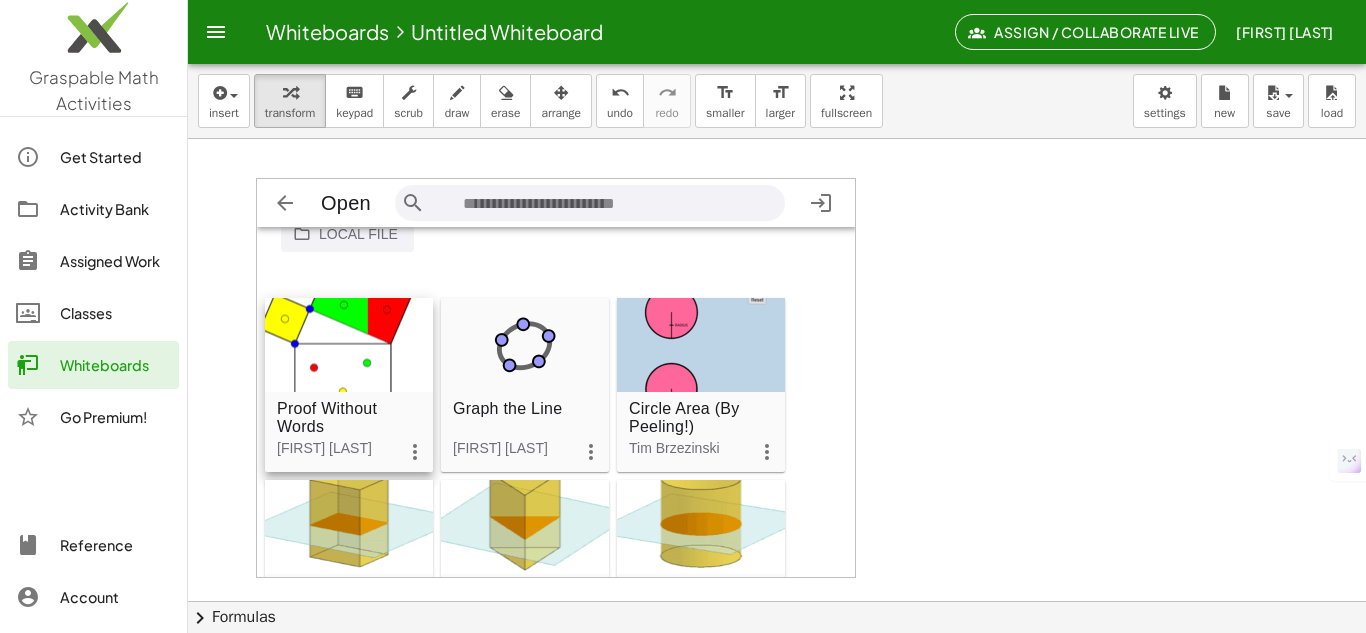 click at bounding box center [349, 345] 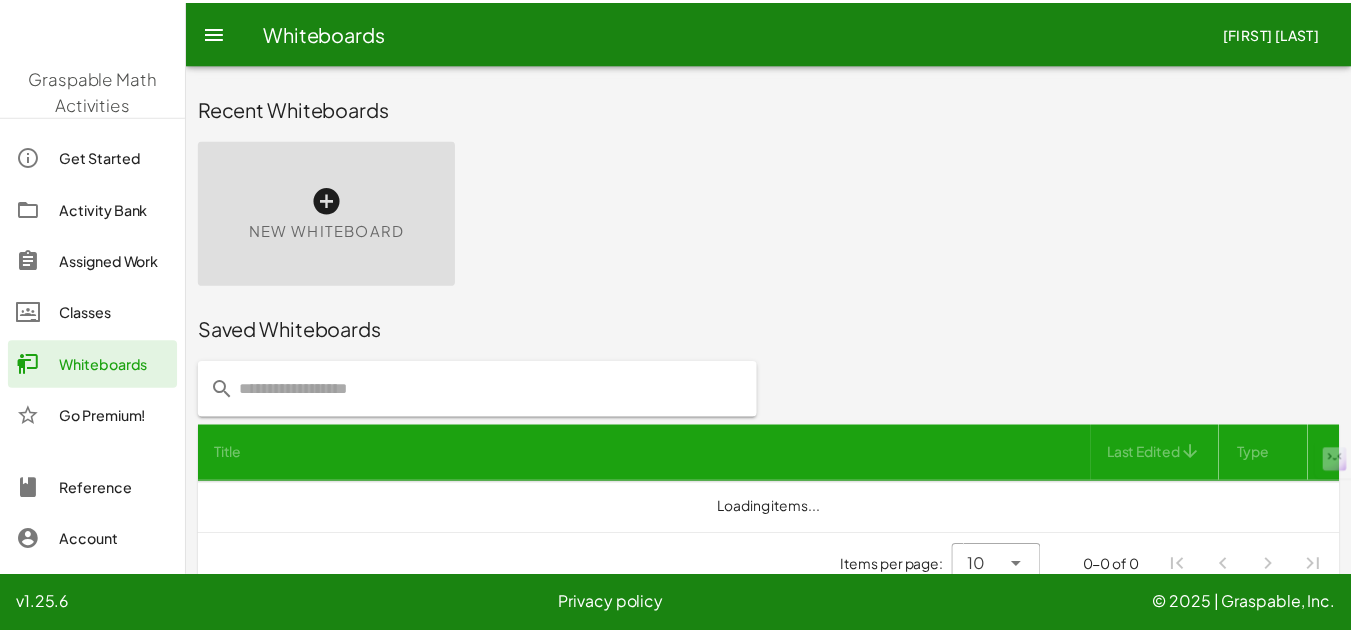 scroll, scrollTop: 8, scrollLeft: 0, axis: vertical 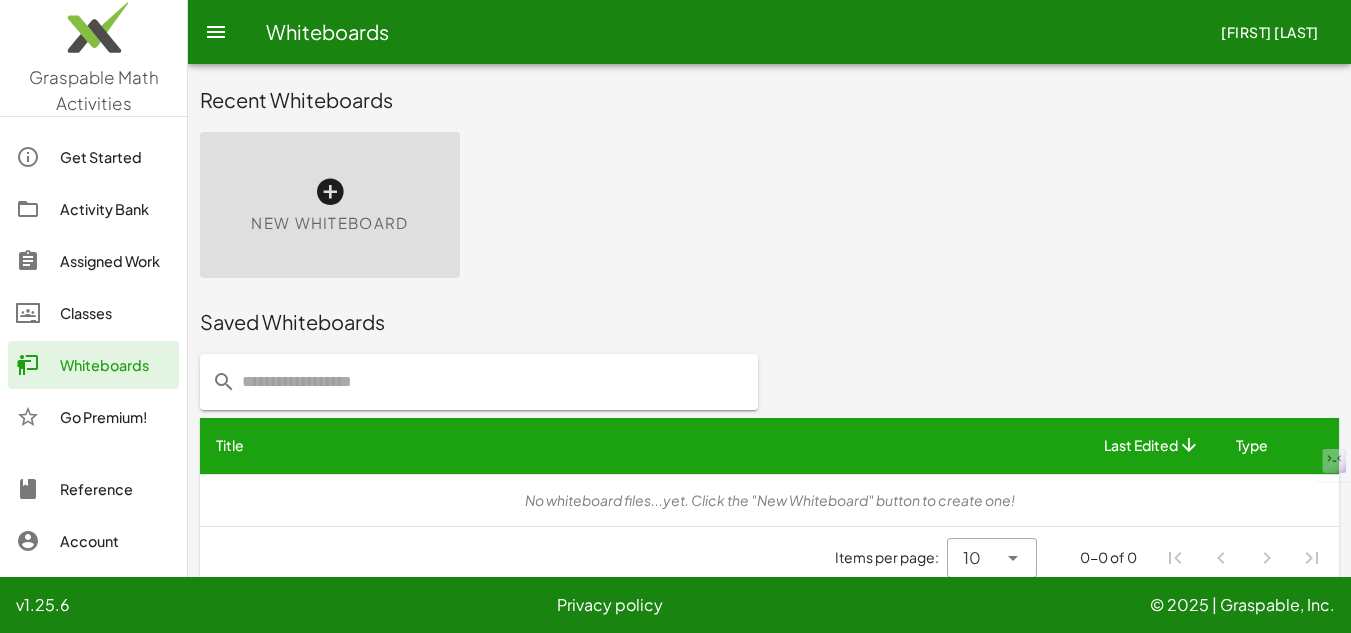 click on "New Whiteboard" at bounding box center [330, 205] 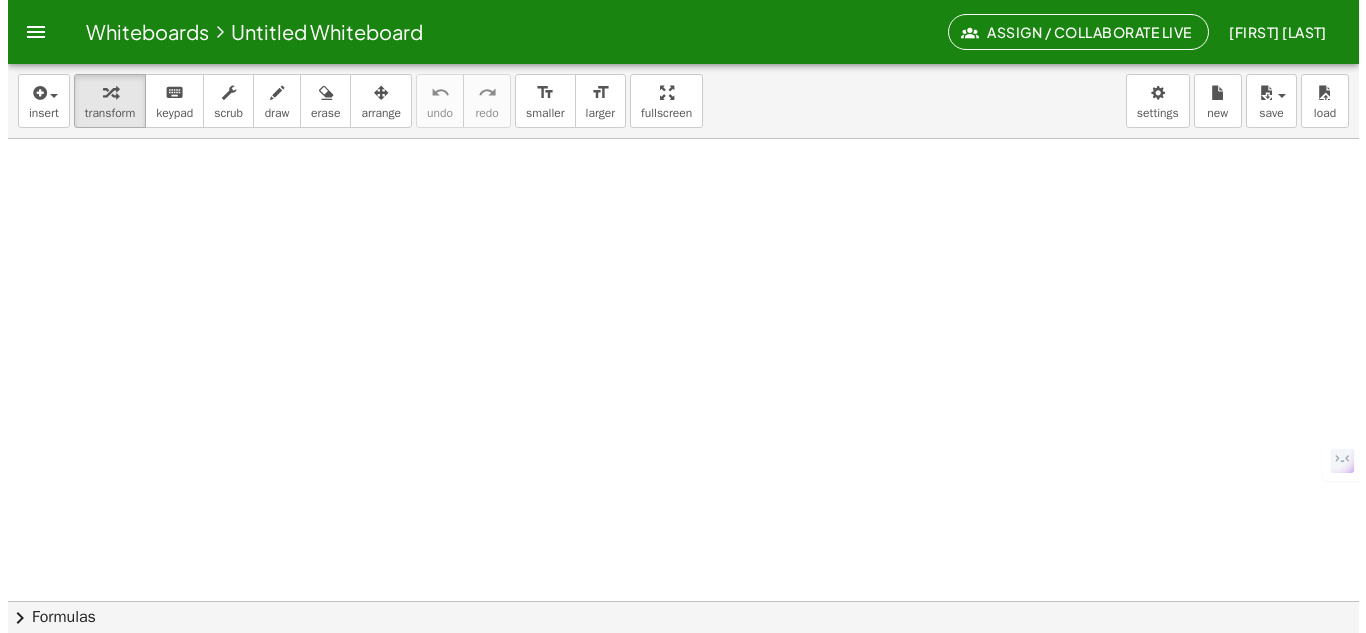 scroll, scrollTop: 0, scrollLeft: 0, axis: both 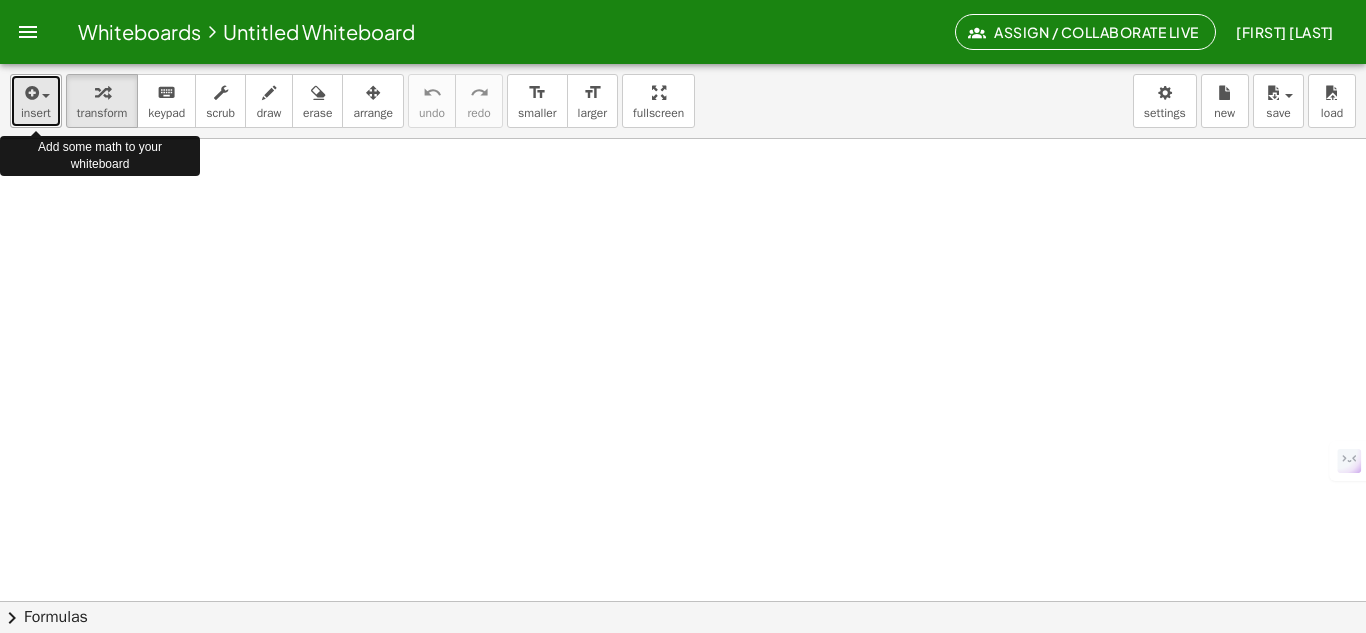 click on "insert" at bounding box center [36, 101] 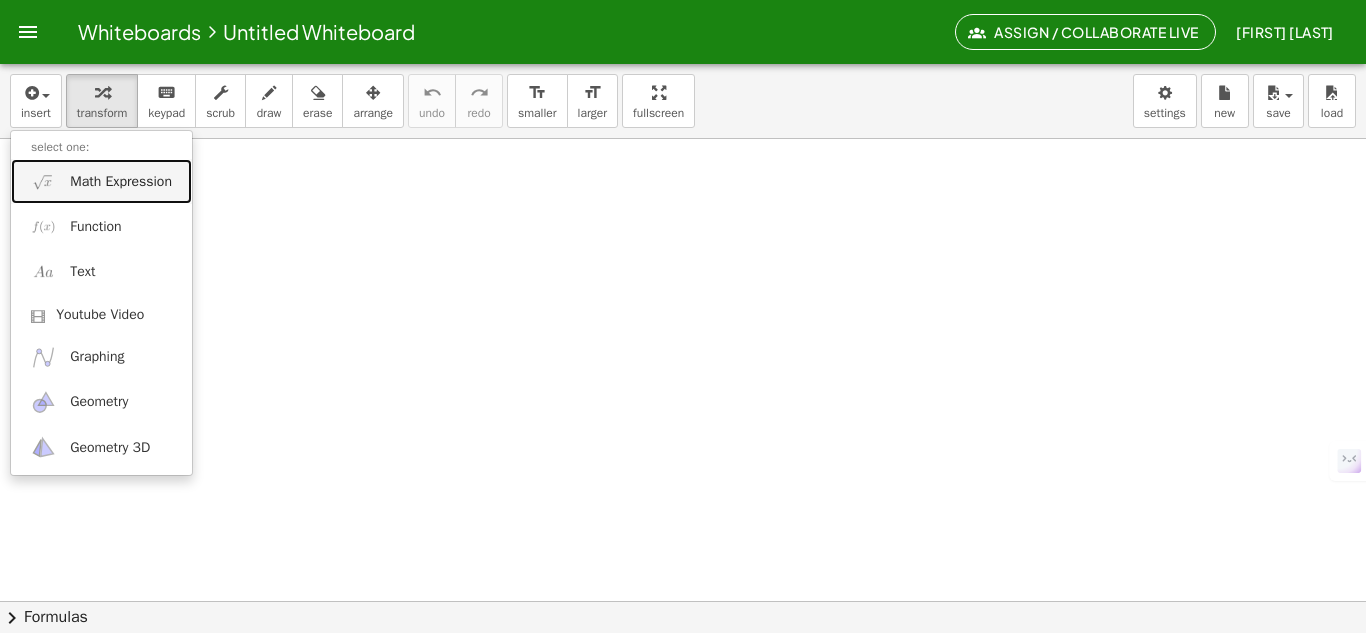 click on "Math Expression" at bounding box center [121, 182] 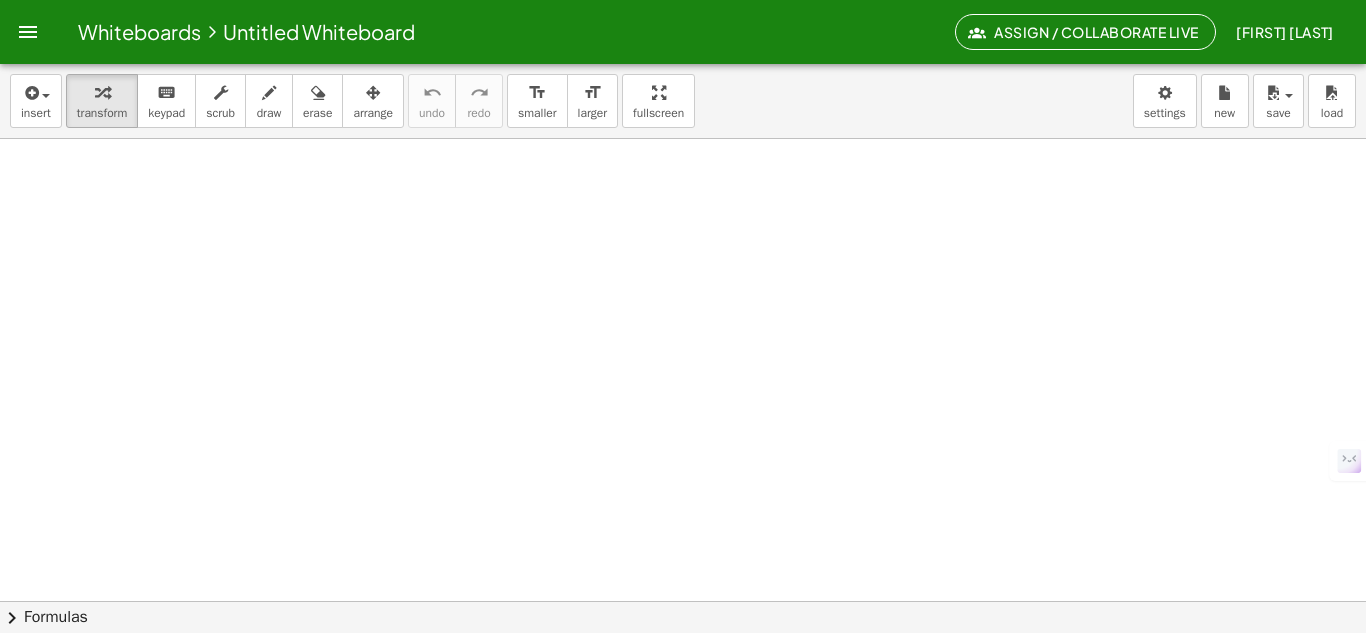 click on "chevron_right  Formulas" 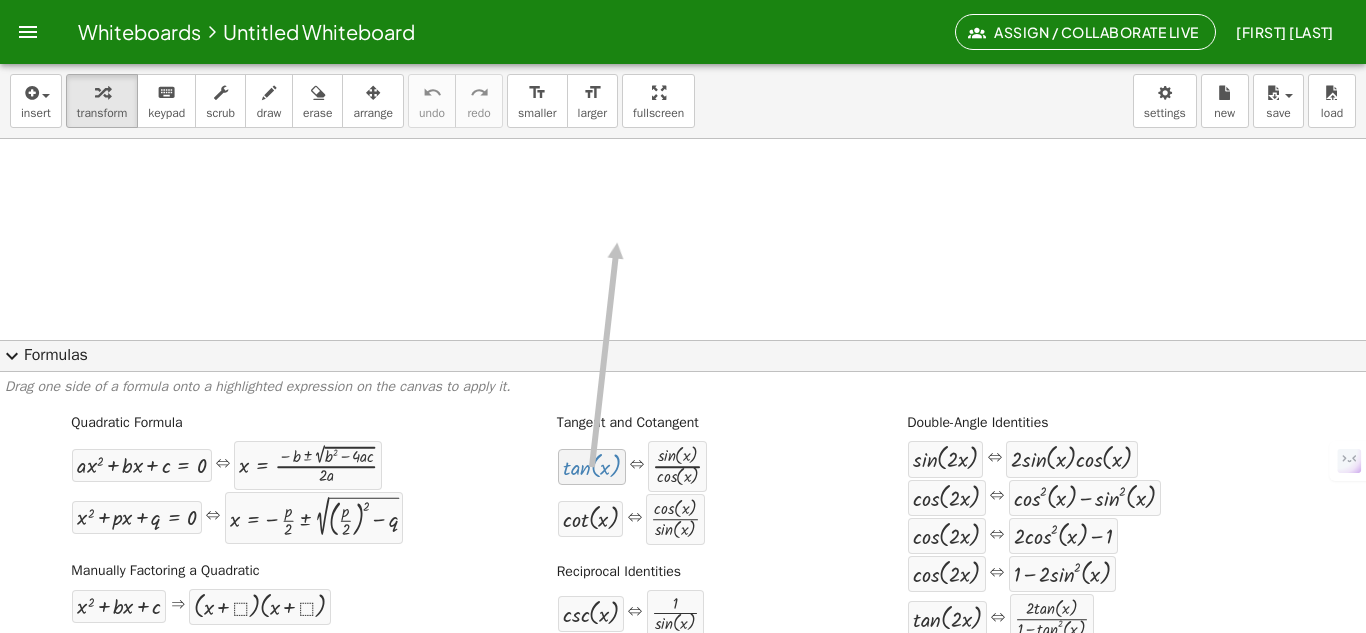 drag, startPoint x: 598, startPoint y: 475, endPoint x: 613, endPoint y: 209, distance: 266.4226 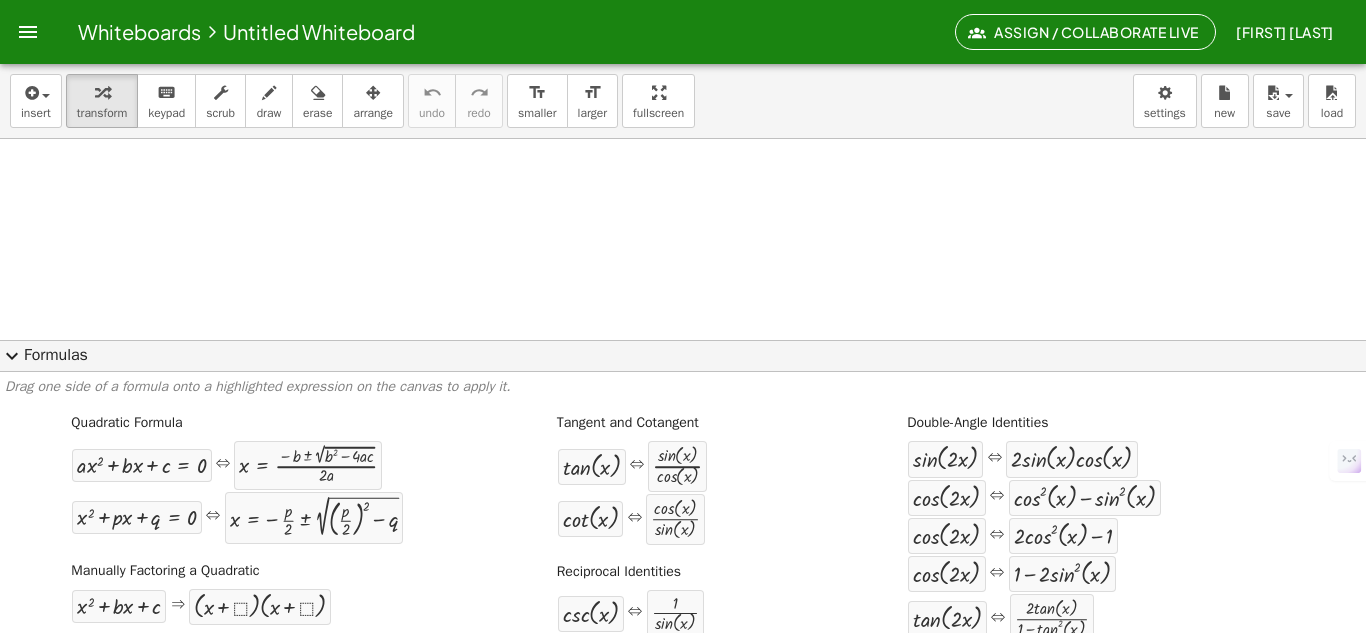 click at bounding box center [683, 665] 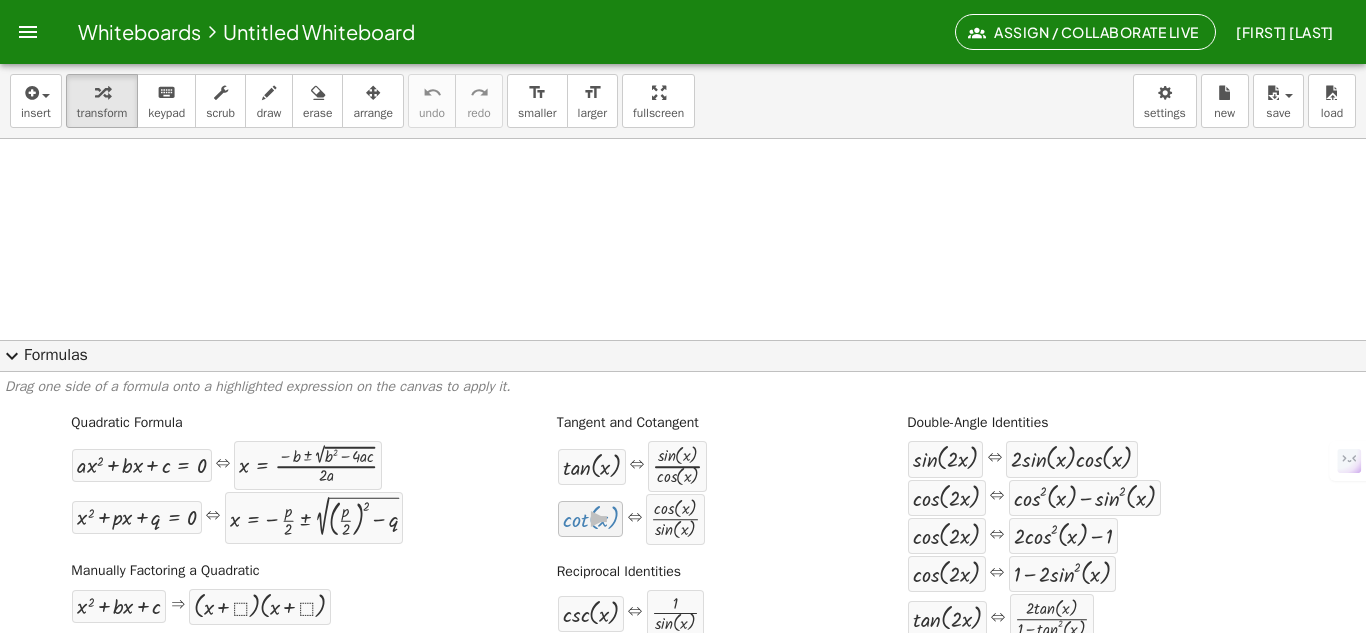 click on "cot ( , x )" at bounding box center [591, 519] 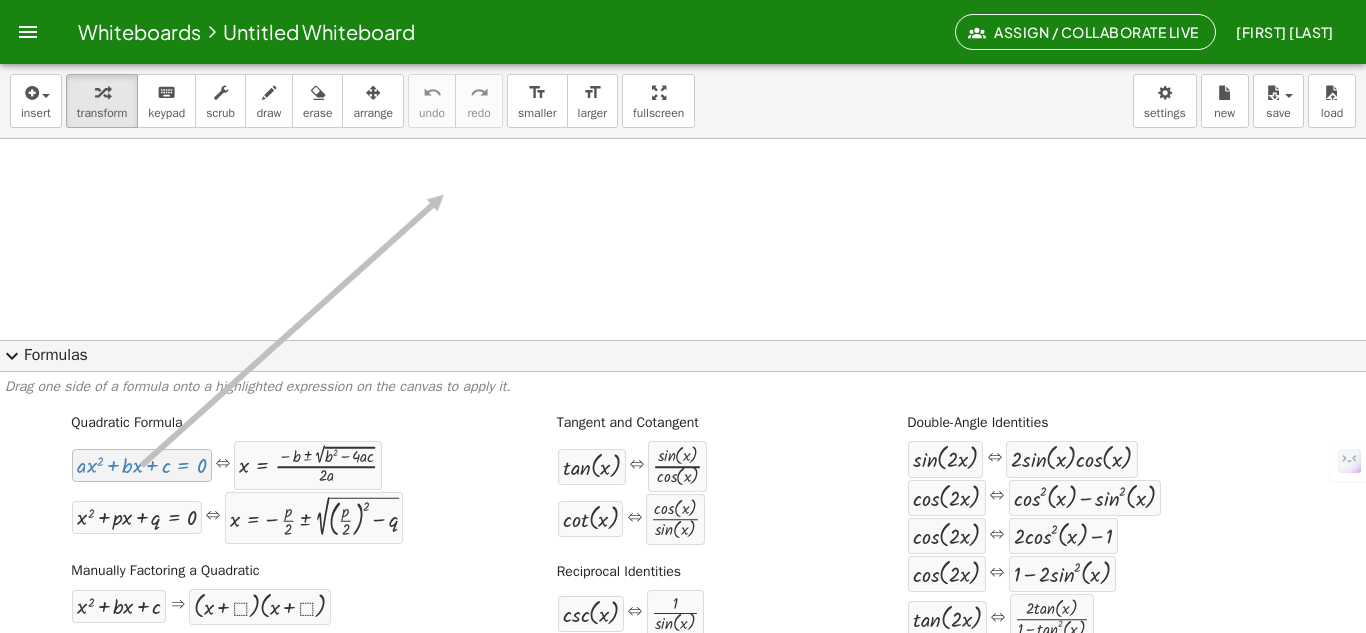 drag, startPoint x: 119, startPoint y: 475, endPoint x: 441, endPoint y: 195, distance: 426.713 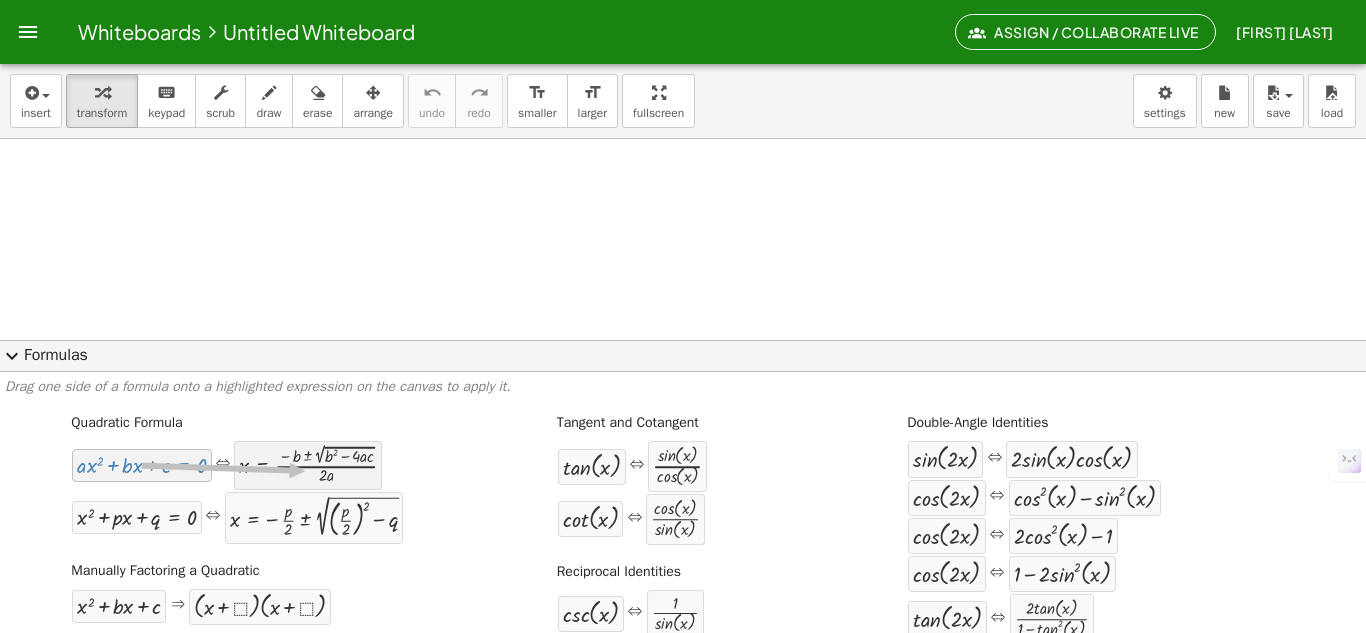 drag, startPoint x: 139, startPoint y: 469, endPoint x: 303, endPoint y: 471, distance: 164.01219 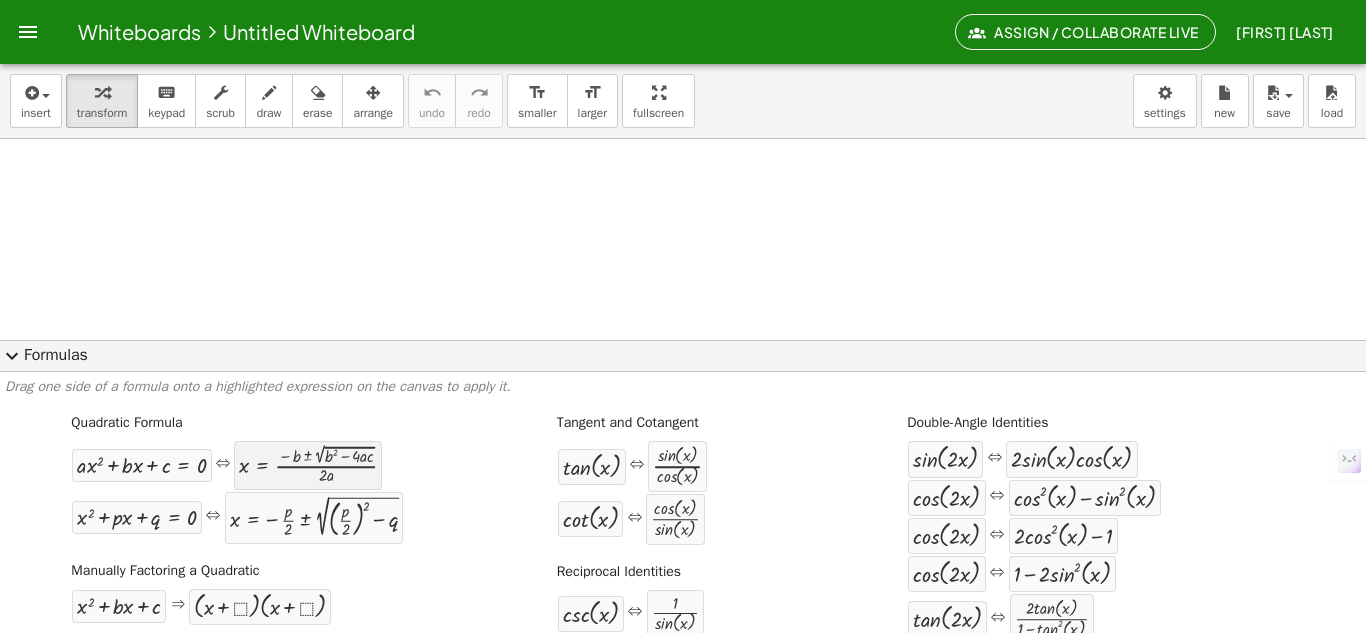 click at bounding box center (308, 465) 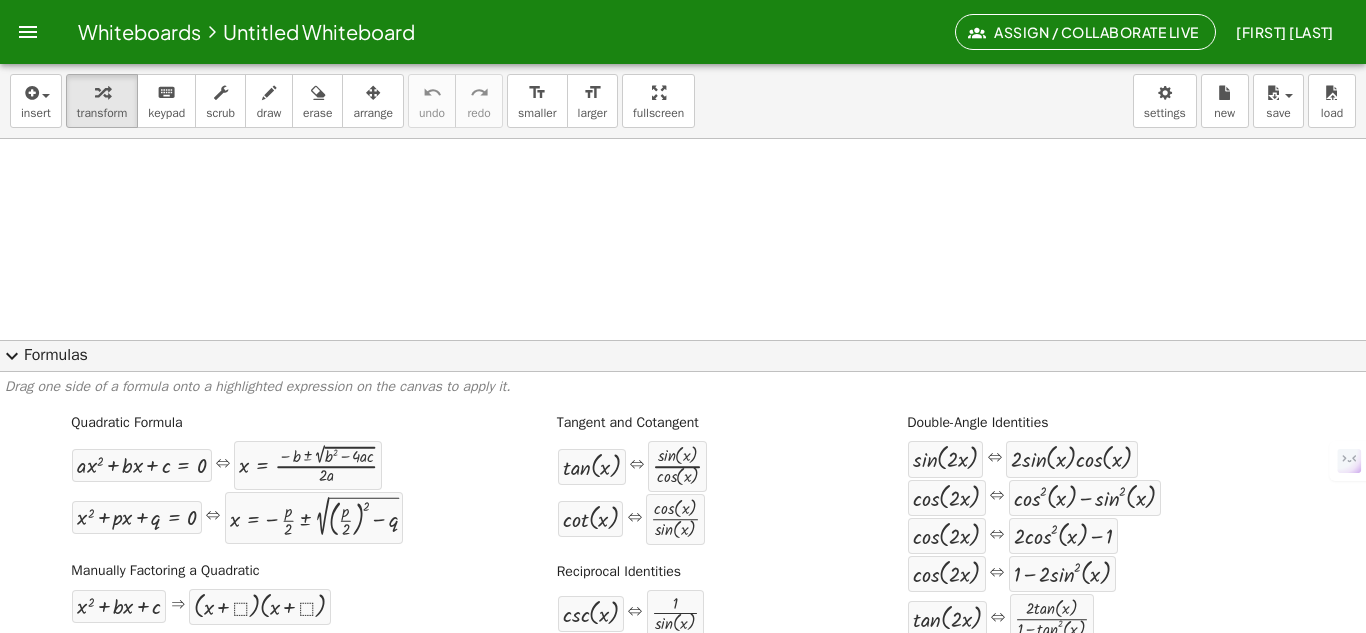 click at bounding box center [683, 665] 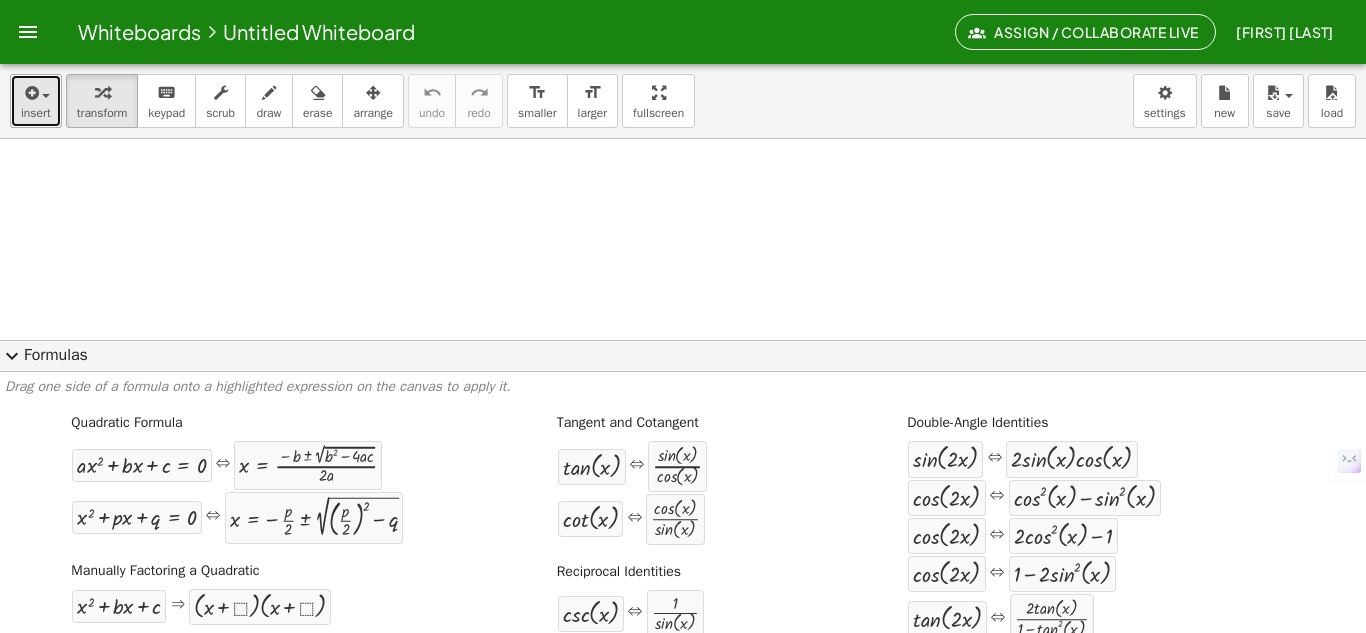 click on "insert" at bounding box center [36, 101] 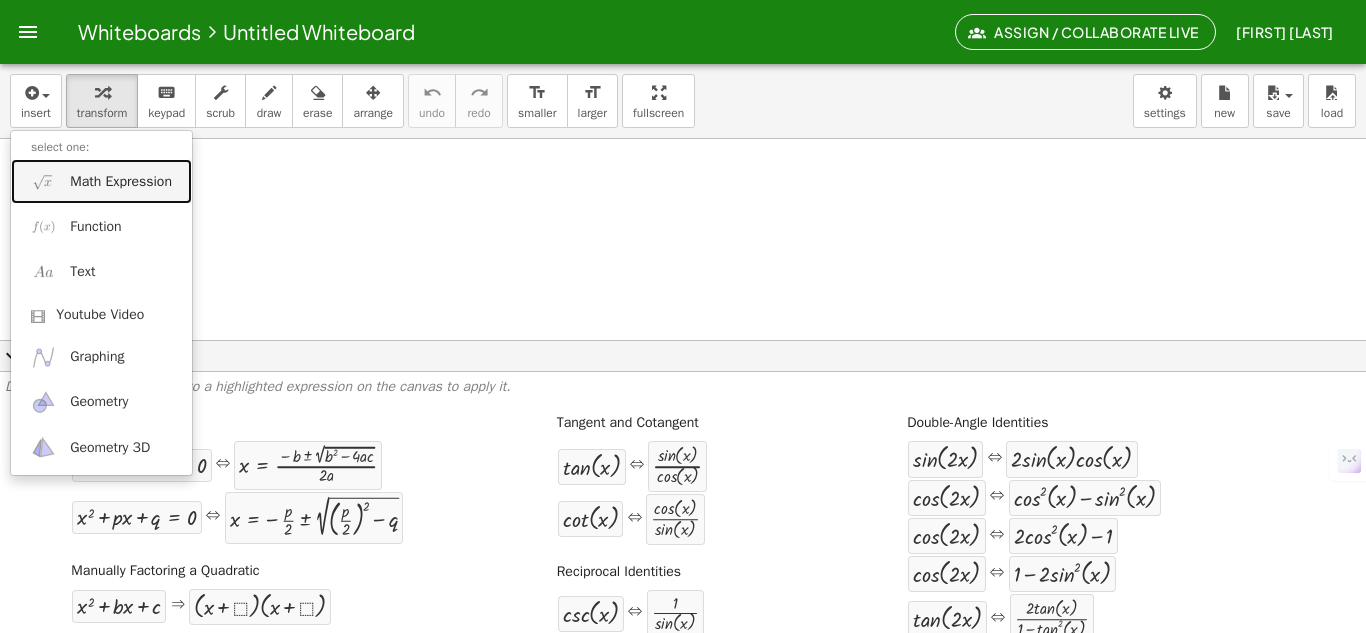 click on "Math Expression" at bounding box center (121, 182) 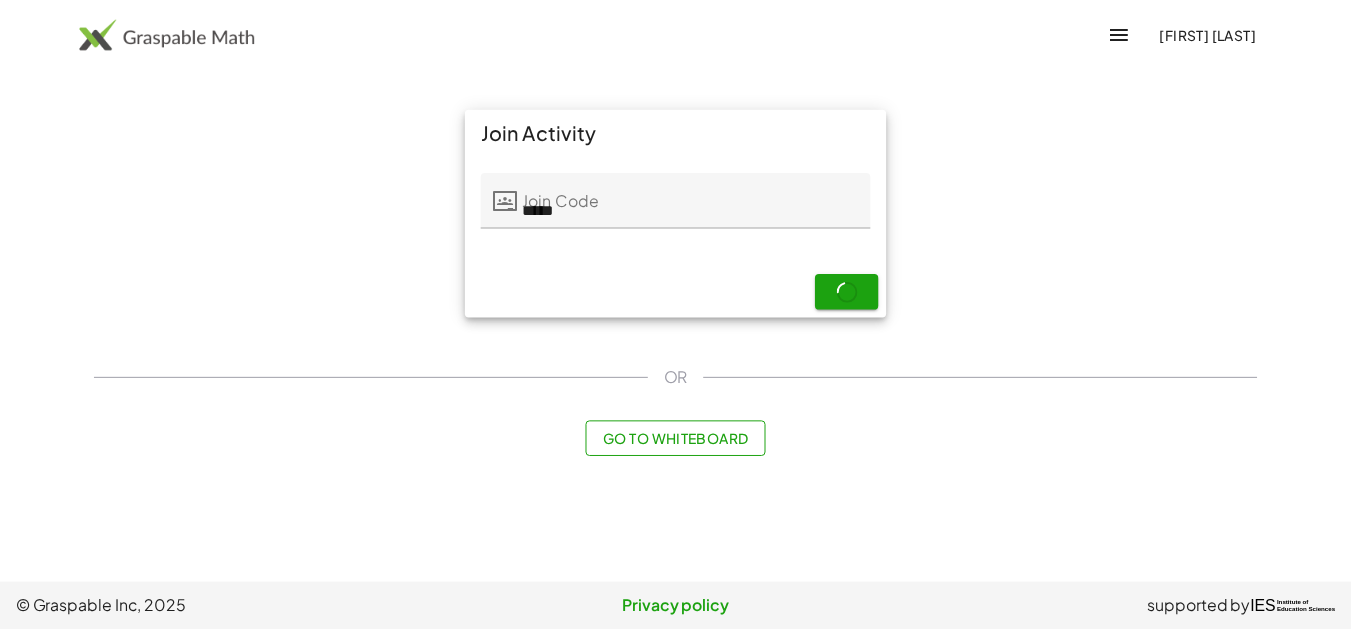 scroll, scrollTop: 0, scrollLeft: 0, axis: both 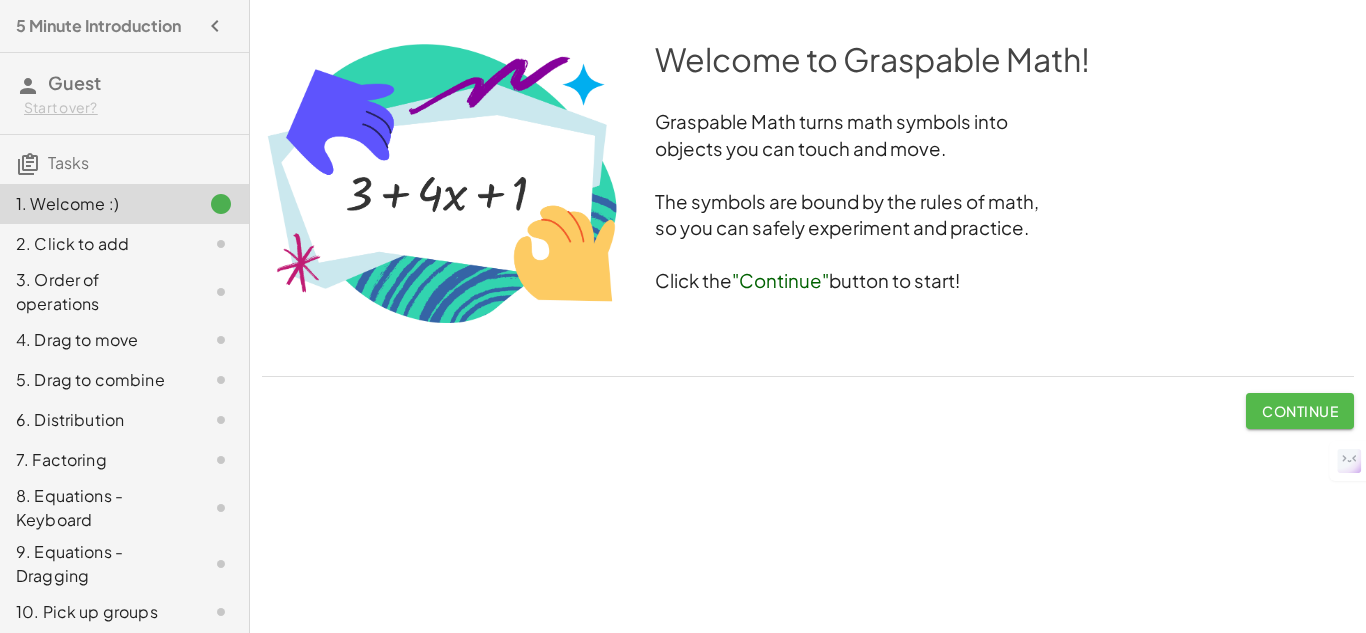 click on "Continue" 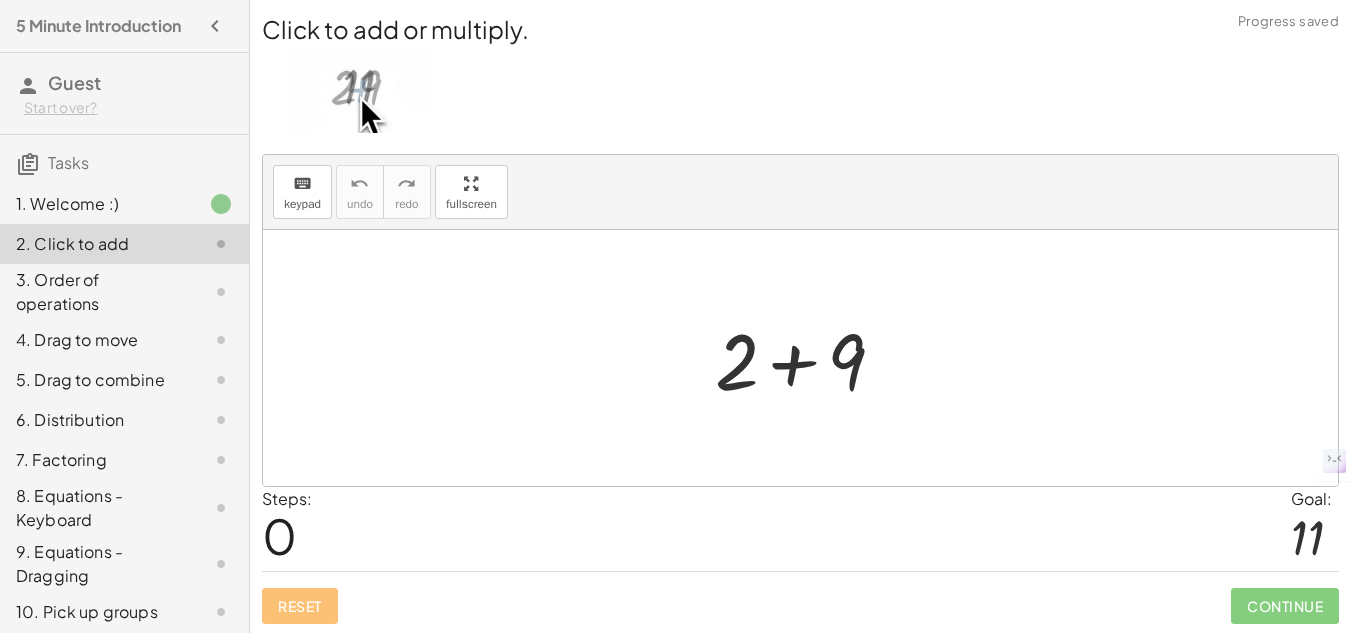 click at bounding box center [808, 358] 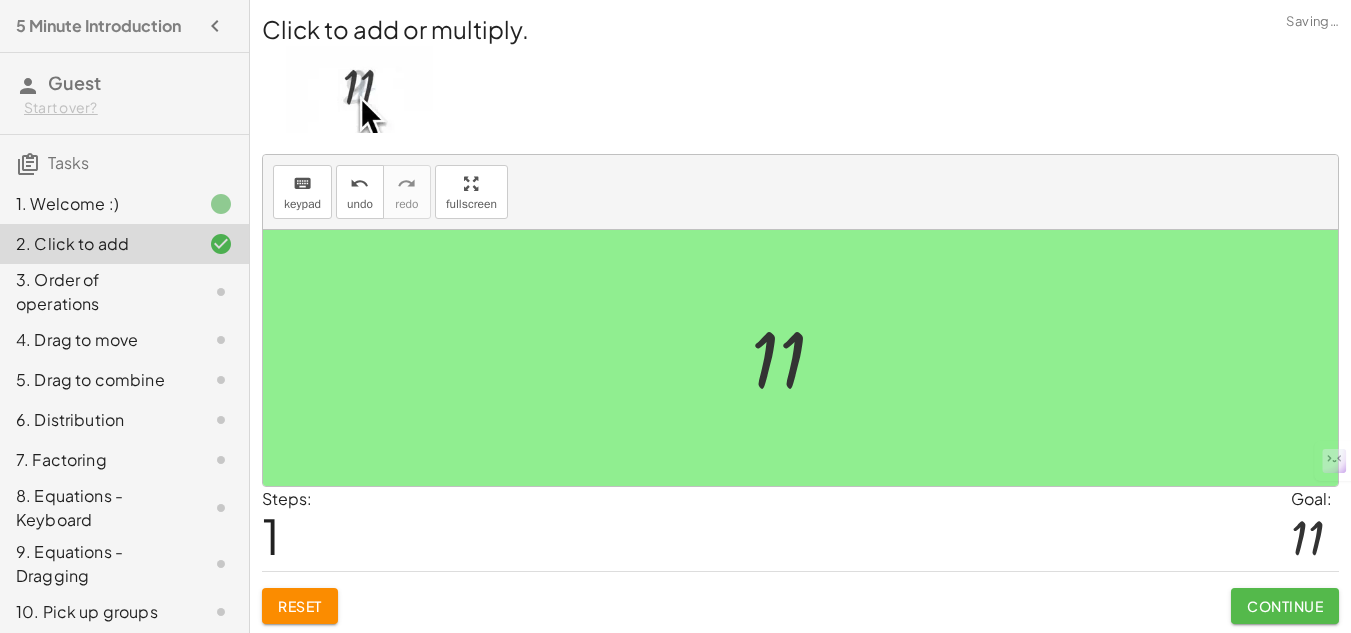 click on "Continue" 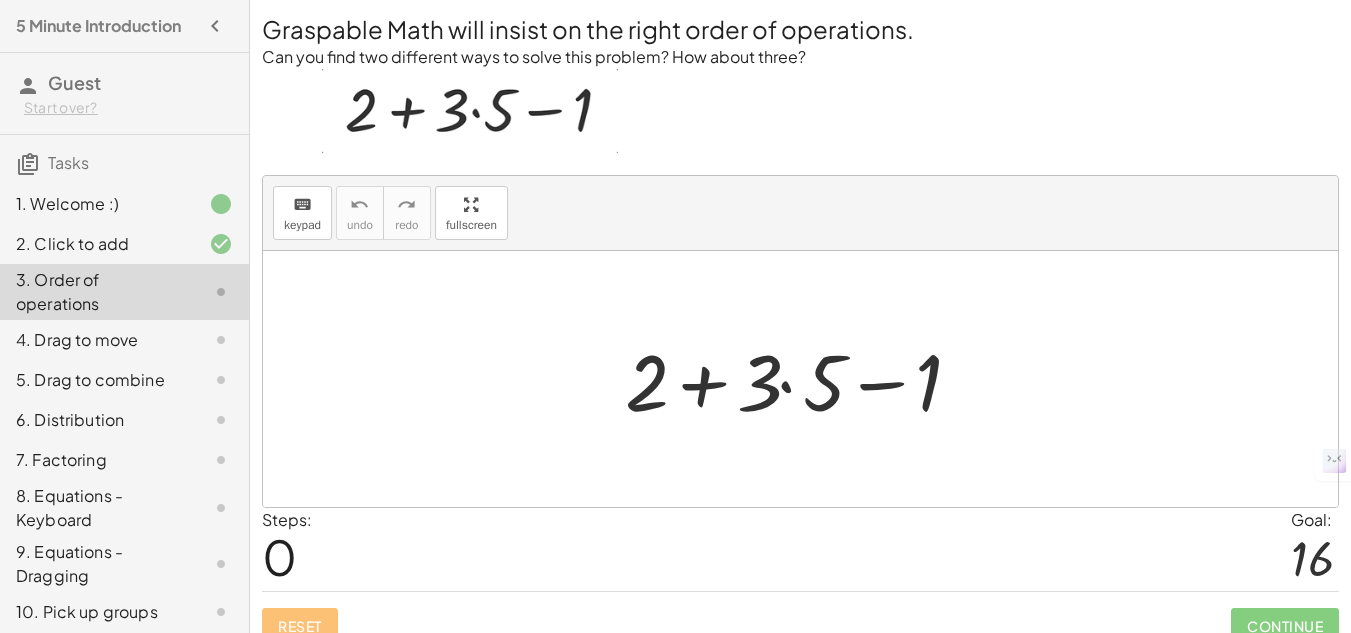 click at bounding box center [807, 379] 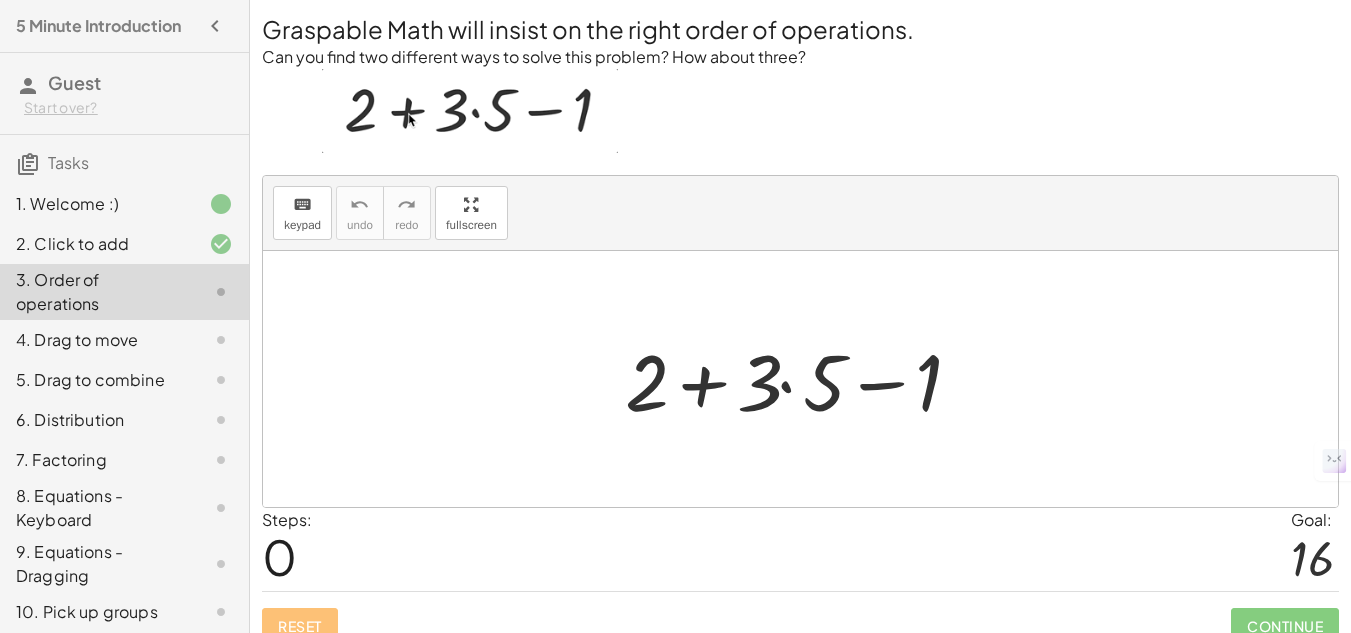 click at bounding box center [807, 379] 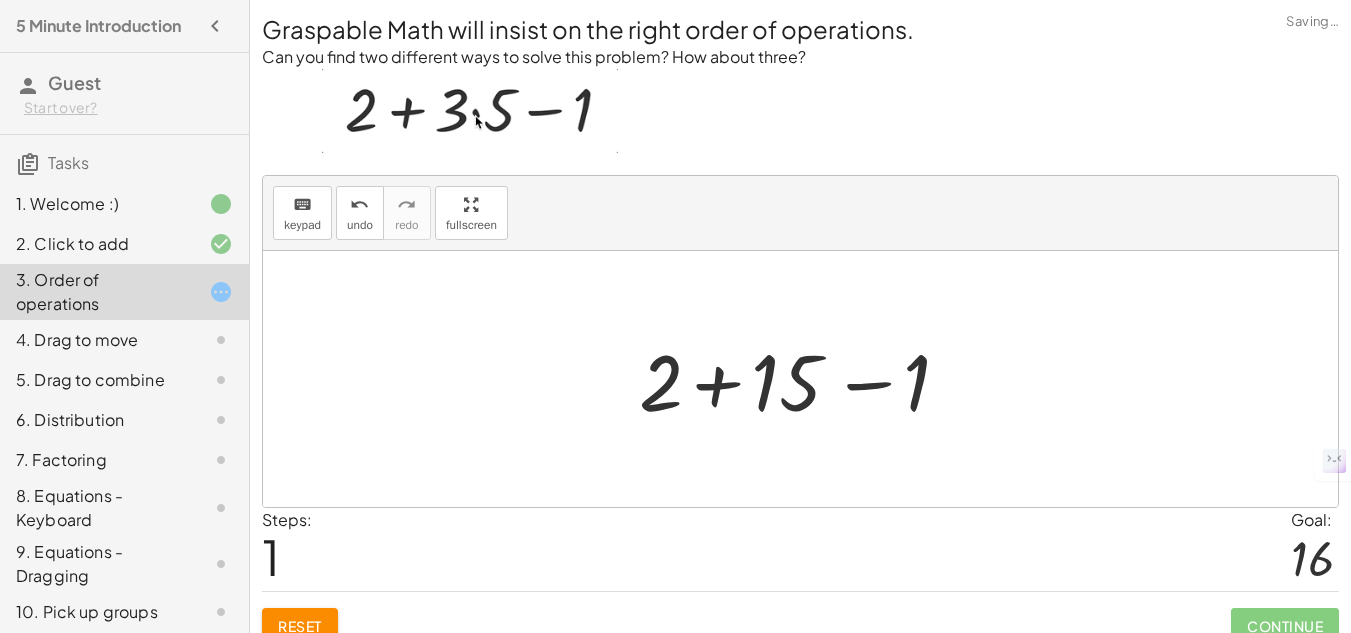 click at bounding box center (808, 379) 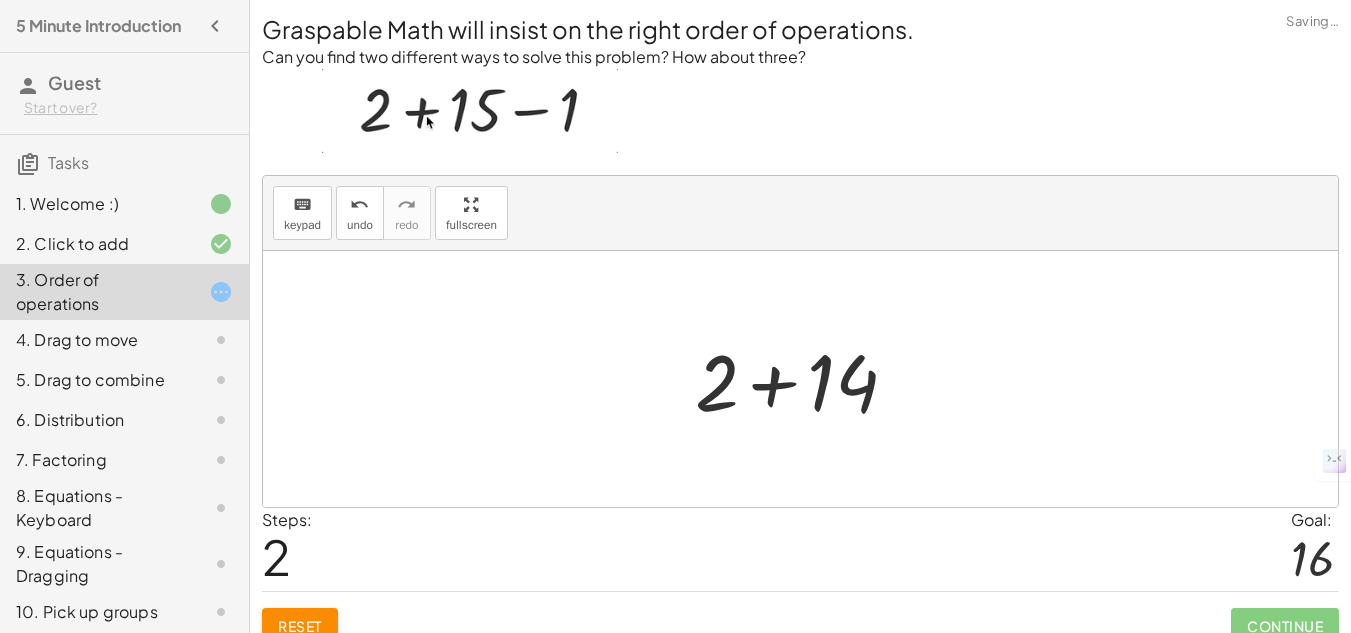click at bounding box center (808, 379) 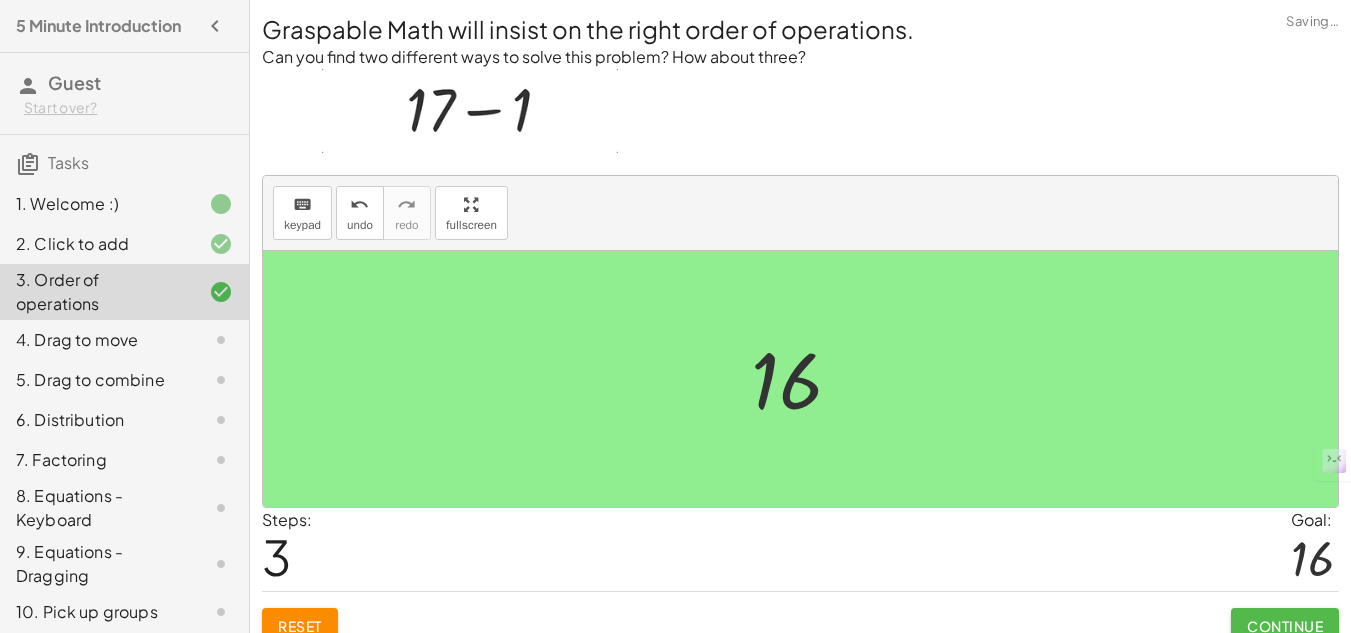 click on "Continue" 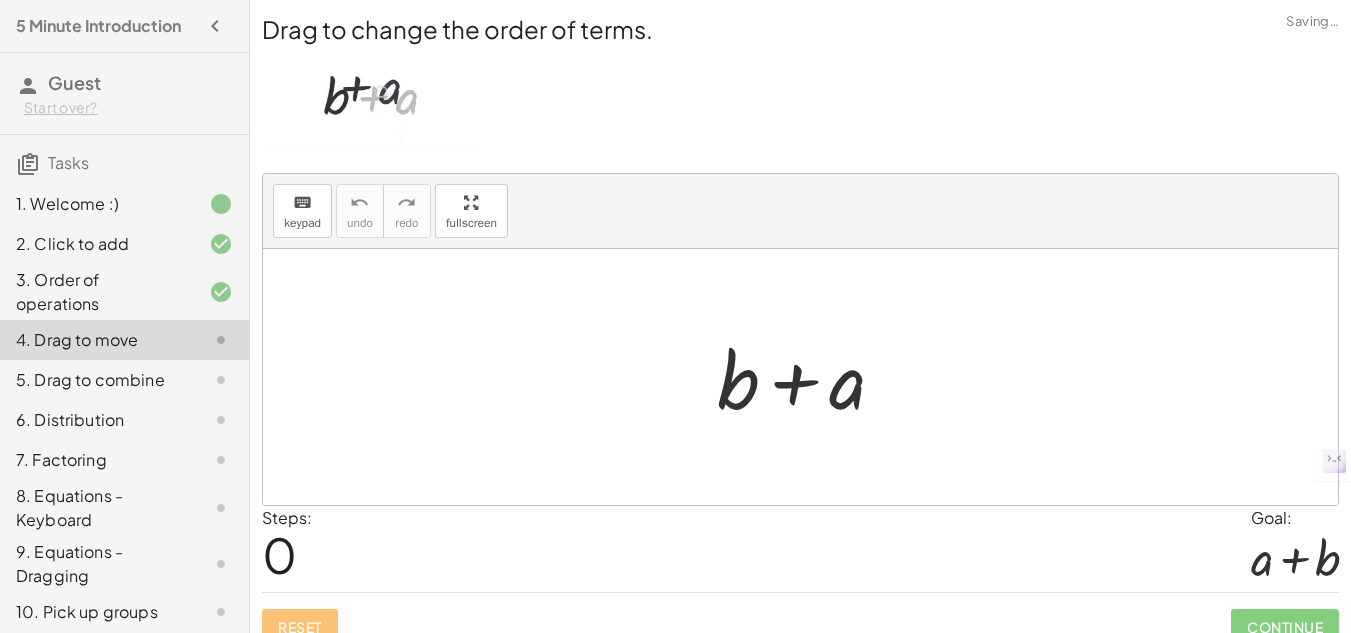 click at bounding box center [808, 377] 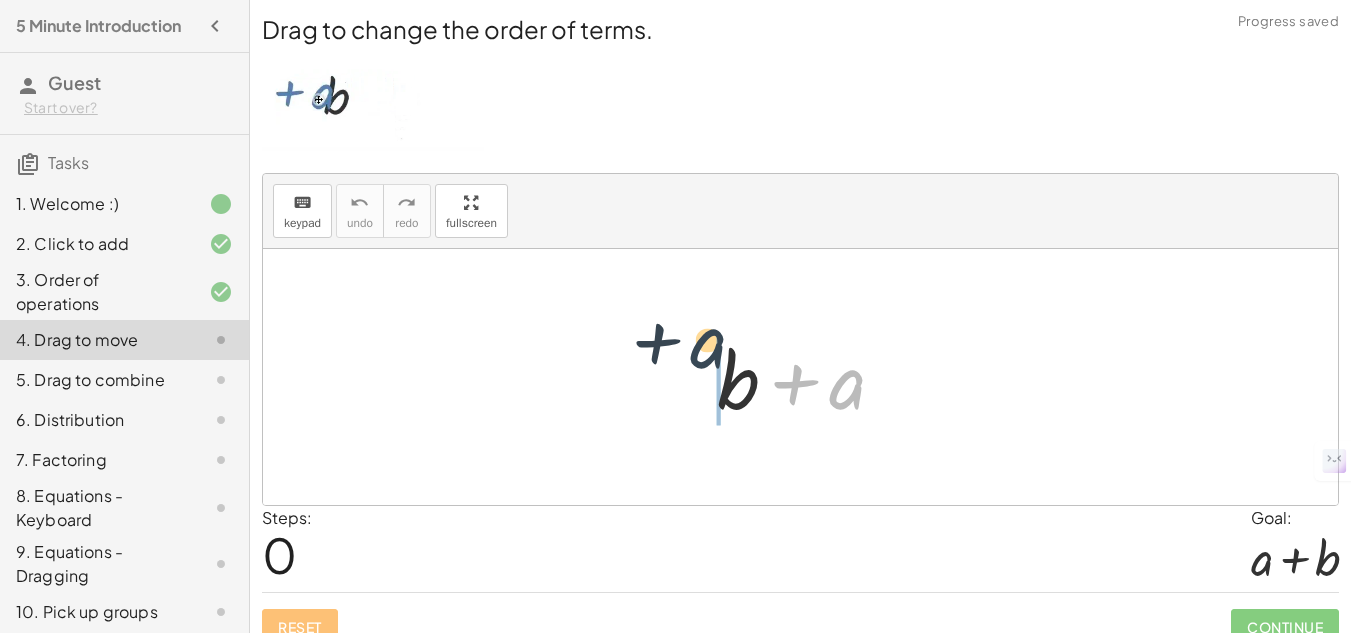 drag, startPoint x: 852, startPoint y: 391, endPoint x: 693, endPoint y: 375, distance: 159.80301 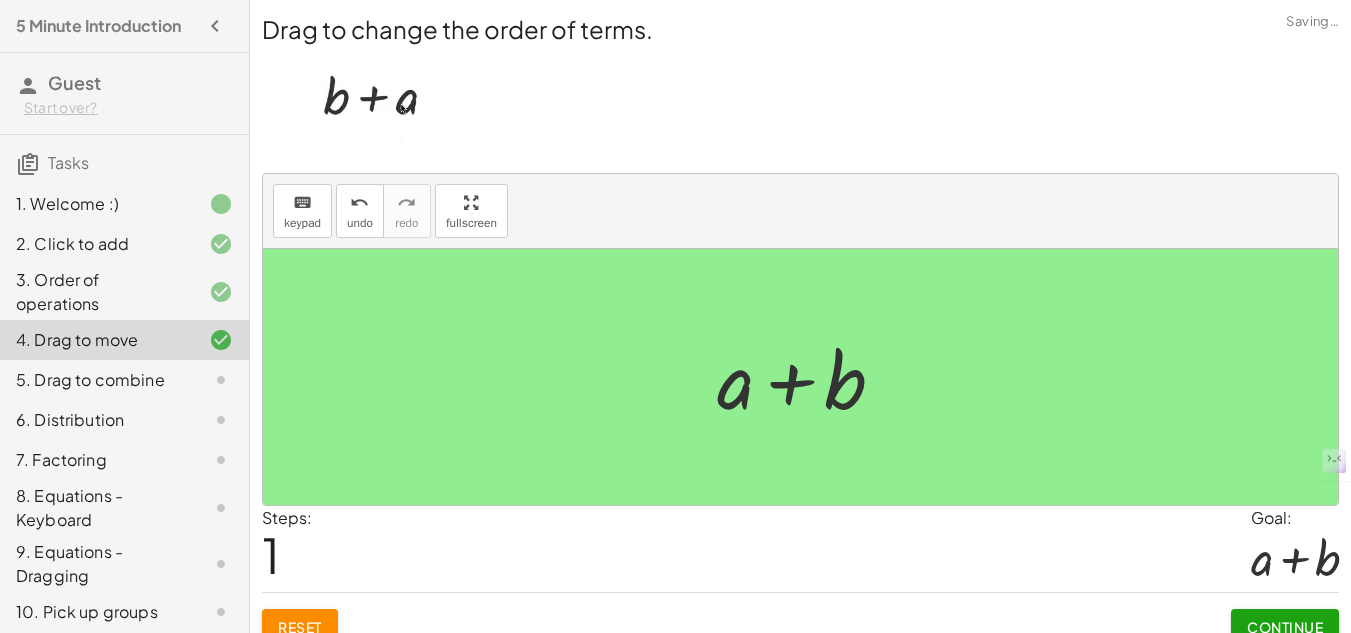 click on "Continue" at bounding box center [1285, 627] 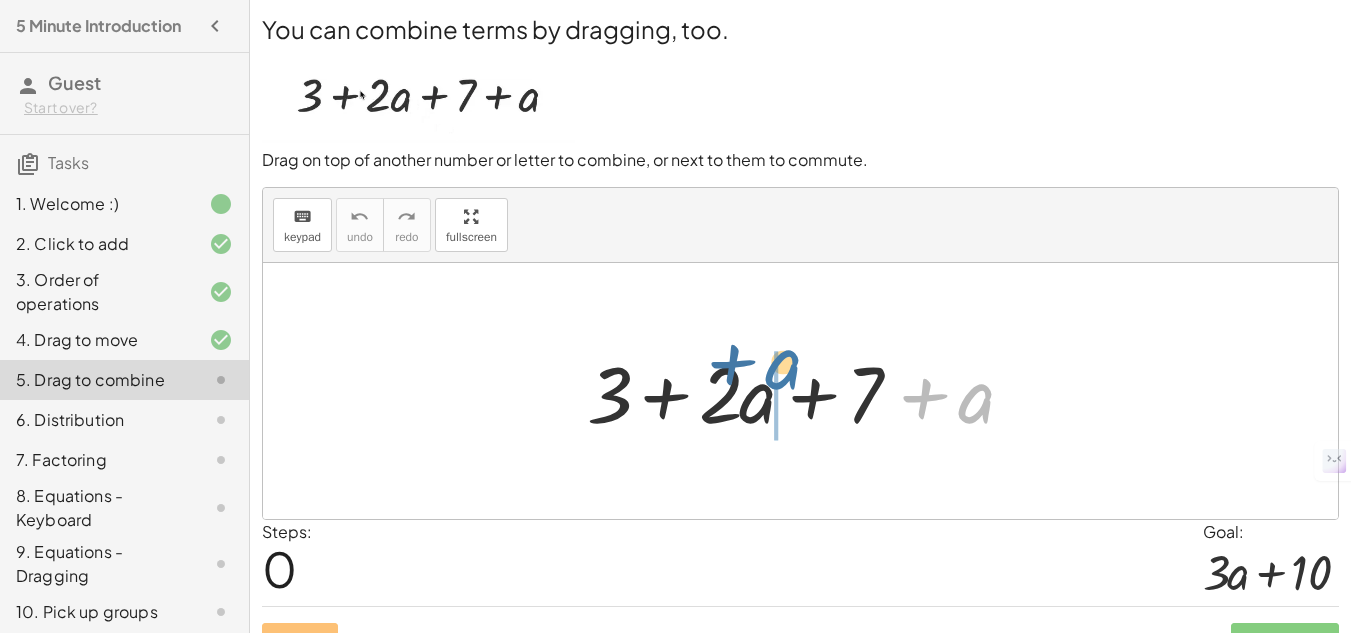 drag, startPoint x: 995, startPoint y: 402, endPoint x: 800, endPoint y: 370, distance: 197.6082 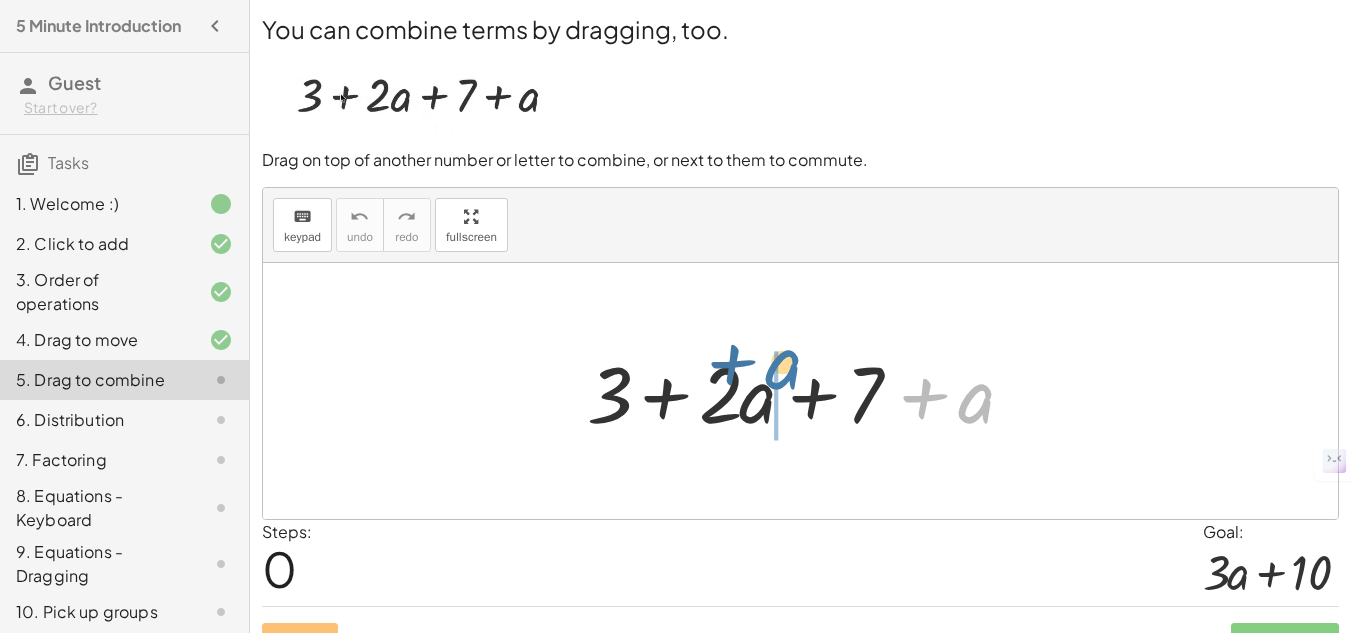 click at bounding box center (807, 391) 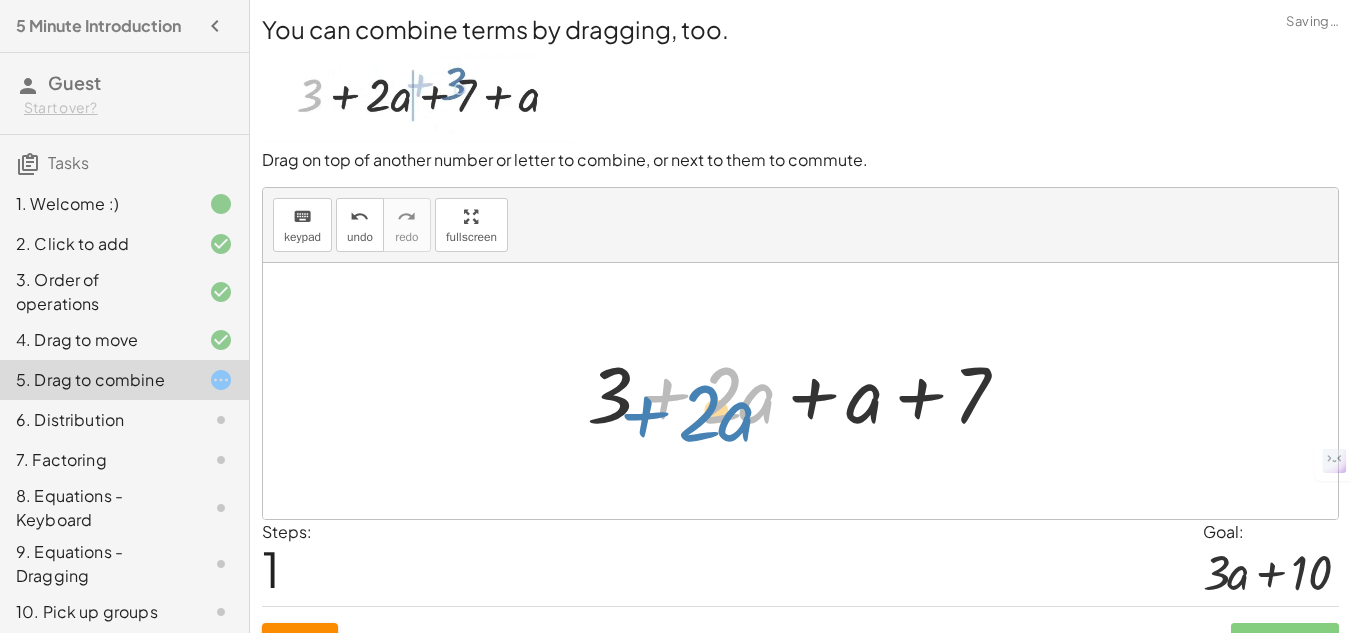 click at bounding box center (807, 391) 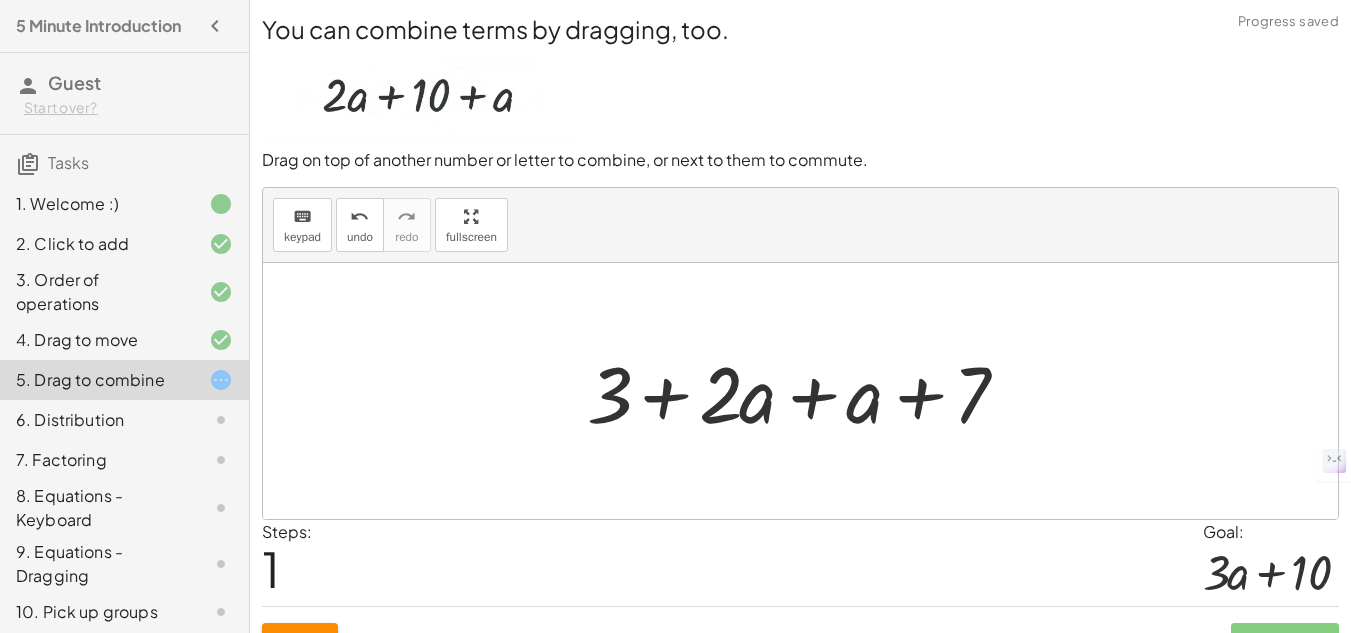 click at bounding box center [807, 391] 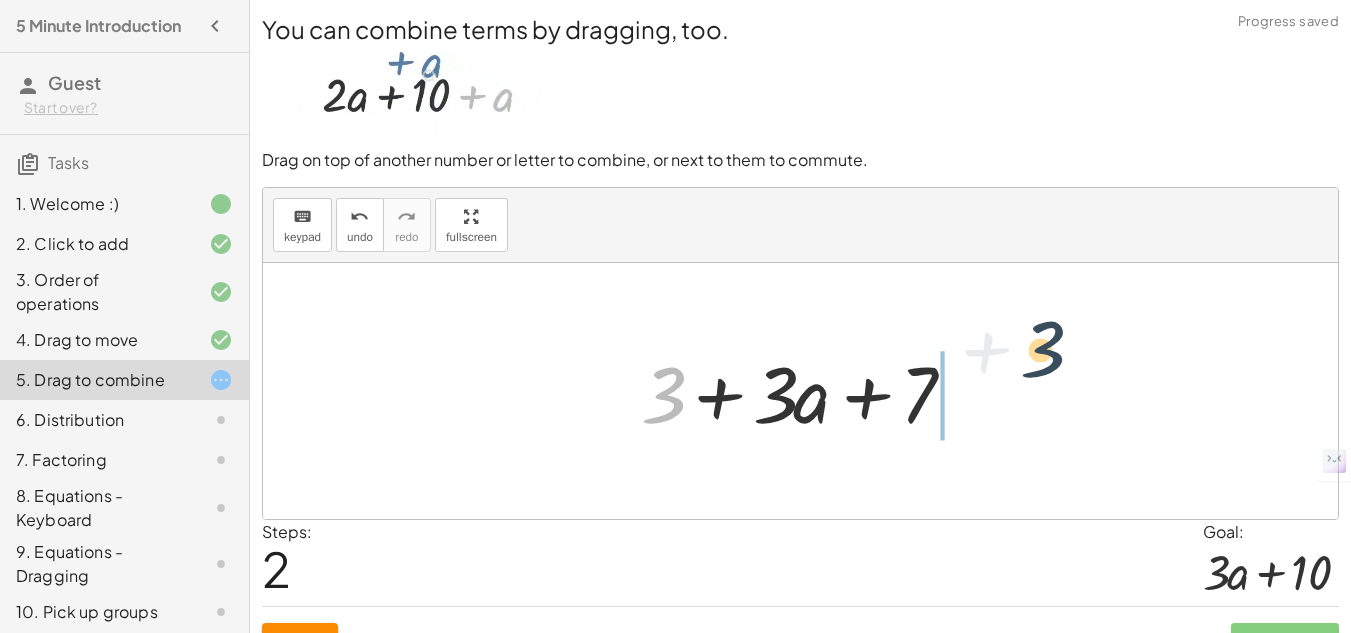drag, startPoint x: 665, startPoint y: 388, endPoint x: 1062, endPoint y: 352, distance: 398.6289 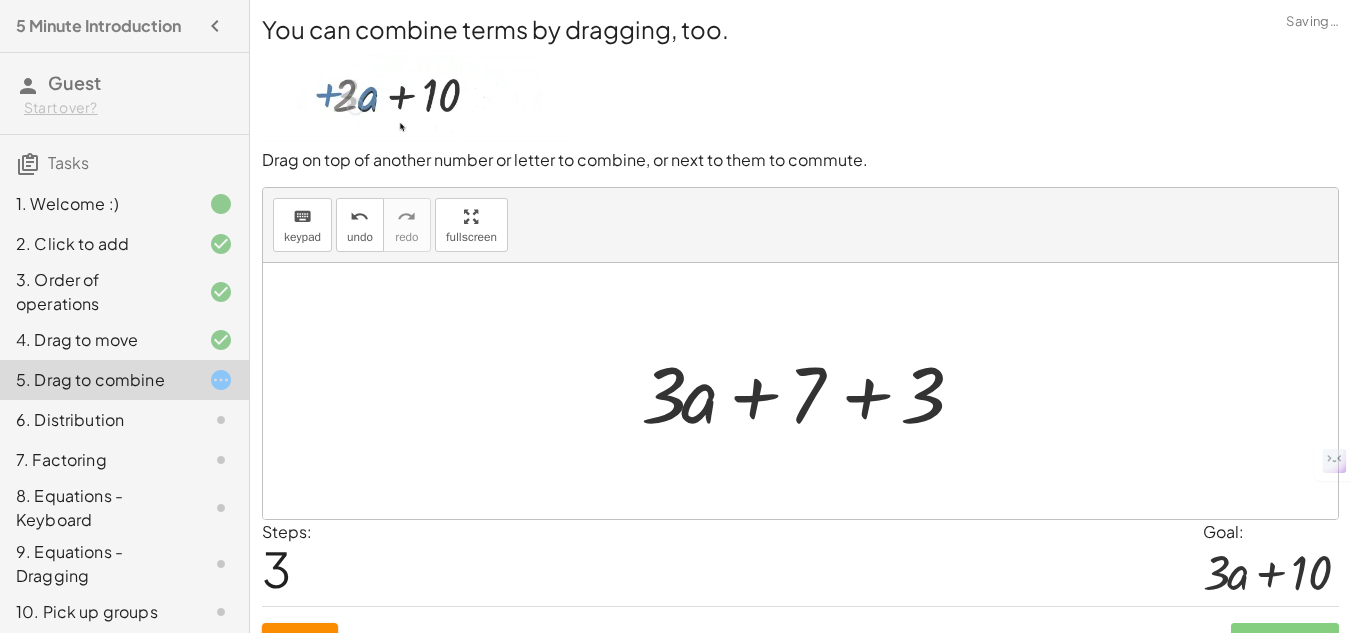 click at bounding box center [808, 391] 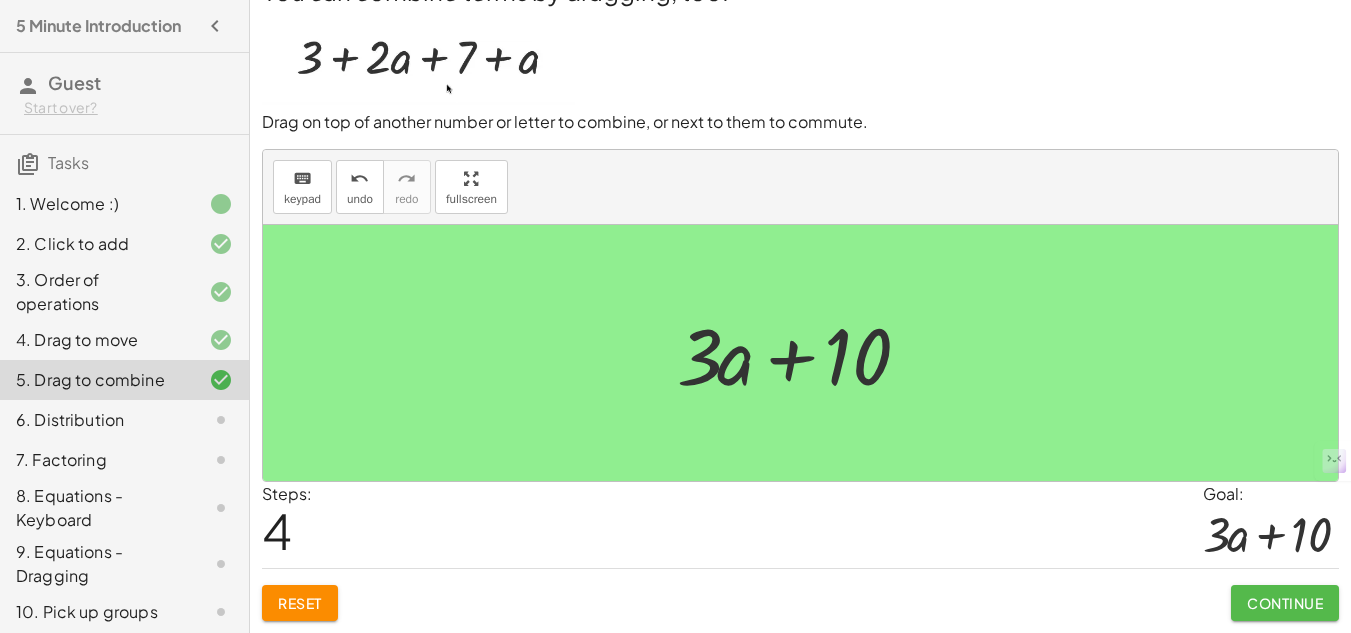 click on "Continue" 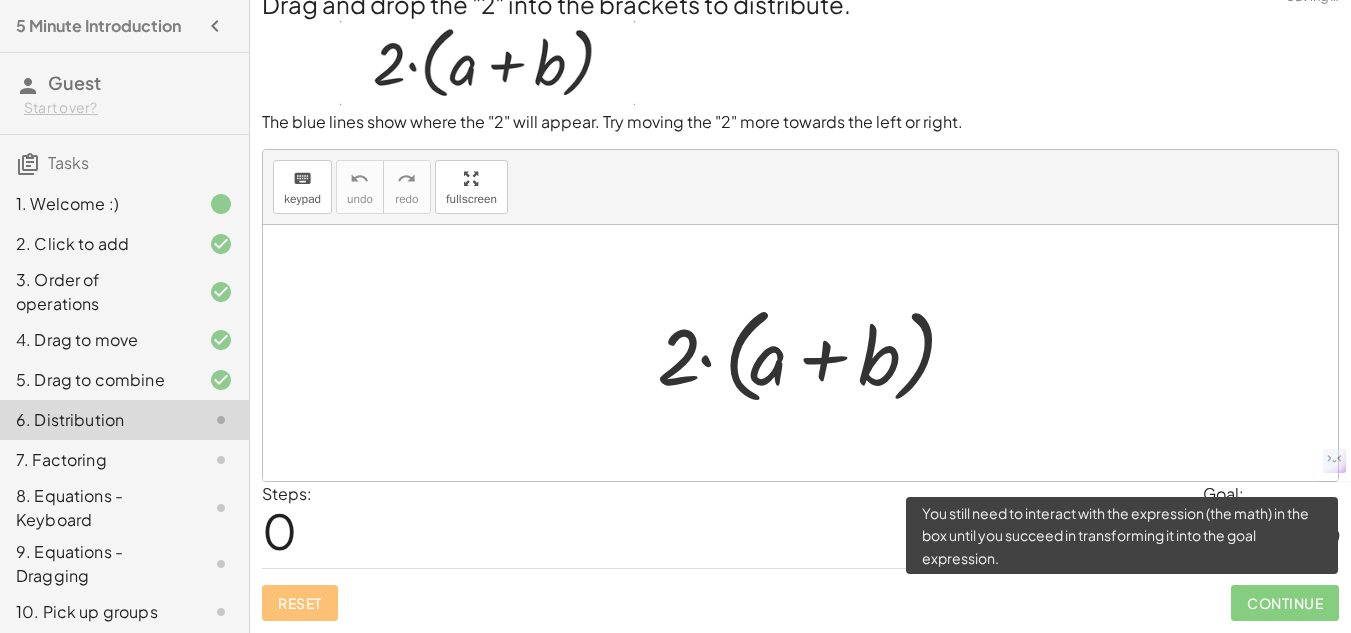 scroll, scrollTop: 25, scrollLeft: 0, axis: vertical 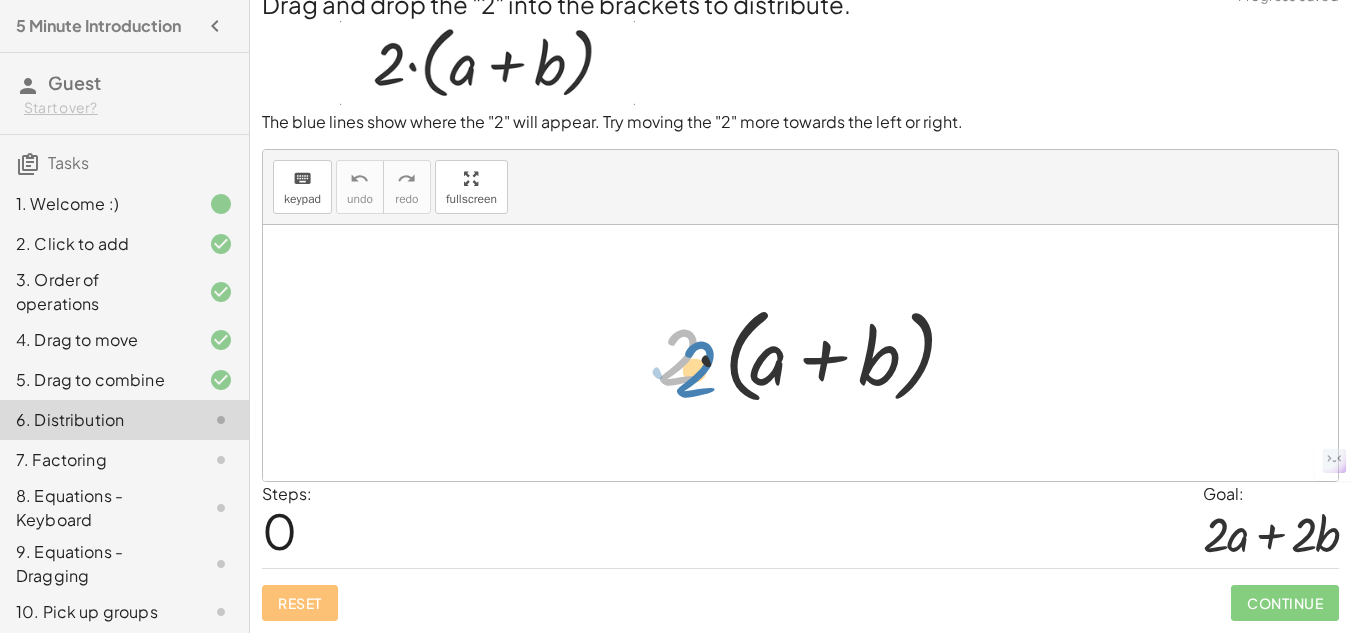 drag, startPoint x: 682, startPoint y: 371, endPoint x: 681, endPoint y: 381, distance: 10.049875 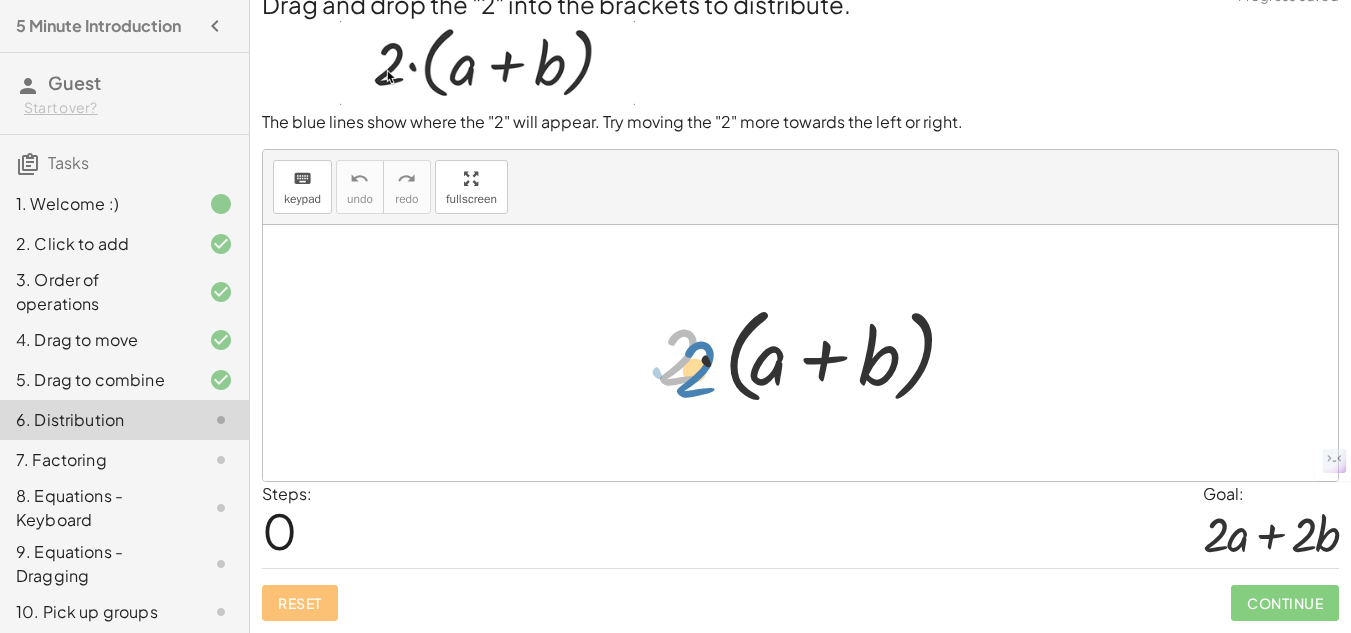 click at bounding box center [808, 353] 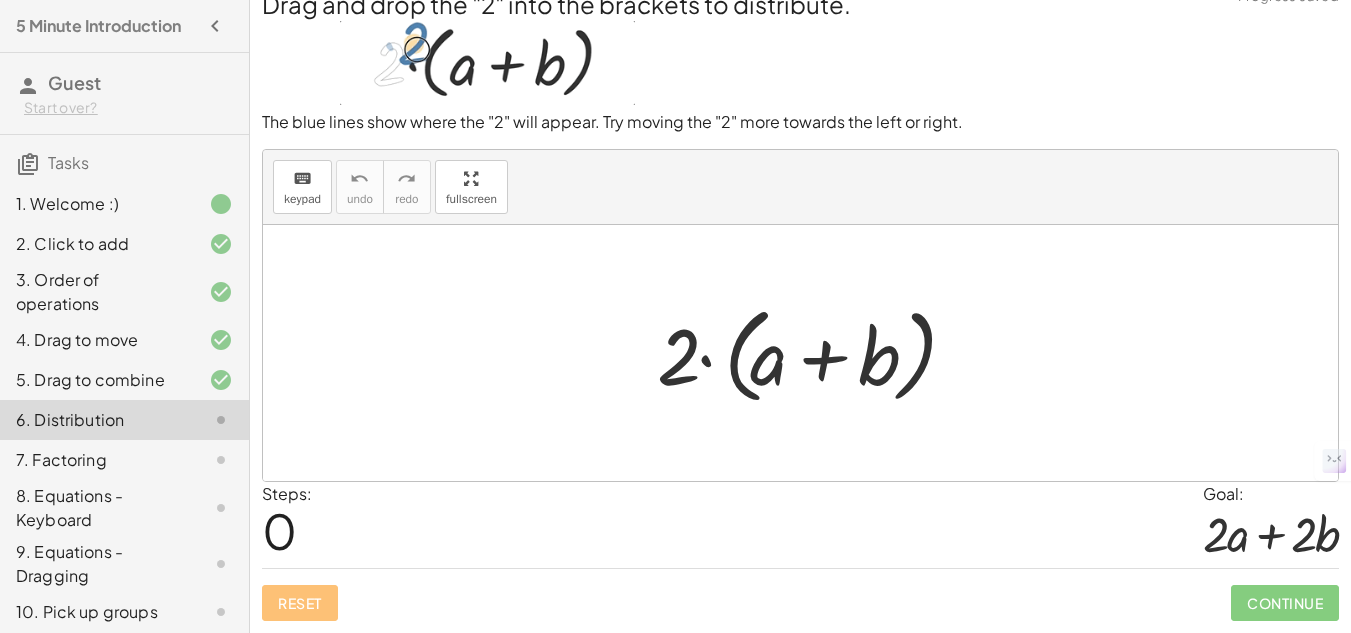 click at bounding box center (808, 353) 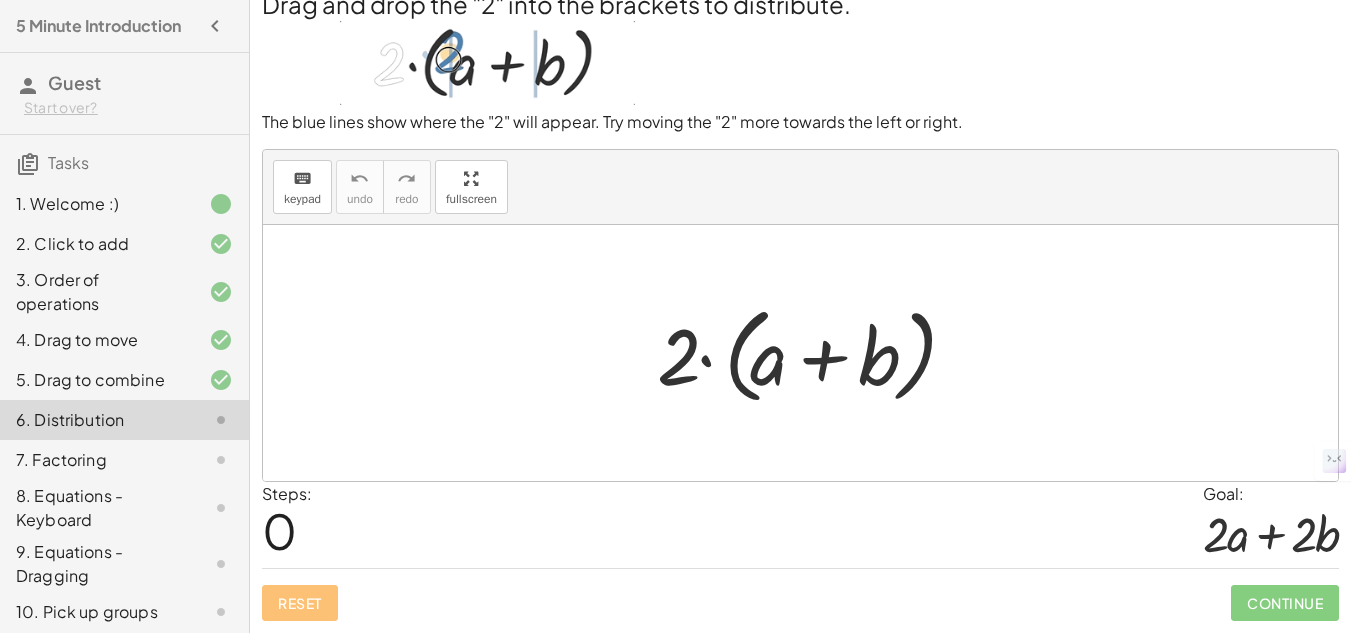 click at bounding box center [808, 353] 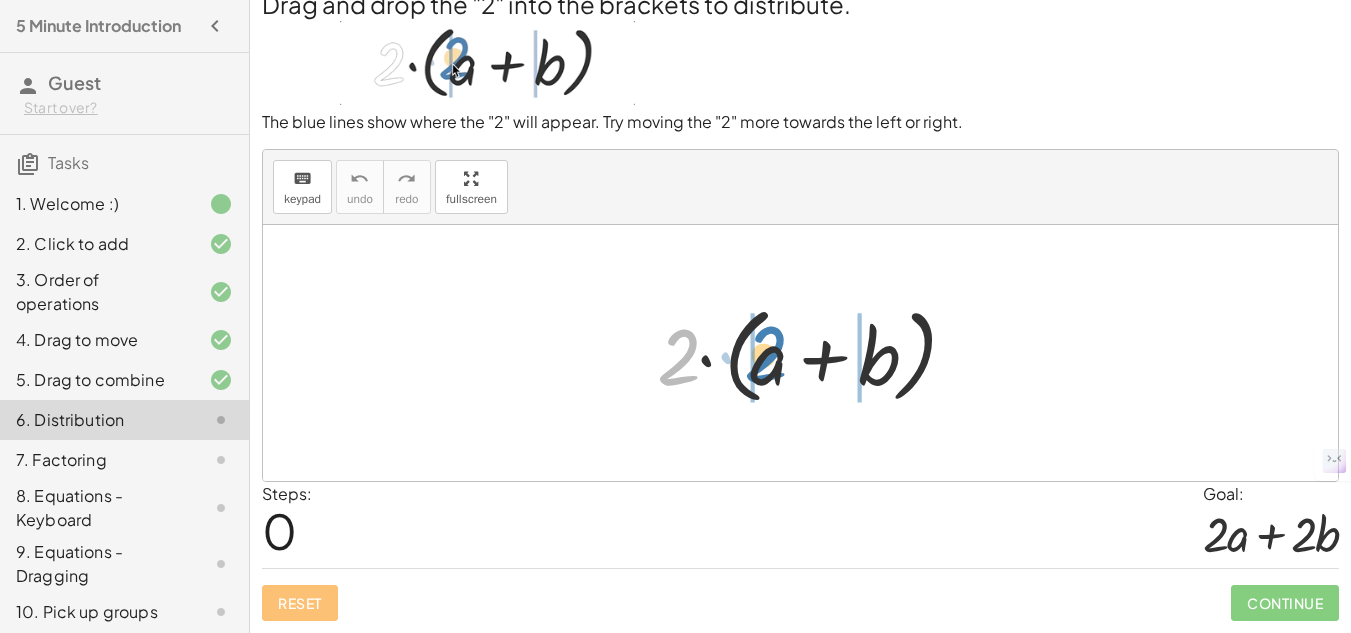 drag, startPoint x: 688, startPoint y: 351, endPoint x: 775, endPoint y: 348, distance: 87.05171 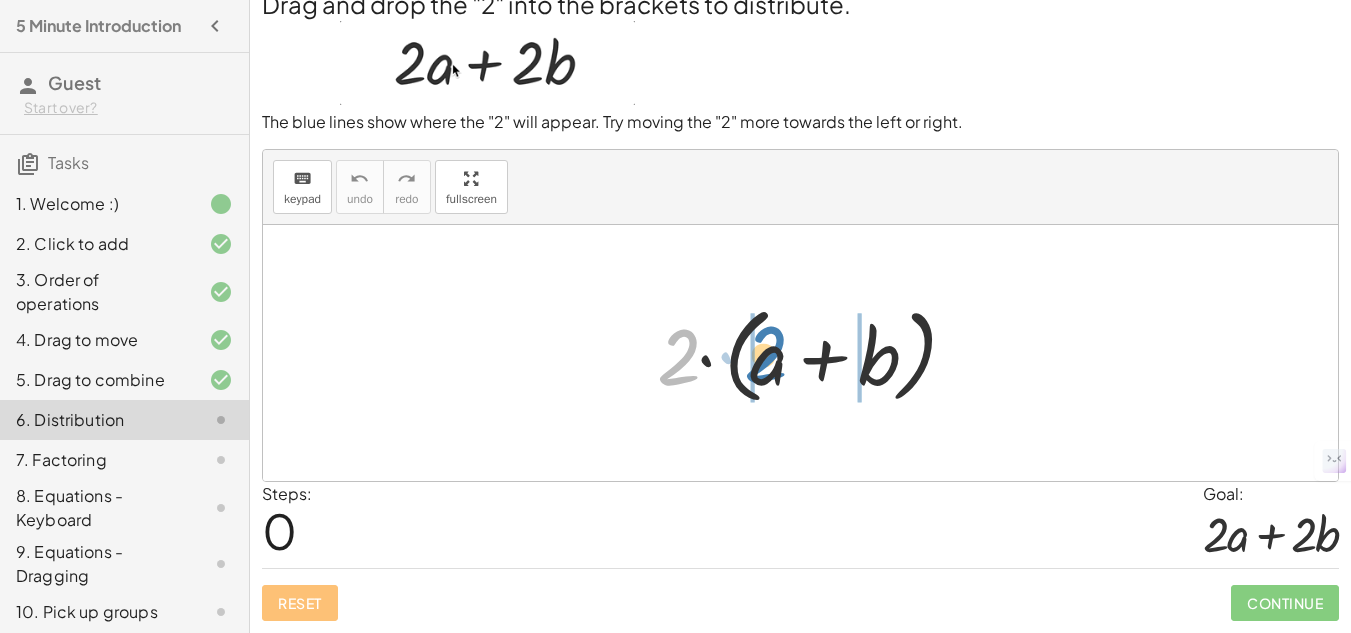 click at bounding box center (808, 353) 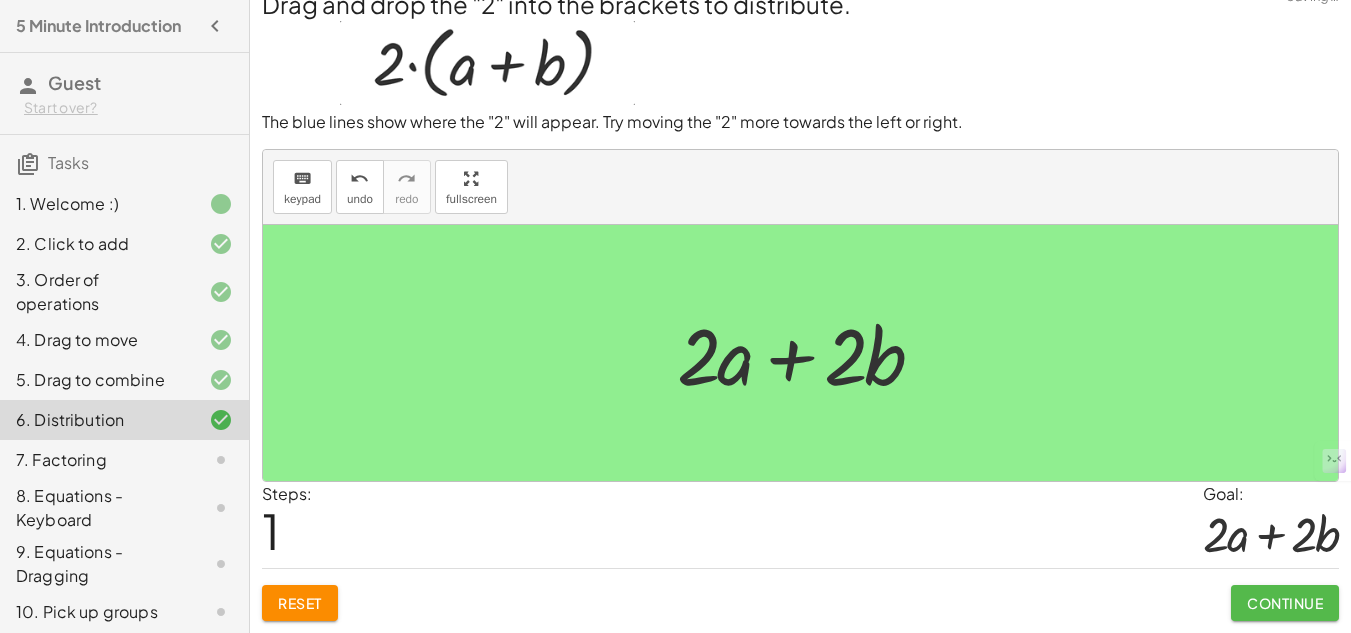 click on "Continue" 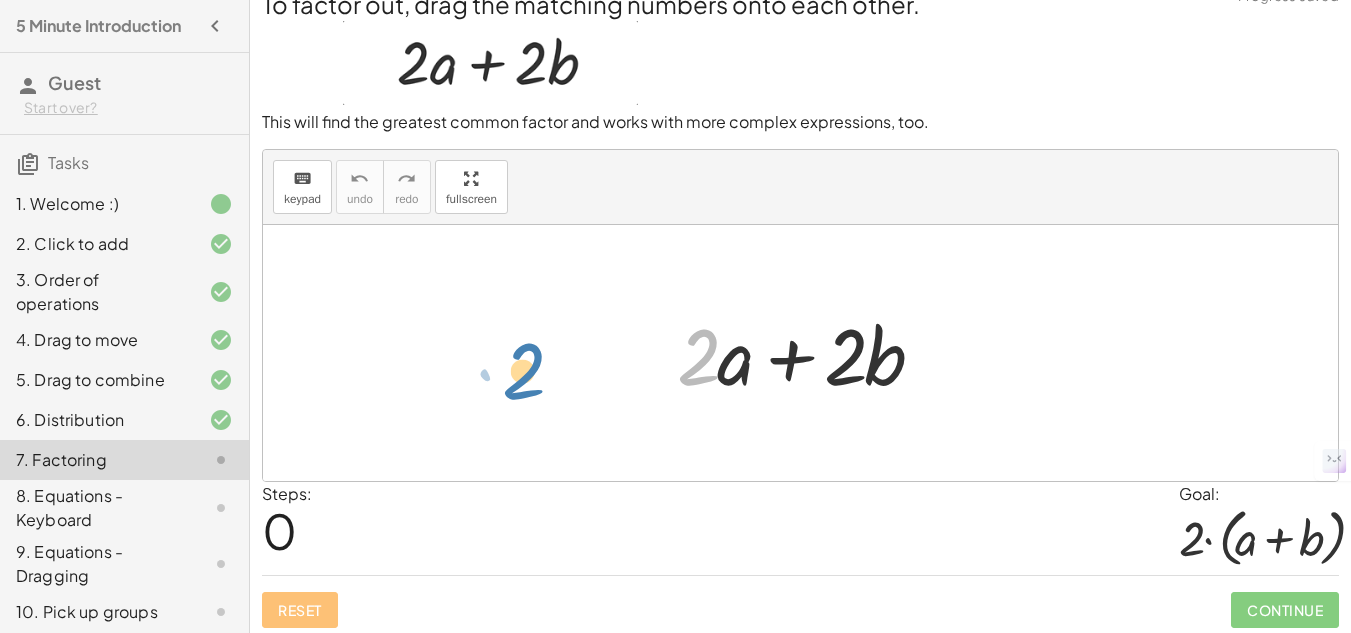 drag, startPoint x: 706, startPoint y: 355, endPoint x: 547, endPoint y: 366, distance: 159.38005 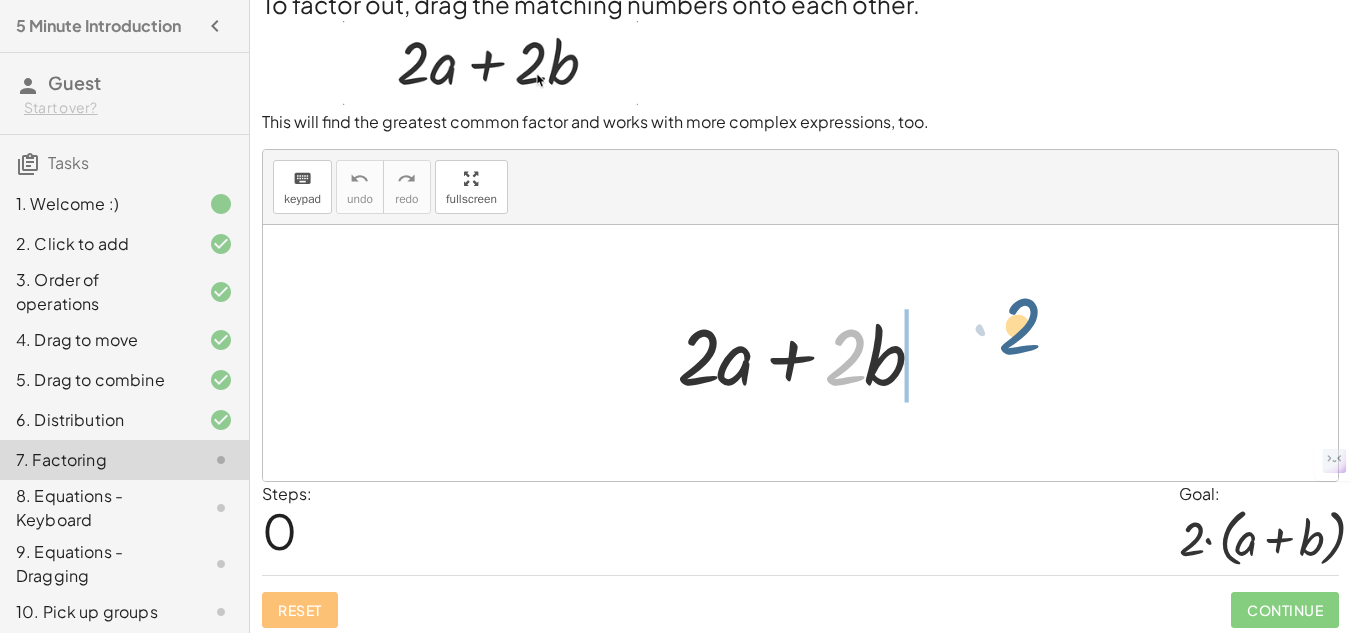 drag, startPoint x: 855, startPoint y: 371, endPoint x: 1046, endPoint y: 383, distance: 191.37659 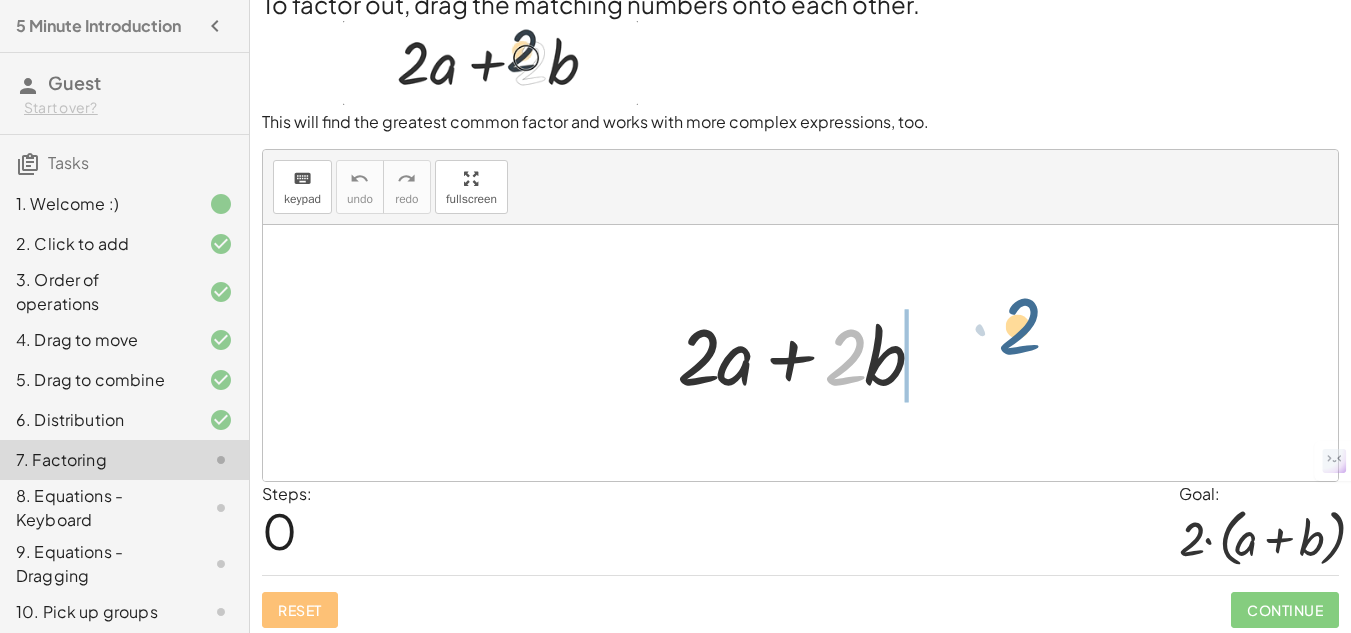 click on "· 2 + · 2 · a + · 2 · b" at bounding box center (800, 353) 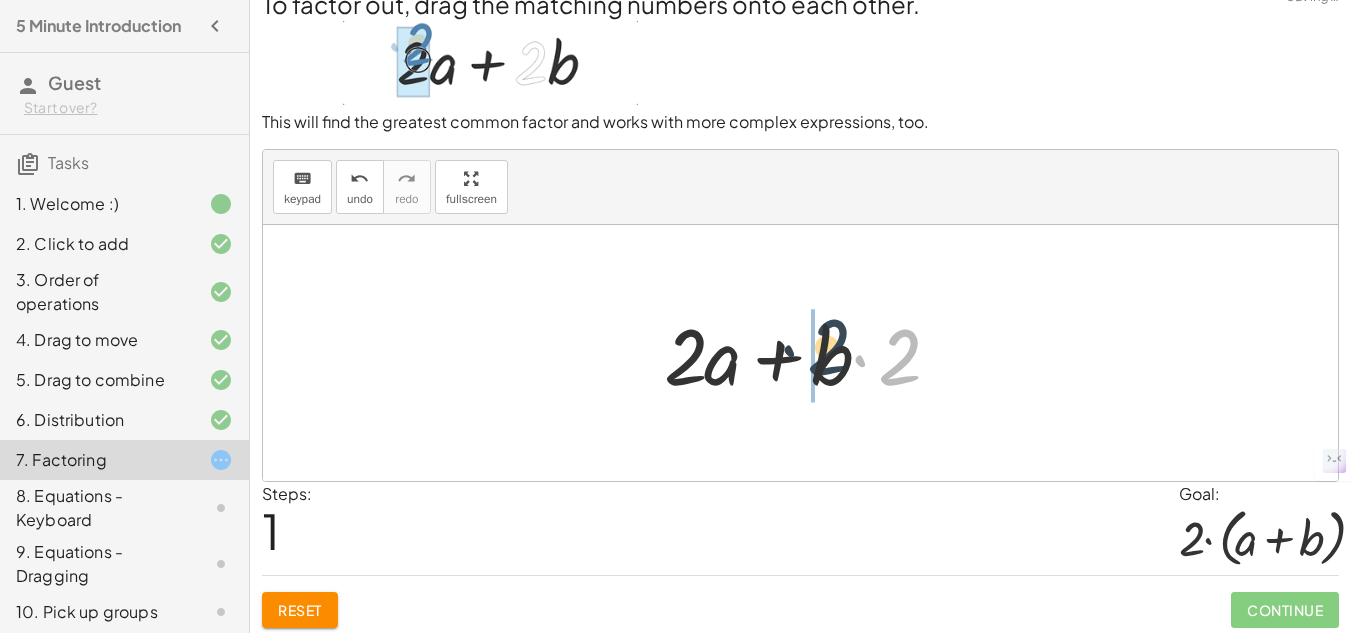 drag, startPoint x: 908, startPoint y: 356, endPoint x: 823, endPoint y: 347, distance: 85.47514 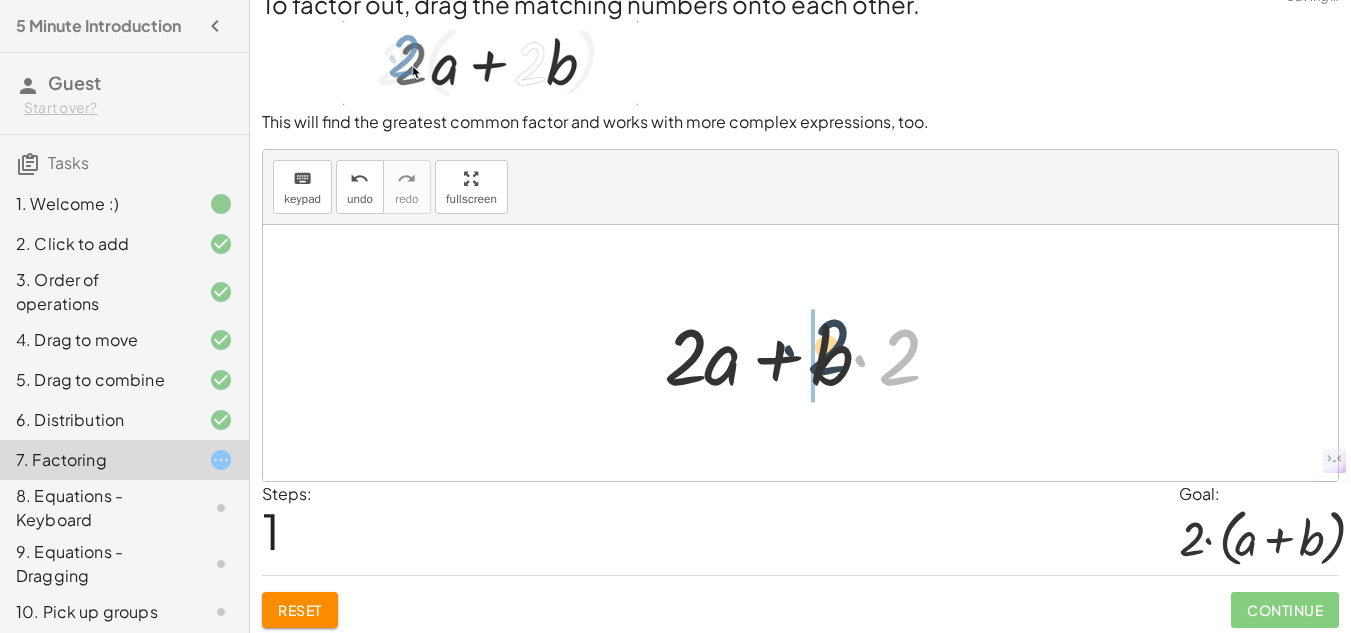 click at bounding box center [808, 353] 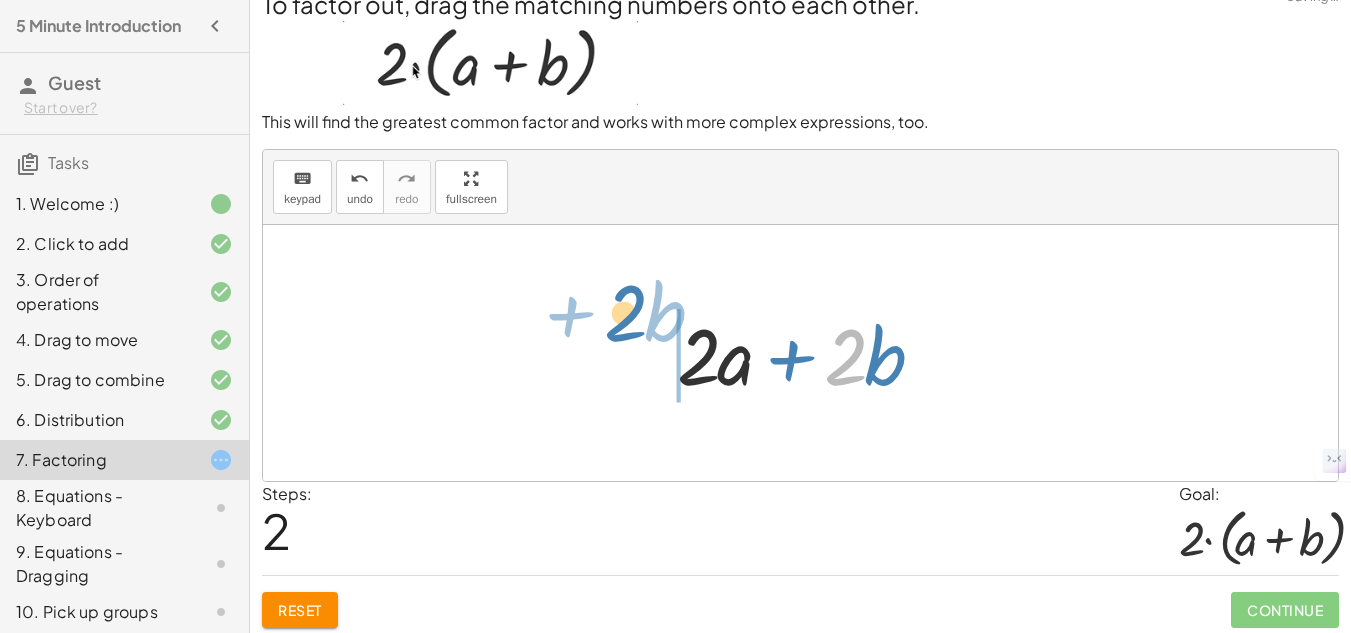drag, startPoint x: 842, startPoint y: 358, endPoint x: 617, endPoint y: 315, distance: 229.07204 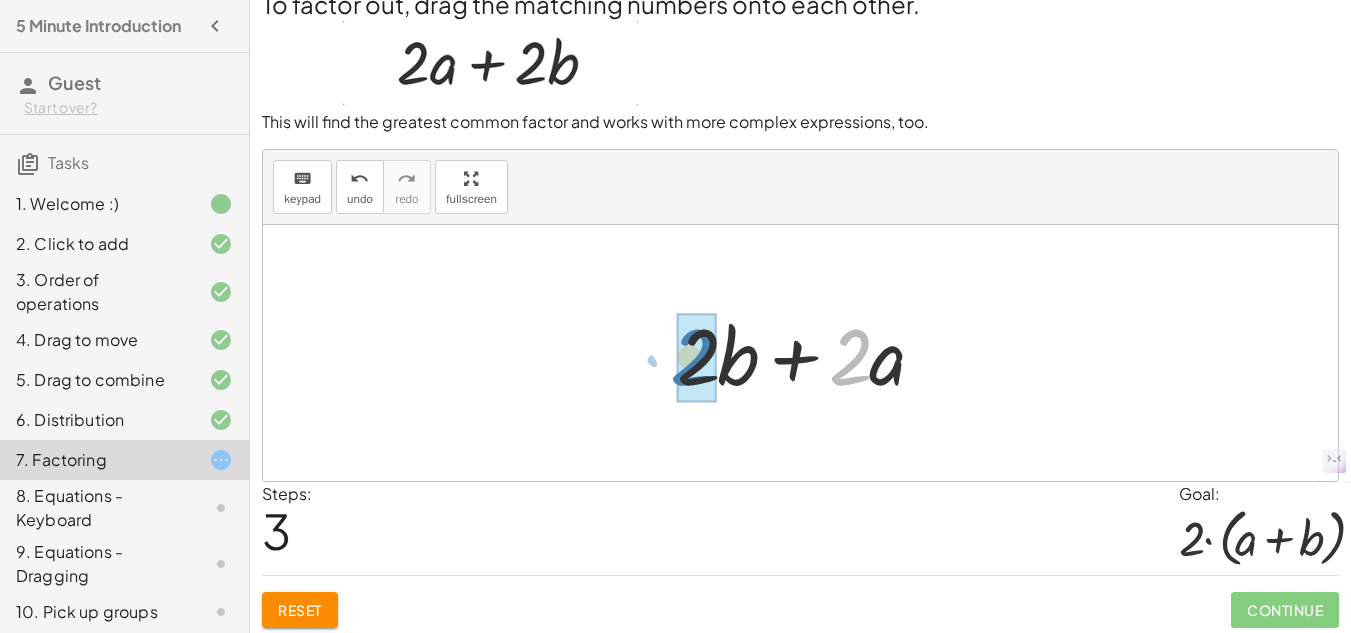 drag, startPoint x: 852, startPoint y: 362, endPoint x: 693, endPoint y: 362, distance: 159 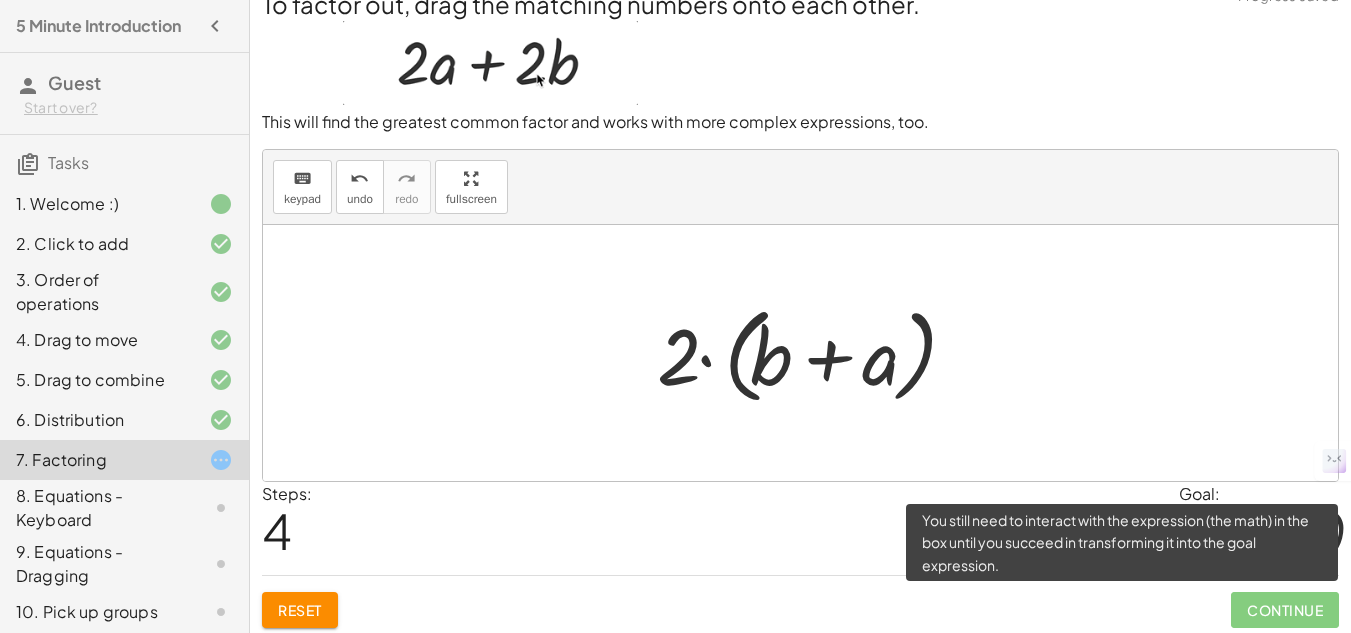 click on "Continue" 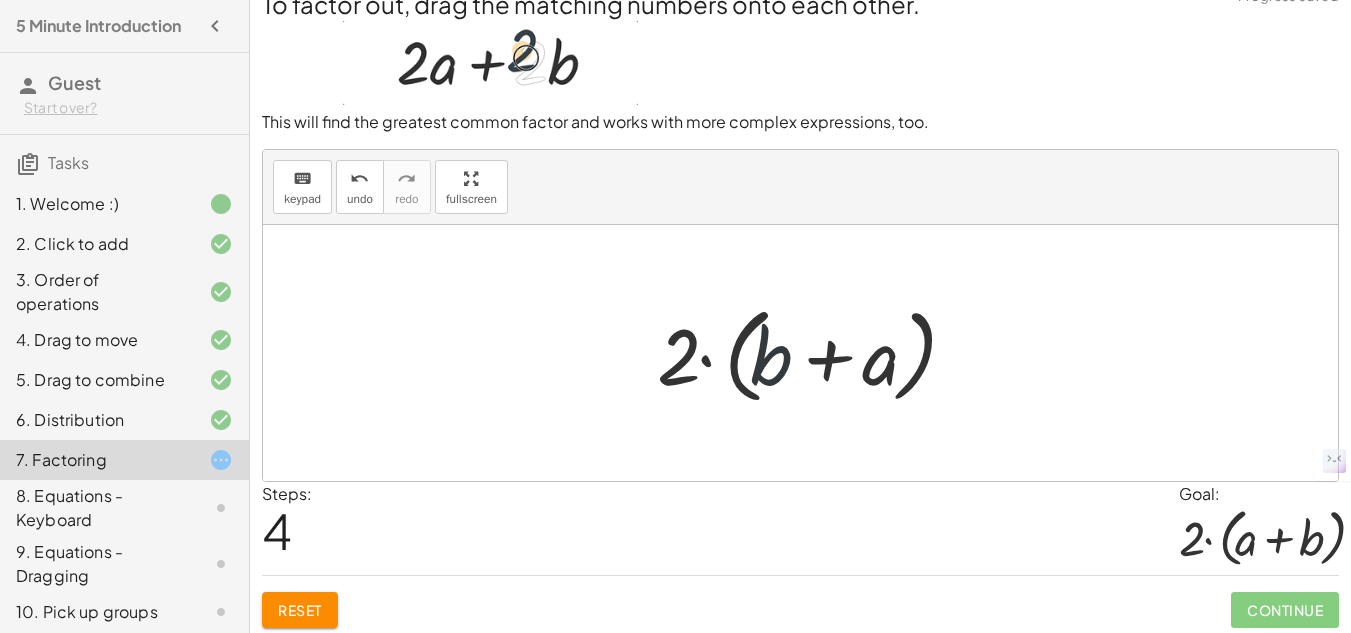 click at bounding box center [808, 353] 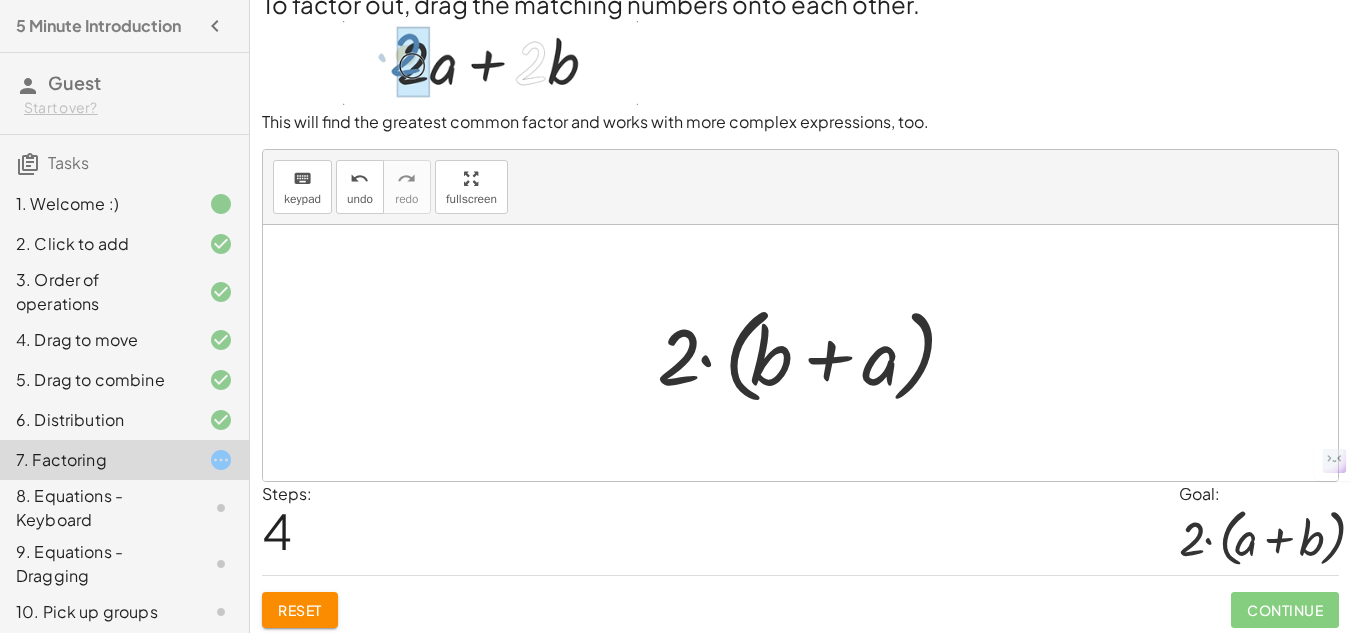 click on "Reset" 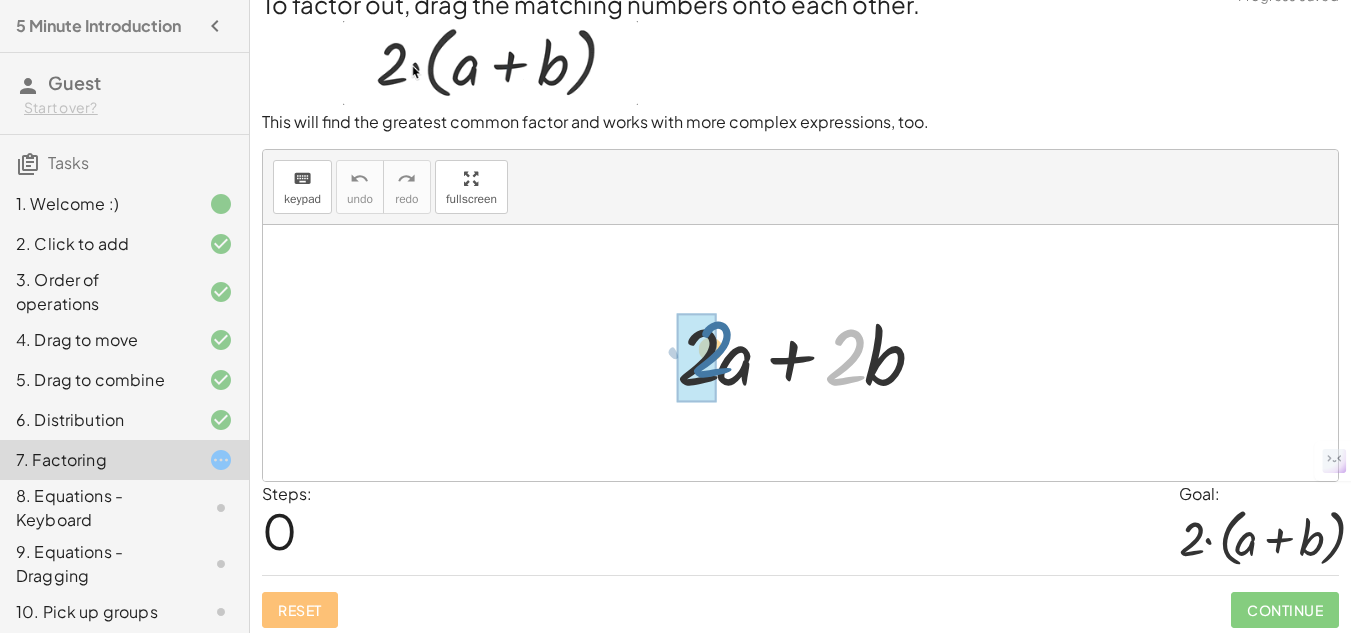 drag, startPoint x: 849, startPoint y: 363, endPoint x: 710, endPoint y: 359, distance: 139.05754 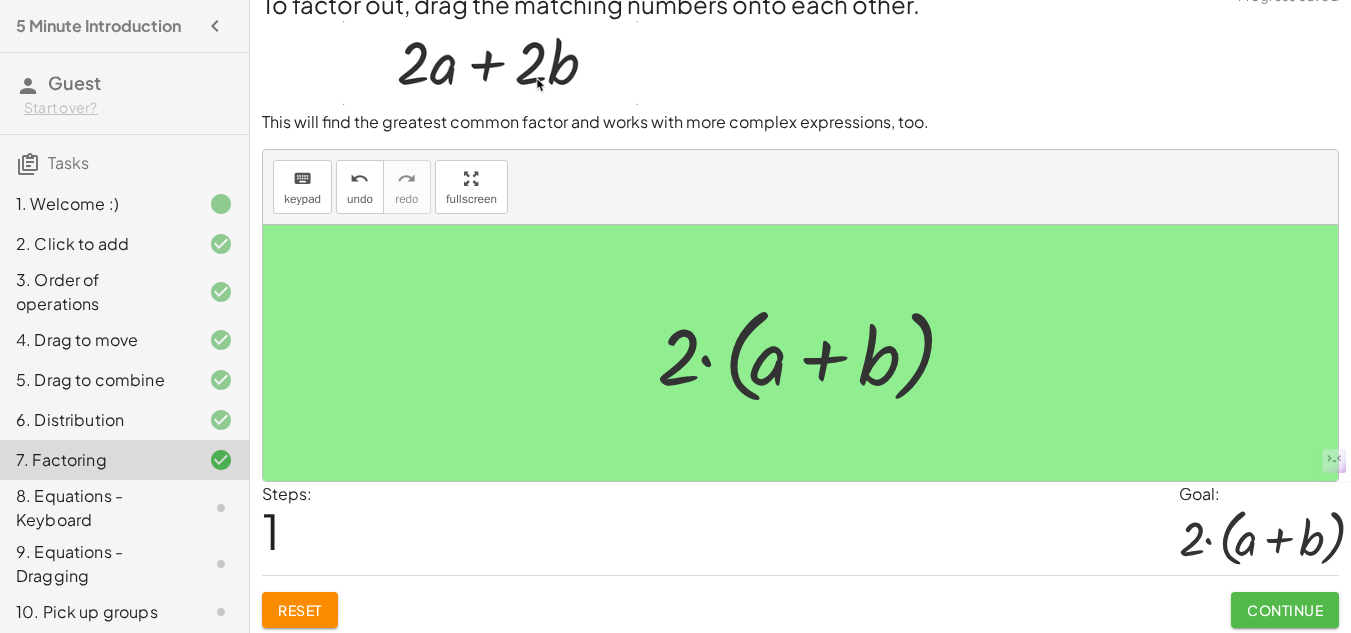 click on "Continue" at bounding box center [1285, 610] 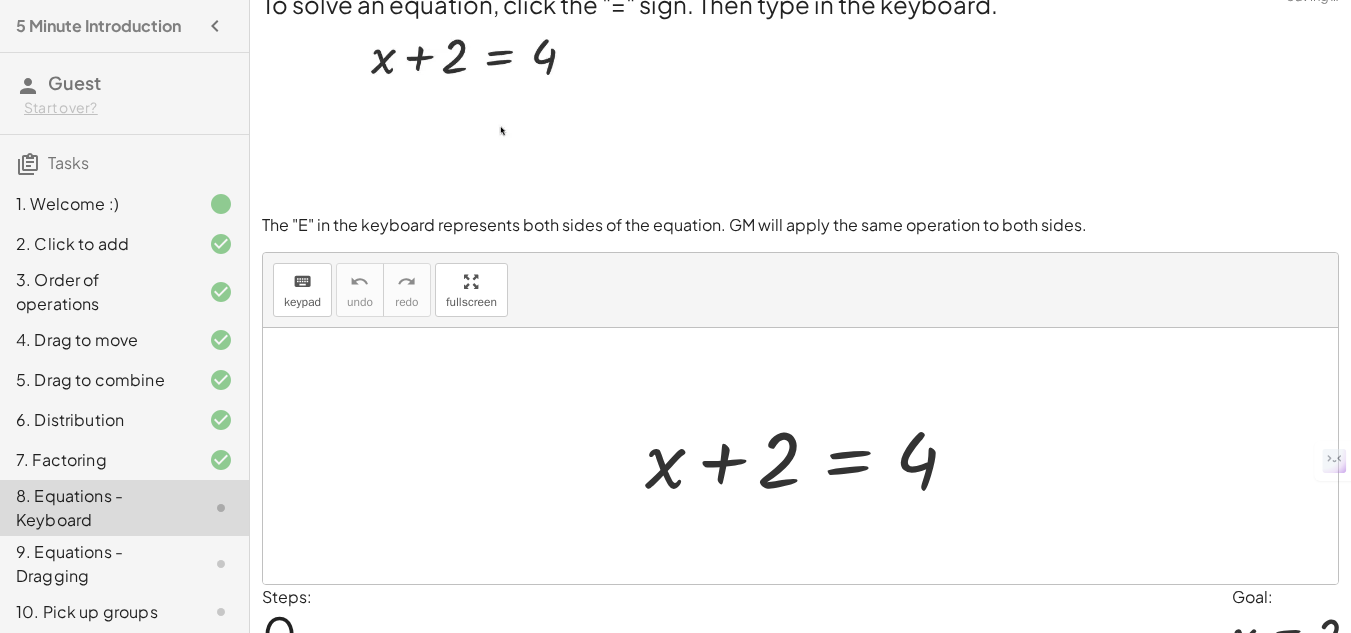 scroll, scrollTop: 126, scrollLeft: 0, axis: vertical 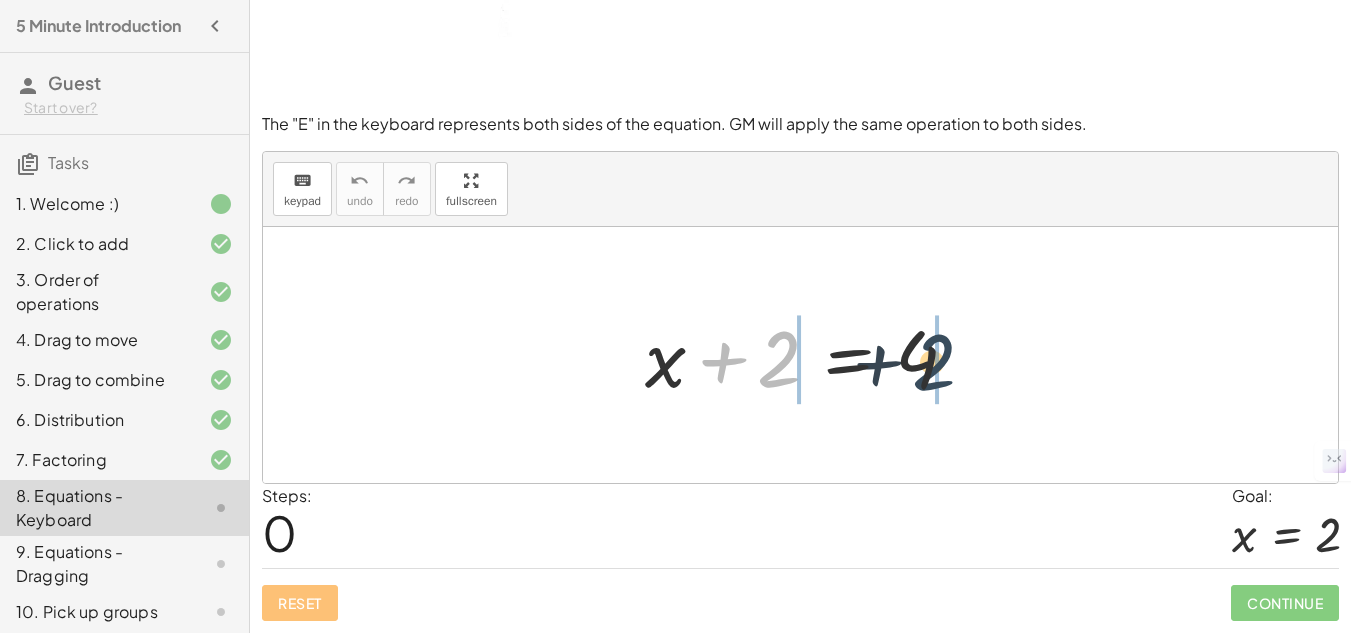 drag, startPoint x: 788, startPoint y: 354, endPoint x: 997, endPoint y: 357, distance: 209.02153 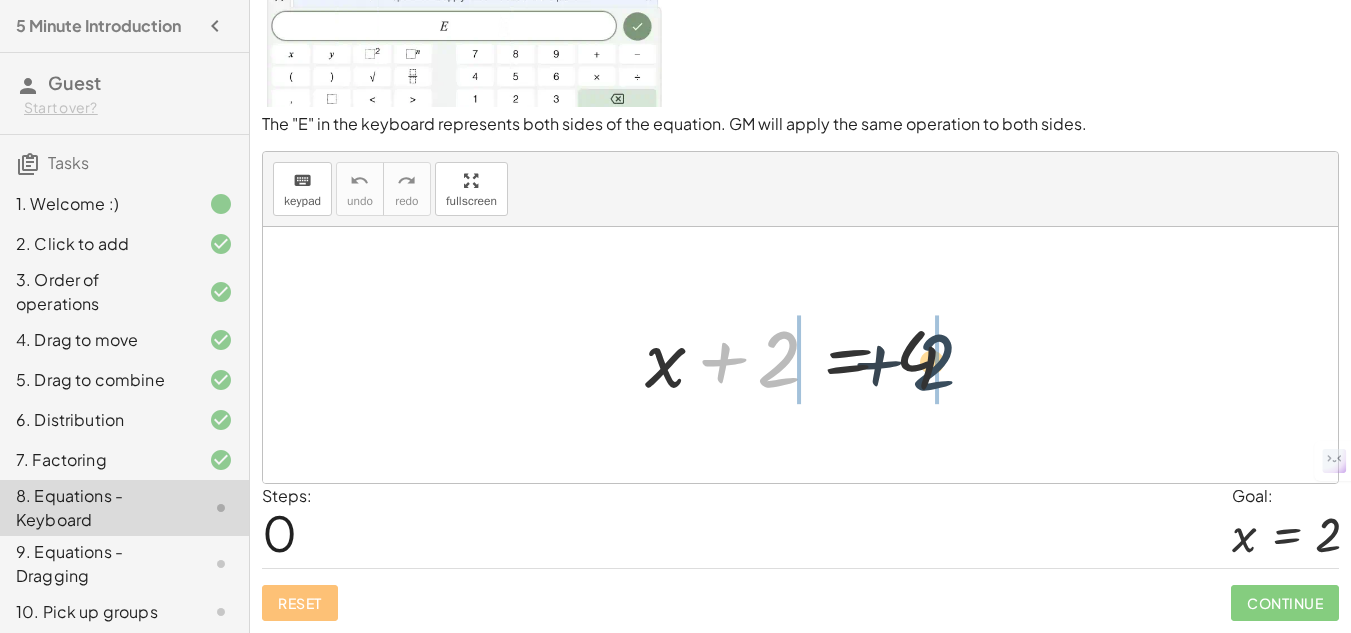click on "+ 2 + x + 2 = 4" at bounding box center (800, 355) 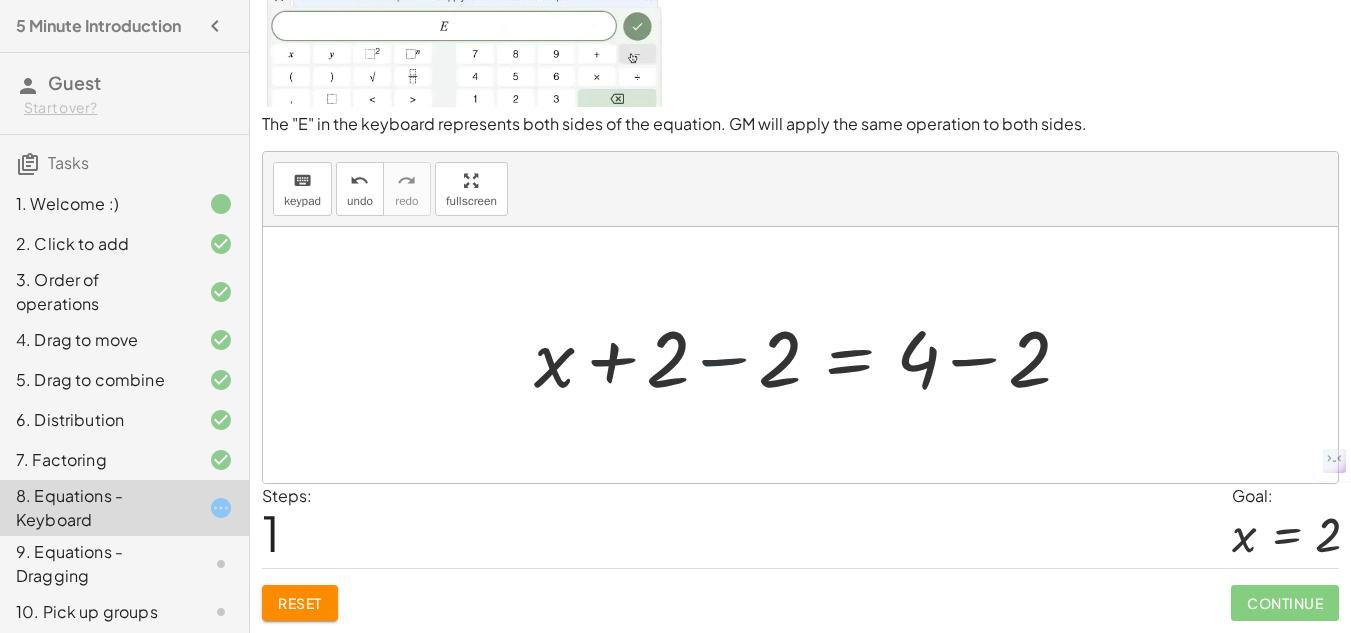 click at bounding box center (808, 355) 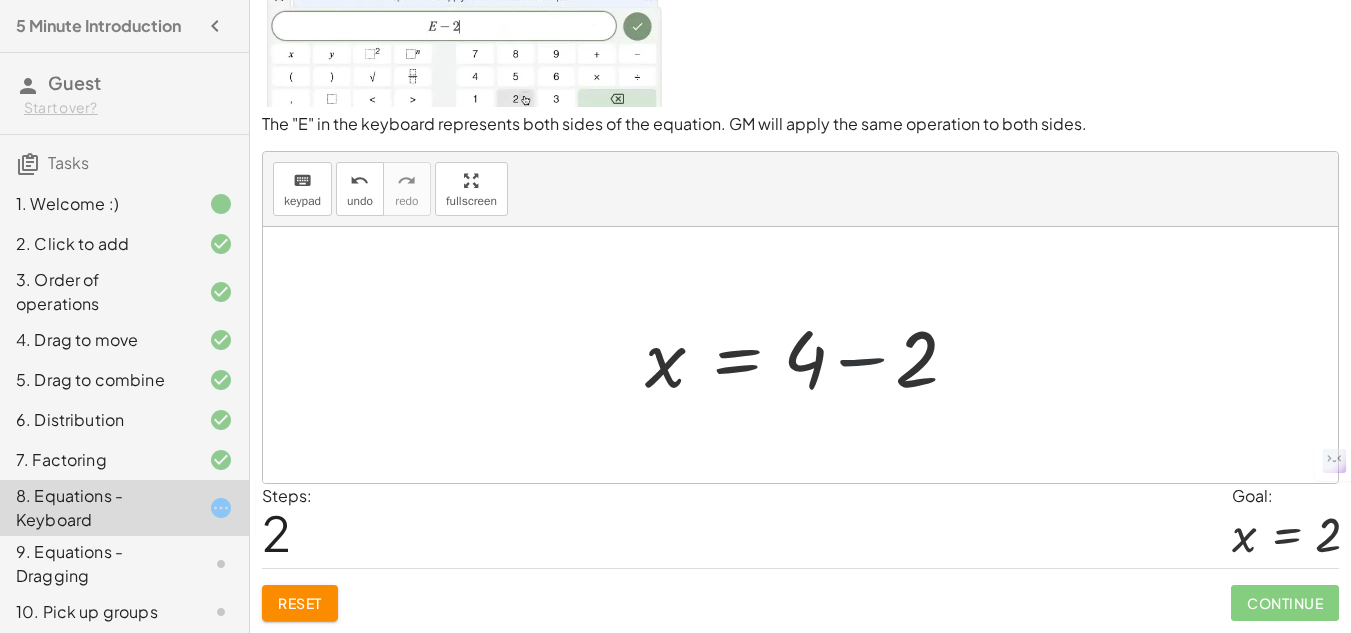 click at bounding box center [807, 355] 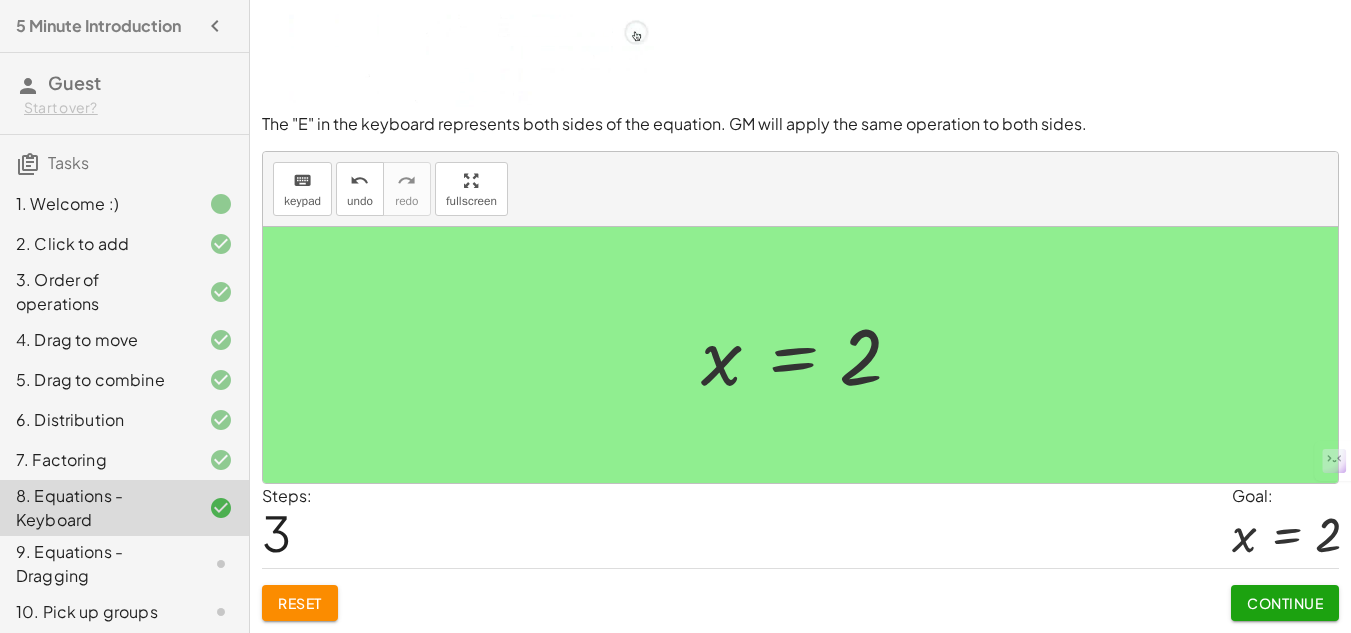 click on "Continue" 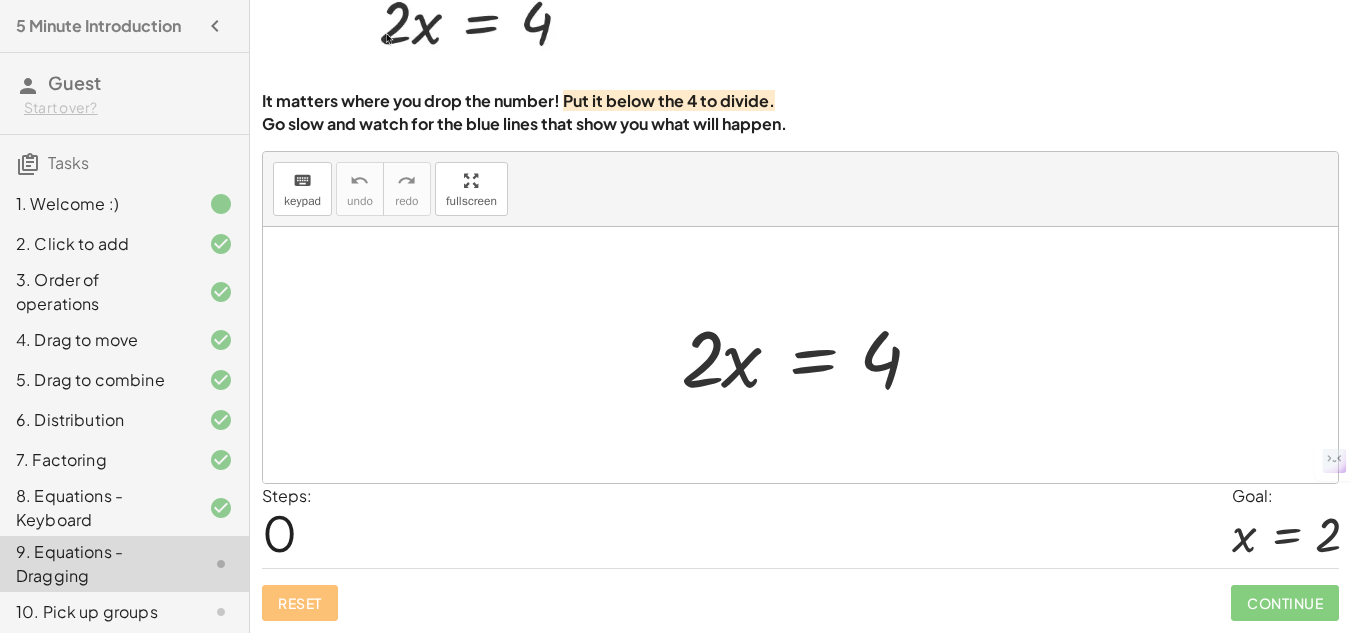 scroll, scrollTop: 114, scrollLeft: 0, axis: vertical 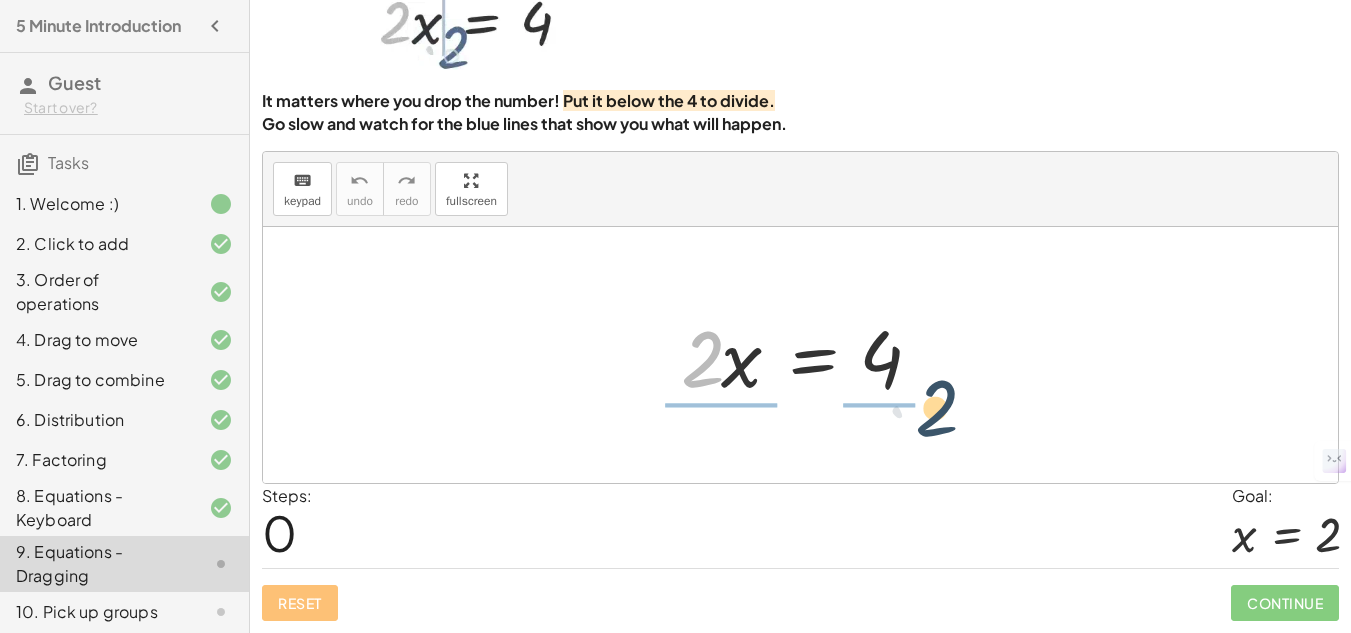 drag, startPoint x: 700, startPoint y: 380, endPoint x: 937, endPoint y: 429, distance: 242.01239 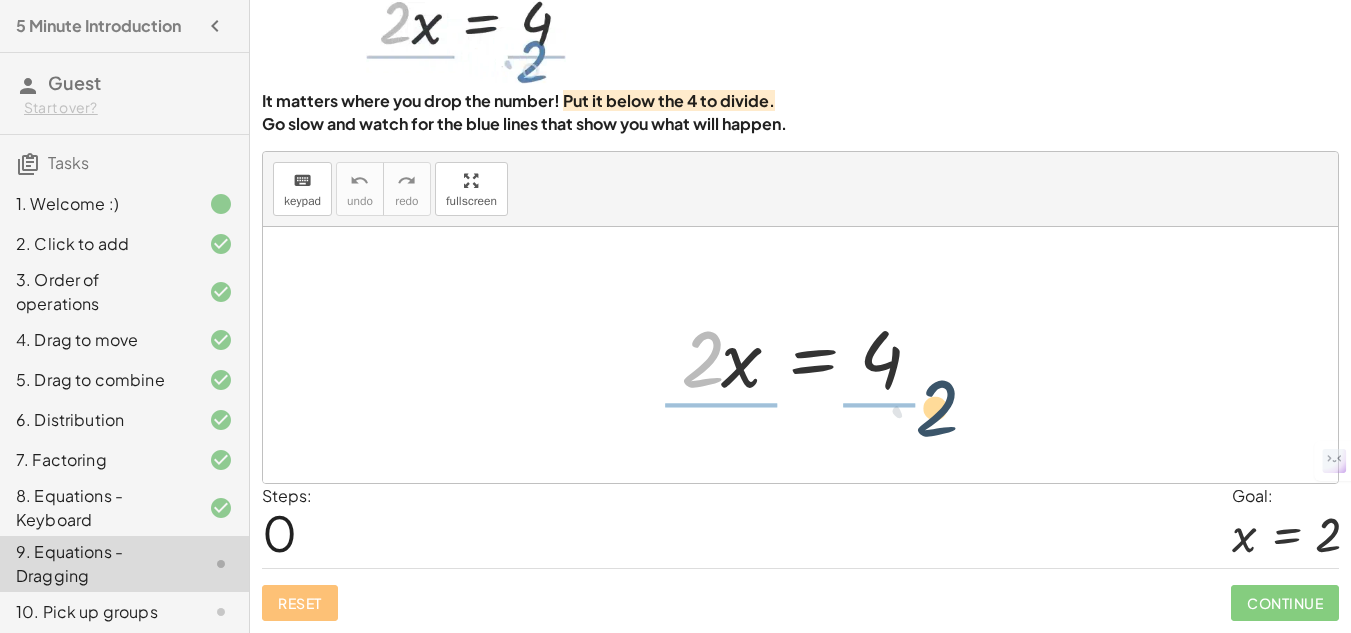 click on "· 2 · 2 · x = 4" at bounding box center [800, 355] 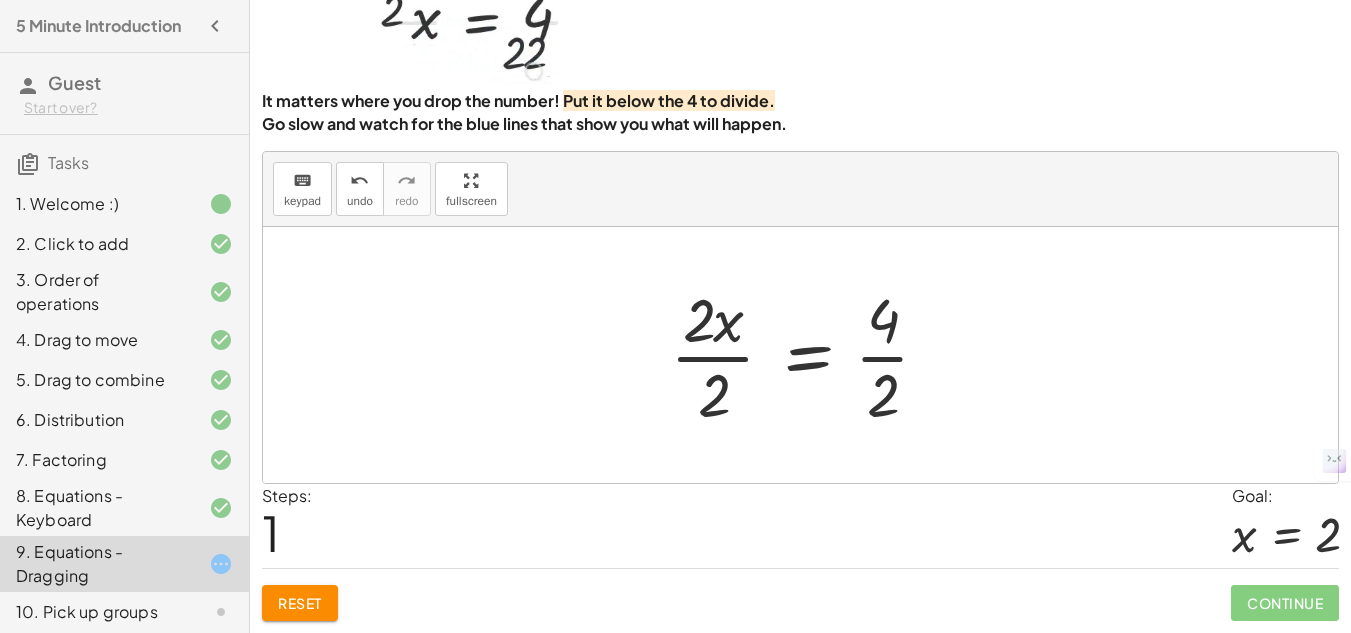 click at bounding box center (807, 355) 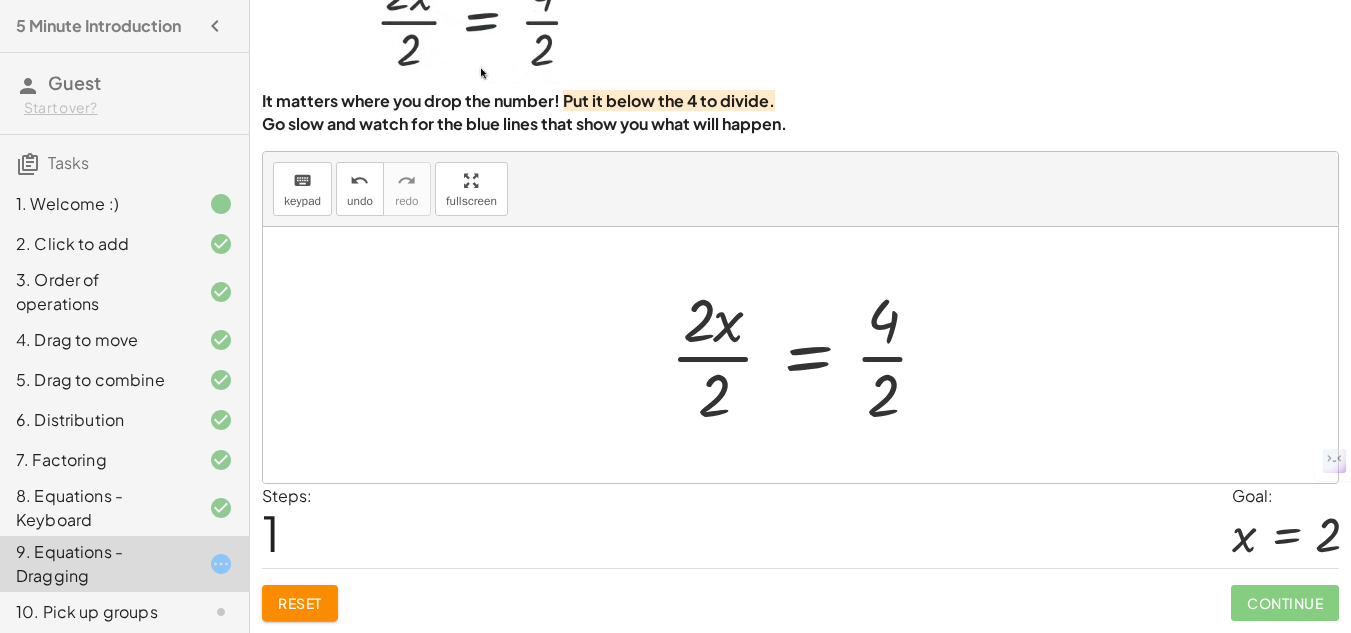 click at bounding box center [807, 355] 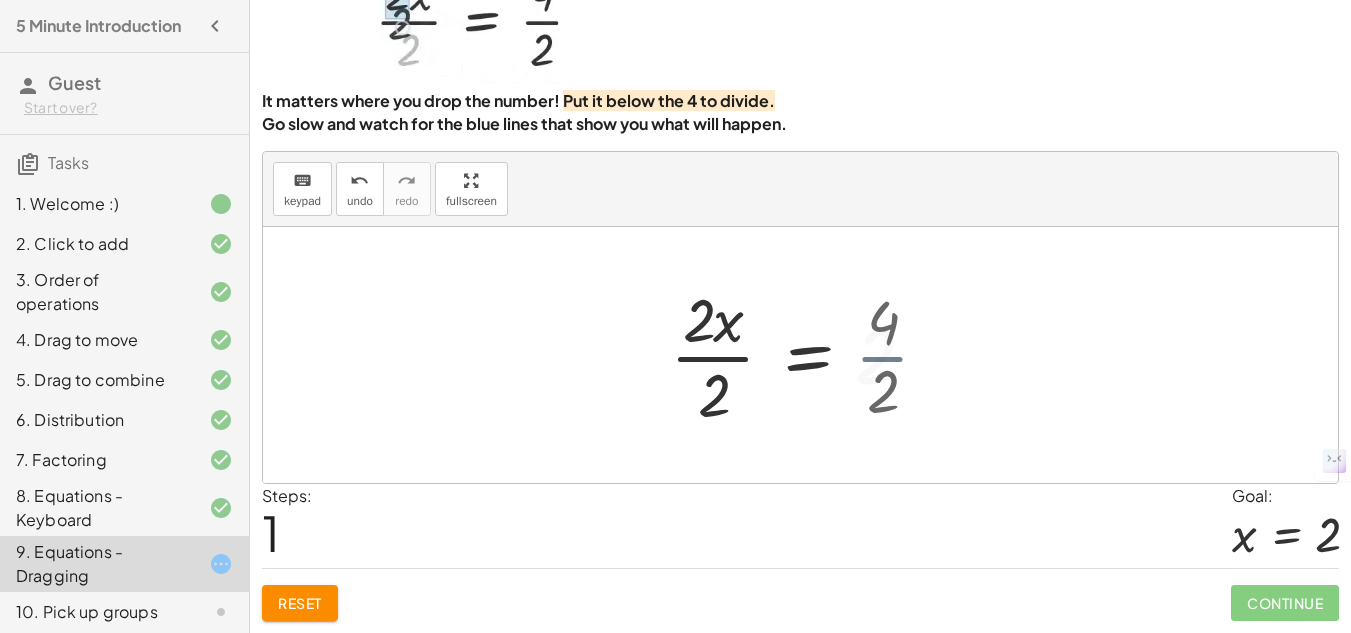 click at bounding box center (799, 355) 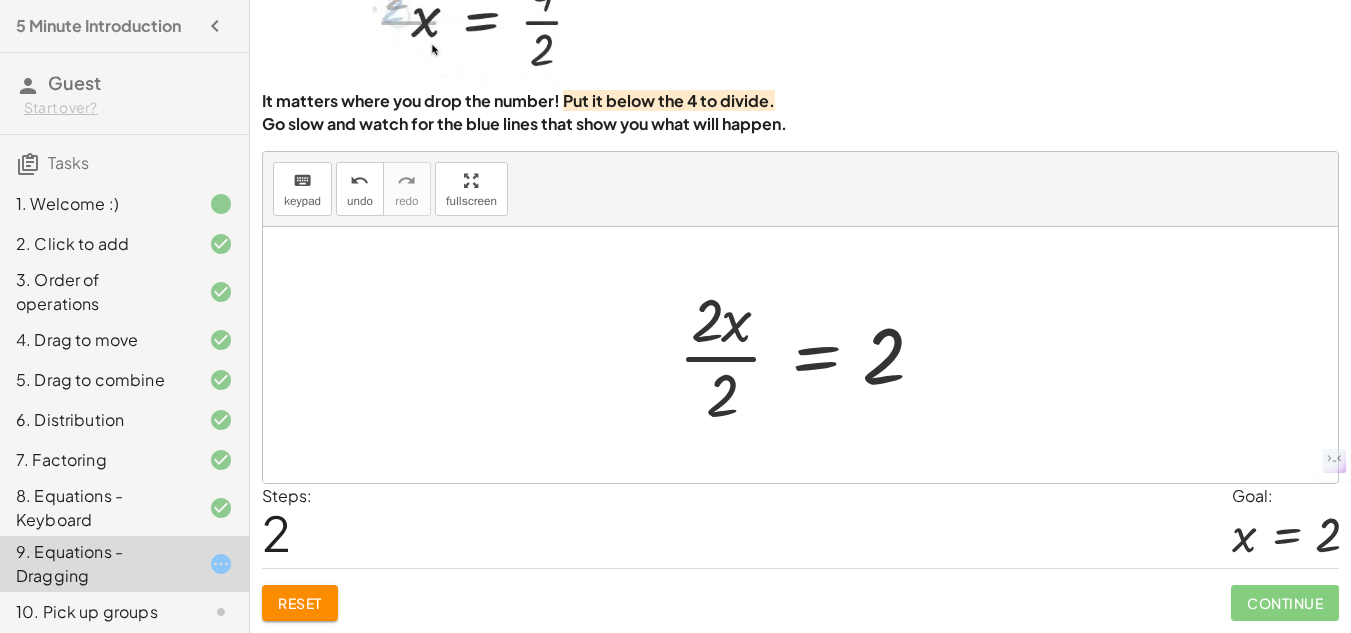 click at bounding box center [807, 355] 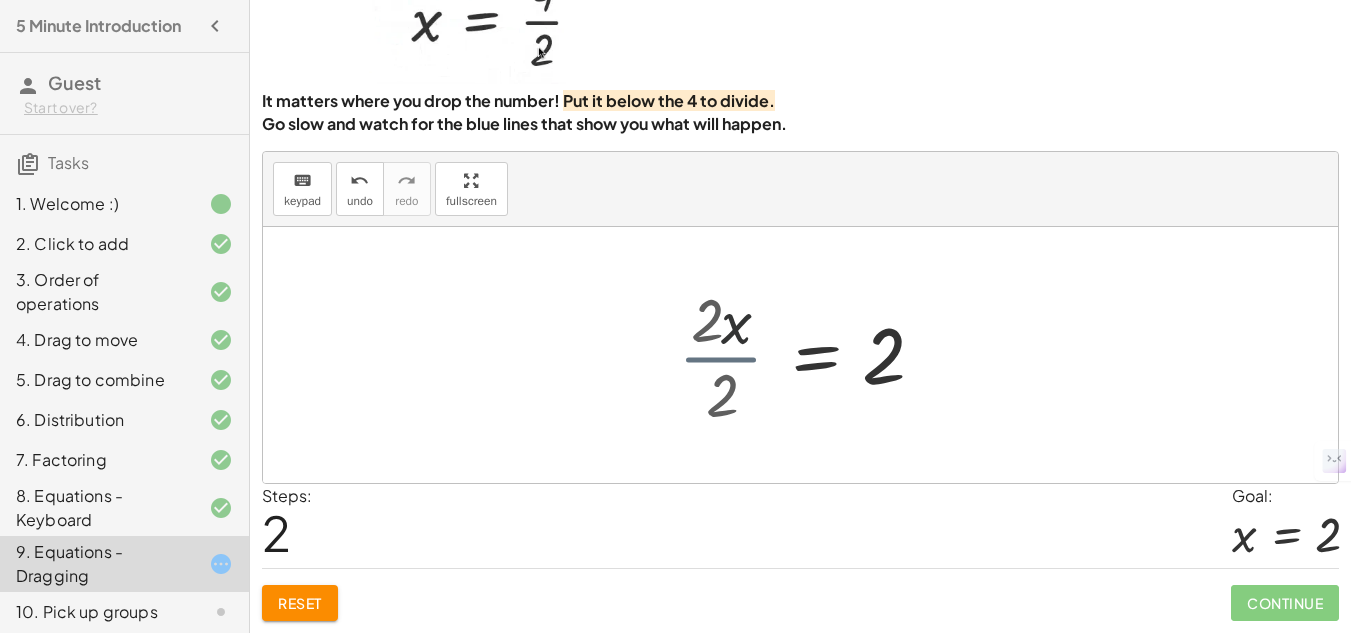 click at bounding box center (830, 355) 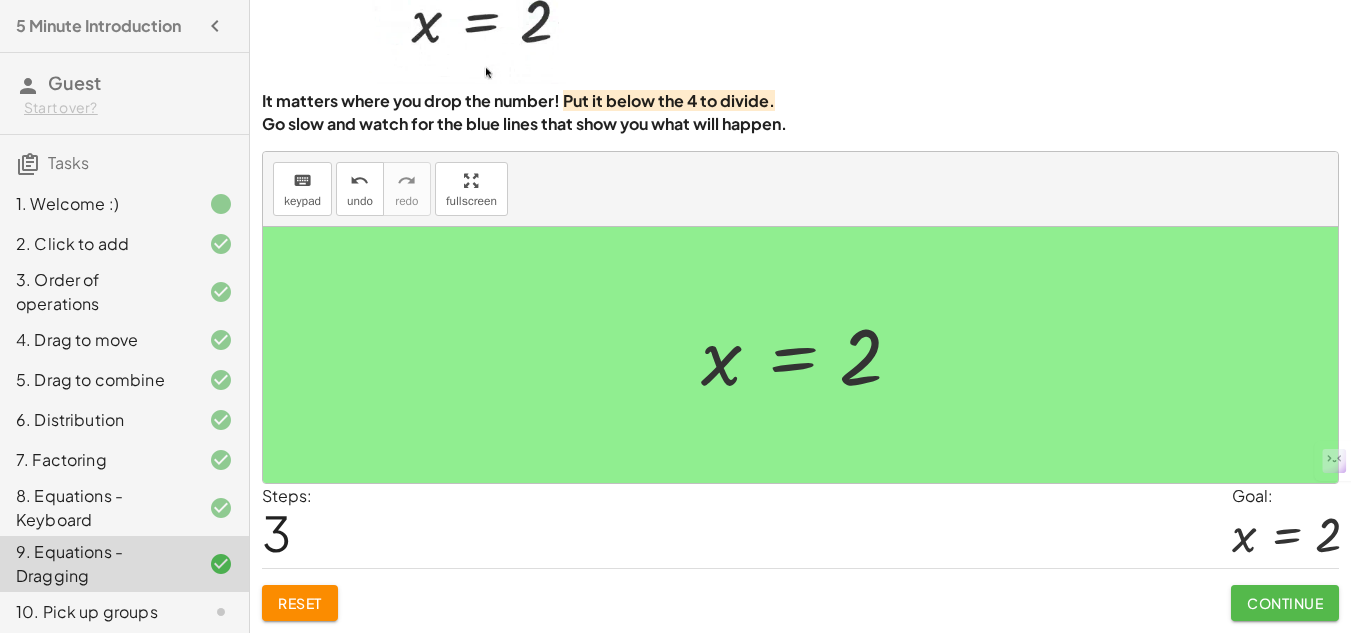 click on "Continue" 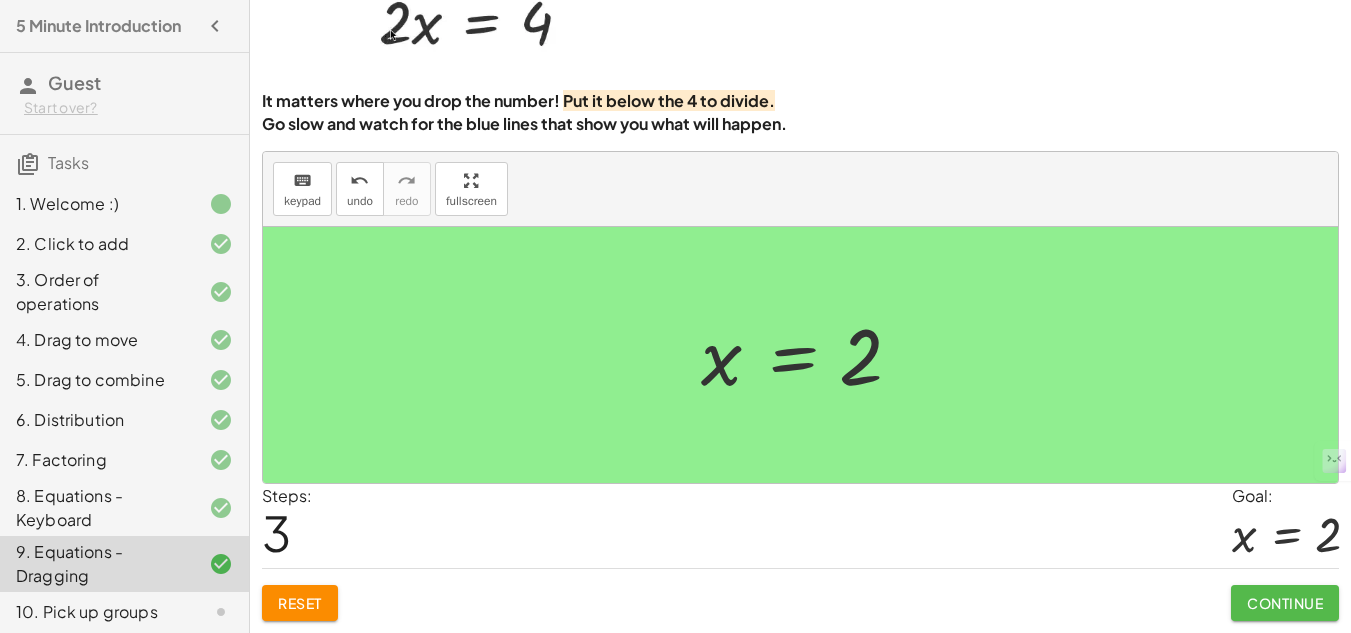 scroll, scrollTop: 111, scrollLeft: 0, axis: vertical 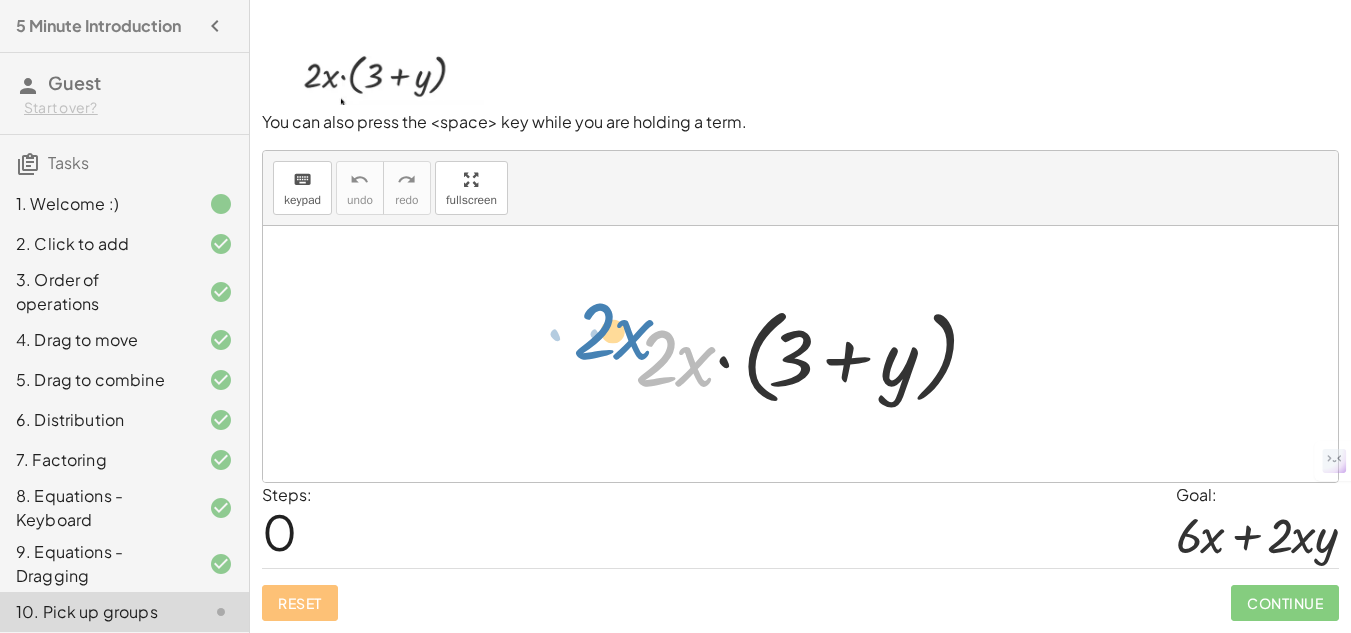 drag, startPoint x: 688, startPoint y: 364, endPoint x: 614, endPoint y: 338, distance: 78.434685 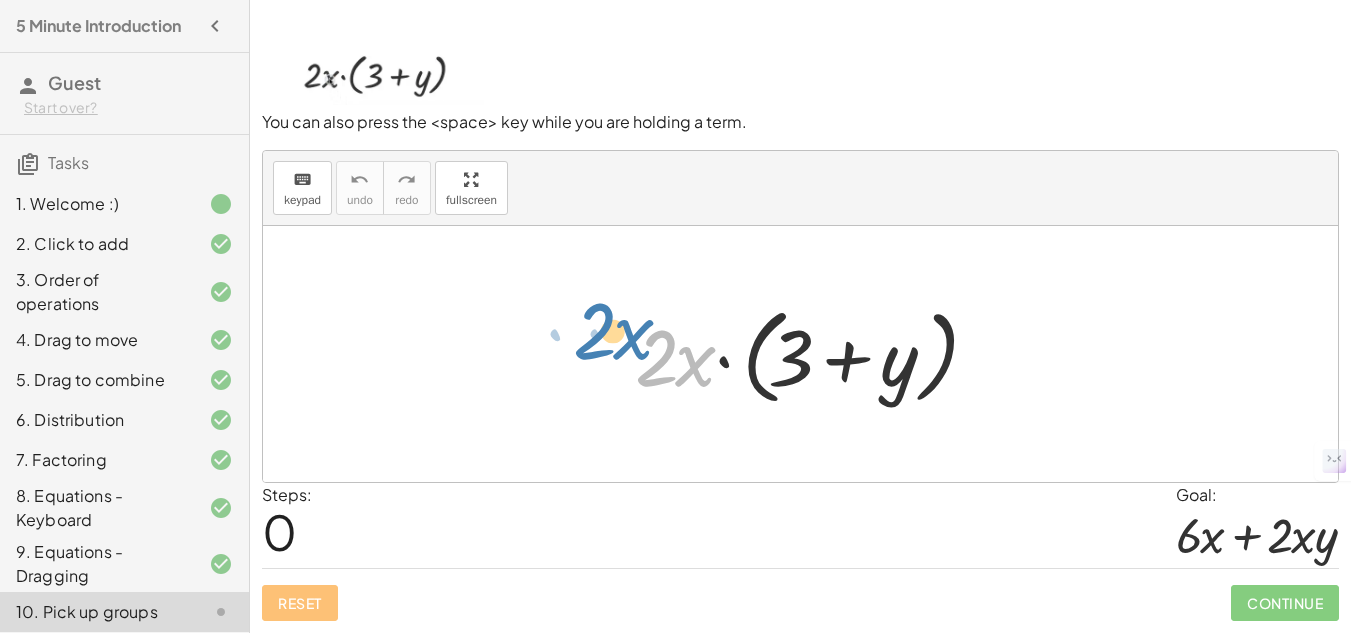 click on "· x · 2 · 2 · x · ( + 3 + y )" at bounding box center [801, 354] 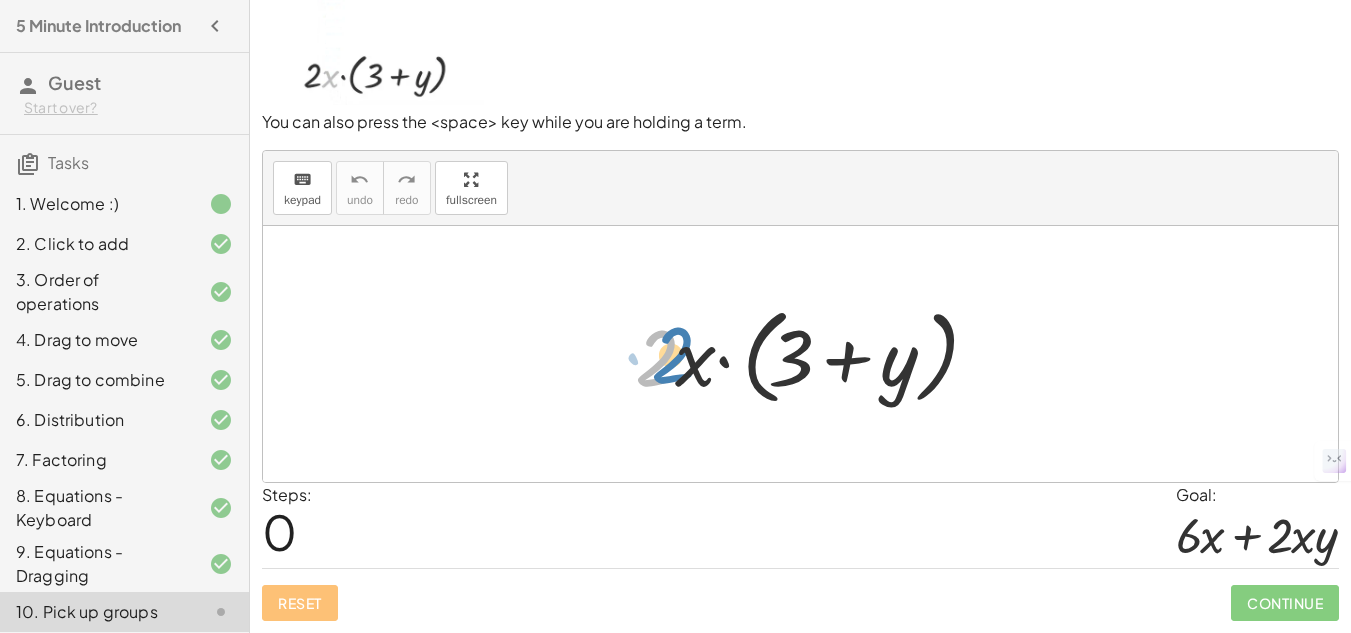 click at bounding box center (808, 354) 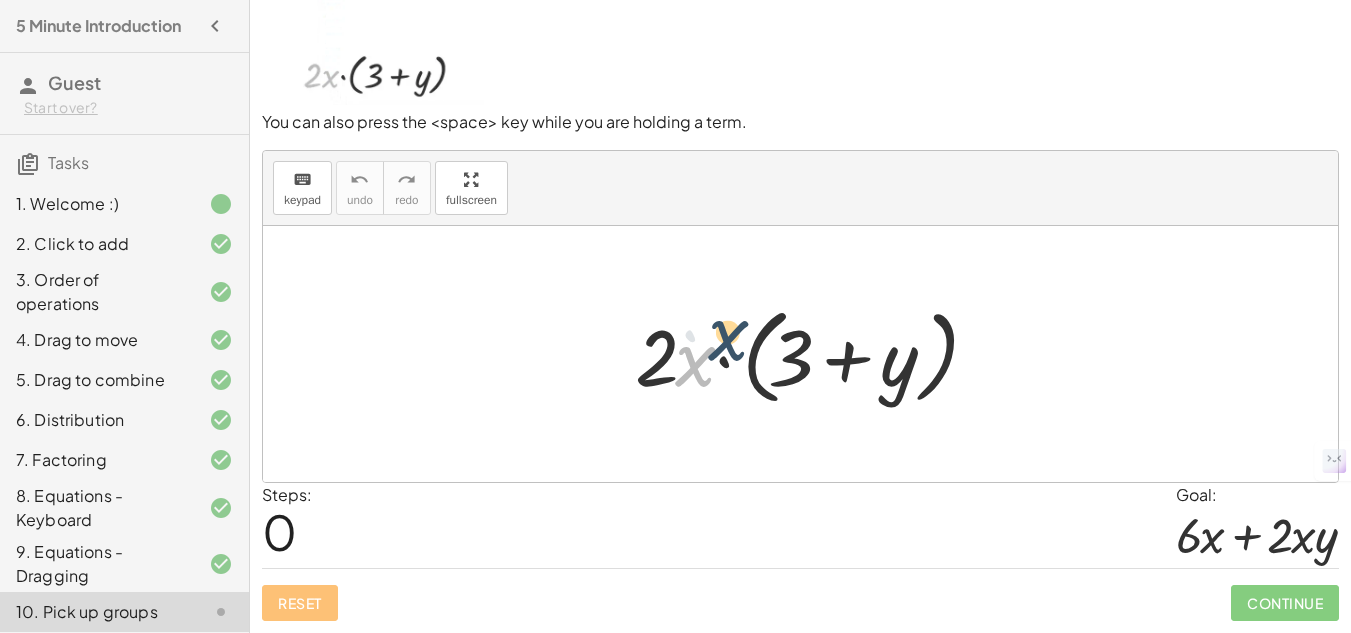 drag, startPoint x: 690, startPoint y: 359, endPoint x: 716, endPoint y: 342, distance: 31.06445 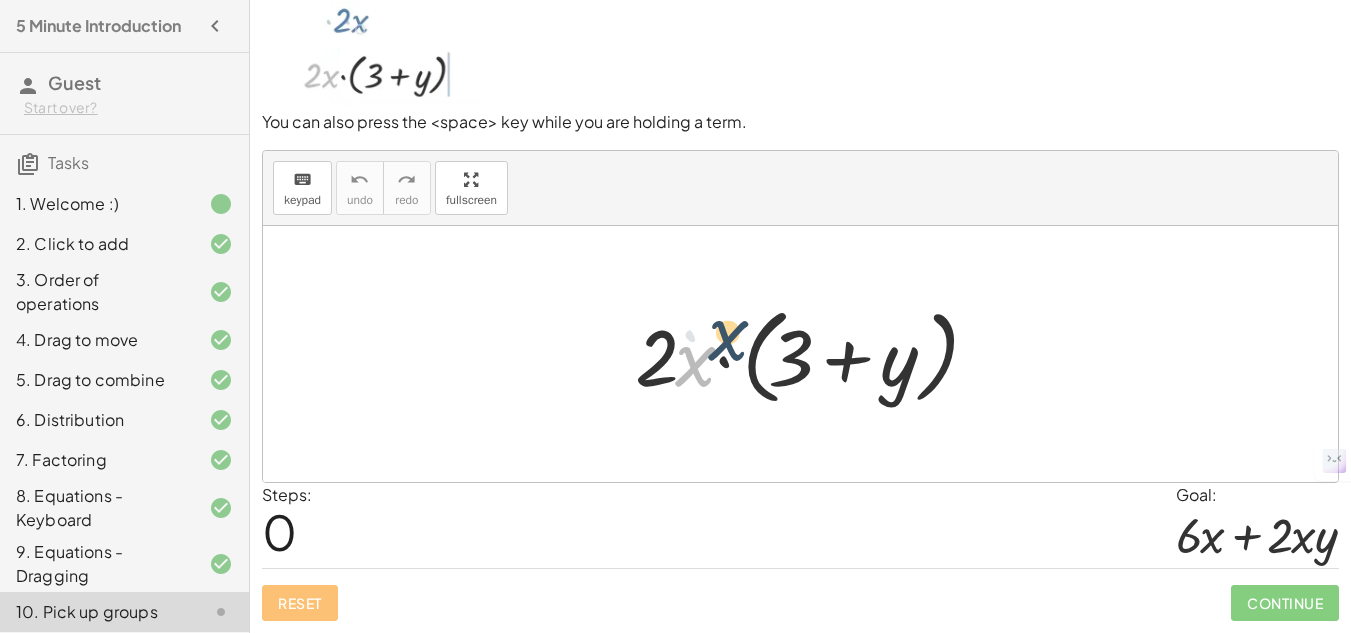 click at bounding box center [808, 354] 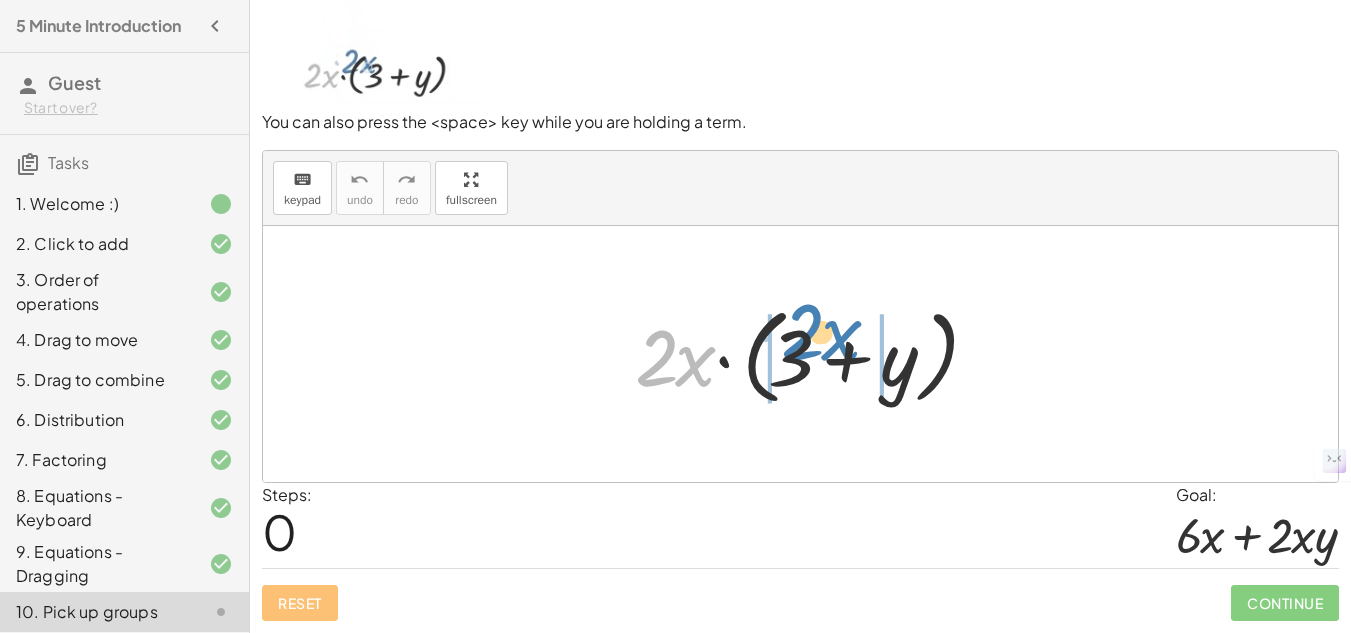 drag, startPoint x: 691, startPoint y: 360, endPoint x: 835, endPoint y: 335, distance: 146.15402 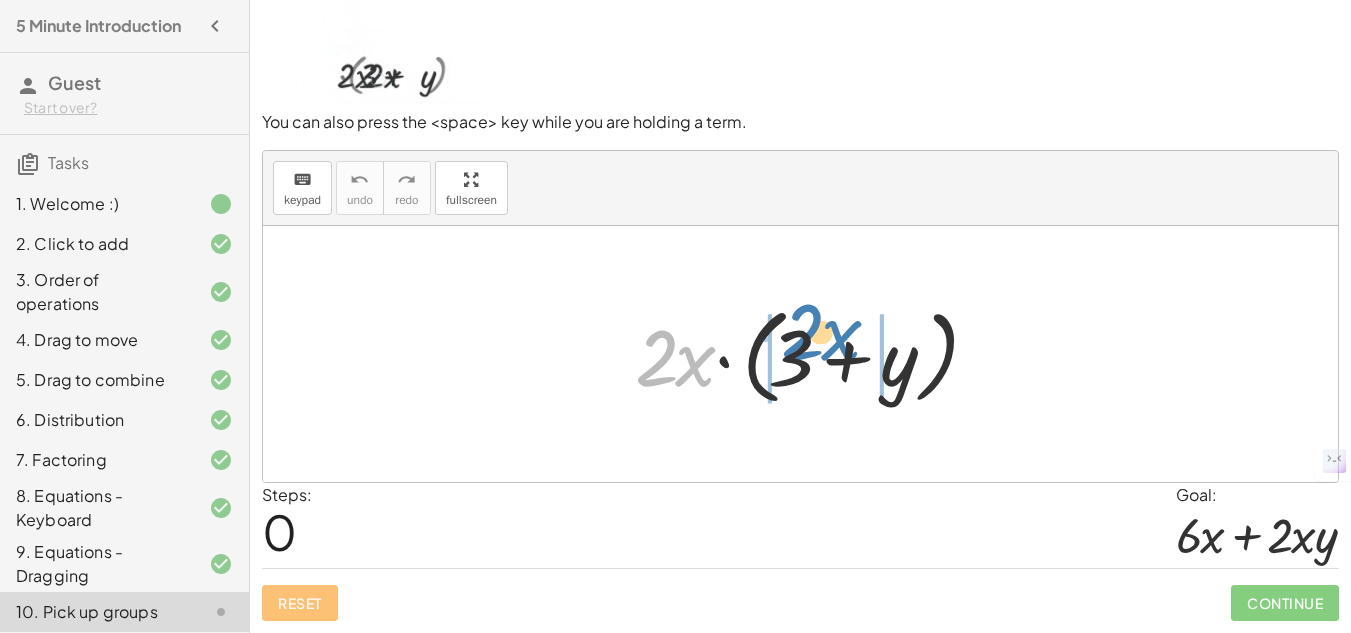 click at bounding box center [808, 354] 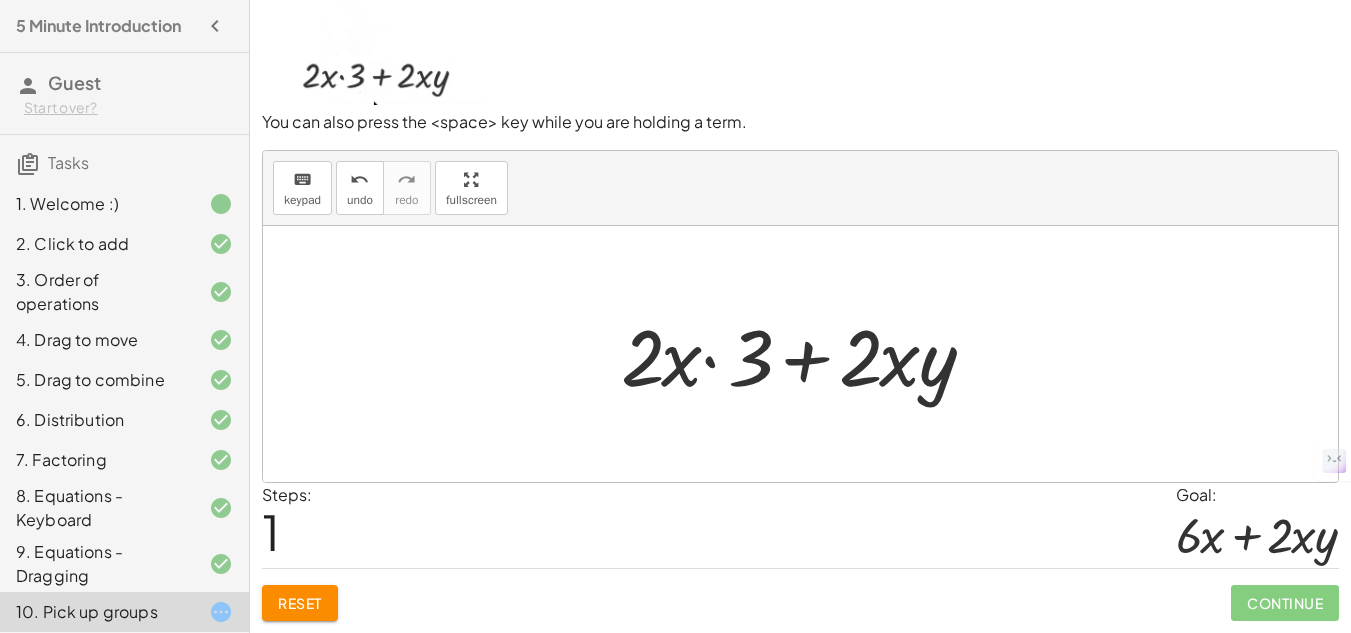 click at bounding box center [807, 354] 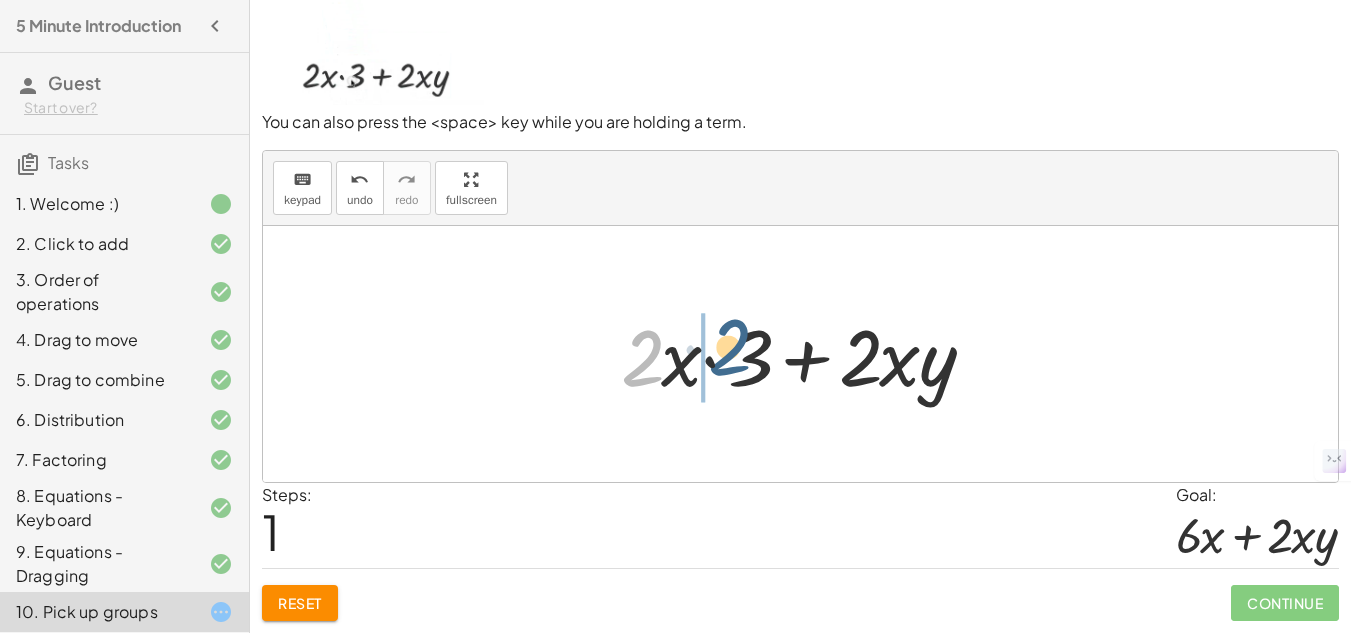 drag, startPoint x: 644, startPoint y: 364, endPoint x: 732, endPoint y: 353, distance: 88.68484 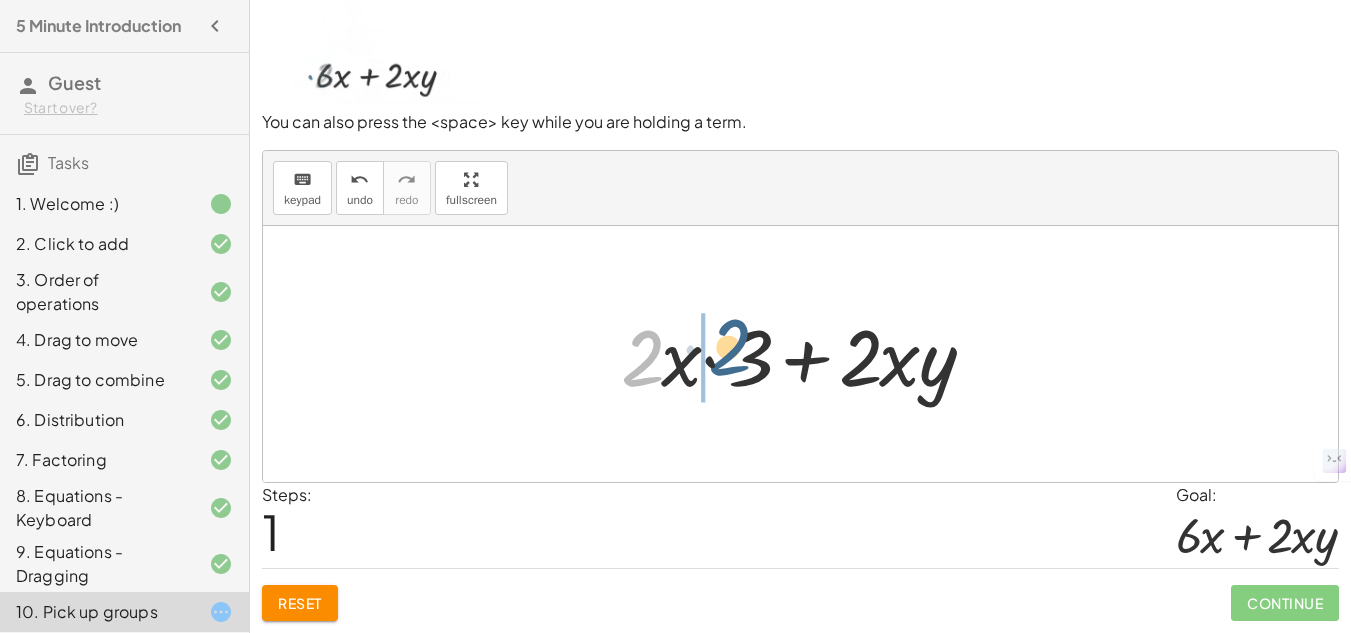 click at bounding box center (807, 354) 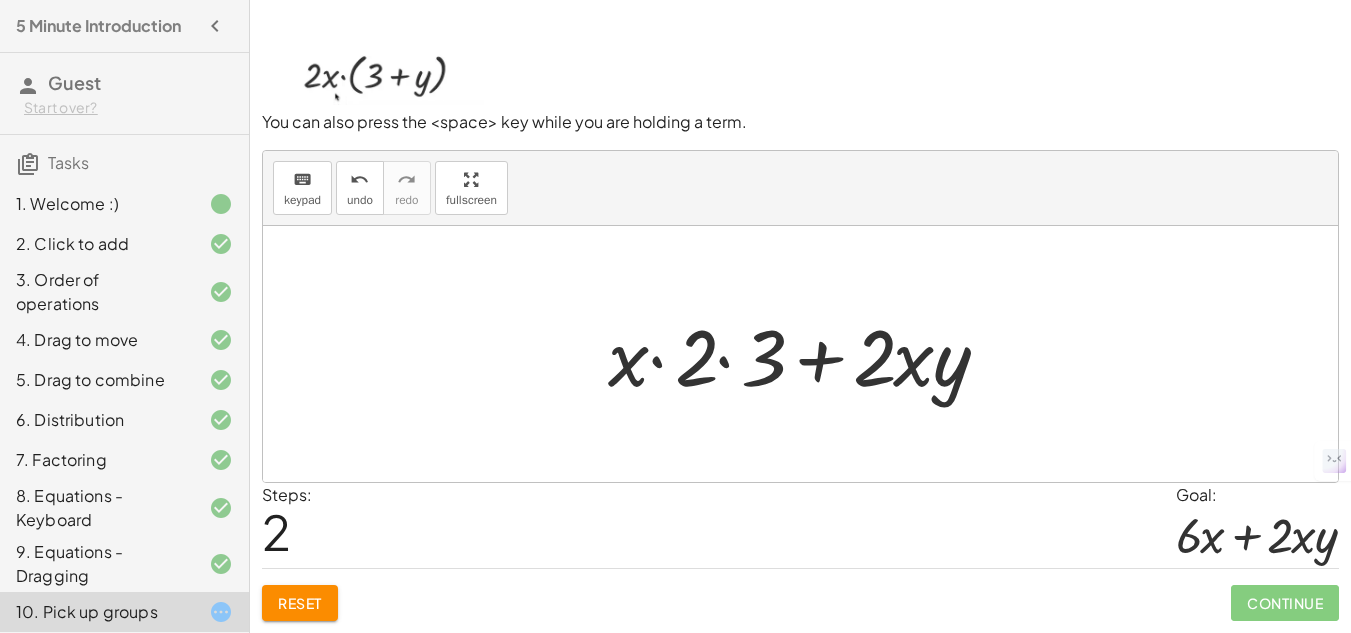 click at bounding box center (808, 354) 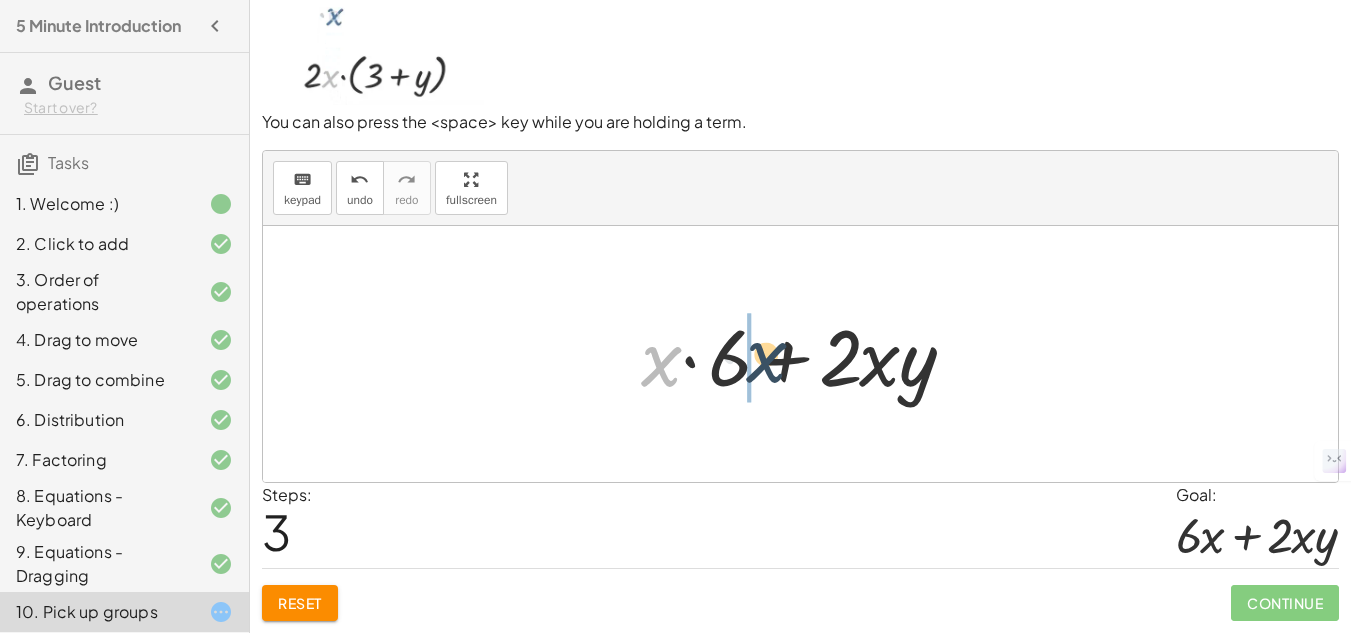 drag, startPoint x: 665, startPoint y: 363, endPoint x: 772, endPoint y: 360, distance: 107.042046 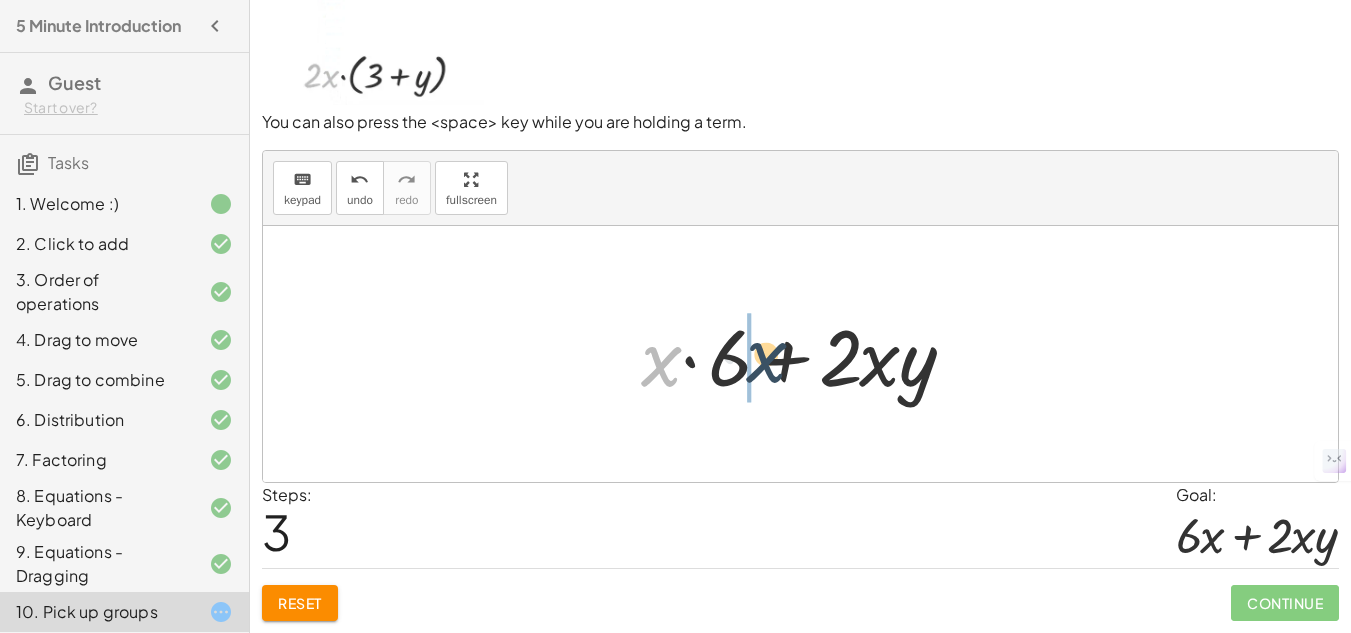 click at bounding box center (807, 354) 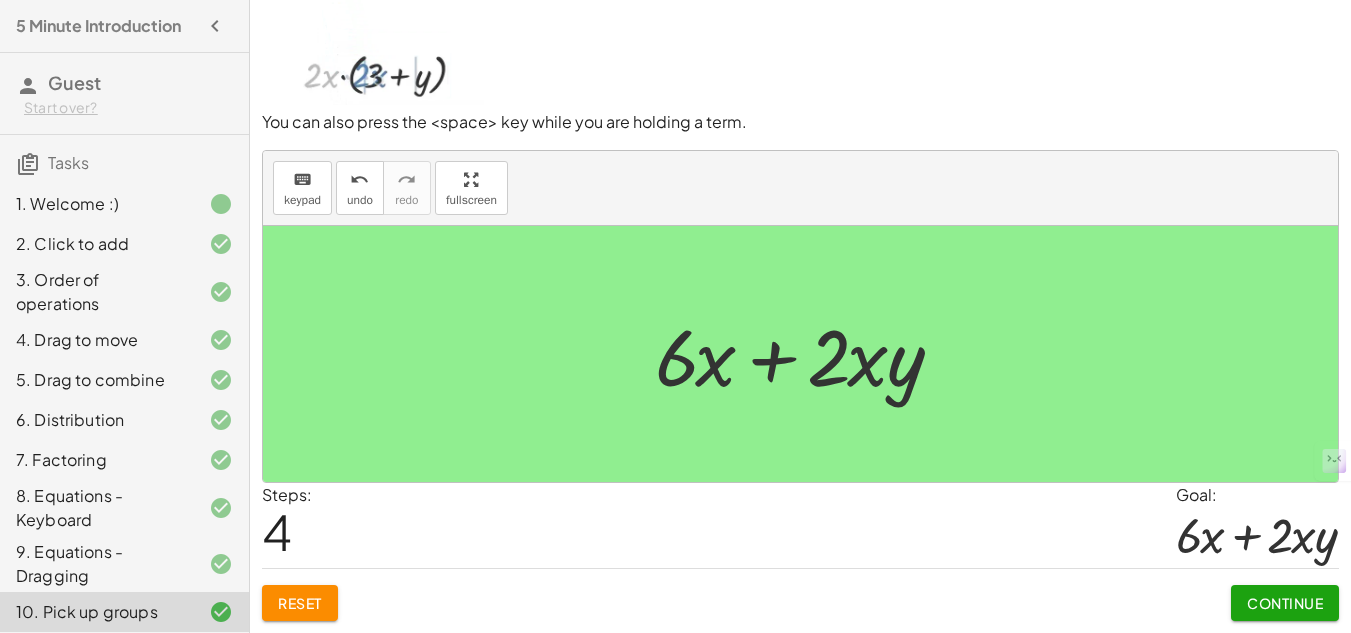 click on "Continue" 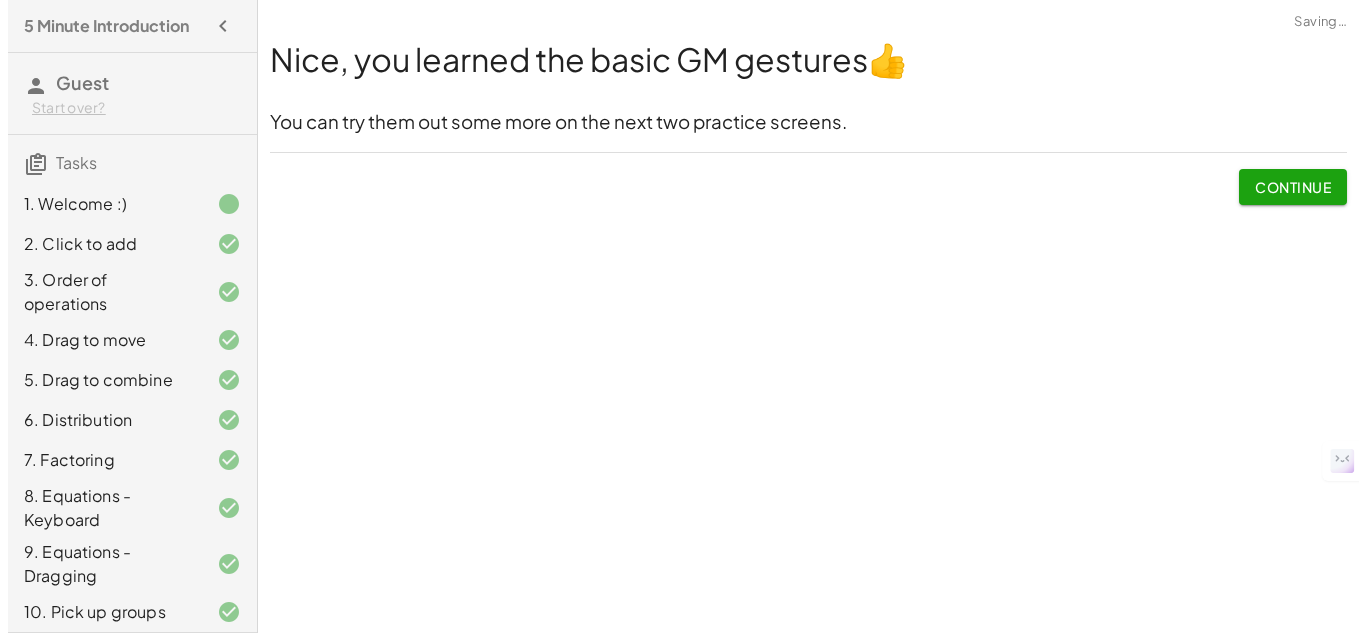 scroll, scrollTop: 0, scrollLeft: 0, axis: both 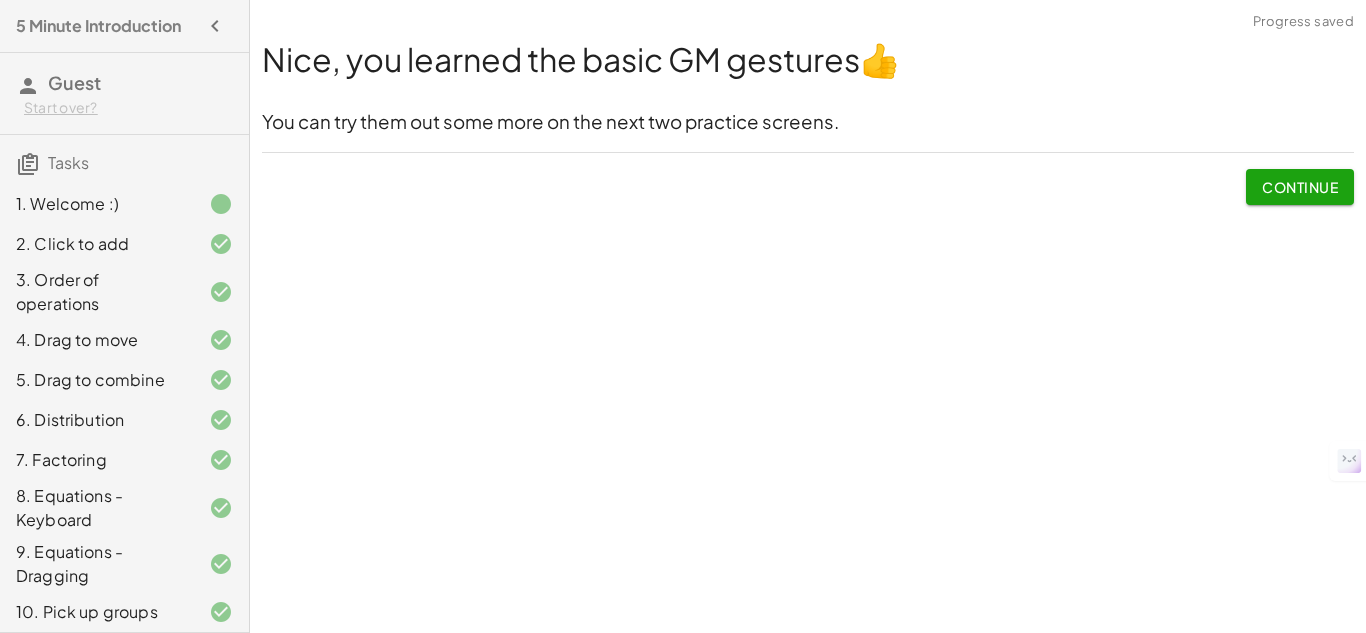 click on "Continue" 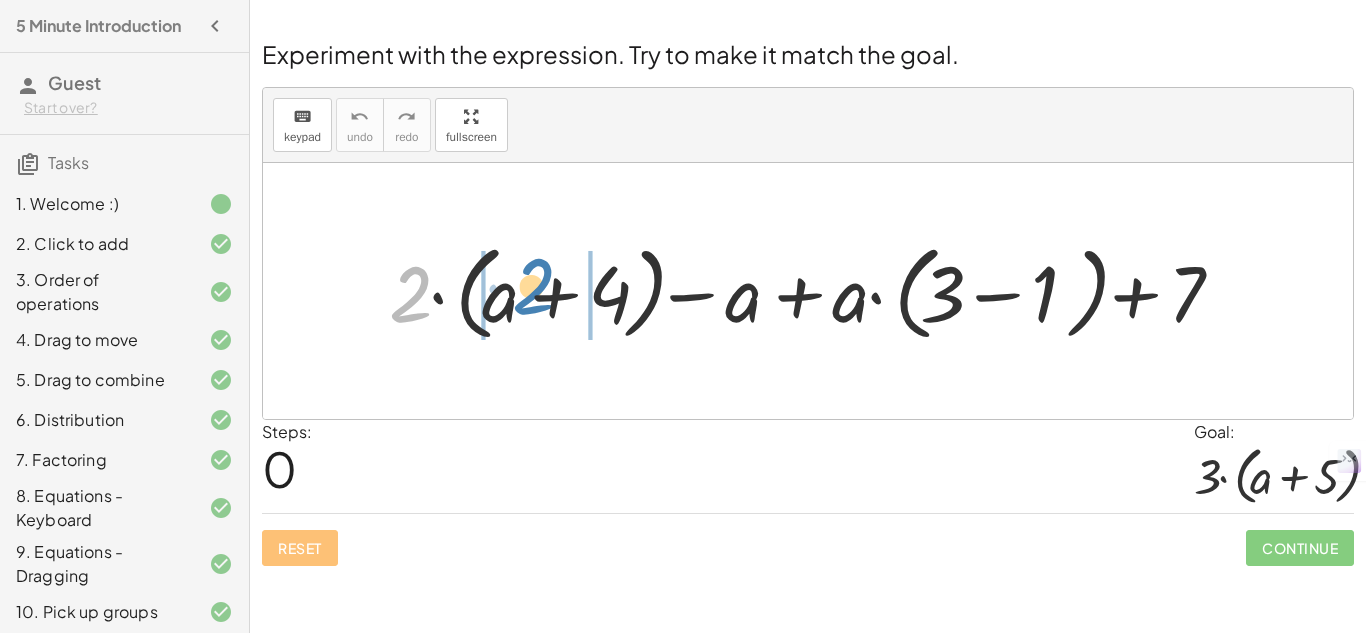drag, startPoint x: 414, startPoint y: 291, endPoint x: 531, endPoint y: 281, distance: 117.426575 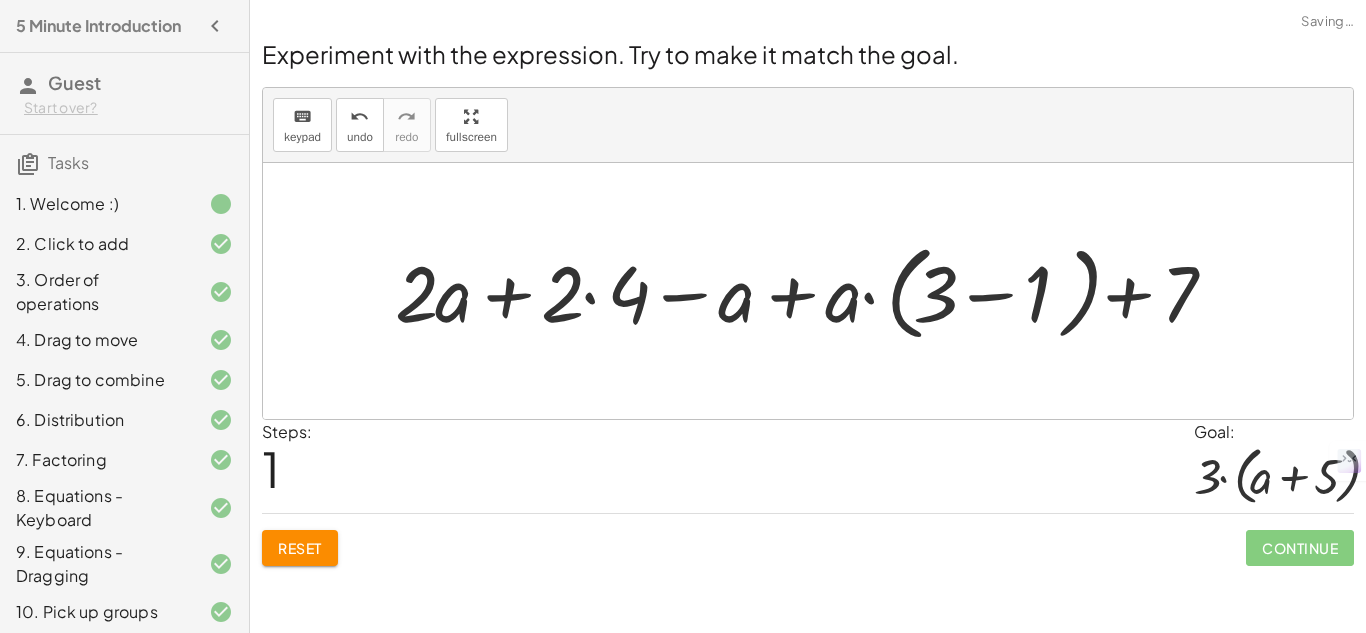 click at bounding box center [815, 291] 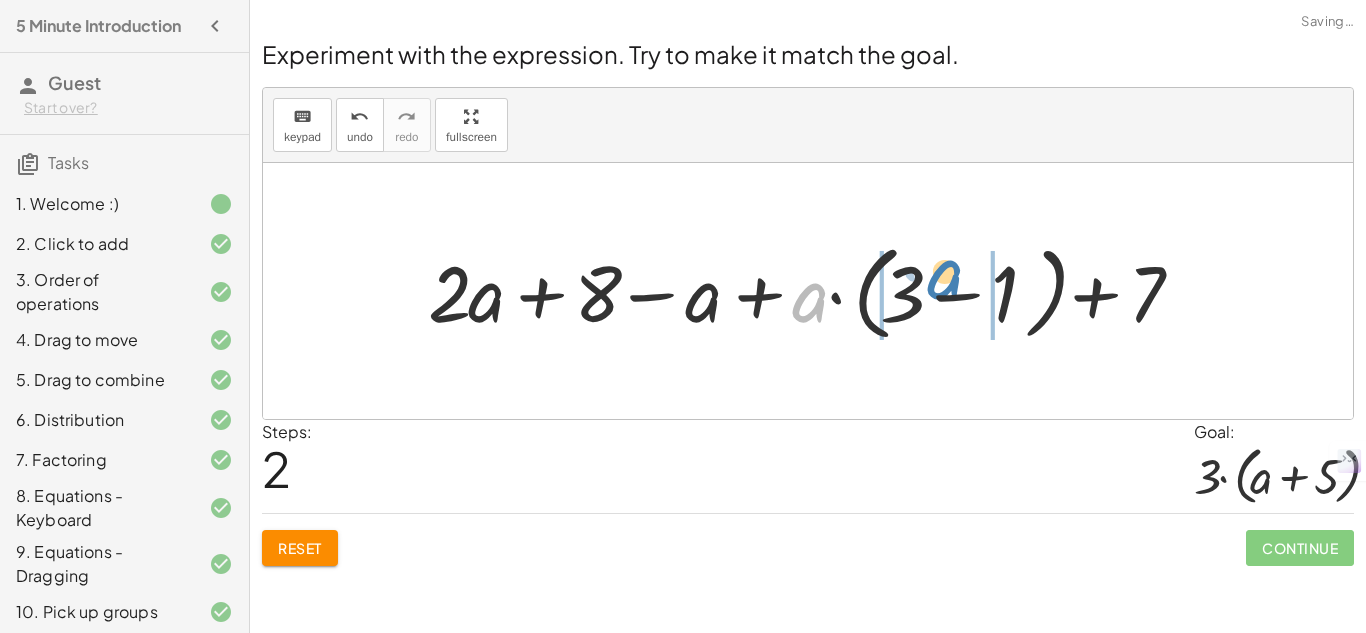 drag, startPoint x: 813, startPoint y: 294, endPoint x: 943, endPoint y: 270, distance: 132.19682 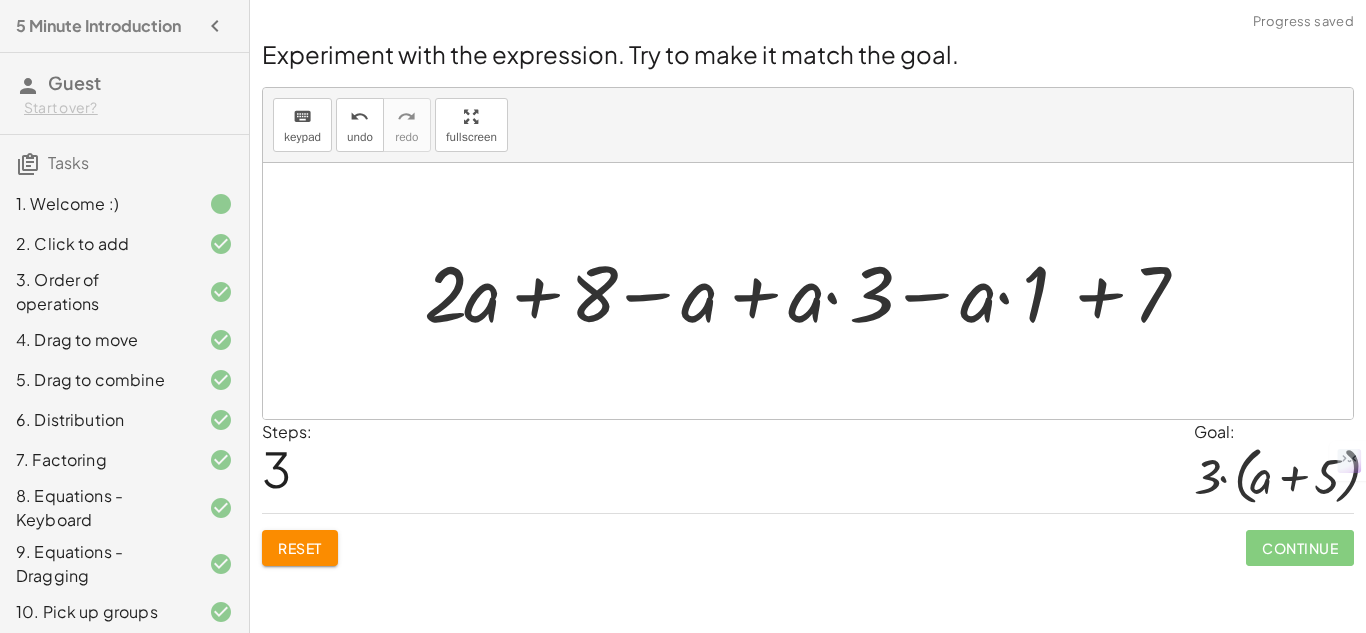 click at bounding box center (815, 291) 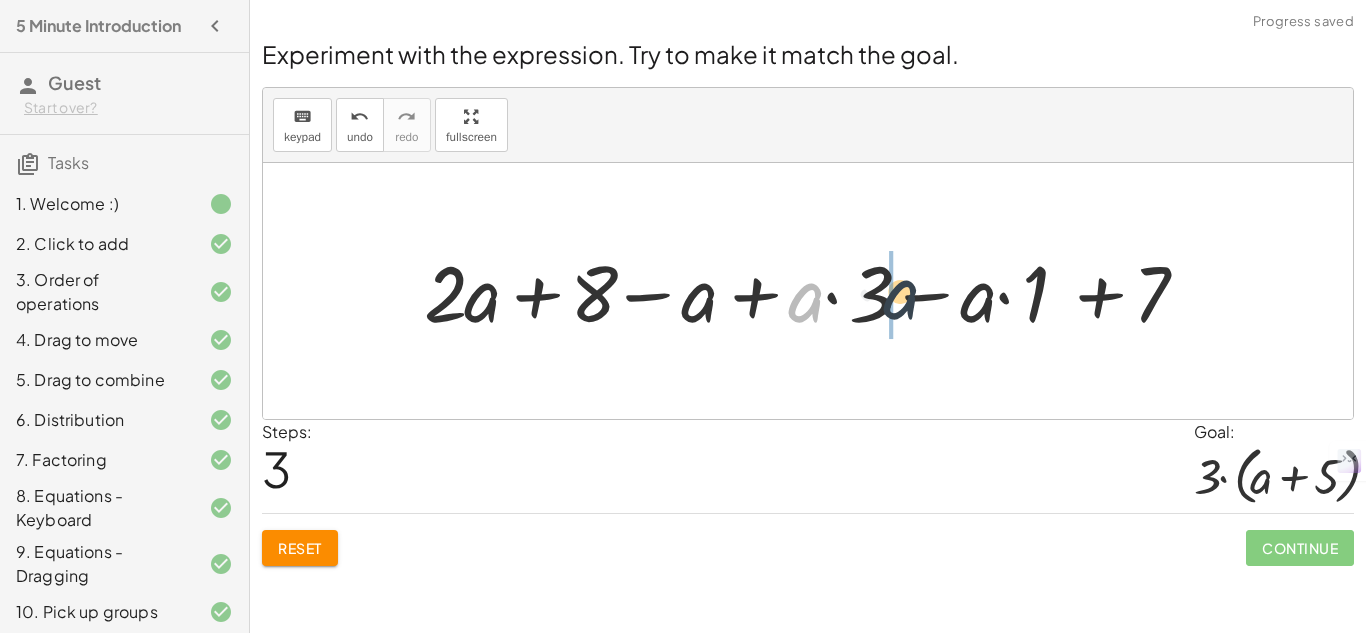 drag, startPoint x: 814, startPoint y: 304, endPoint x: 912, endPoint y: 302, distance: 98.02041 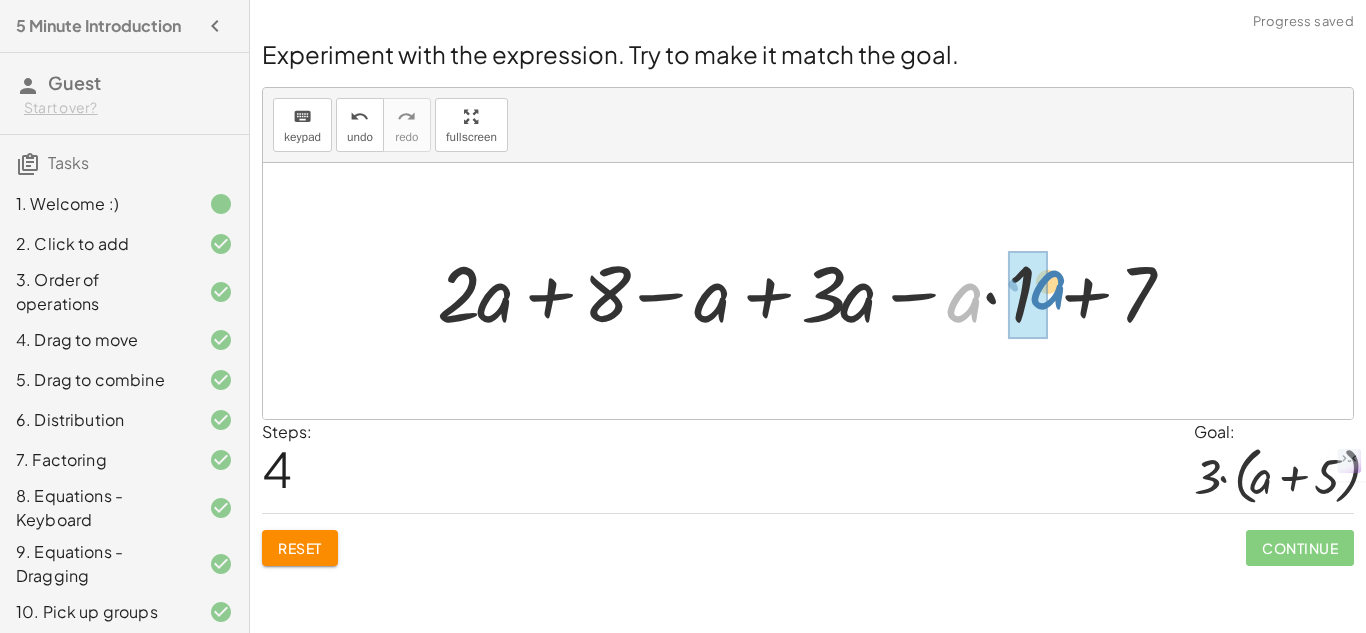 drag, startPoint x: 971, startPoint y: 298, endPoint x: 1056, endPoint y: 285, distance: 85.98837 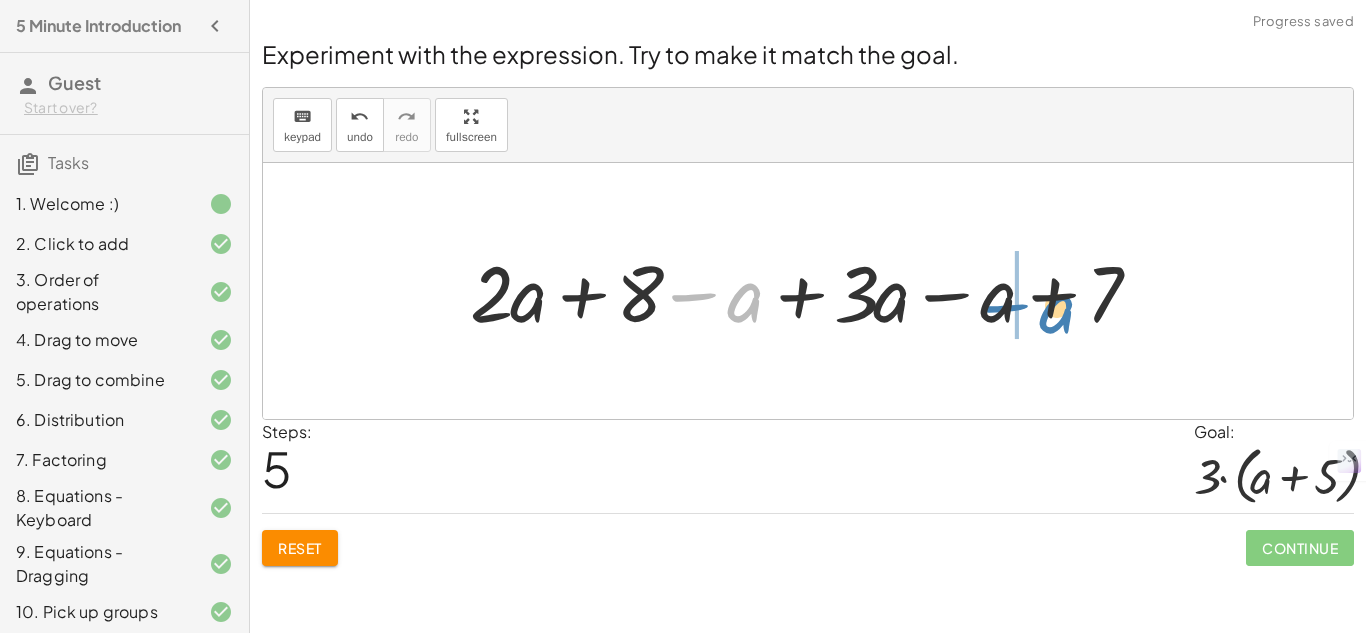 drag, startPoint x: 748, startPoint y: 311, endPoint x: 1057, endPoint y: 322, distance: 309.19574 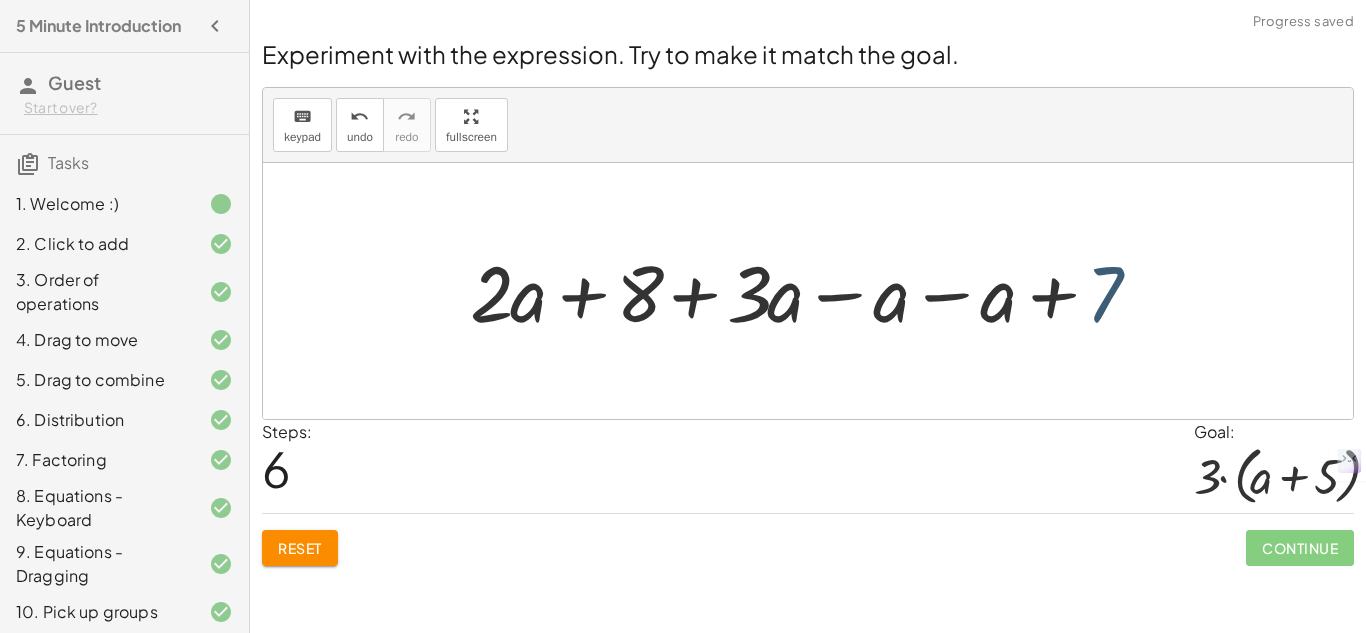 click at bounding box center (815, 291) 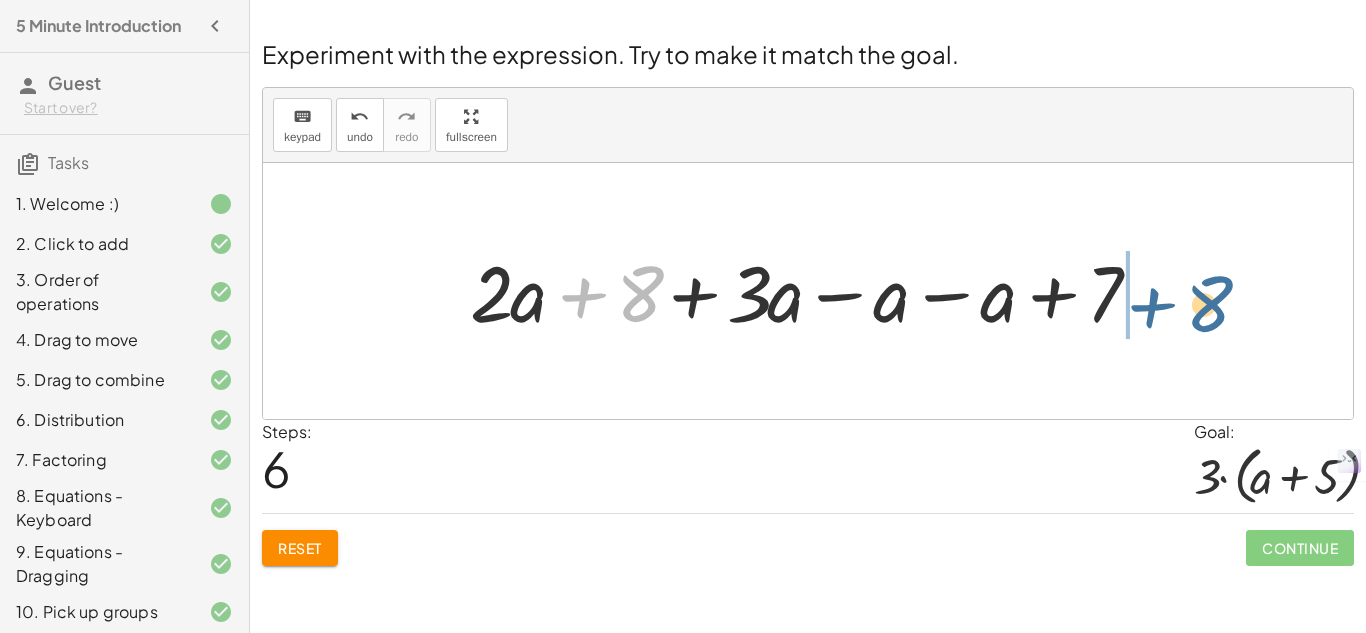 drag, startPoint x: 639, startPoint y: 288, endPoint x: 1208, endPoint y: 298, distance: 569.0879 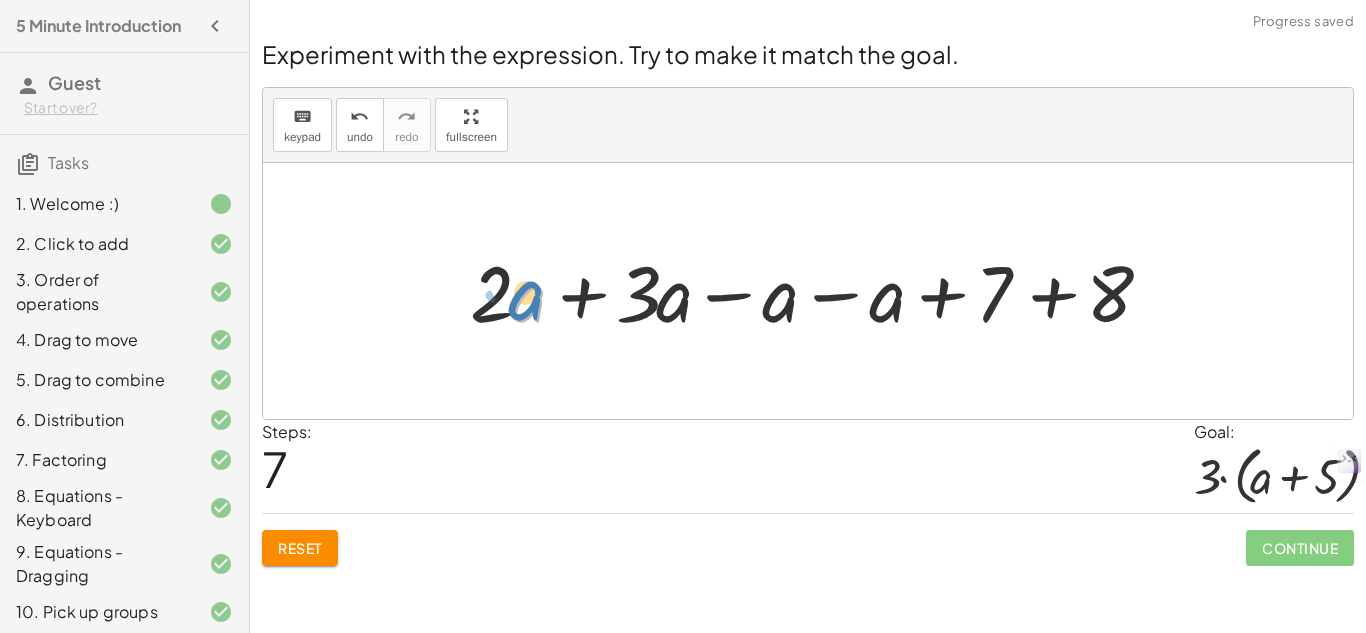 click at bounding box center [815, 291] 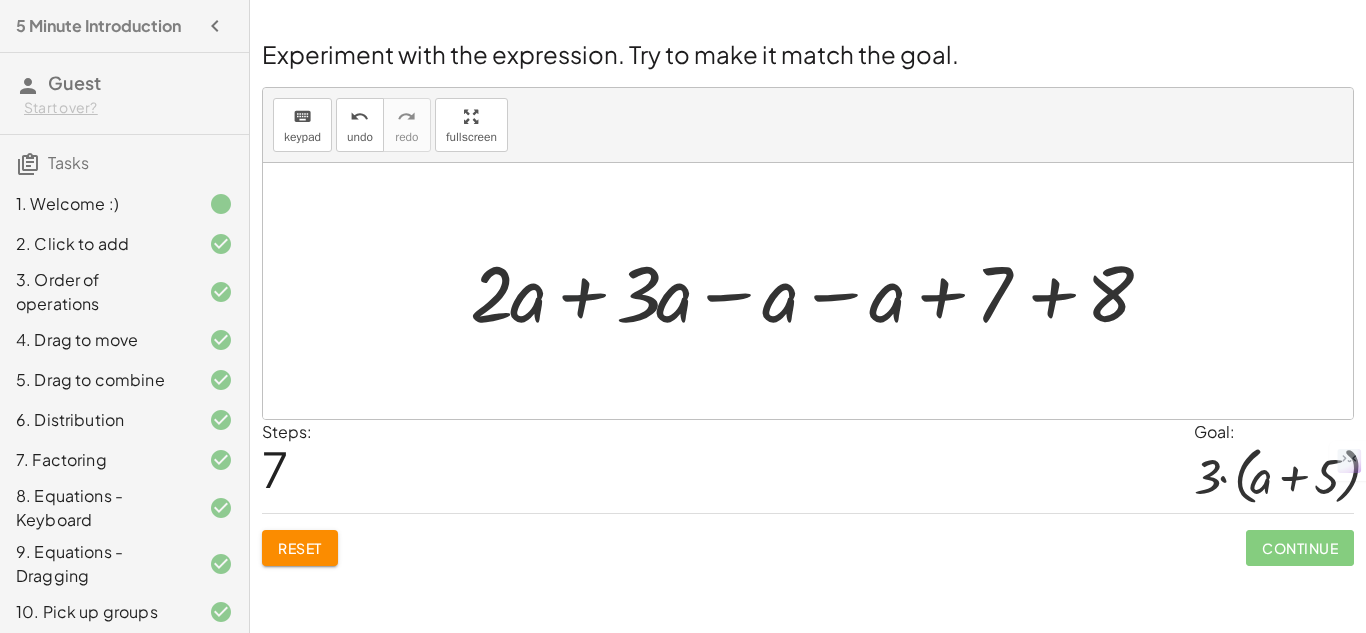 click at bounding box center (815, 291) 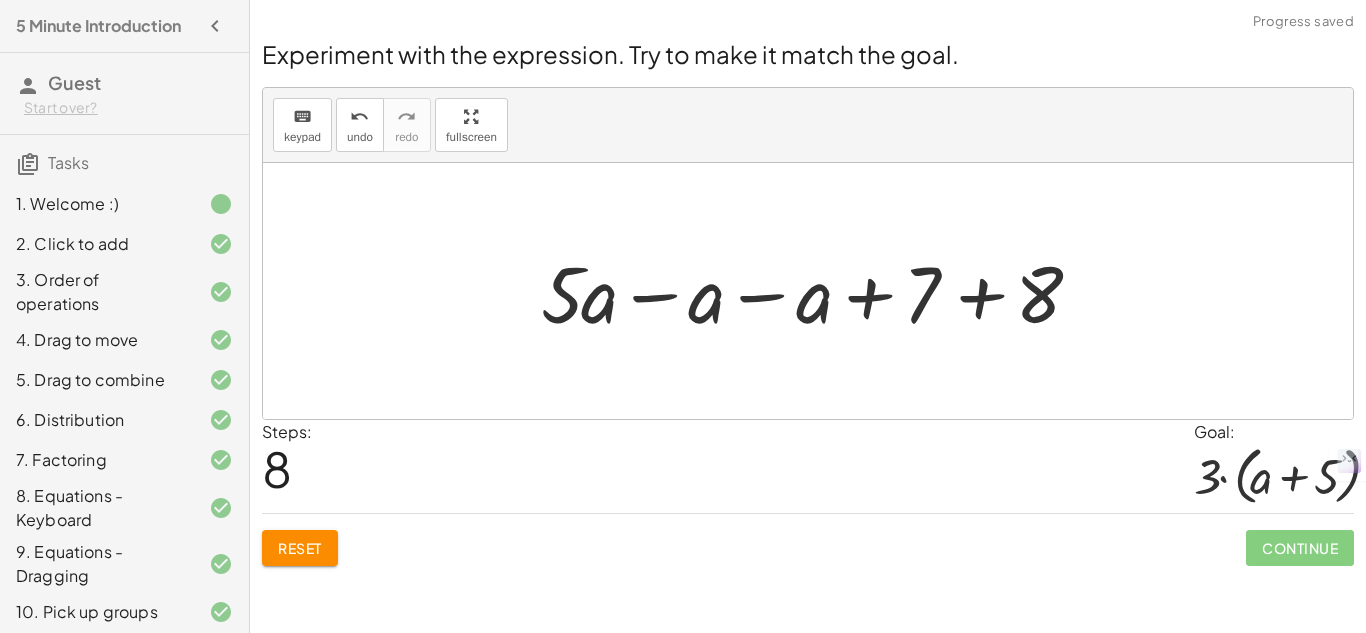 click at bounding box center (815, 291) 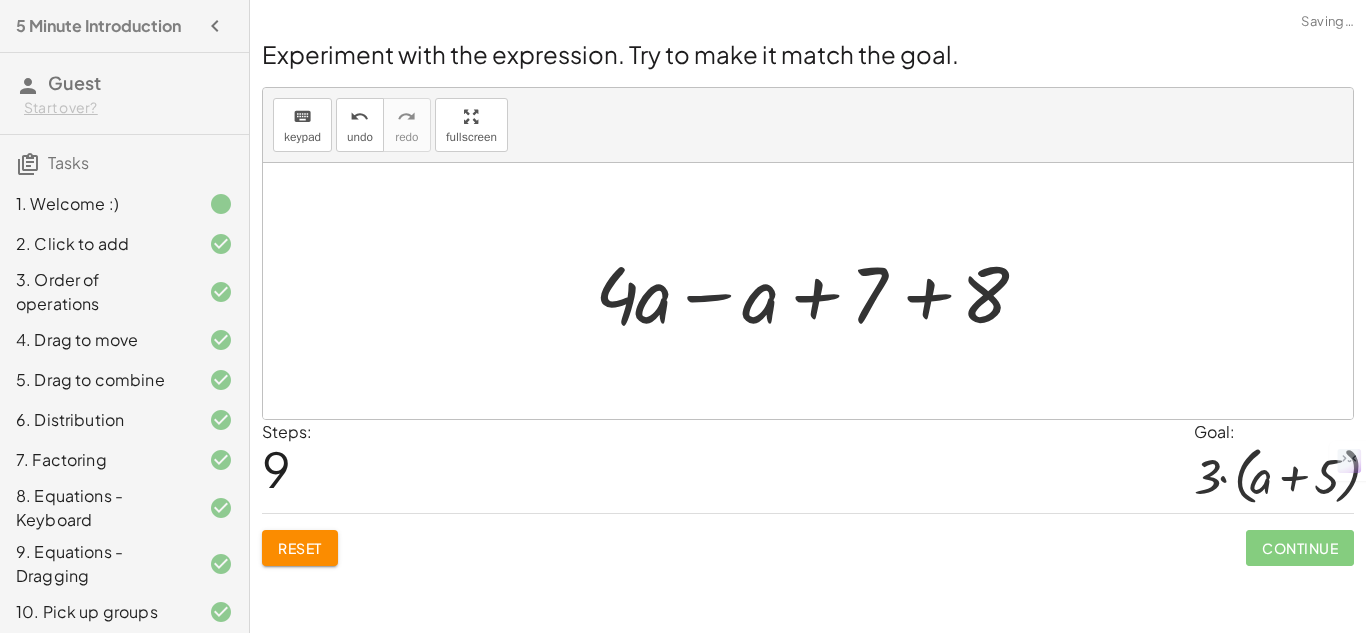 click at bounding box center [815, 291] 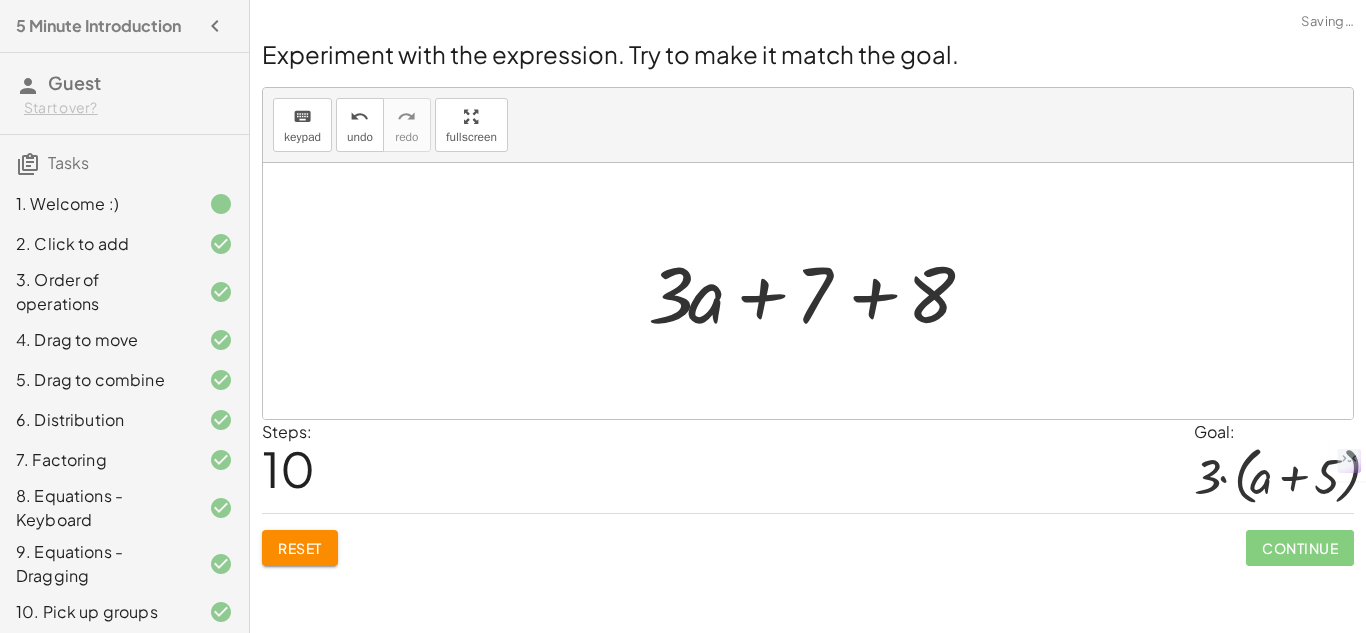 click at bounding box center (815, 291) 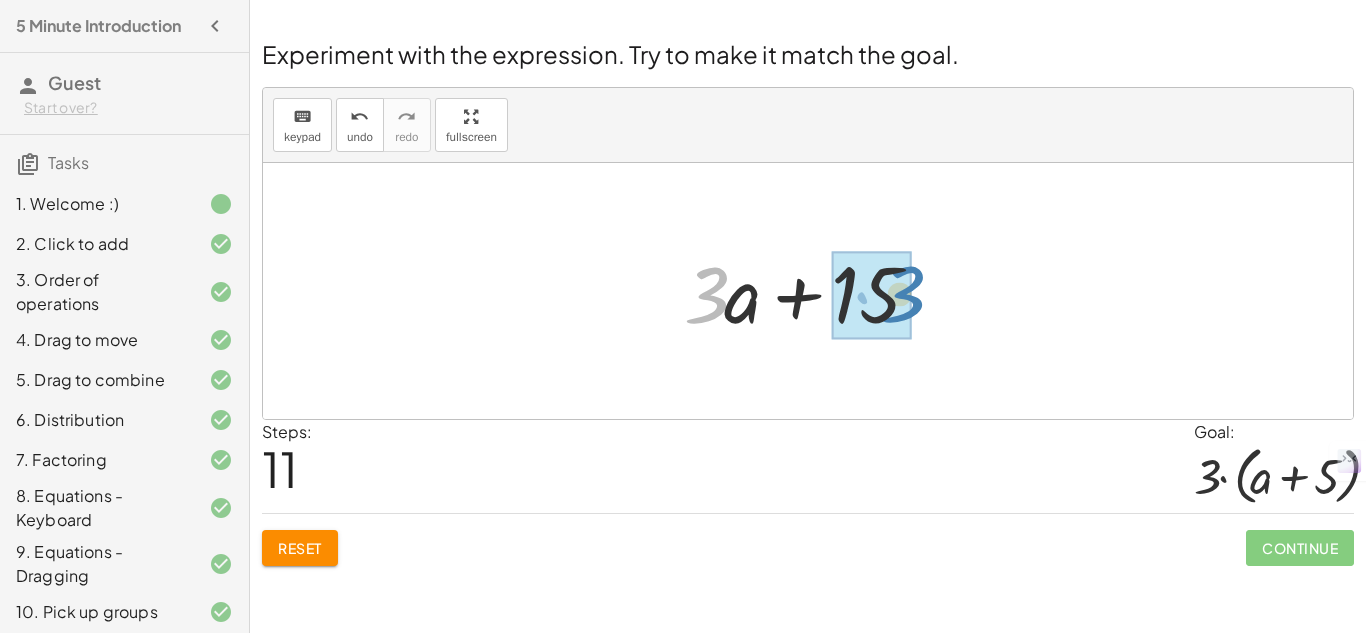 drag, startPoint x: 711, startPoint y: 296, endPoint x: 907, endPoint y: 295, distance: 196.00255 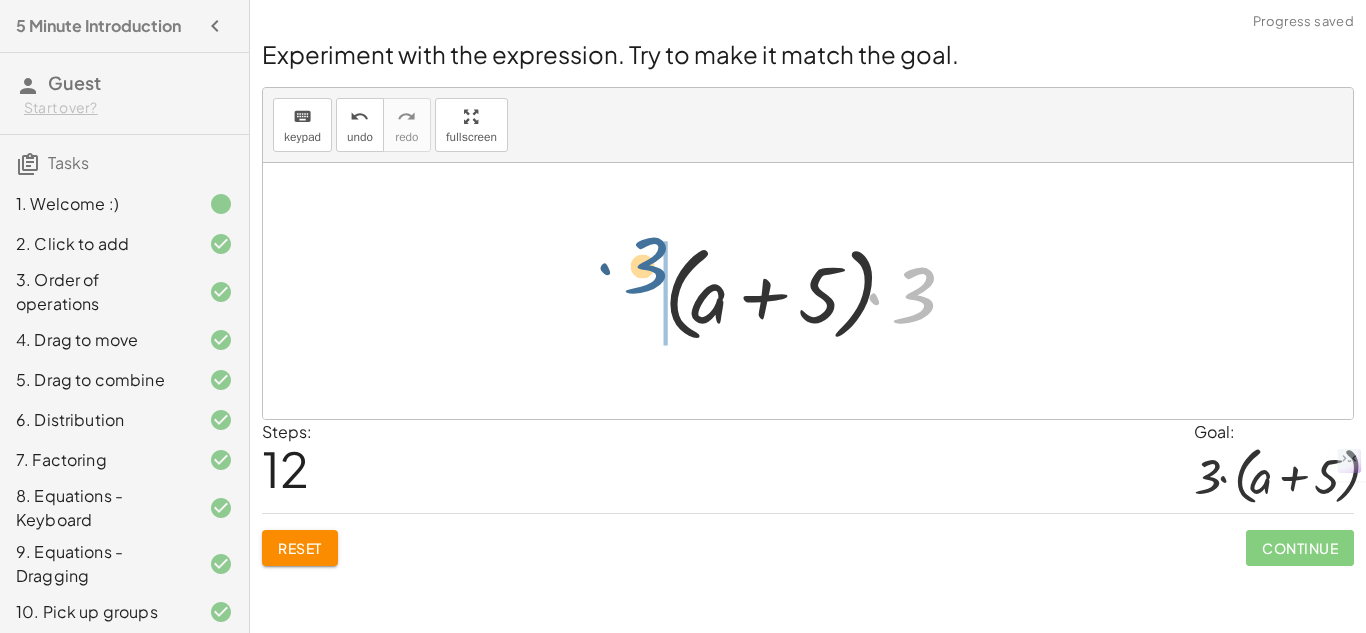 drag, startPoint x: 906, startPoint y: 295, endPoint x: 625, endPoint y: 271, distance: 282.02304 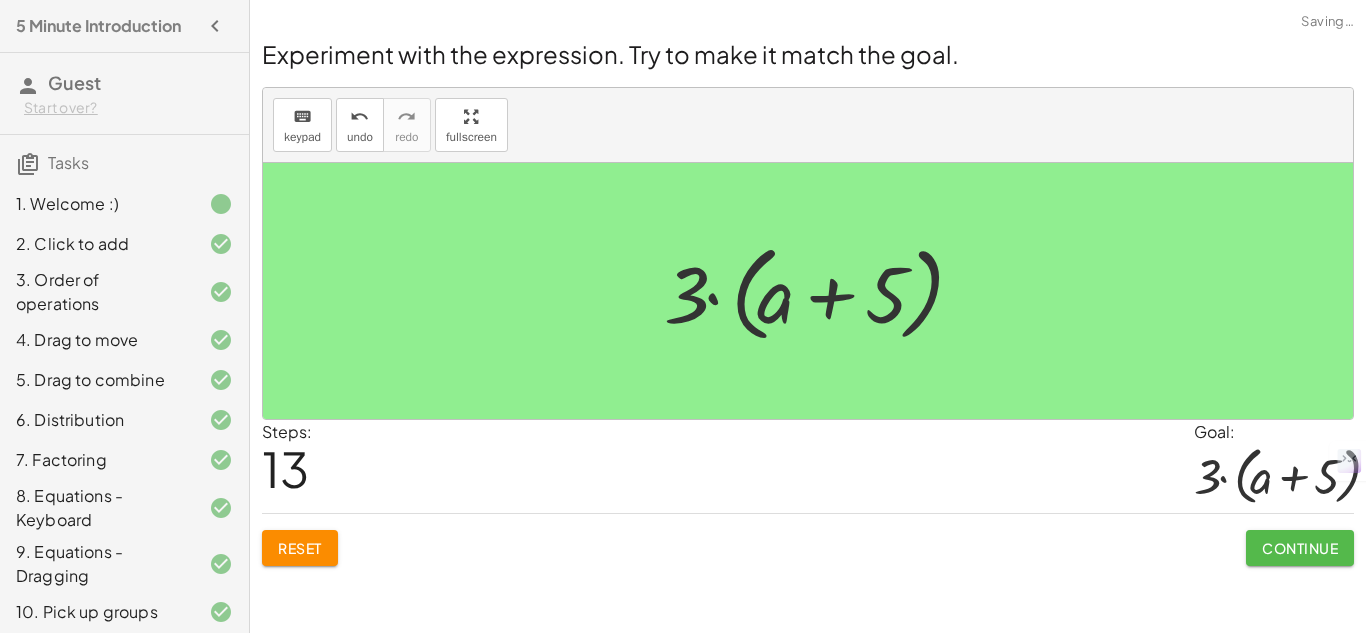 click on "Continue" at bounding box center (1300, 548) 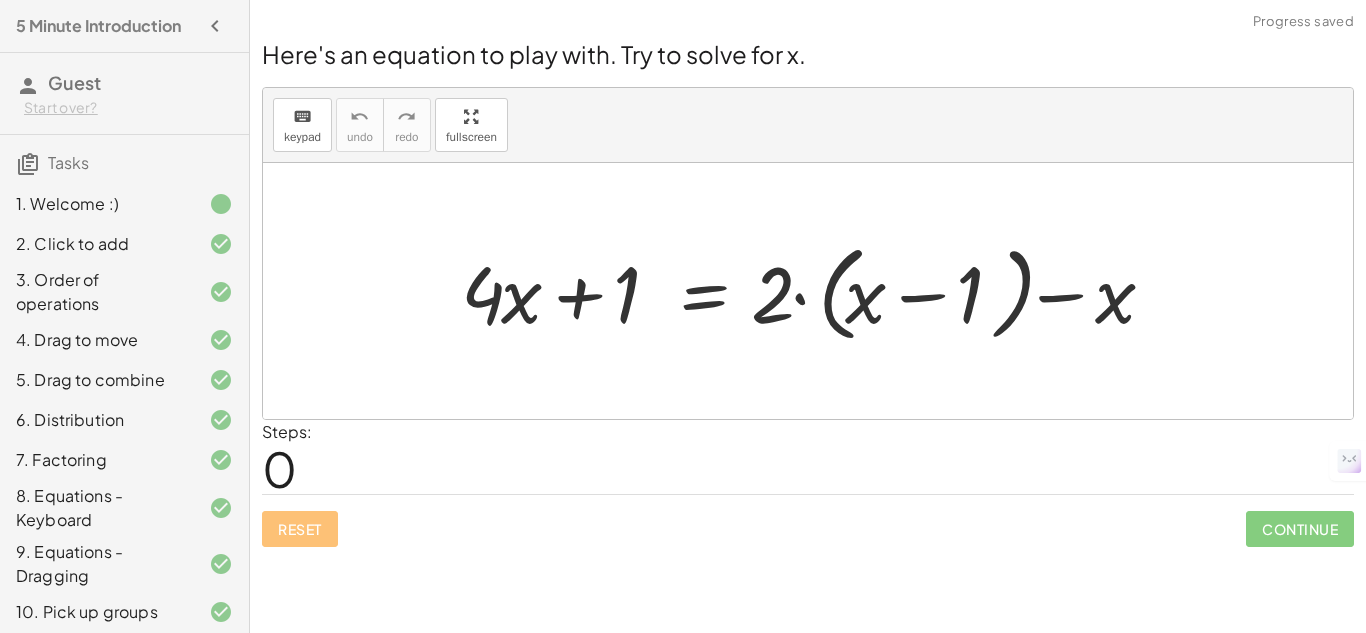 click at bounding box center (815, 291) 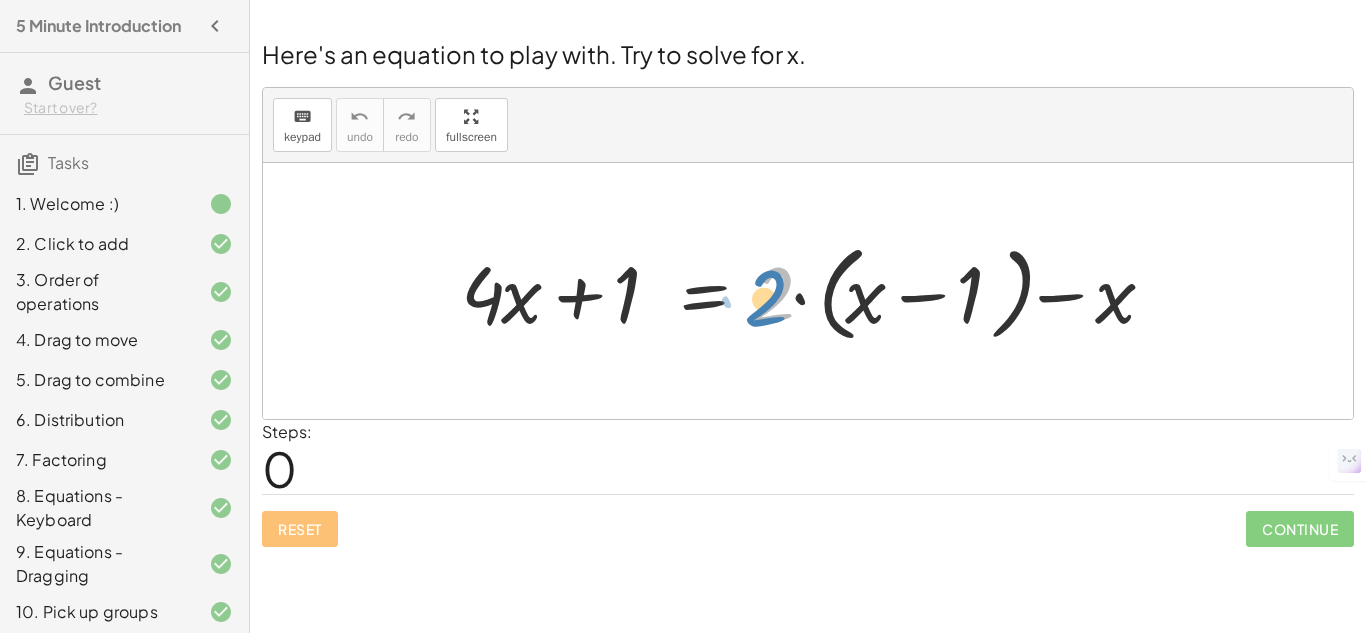 click at bounding box center [815, 291] 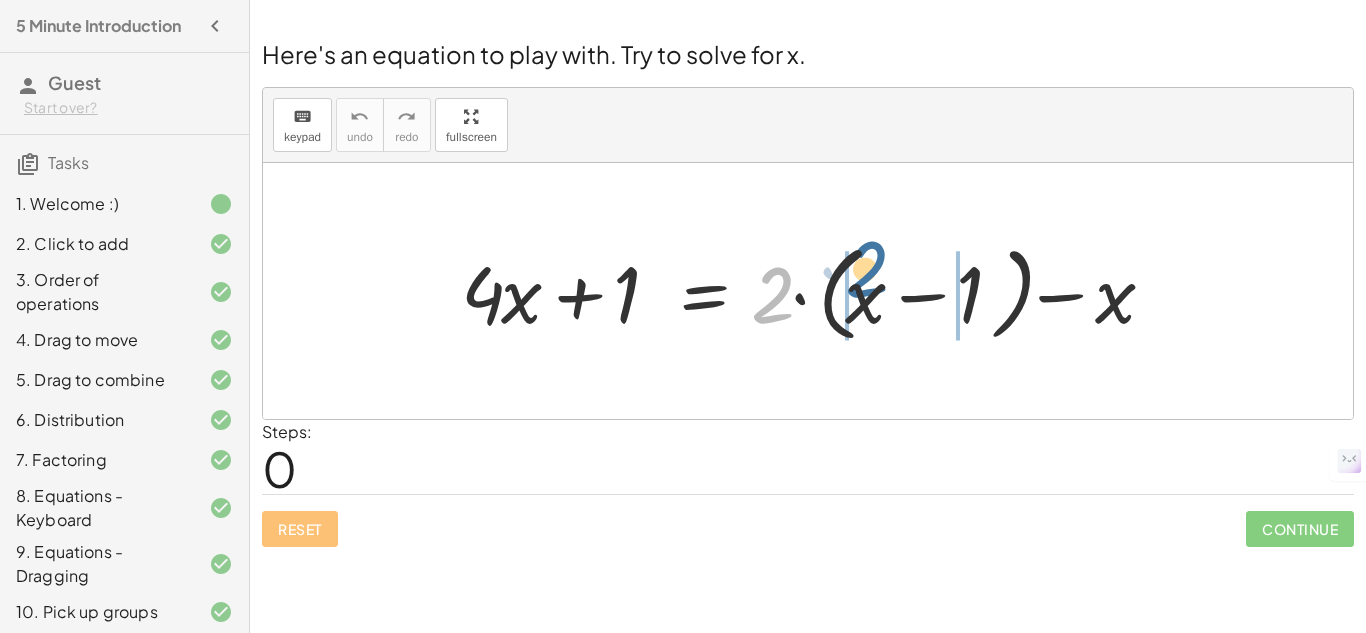 drag, startPoint x: 775, startPoint y: 297, endPoint x: 871, endPoint y: 274, distance: 98.71677 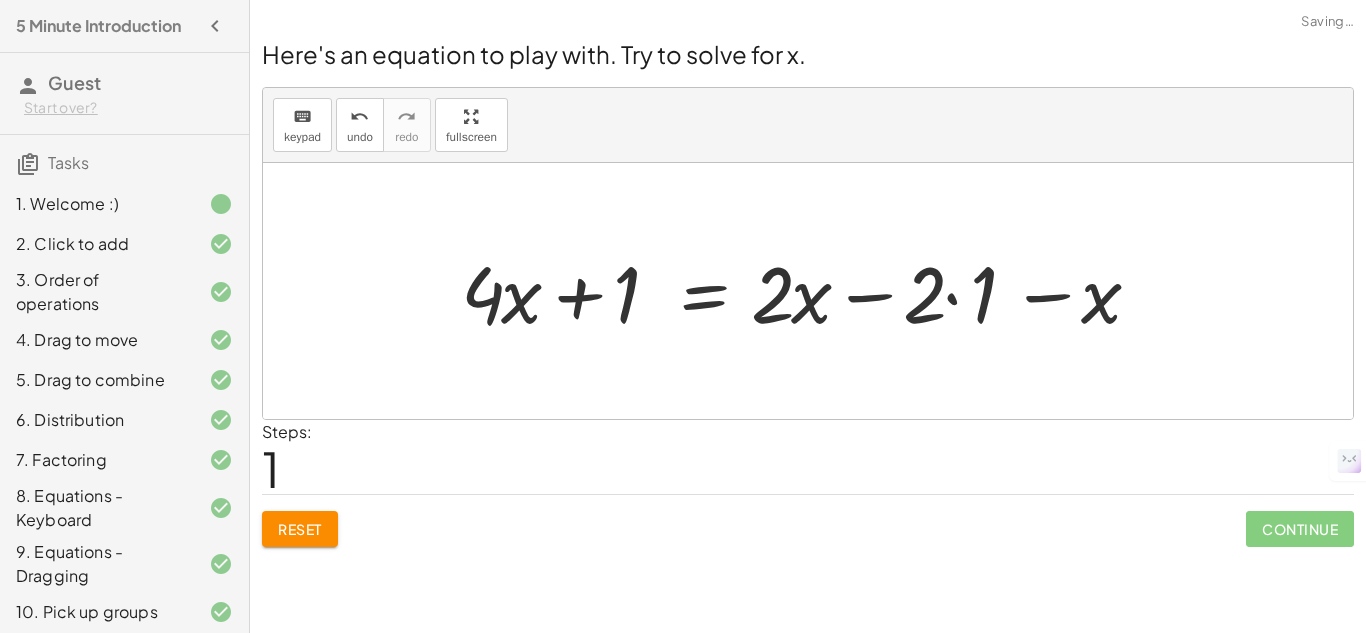 click at bounding box center (808, 291) 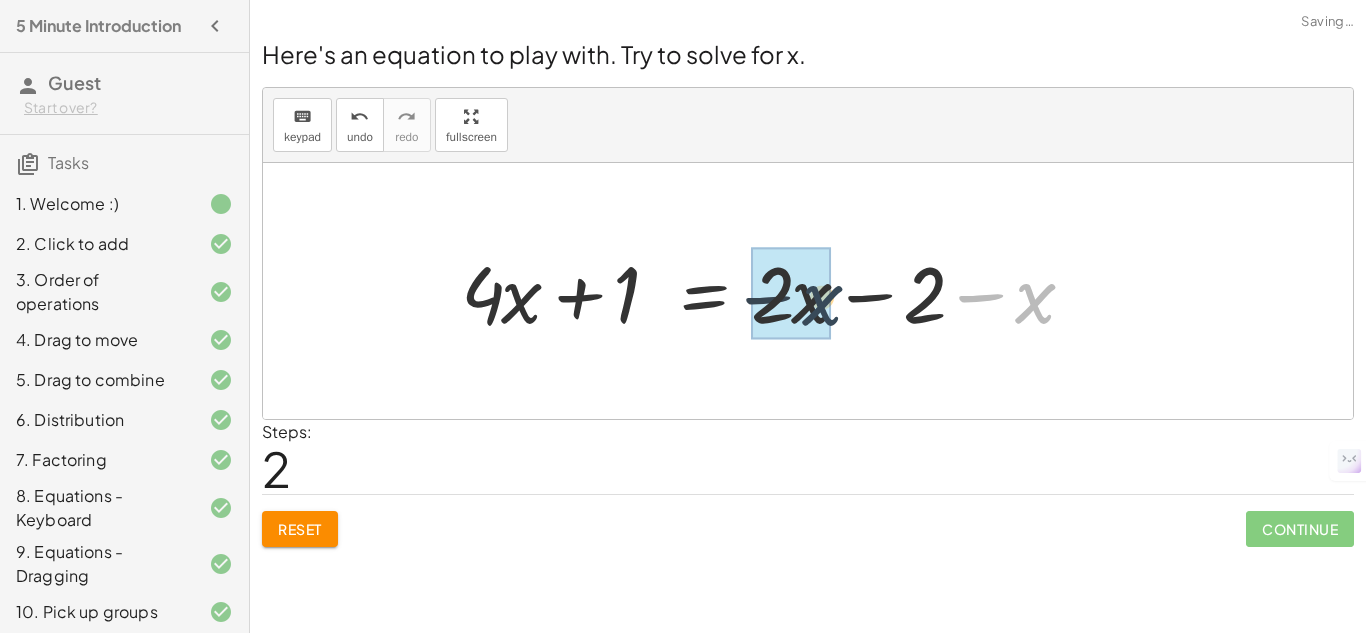 drag, startPoint x: 1040, startPoint y: 300, endPoint x: 820, endPoint y: 302, distance: 220.0091 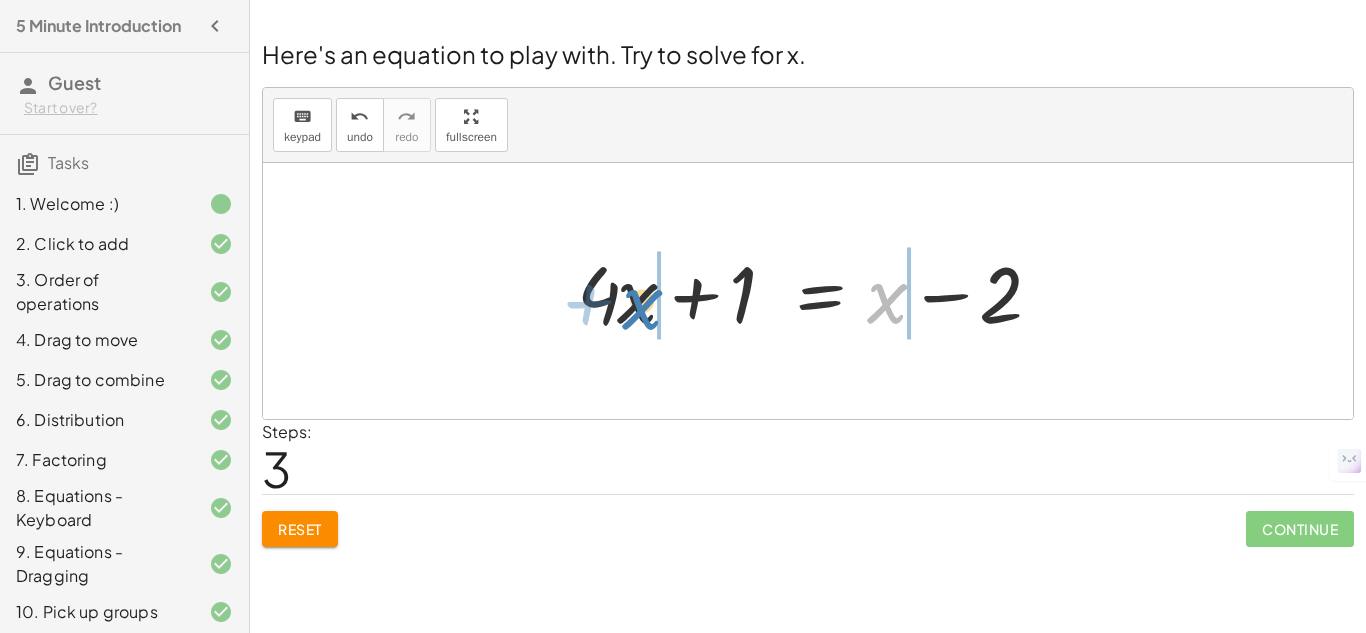 drag, startPoint x: 885, startPoint y: 297, endPoint x: 643, endPoint y: 302, distance: 242.05165 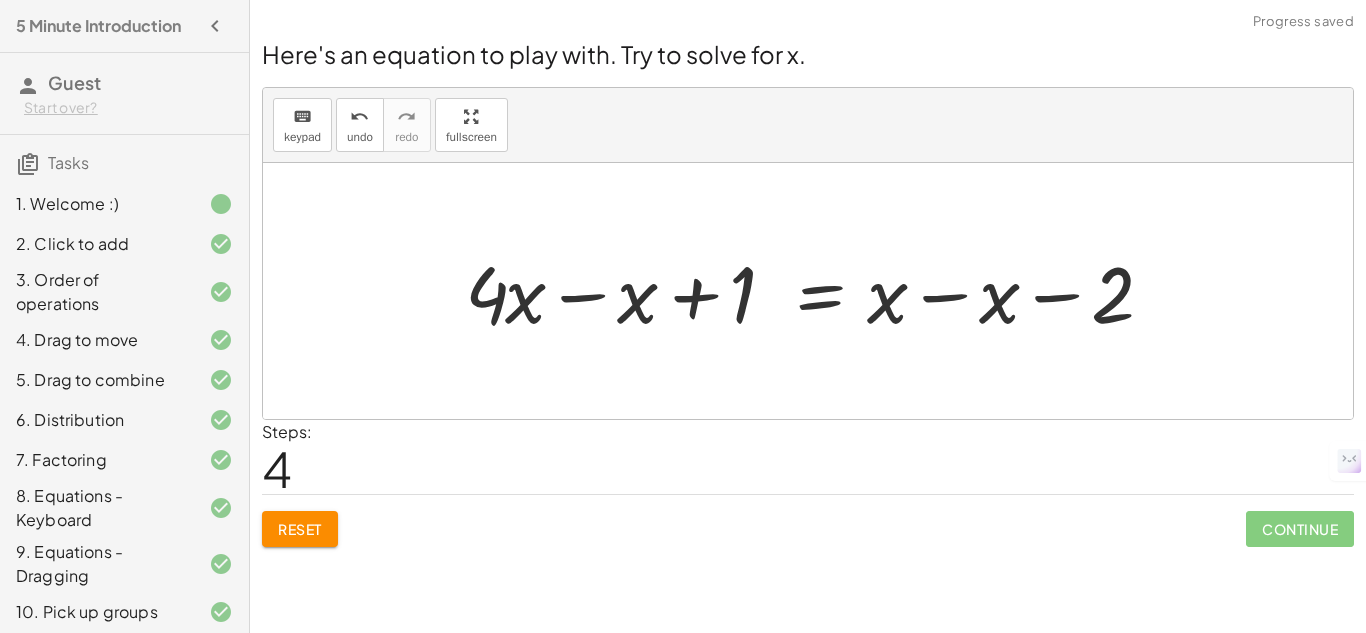 click at bounding box center [815, 291] 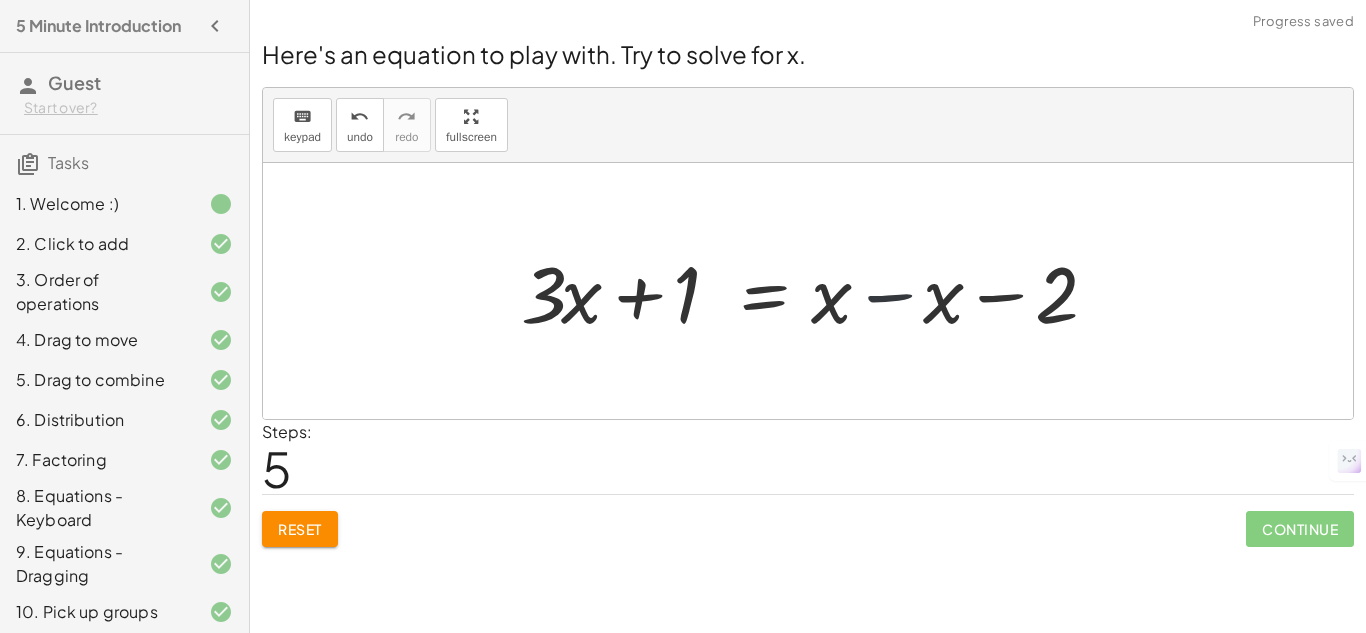 click at bounding box center [815, 291] 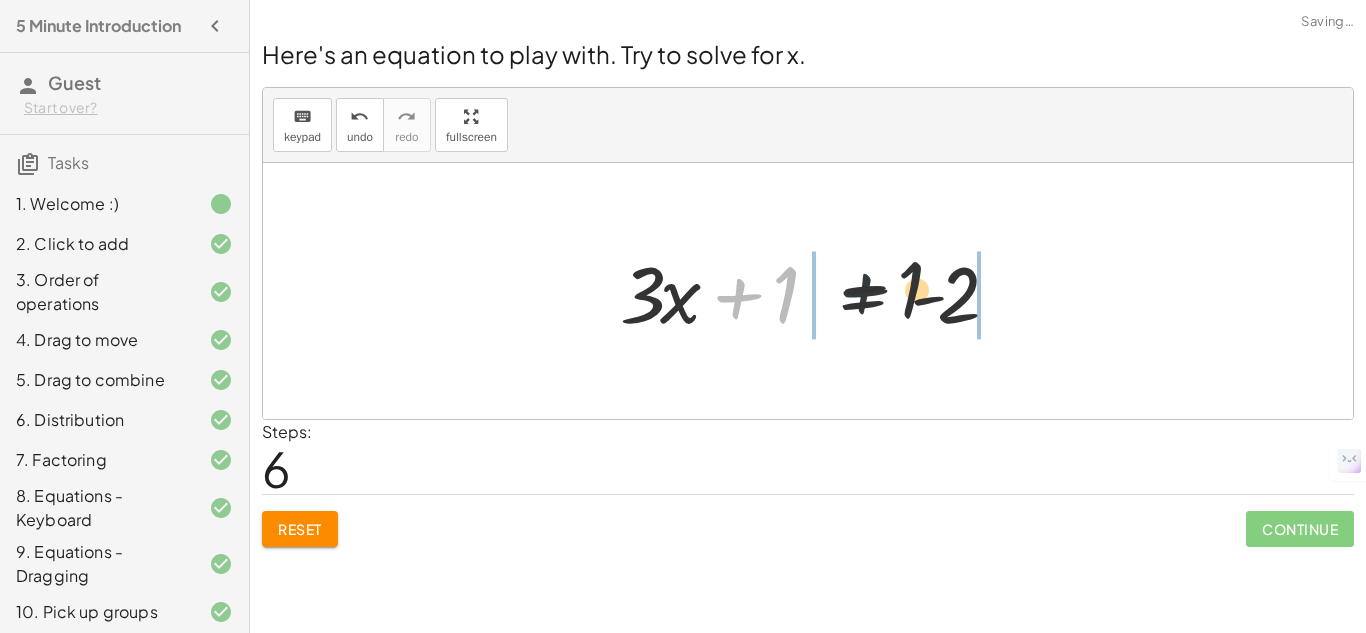 drag, startPoint x: 734, startPoint y: 306, endPoint x: 1015, endPoint y: 320, distance: 281.34854 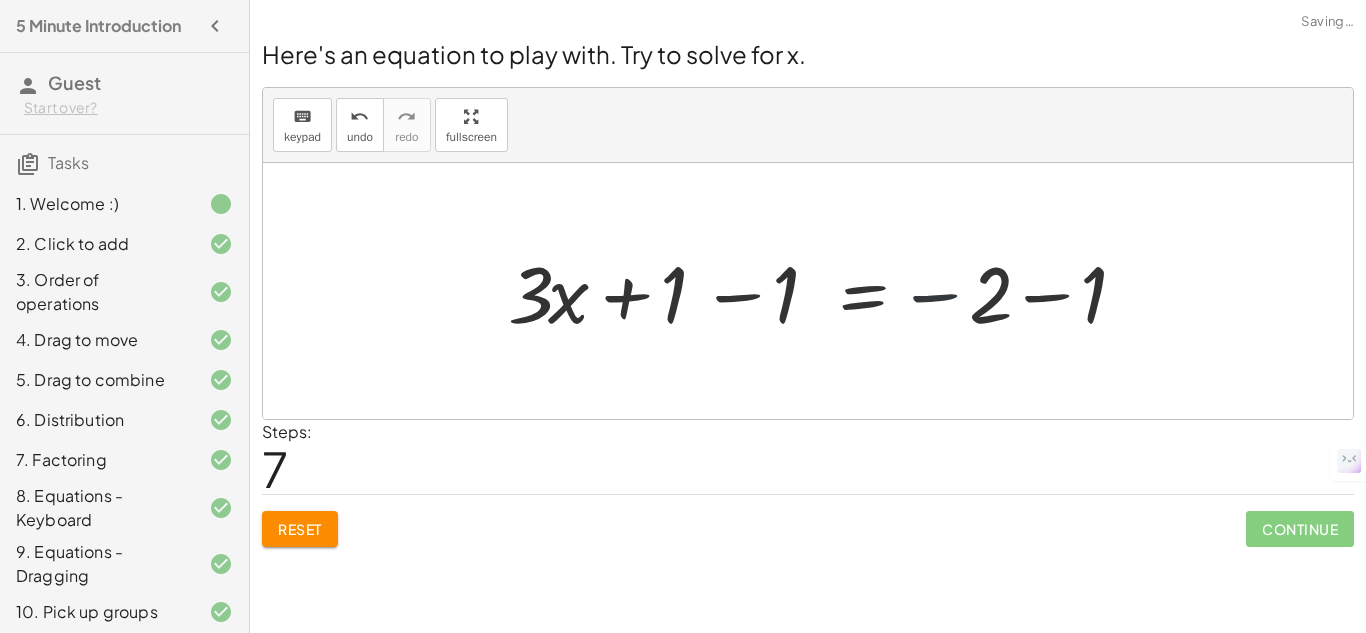 click at bounding box center (831, 291) 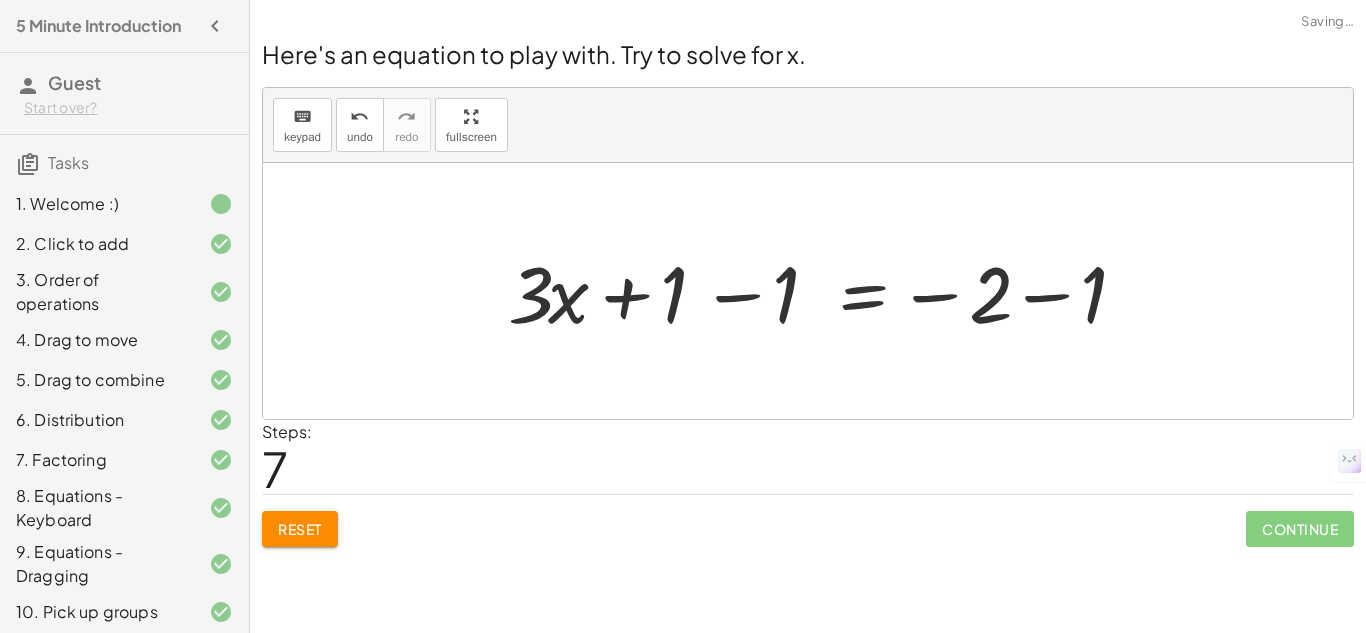 click at bounding box center [831, 291] 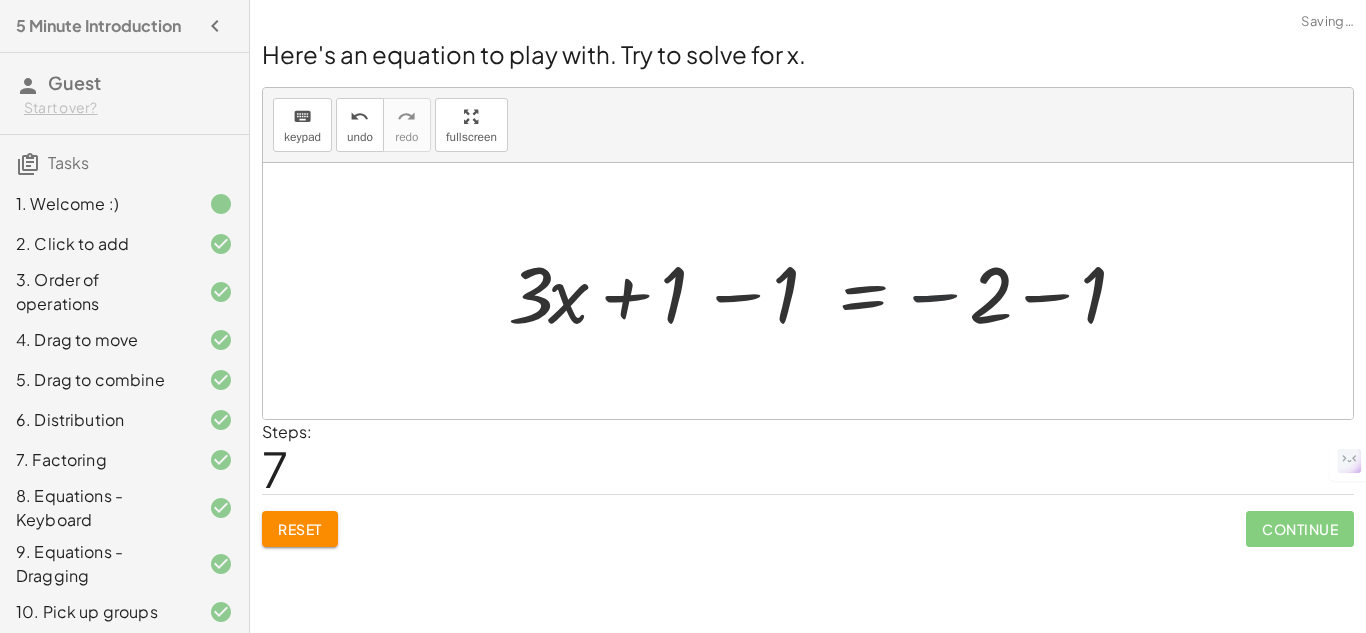 click at bounding box center (831, 291) 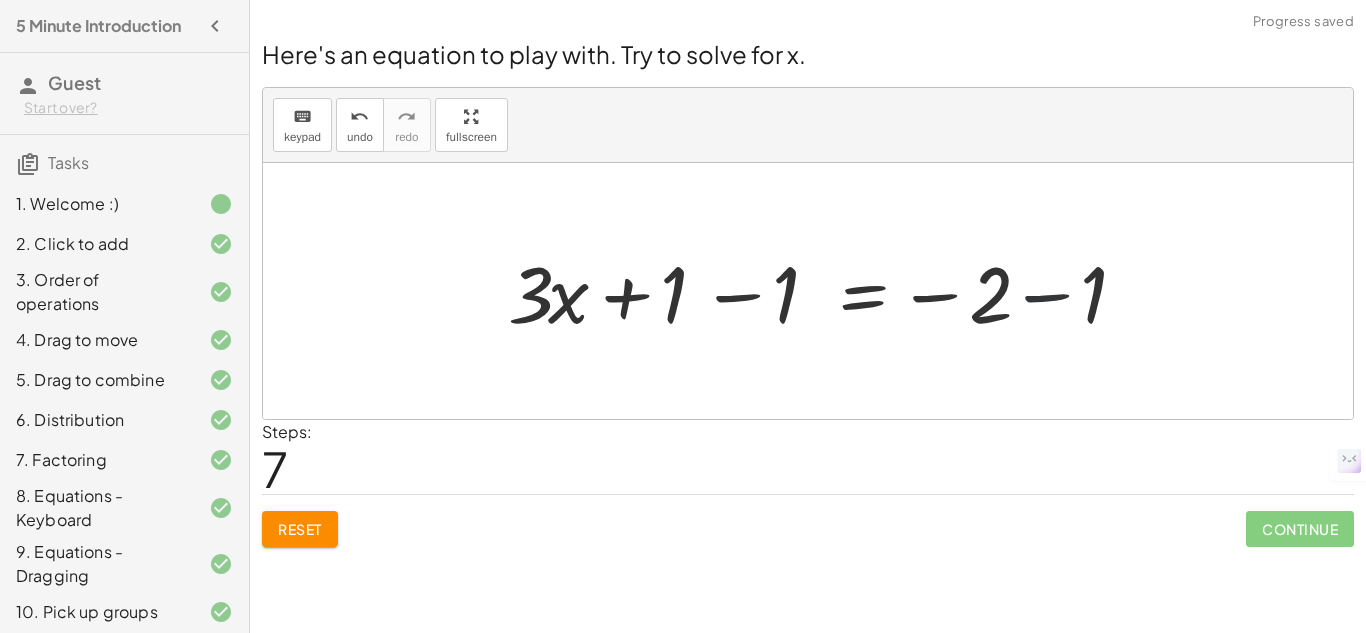 click at bounding box center (831, 291) 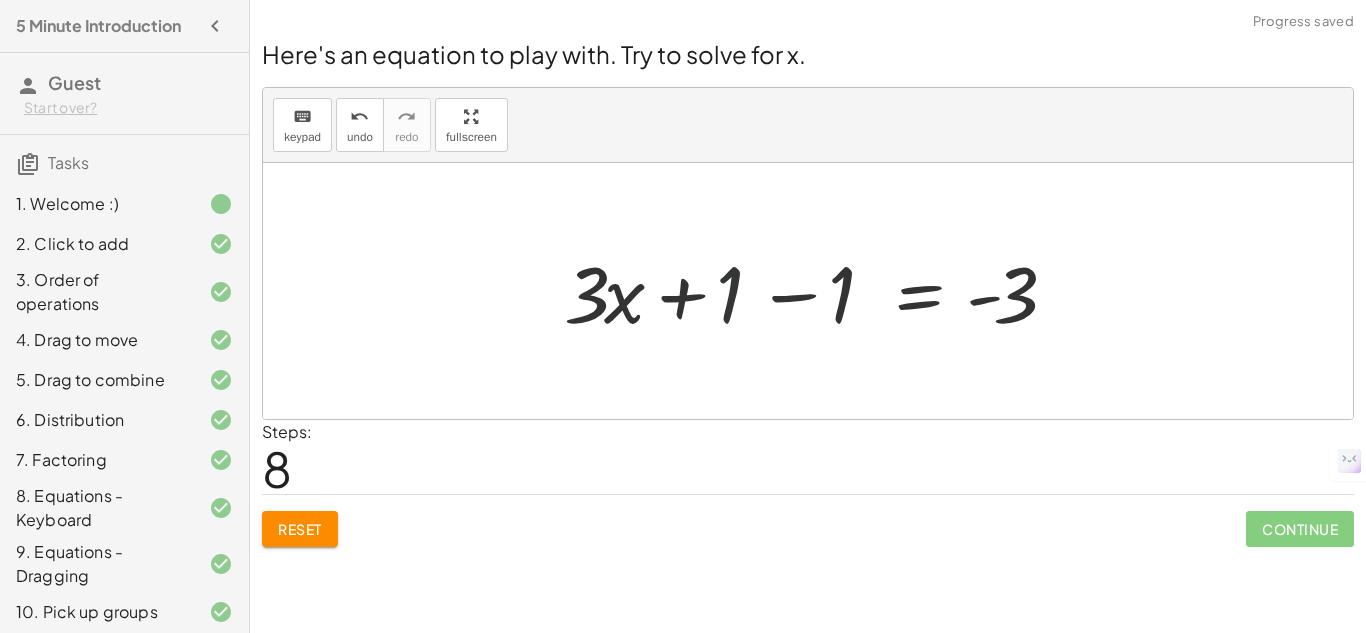 click at bounding box center (816, 291) 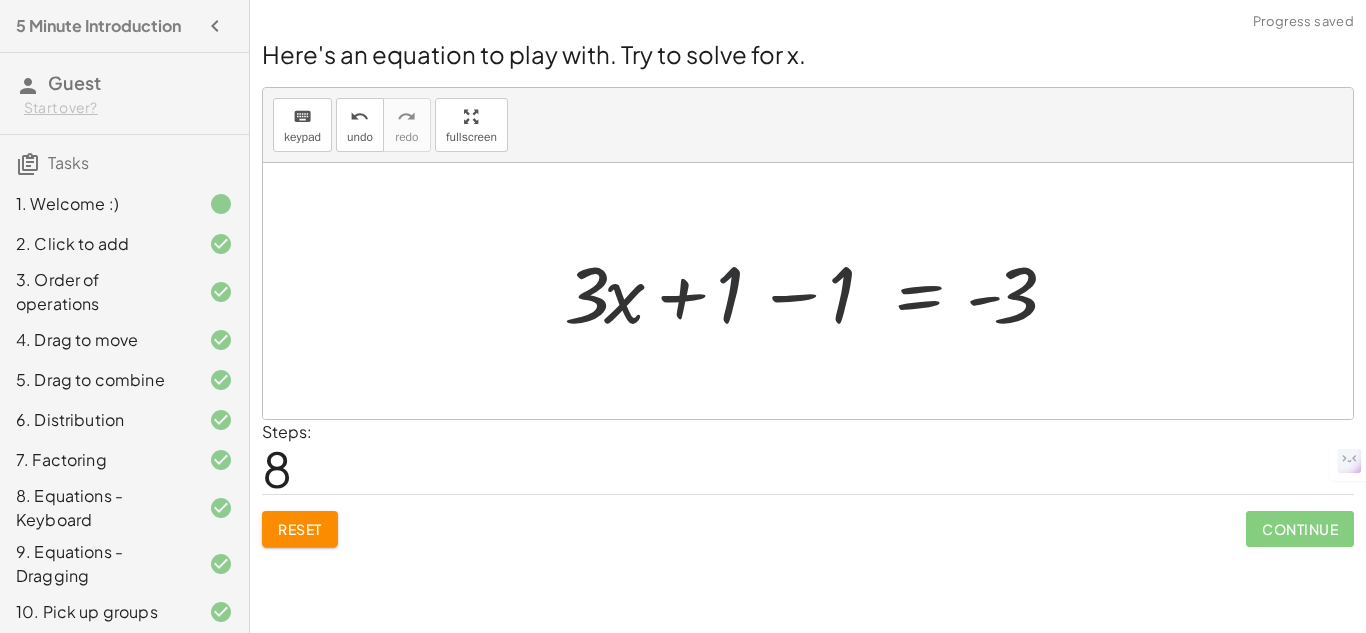 click at bounding box center [816, 291] 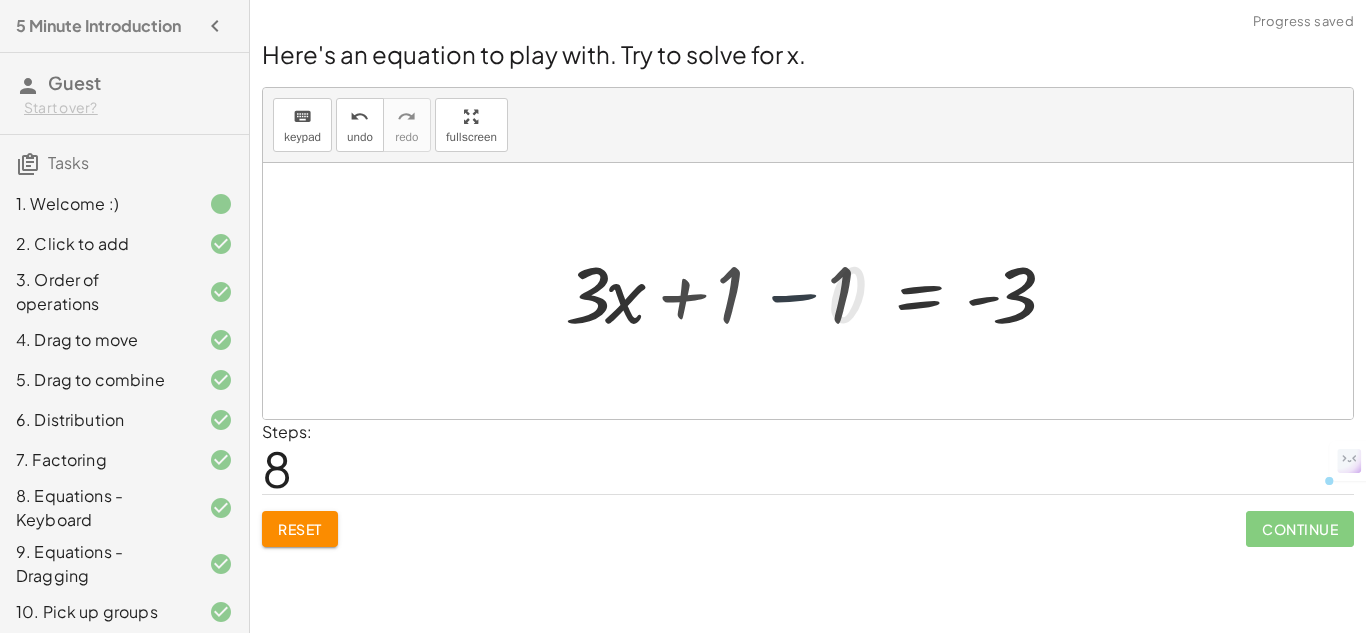 click on "+ · 4 · x + 1 = + · 2 · ( + x − 1 ) − x + · 4 · x + 1 = + · 2 · x − · 2 · 1 − x + · 4 · x + 1 = + · 2 · x − 2 − x + · 4 · x + 1 = + · 1 · x − 2 + · 4 · x + 1 = + x − 2 + · 4 · x − x + 1 = + x − x − 2 + · 3 · x + 1 = + x − x − 2 + · 3 · x + 1 = + 0 − 2 + · 3 · x + 1 = - 2 + · 3 · x + 1 − 1 = − 2 − 1 + · x = - · 3 + 1 − 1 3 0 + · 3 · x + 1 − 1 = - 3 + · 3 · x + 0 = - 3" at bounding box center (919, 291) 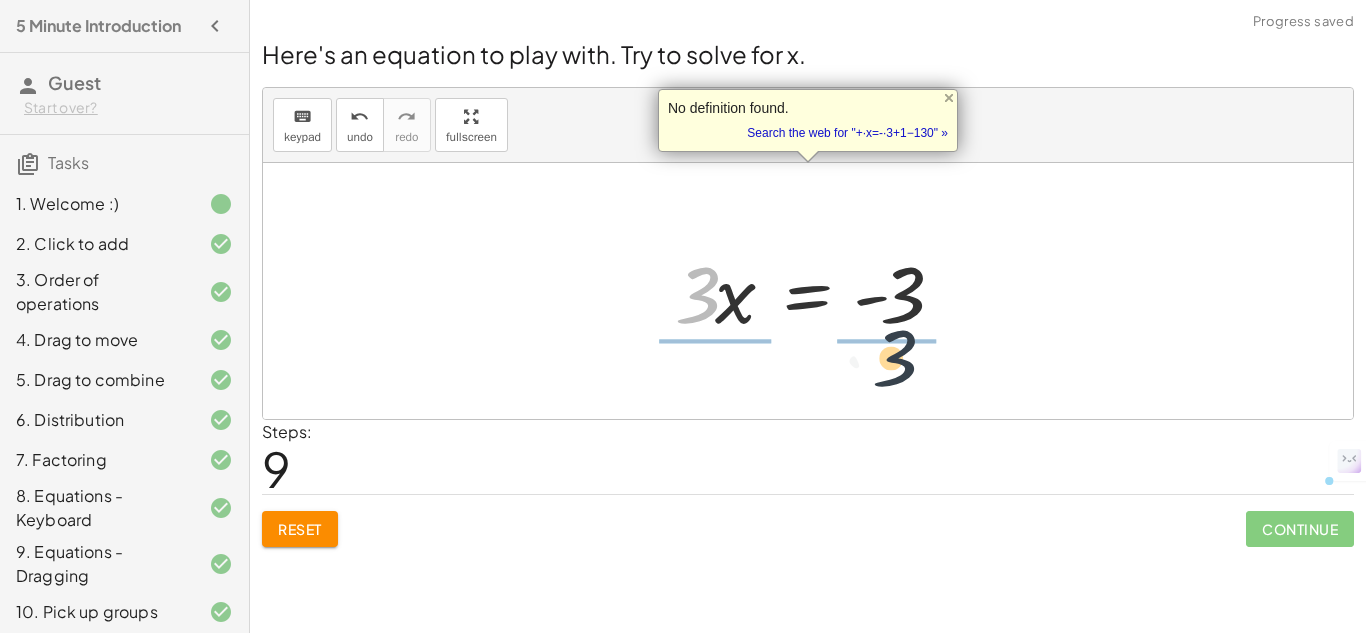 drag, startPoint x: 708, startPoint y: 305, endPoint x: 913, endPoint y: 370, distance: 215.05814 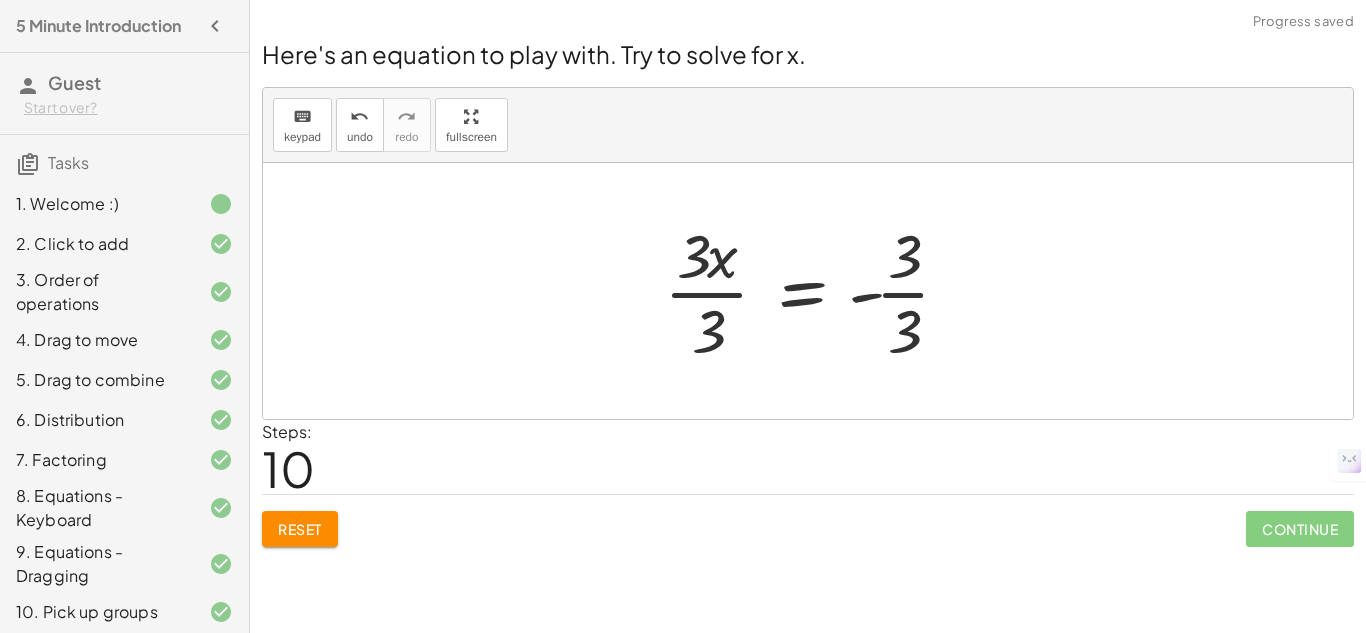 click at bounding box center (815, 291) 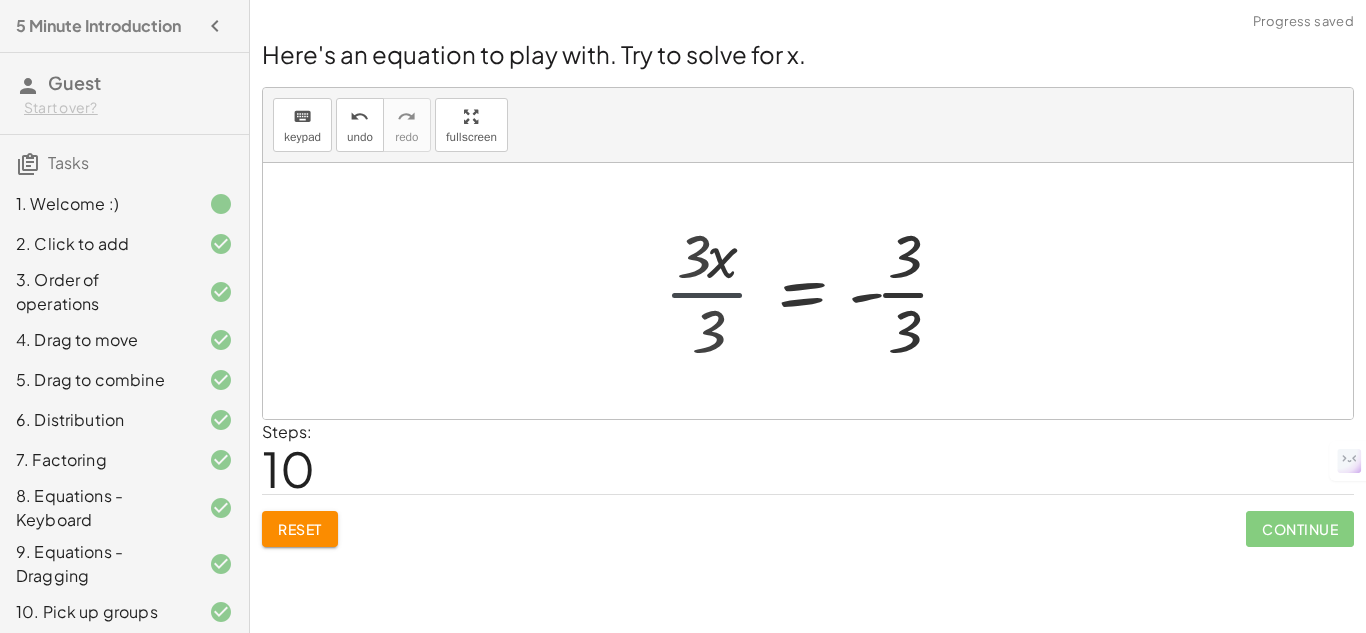 click at bounding box center (838, 291) 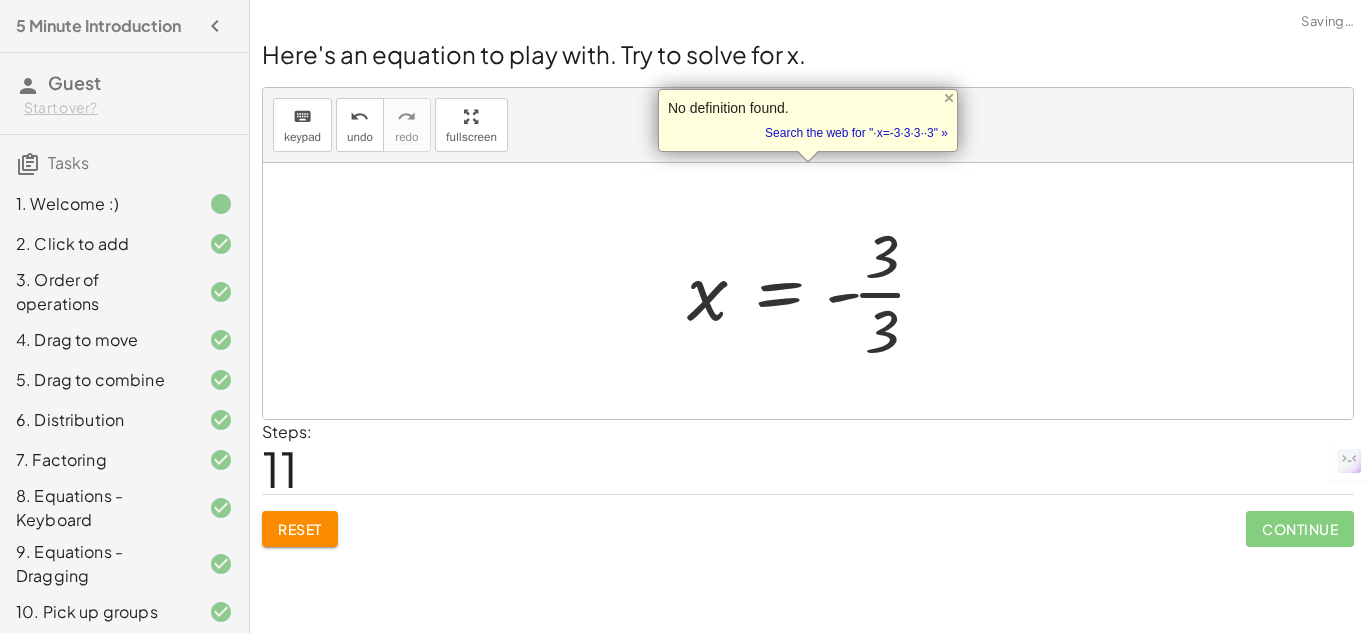 click at bounding box center [815, 291] 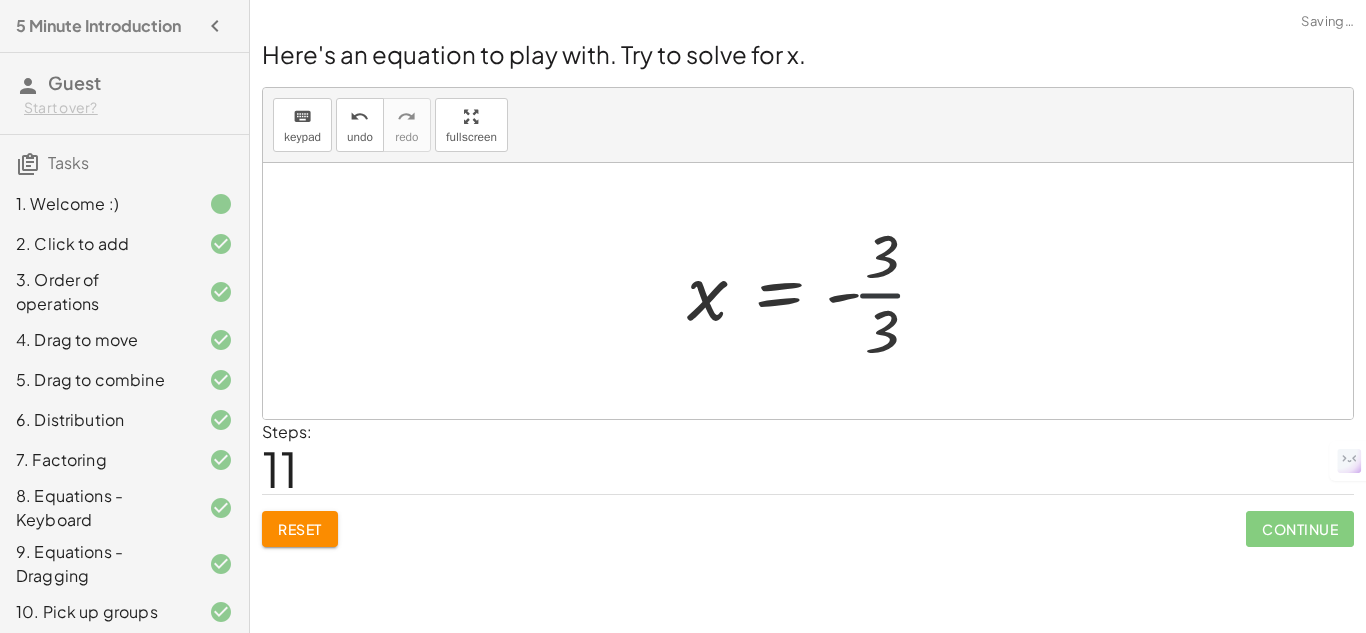click at bounding box center (807, 291) 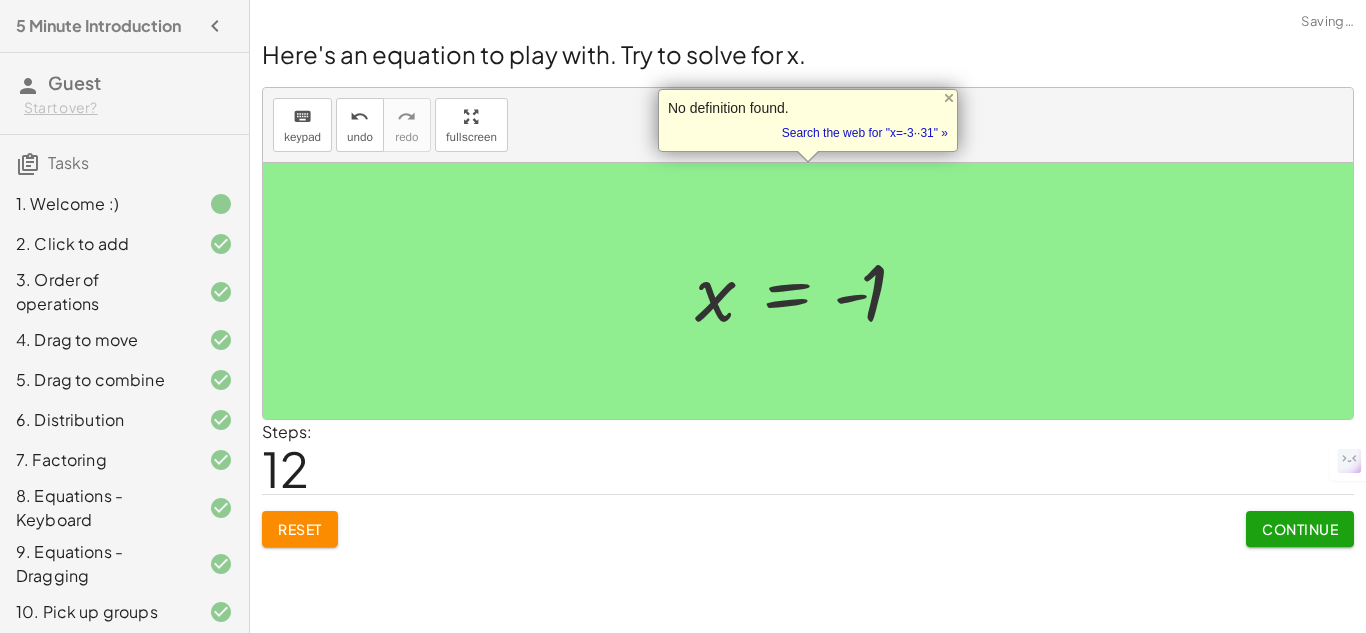 click on "Continue" 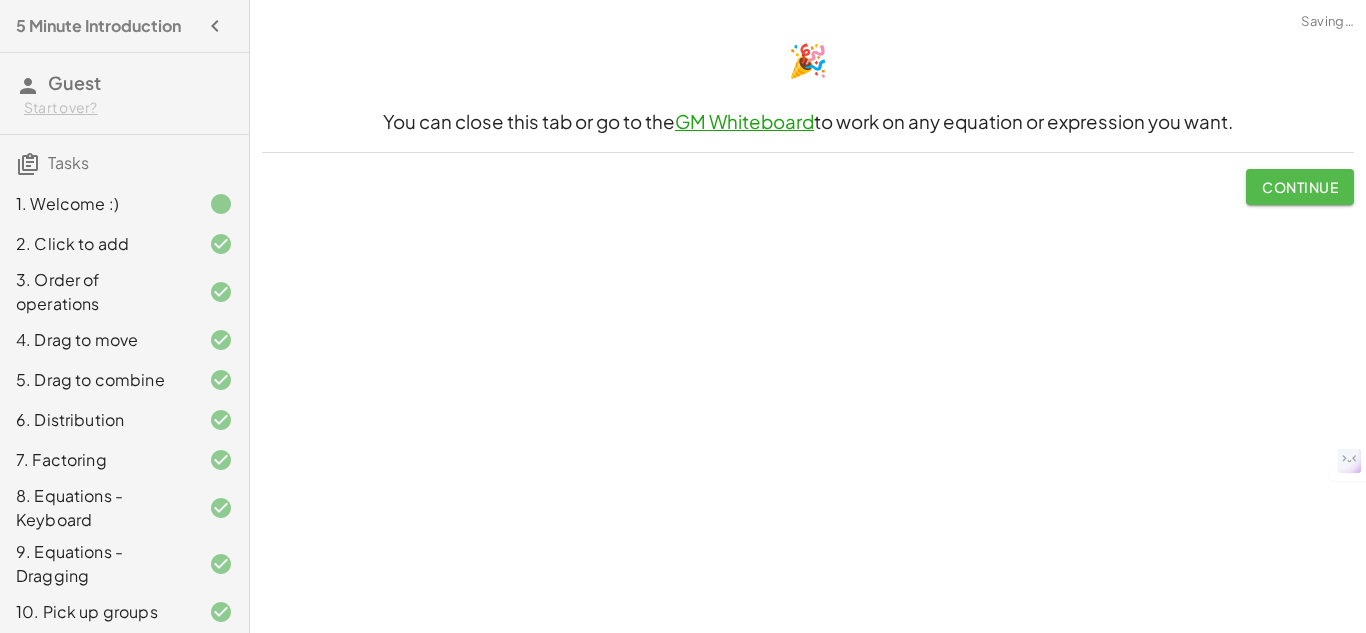 click on "Continue" at bounding box center (1300, 187) 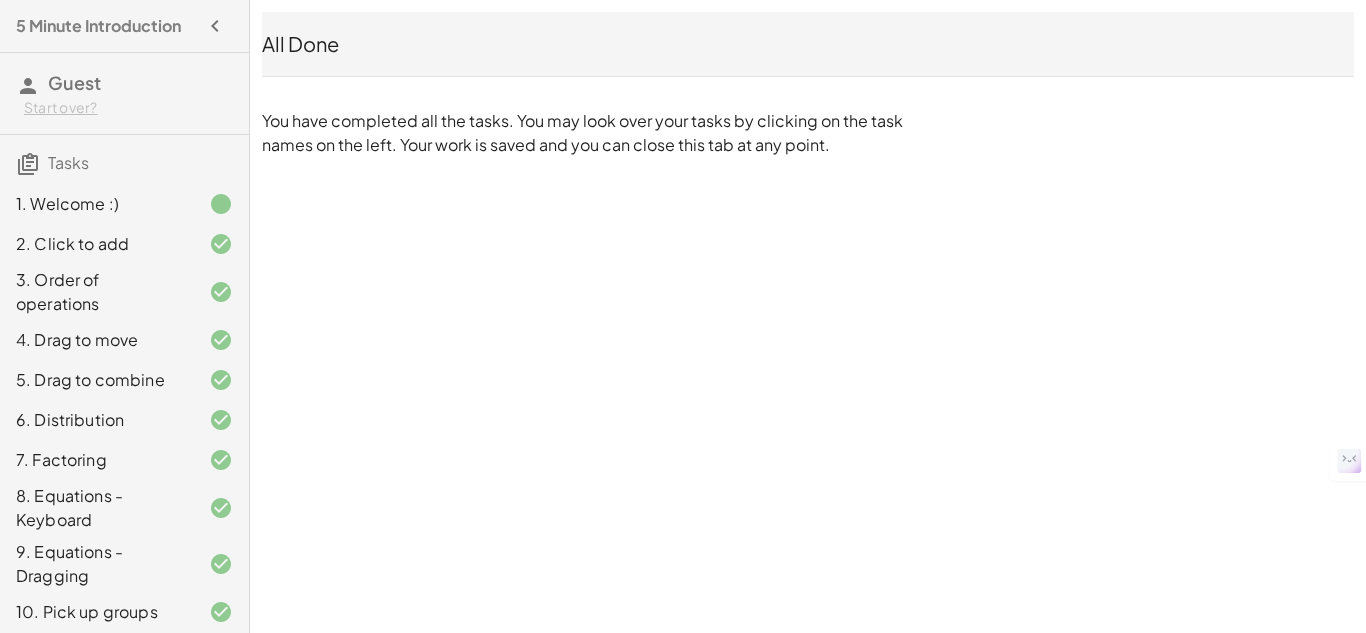 scroll, scrollTop: 227, scrollLeft: 0, axis: vertical 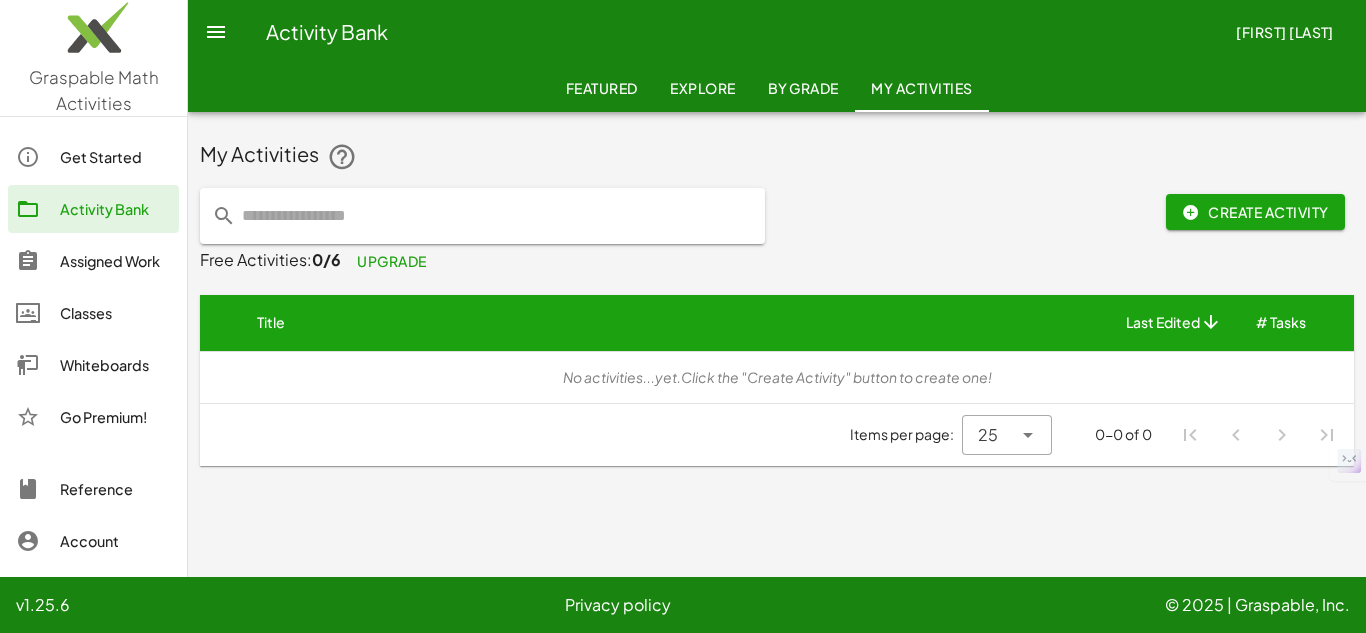 click on "Activity Bank  [FIRST] [LAST]" 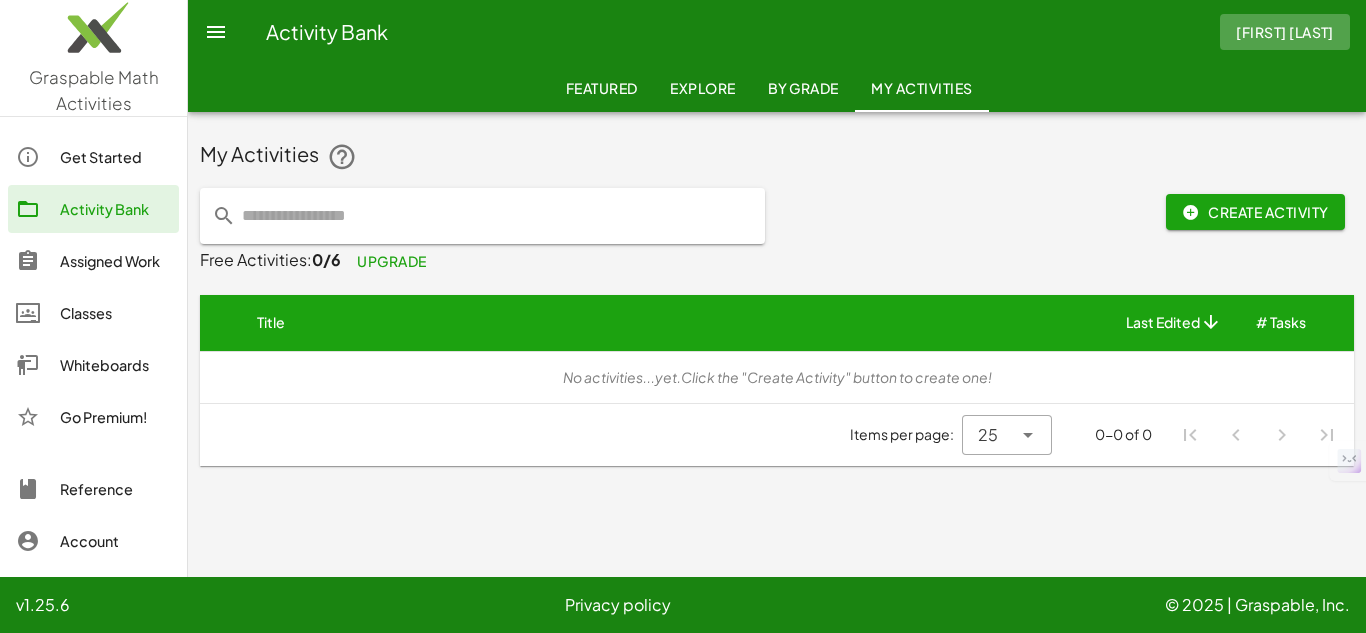 click on "[FIRST] [LAST]" 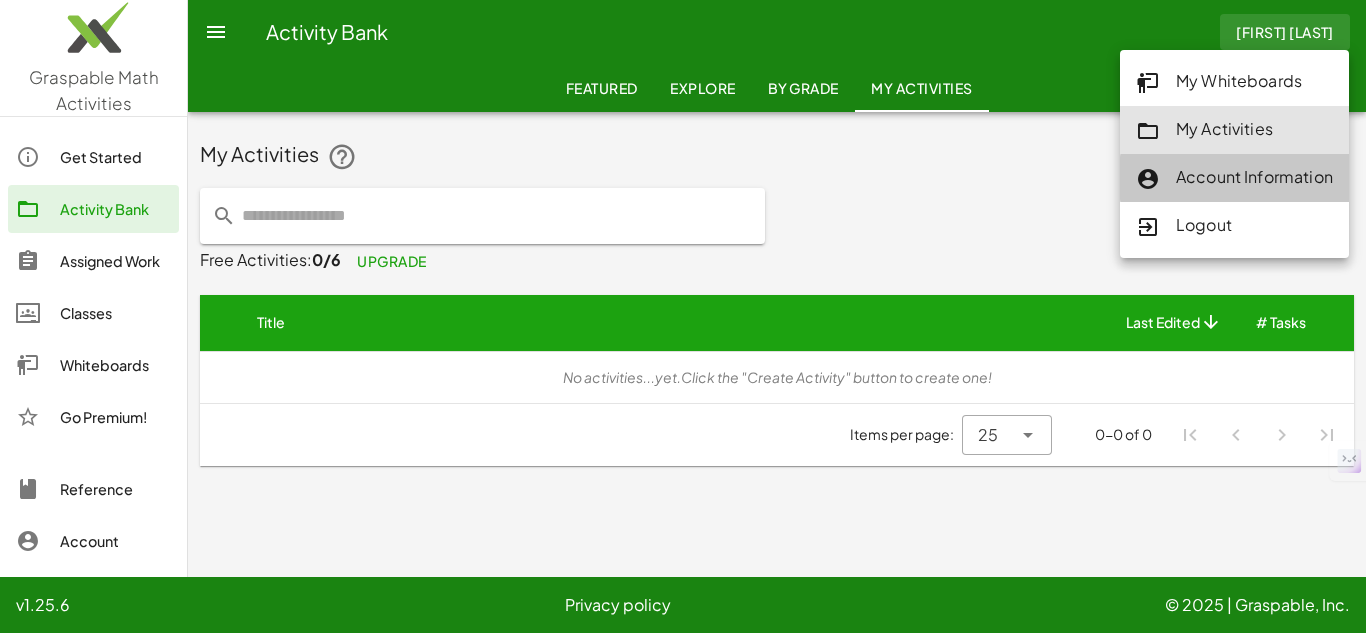 click on "Account Information" 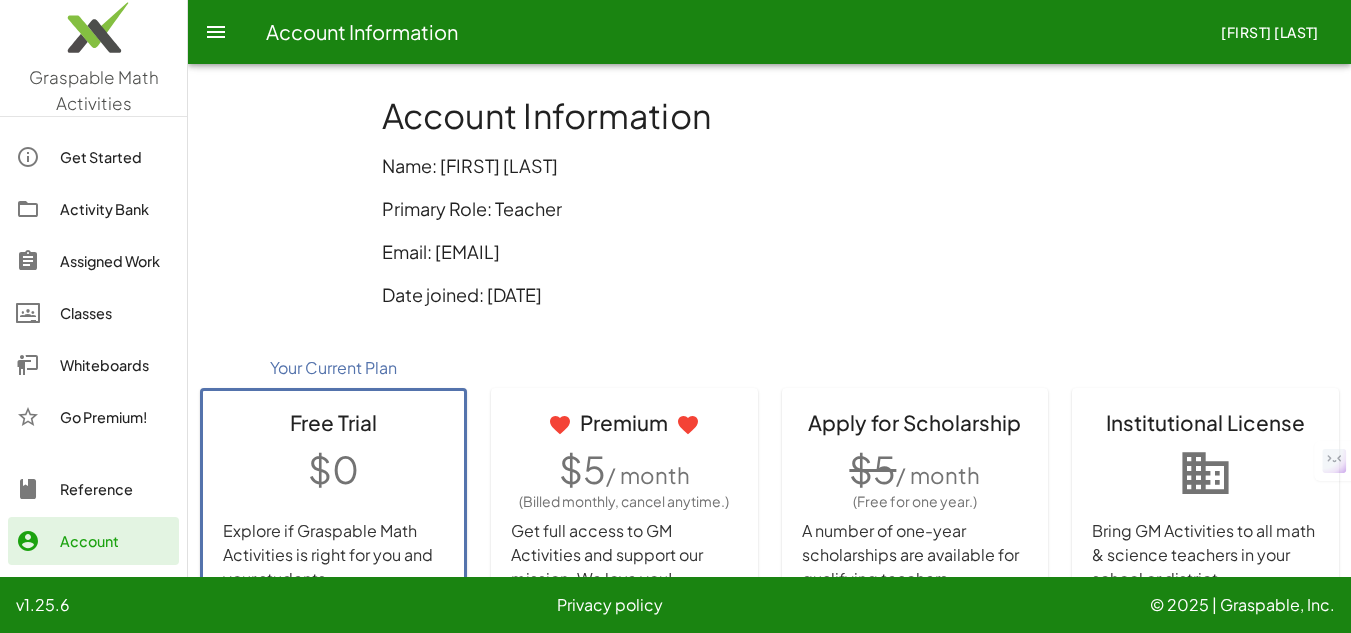 scroll, scrollTop: 282, scrollLeft: 0, axis: vertical 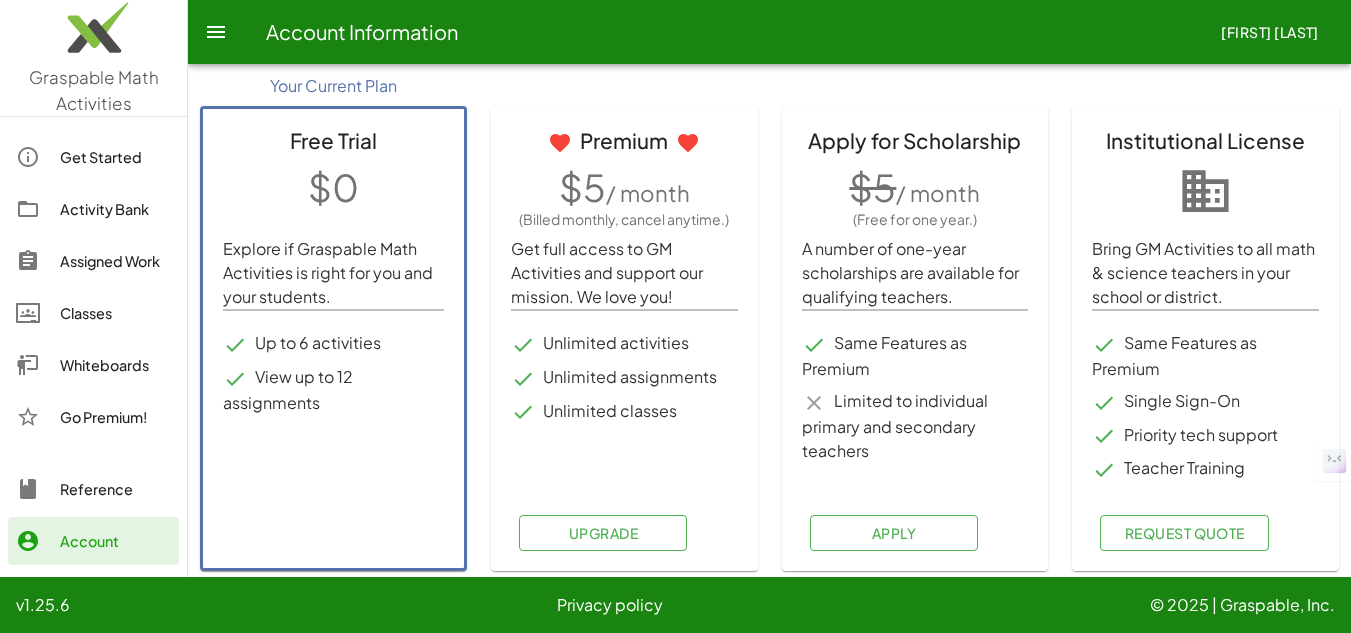 click on "Get Started" 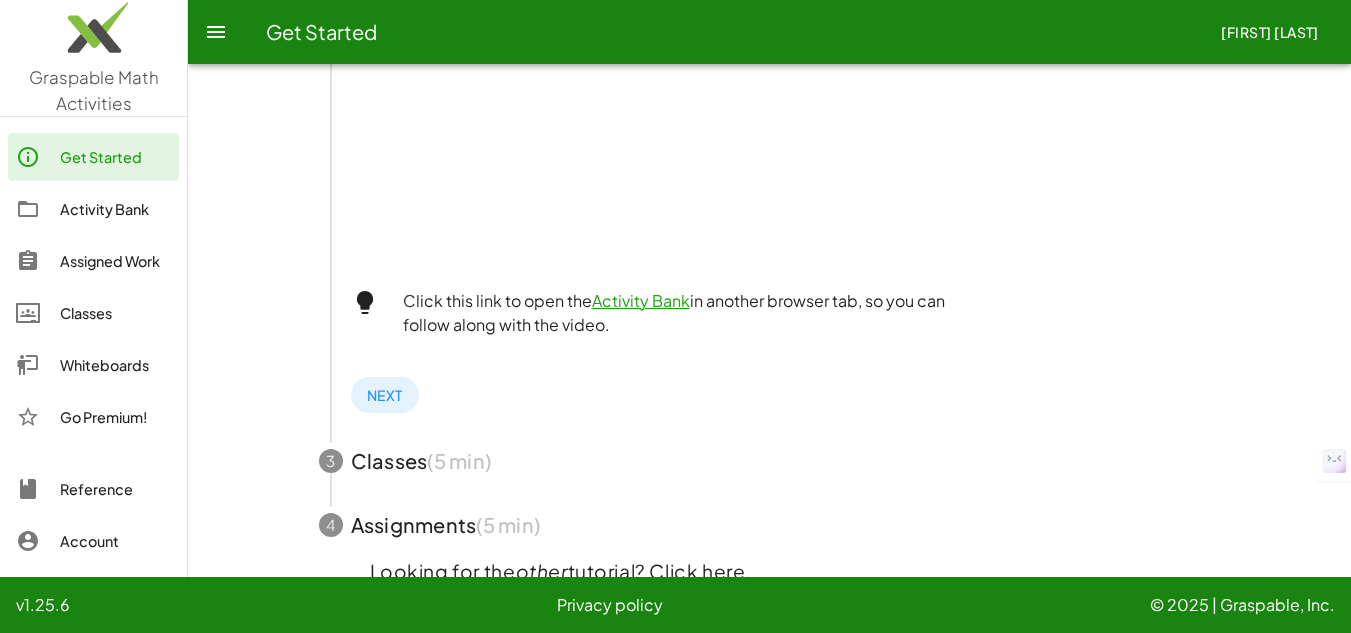 scroll, scrollTop: 805, scrollLeft: 0, axis: vertical 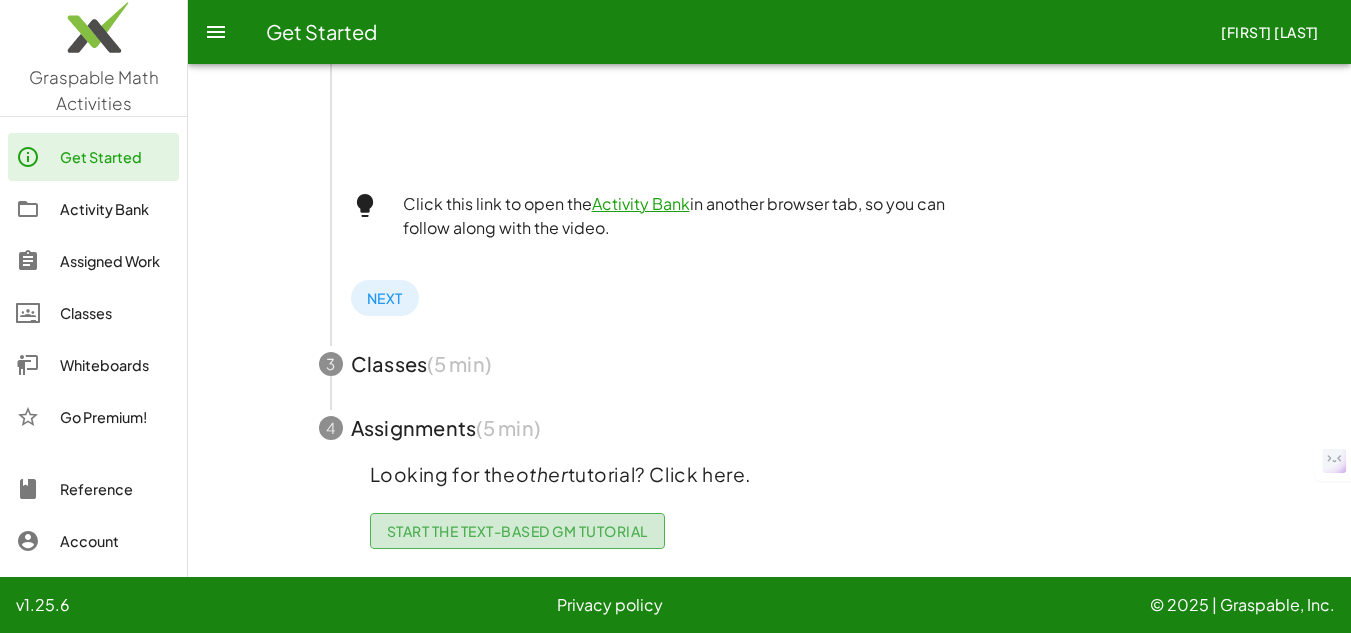 click on "Start the Text-based GM Tutorial" 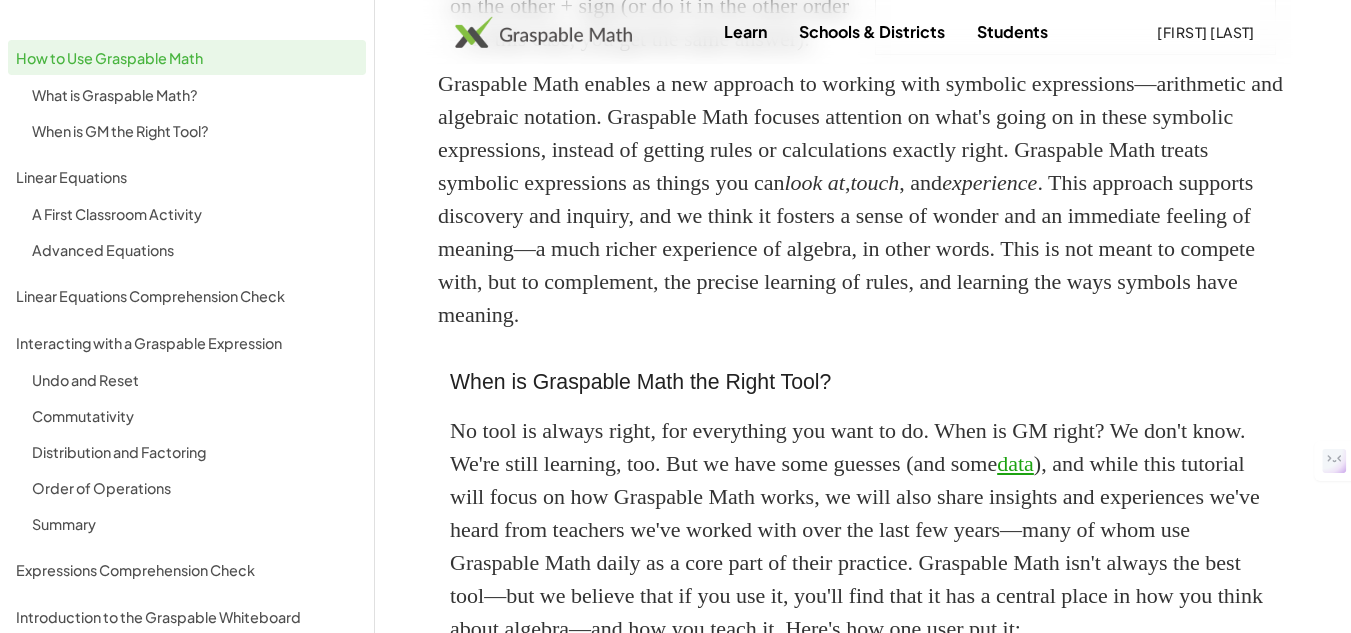 scroll, scrollTop: 0, scrollLeft: 0, axis: both 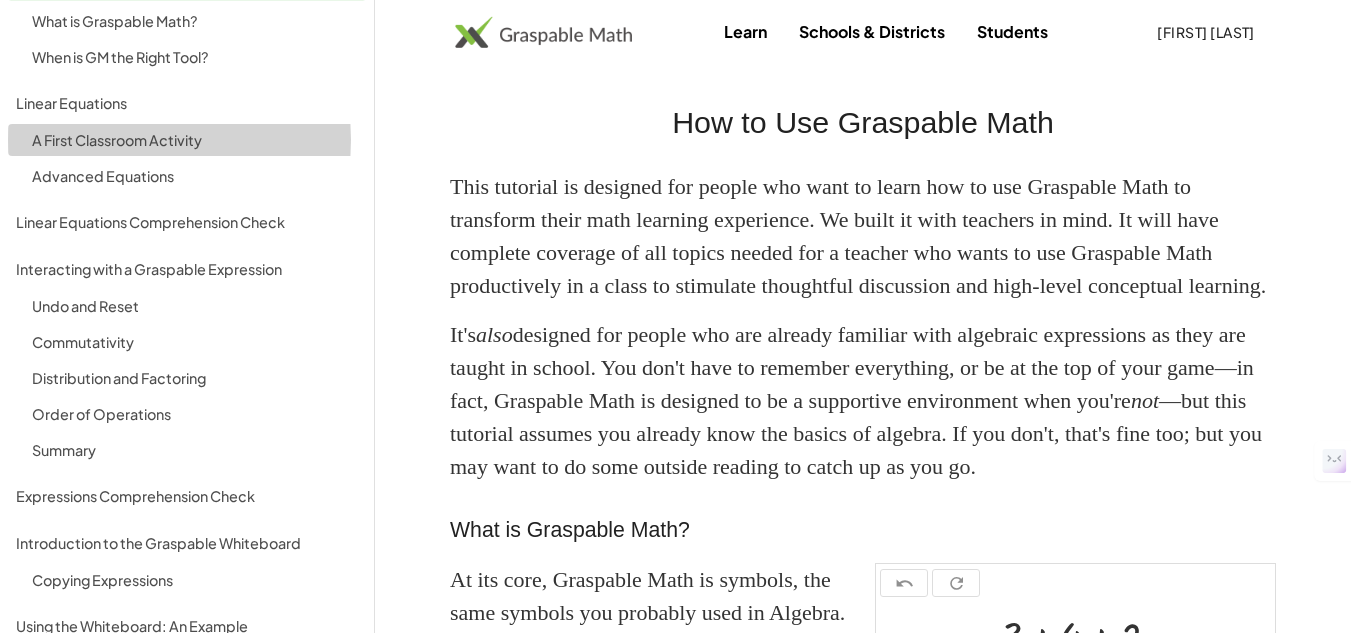 click on "A First Classroom Activity" 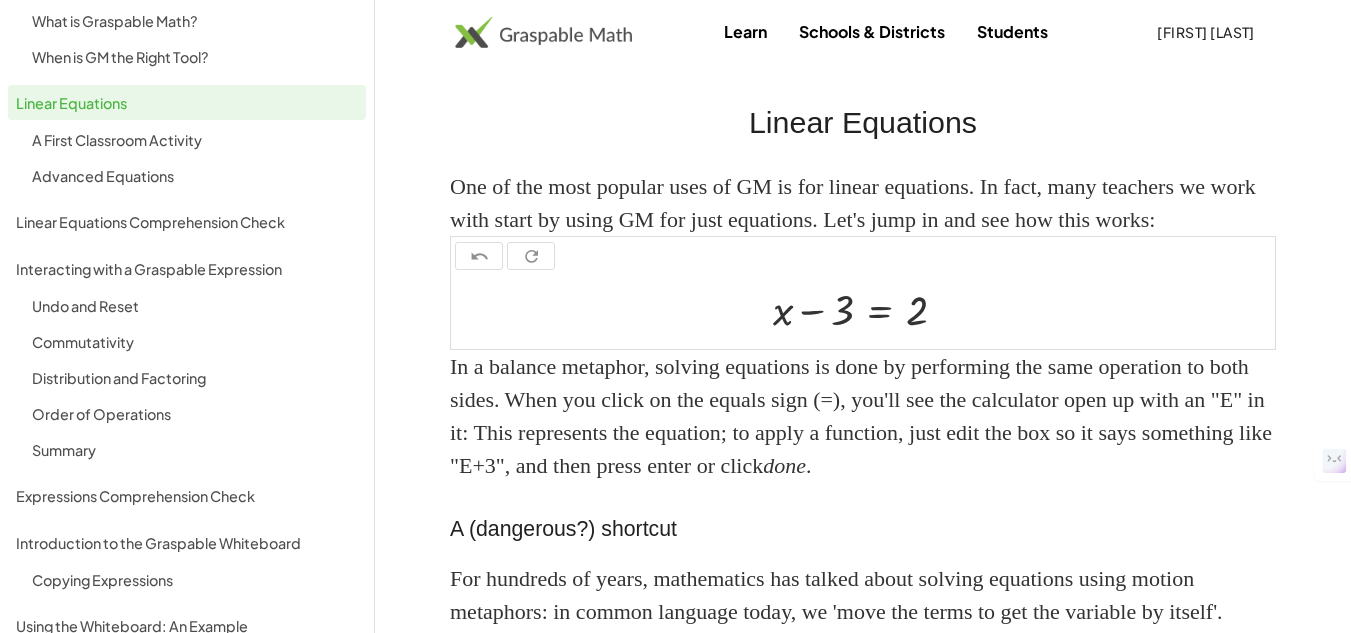 scroll, scrollTop: 1146, scrollLeft: 0, axis: vertical 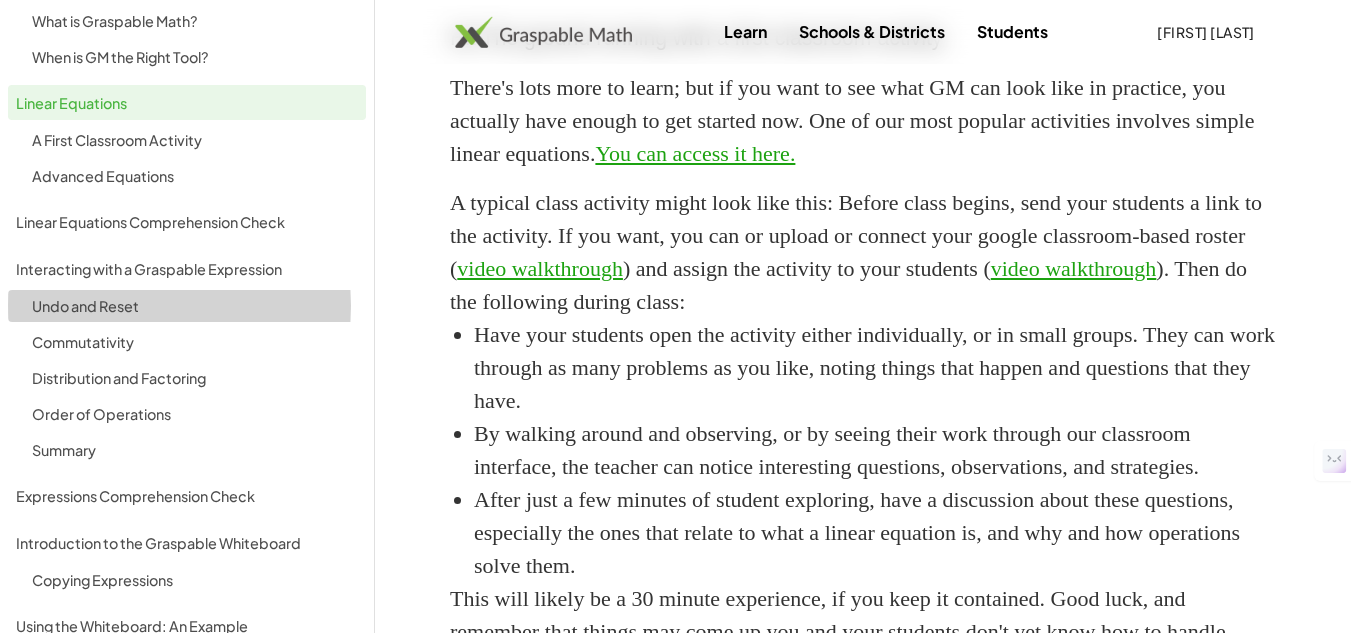 click on "Undo and Reset" 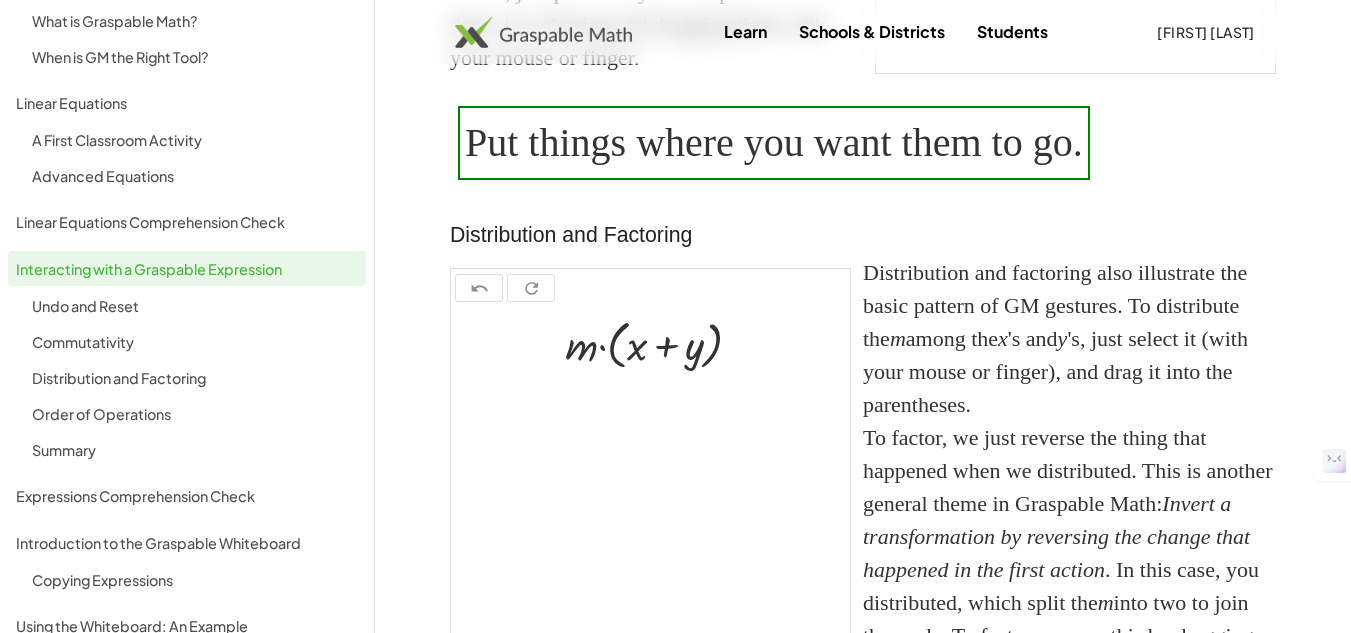 scroll, scrollTop: 245, scrollLeft: 0, axis: vertical 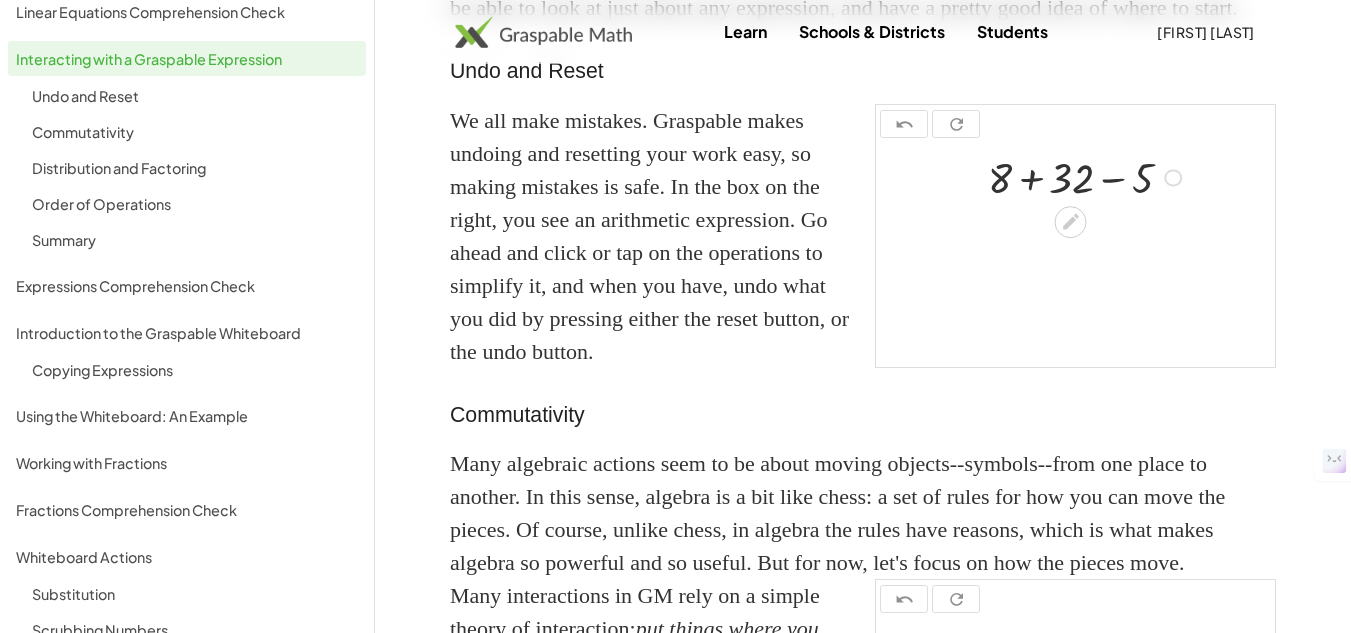click at bounding box center (1088, 176) 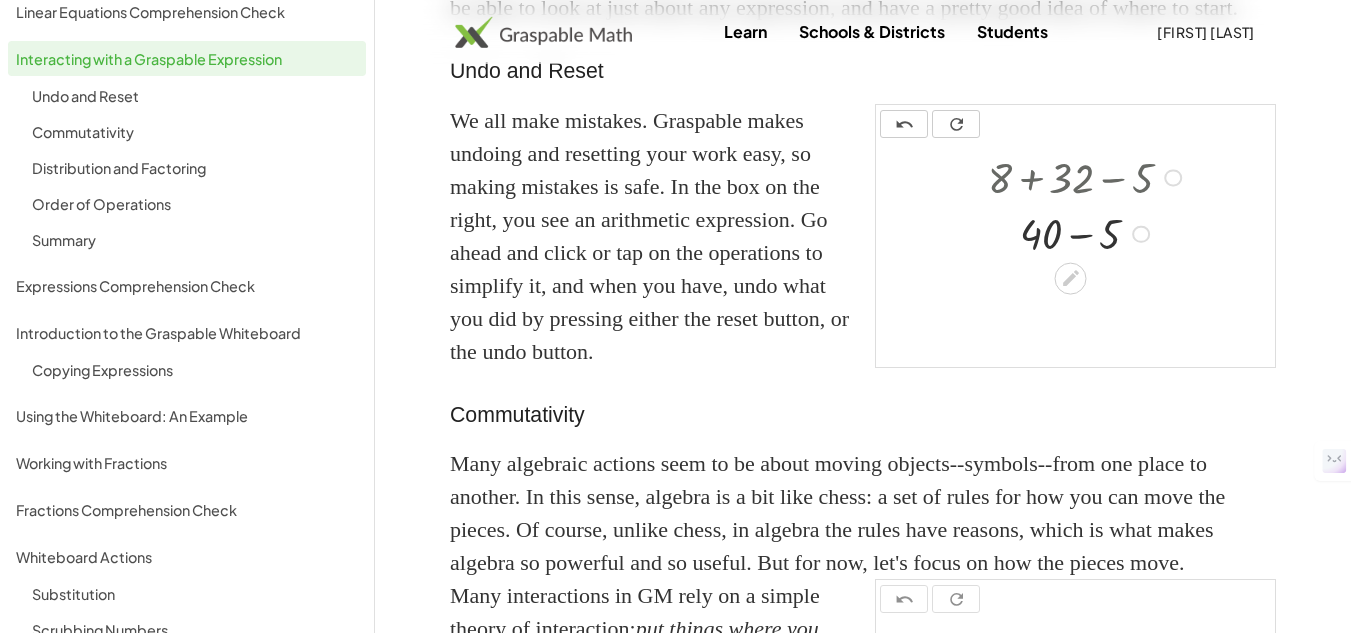 click at bounding box center [1088, 232] 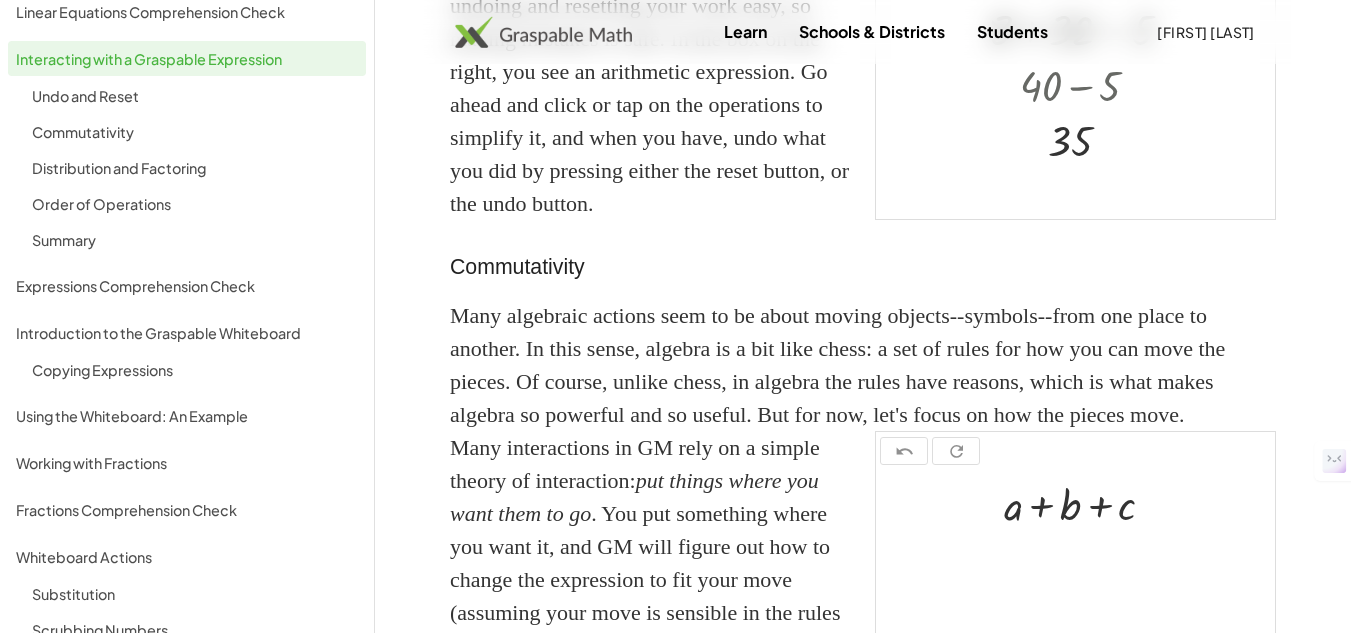 scroll, scrollTop: 404, scrollLeft: 0, axis: vertical 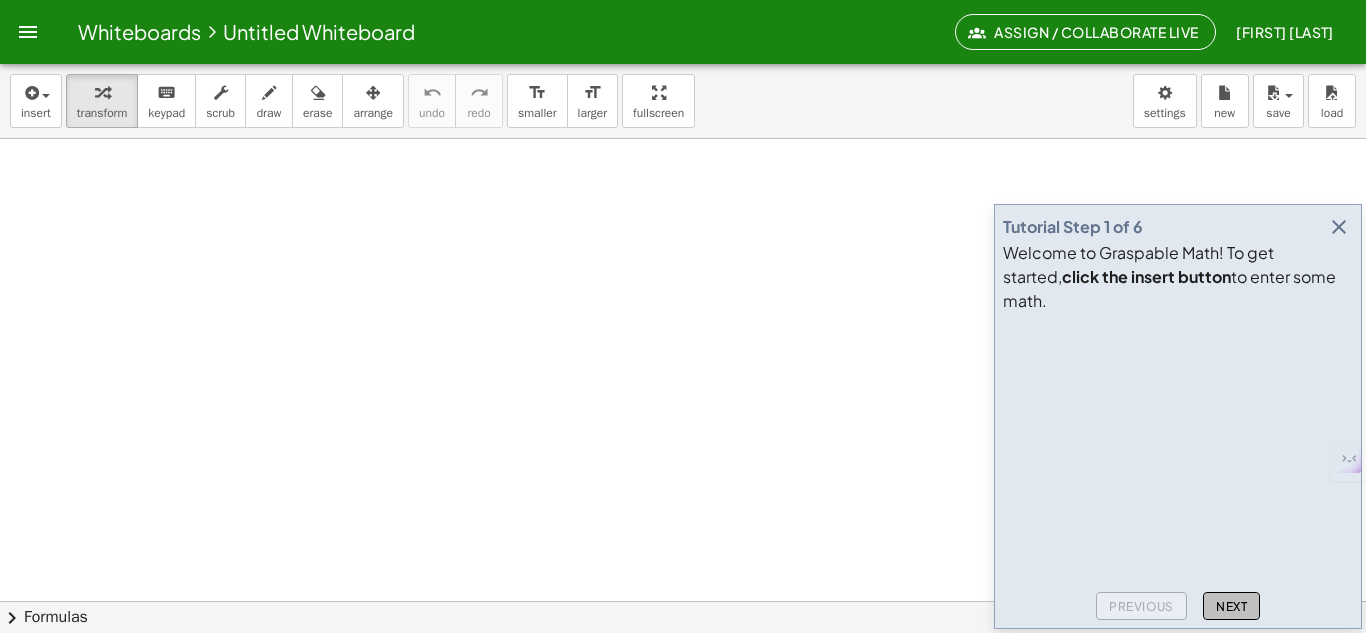 click on "Next" at bounding box center [1231, 606] 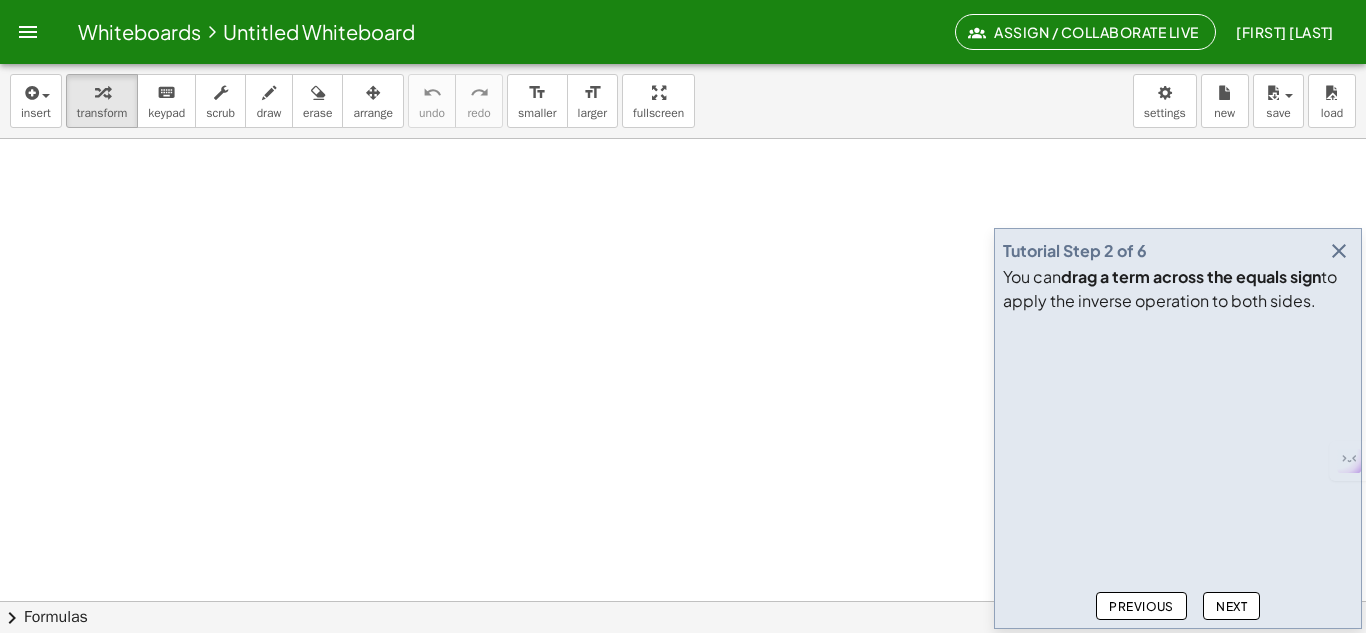 drag, startPoint x: 1164, startPoint y: 623, endPoint x: 1156, endPoint y: 605, distance: 19.697716 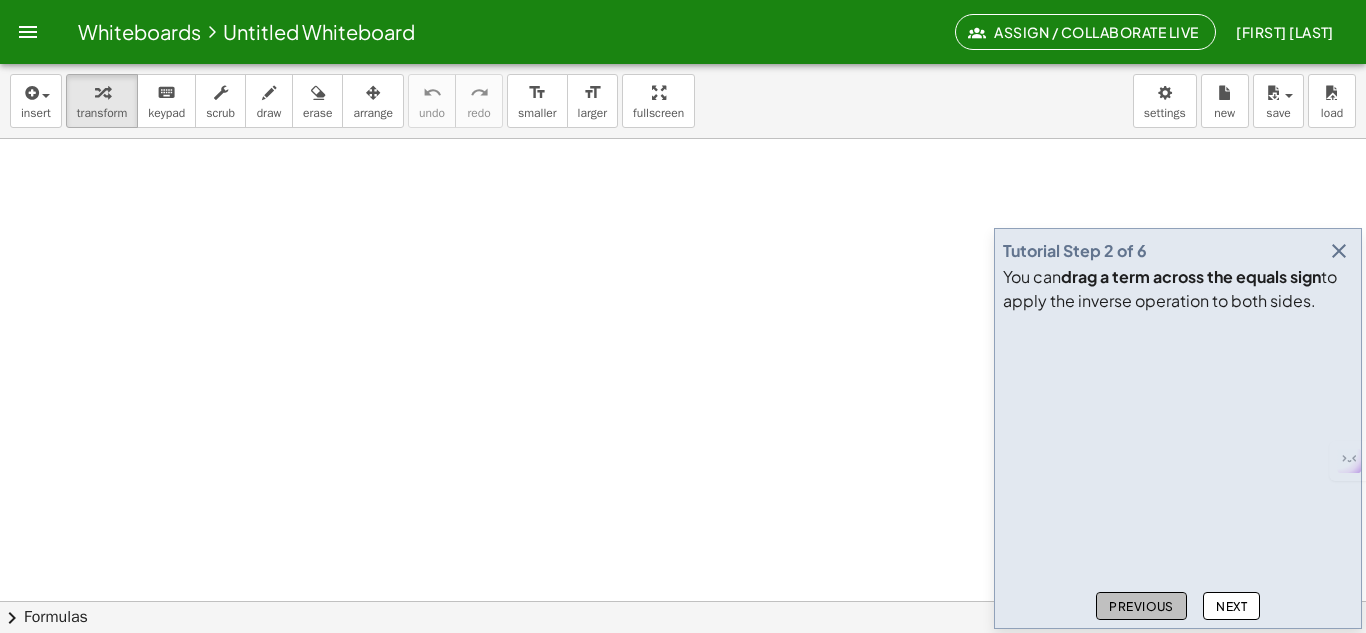 click on "Previous" 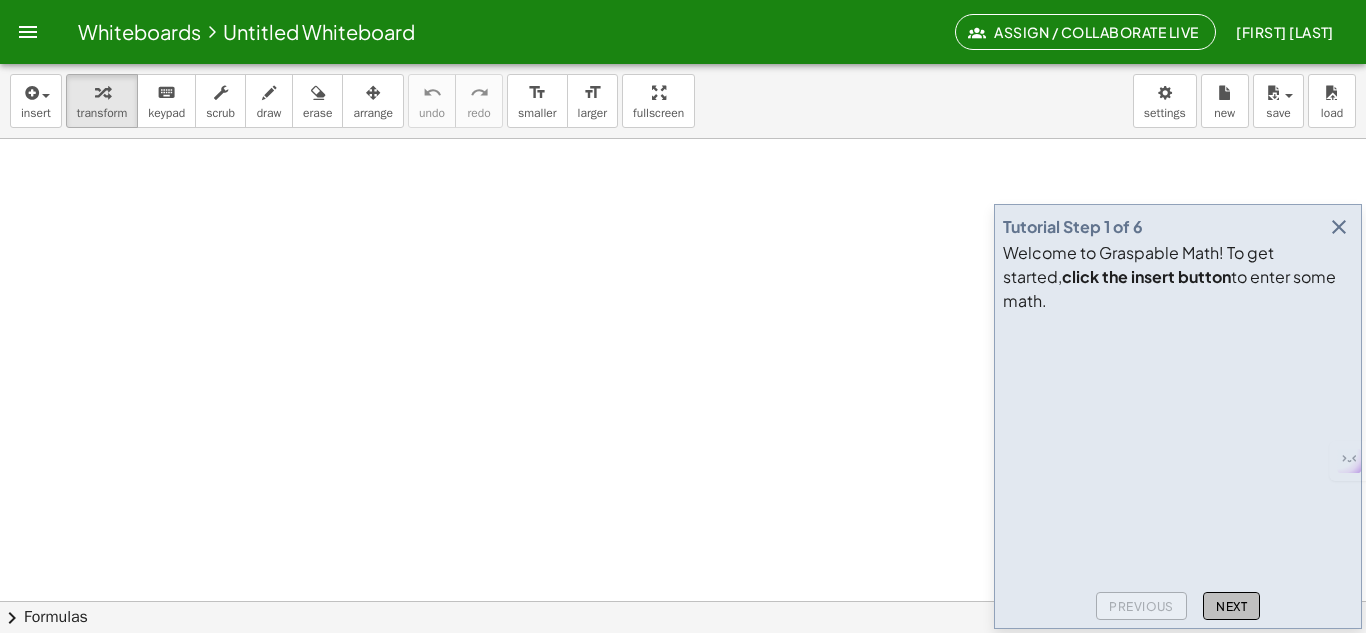 click on "Next" at bounding box center [1231, 606] 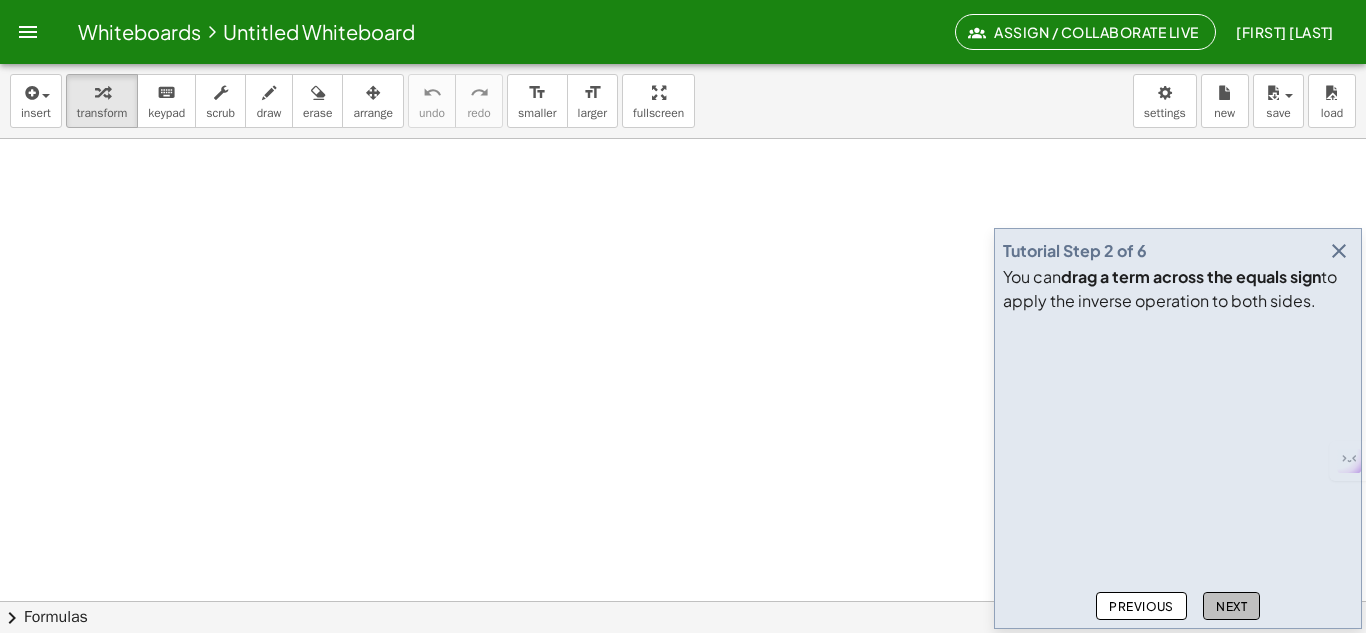 click on "Next" at bounding box center [1231, 606] 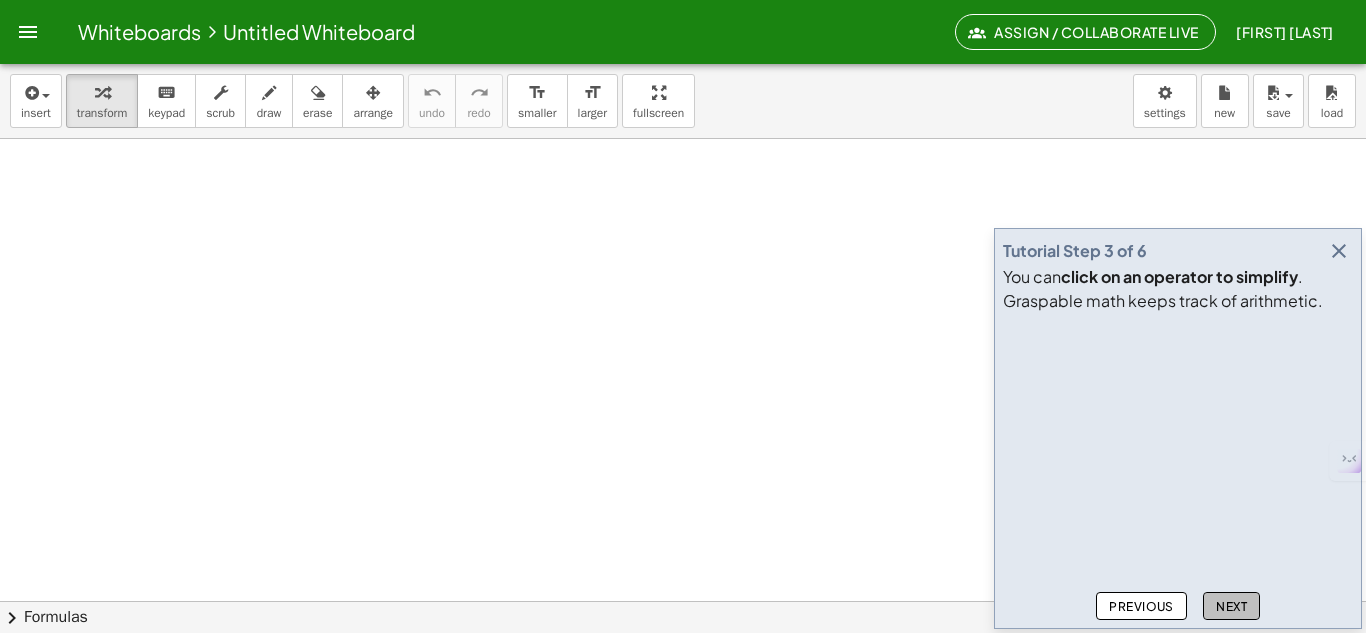 click on "Next" 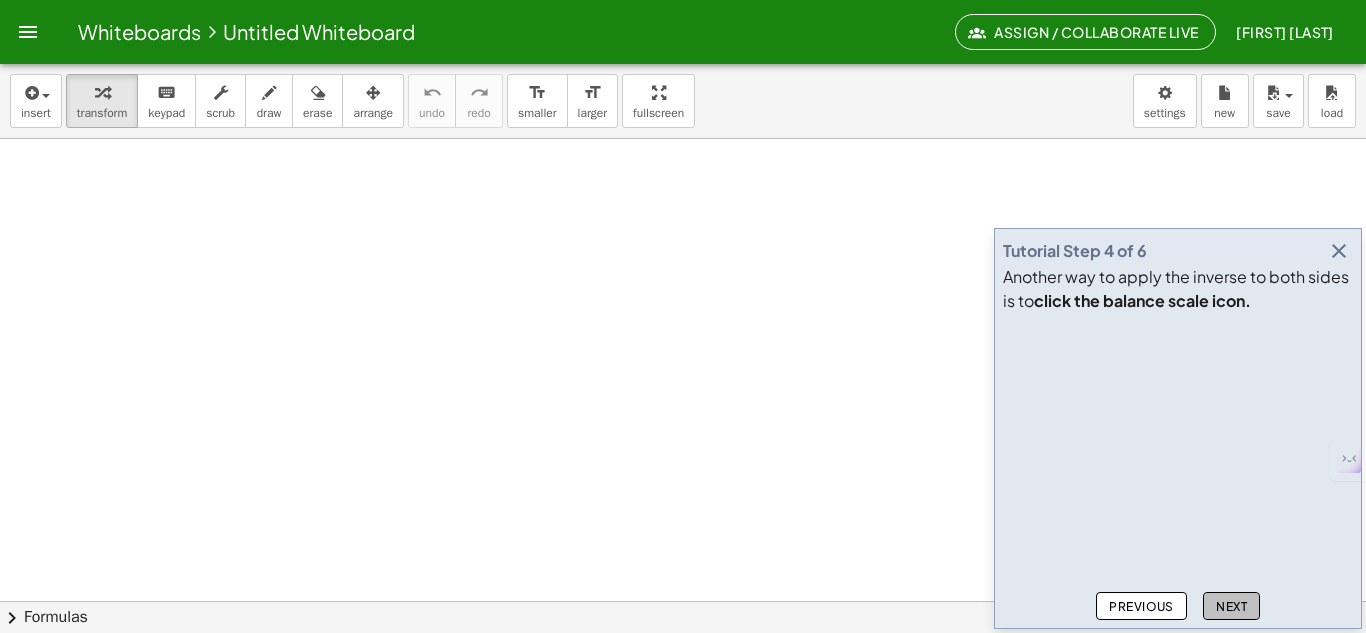 click on "Next" 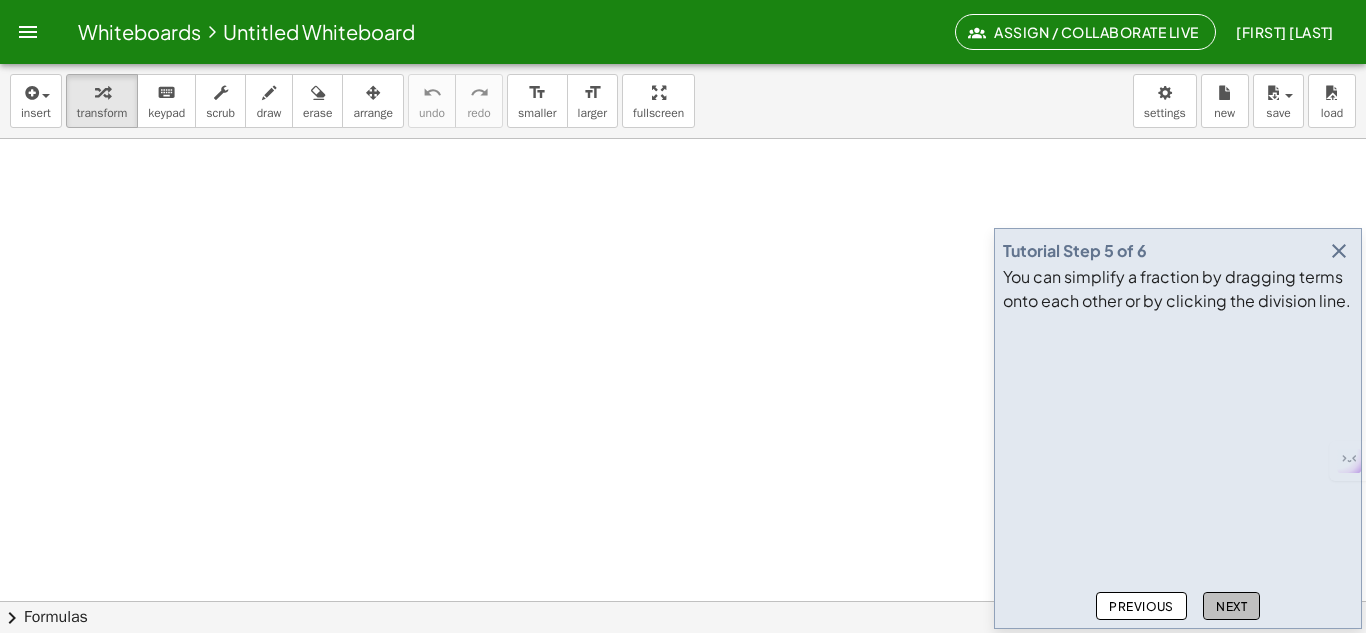 click on "Next" at bounding box center [1231, 606] 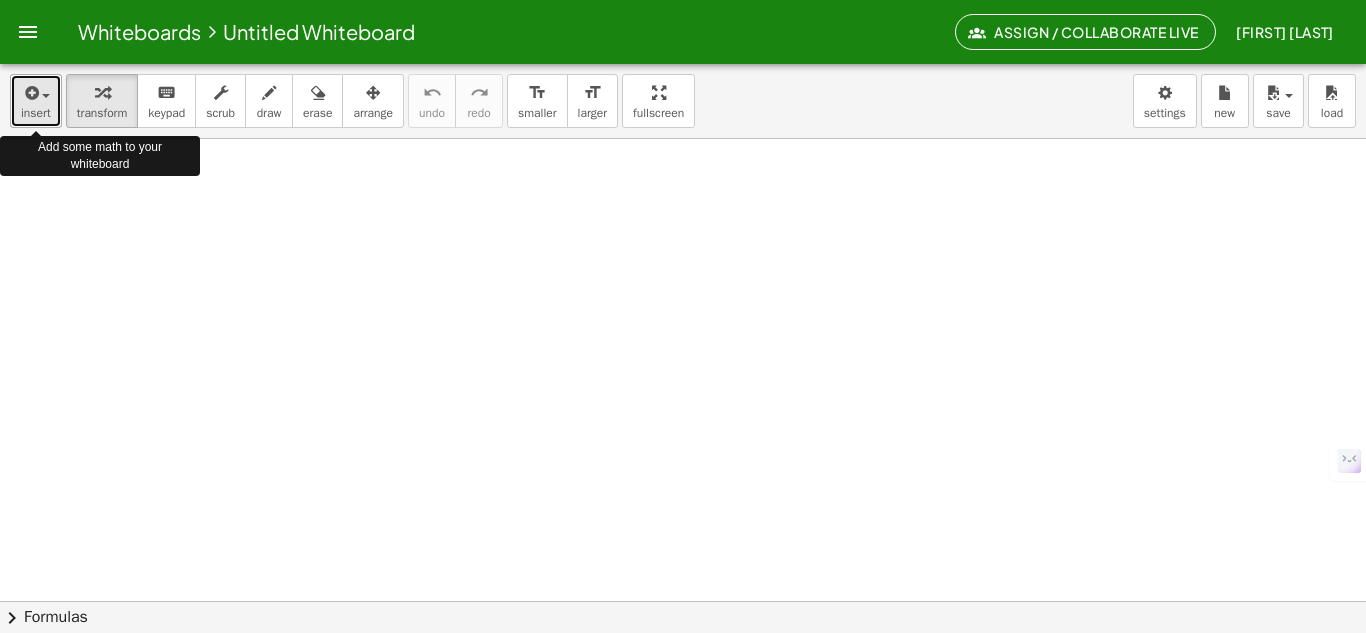 click at bounding box center (30, 93) 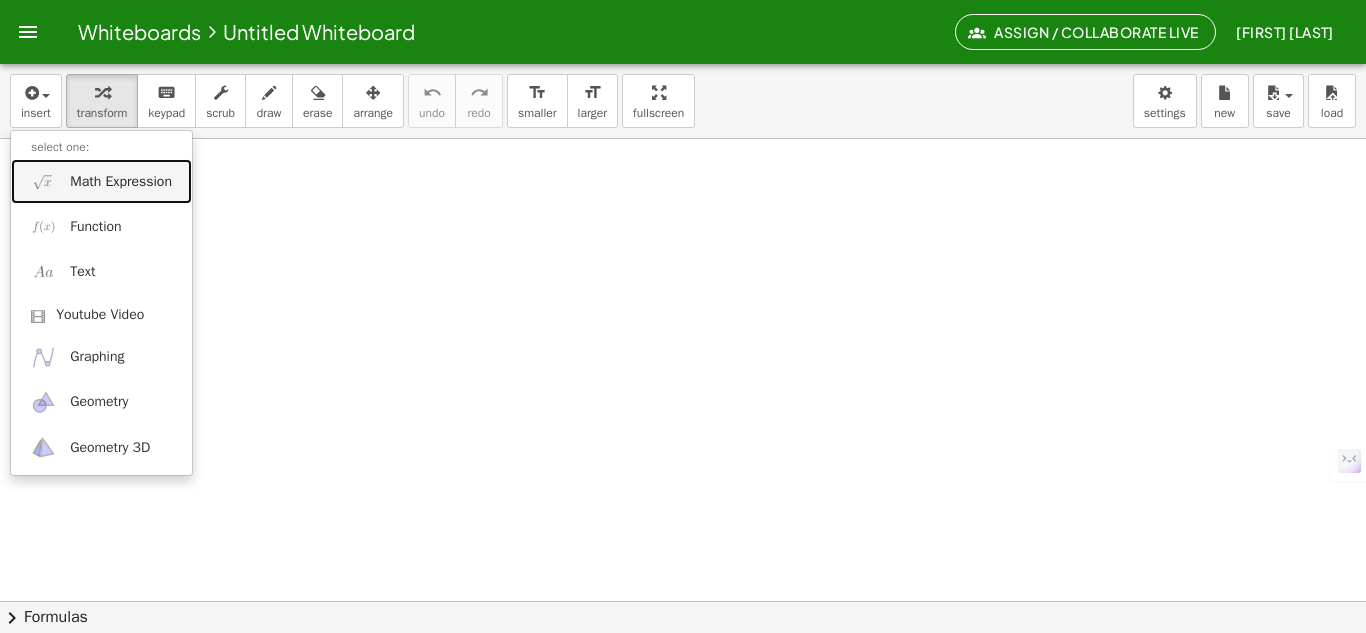 click on "Math Expression" at bounding box center (121, 182) 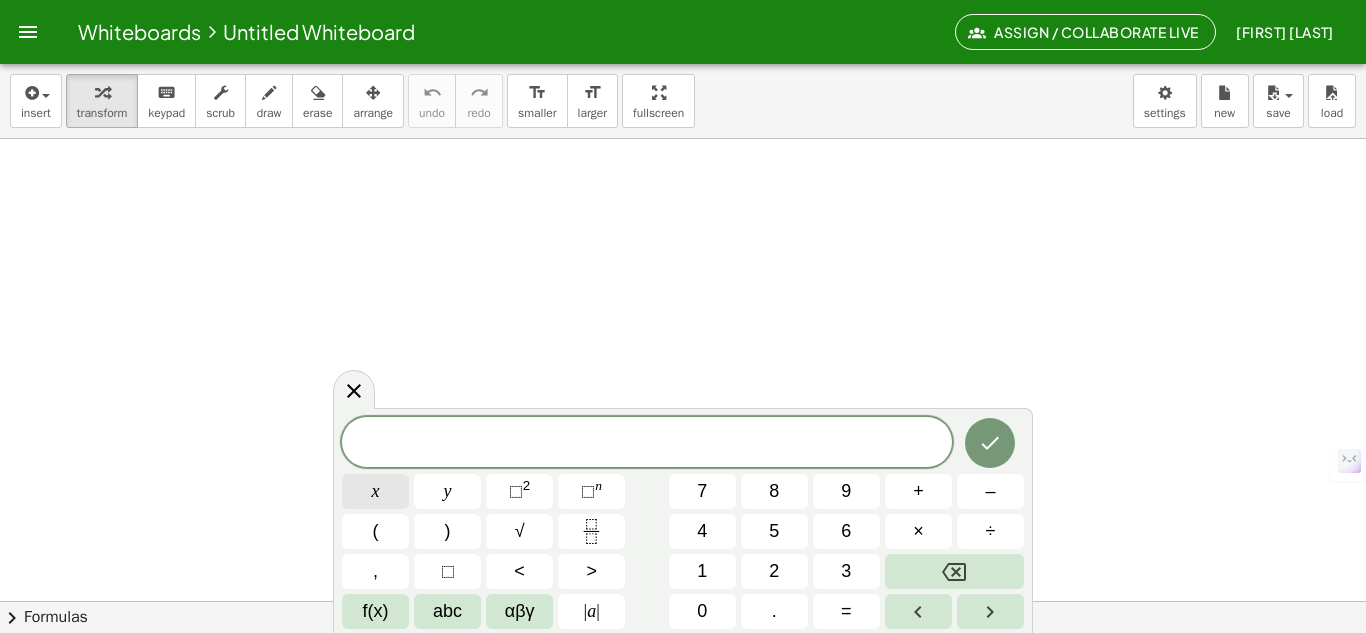 click on "x" at bounding box center (375, 491) 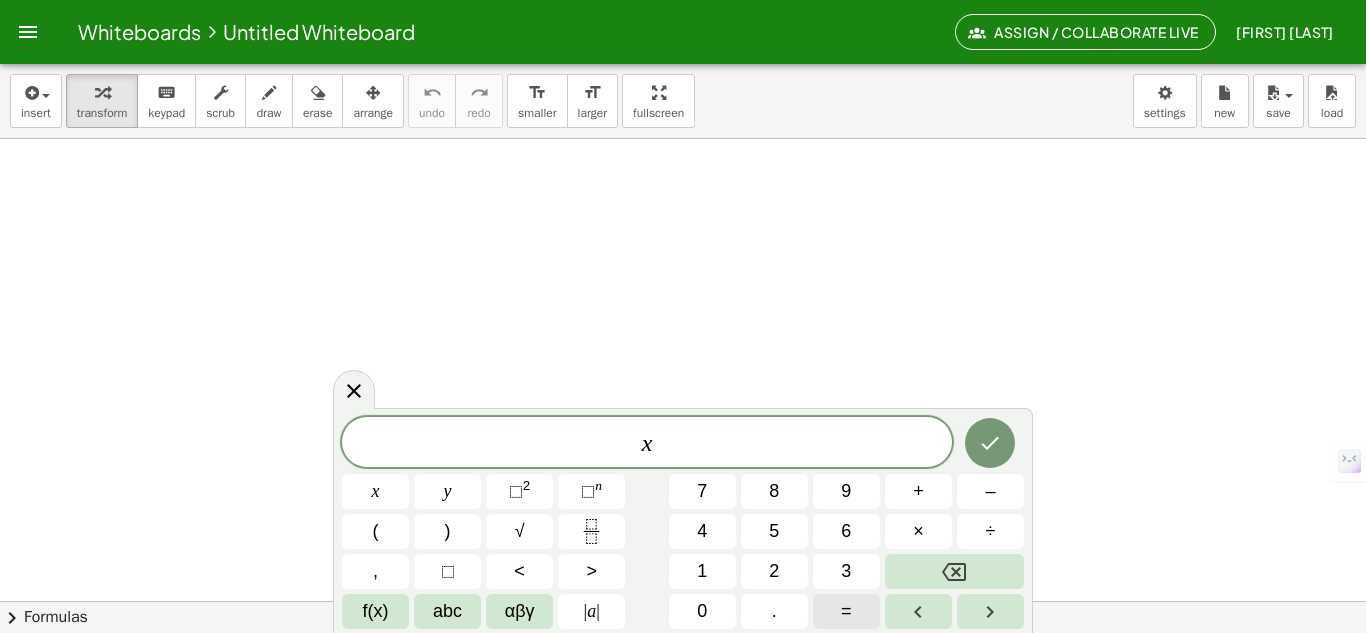 click on "=" at bounding box center (846, 611) 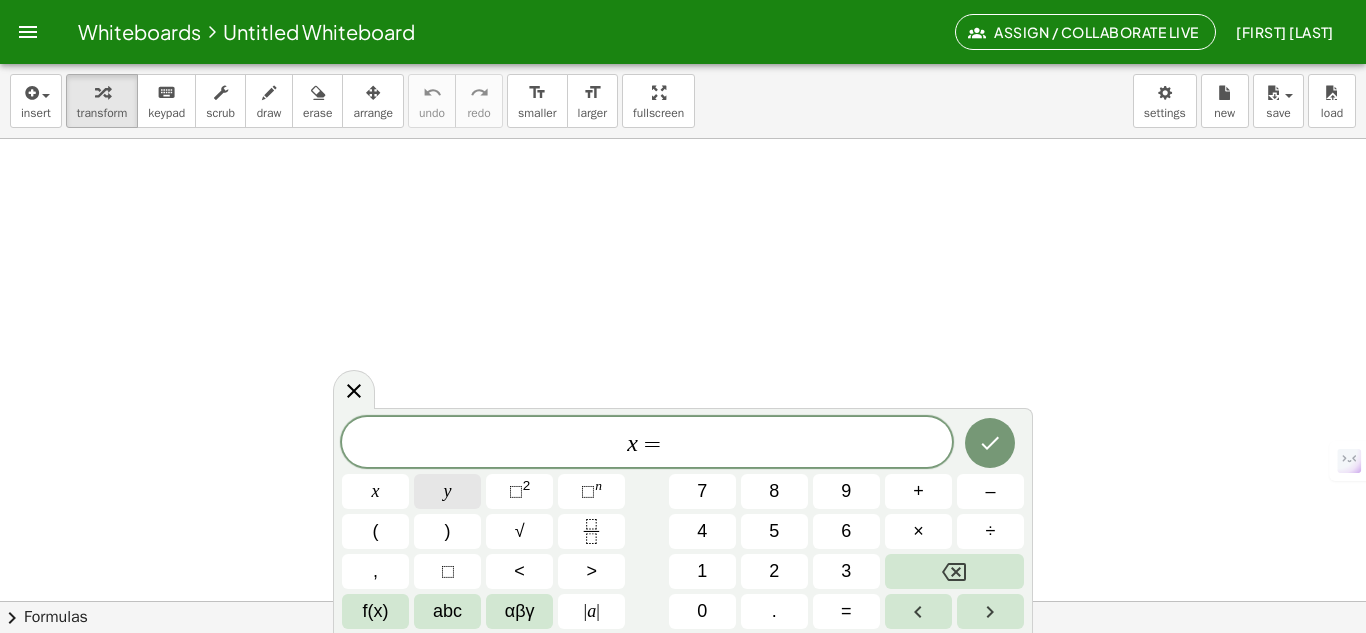 click on "y" at bounding box center [448, 491] 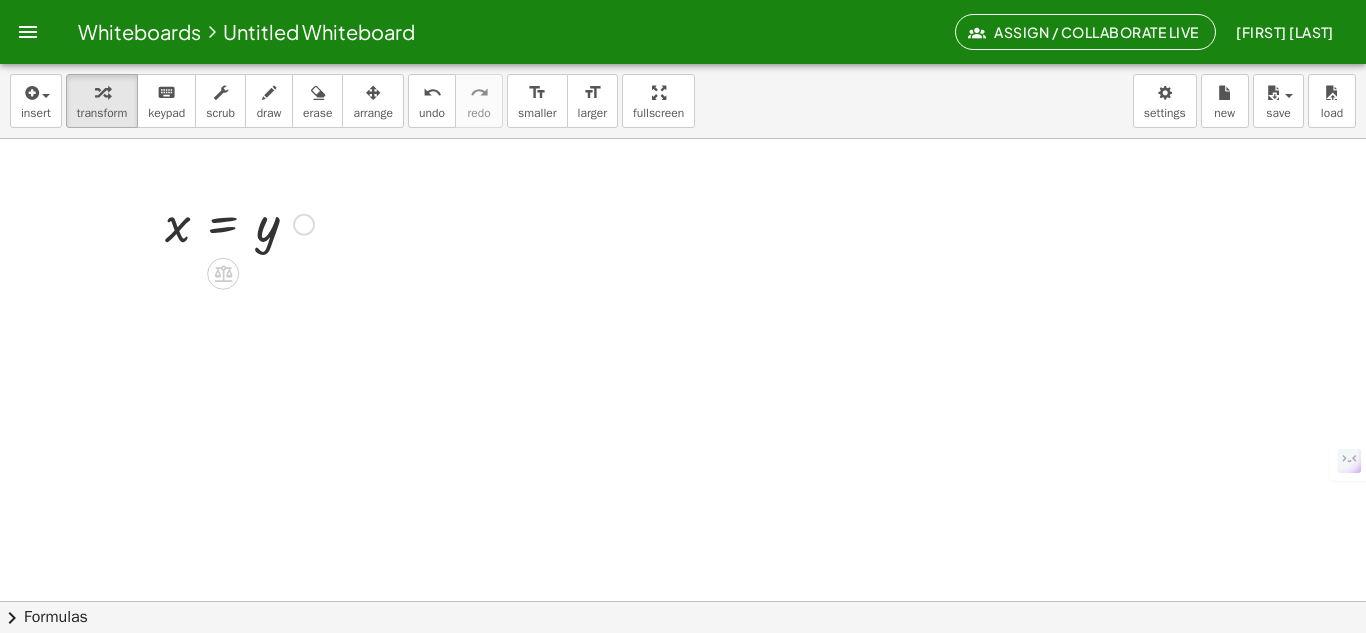 click at bounding box center (304, 225) 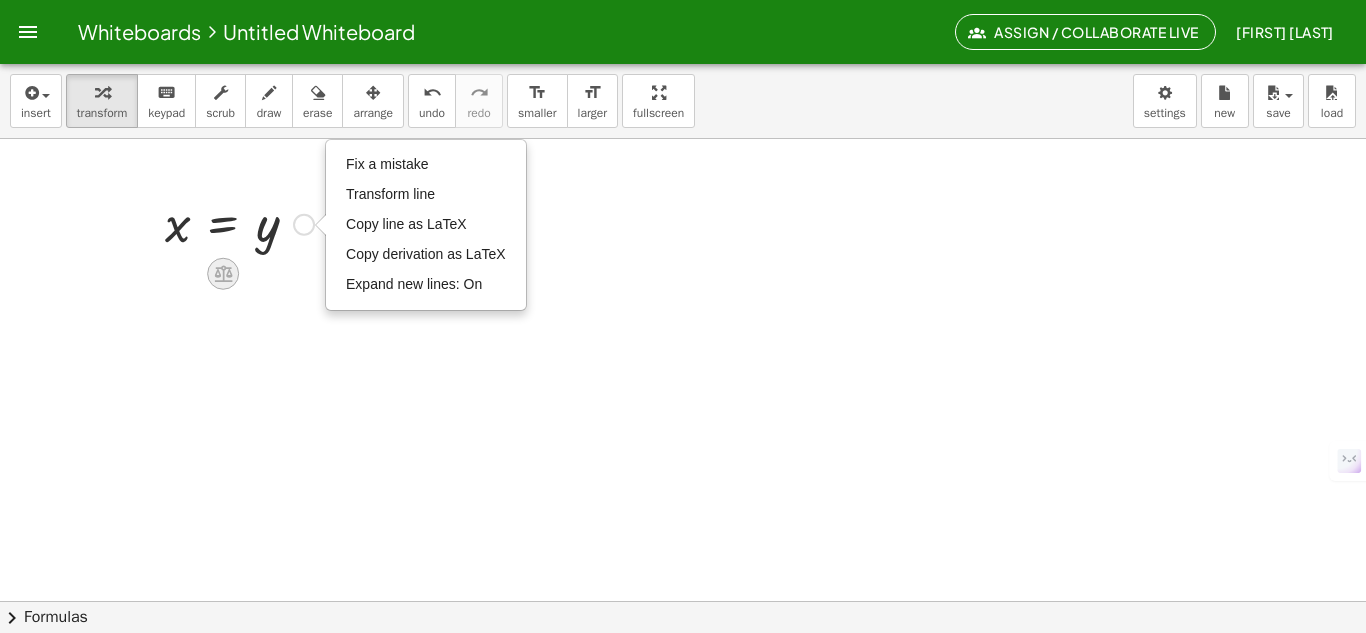 click 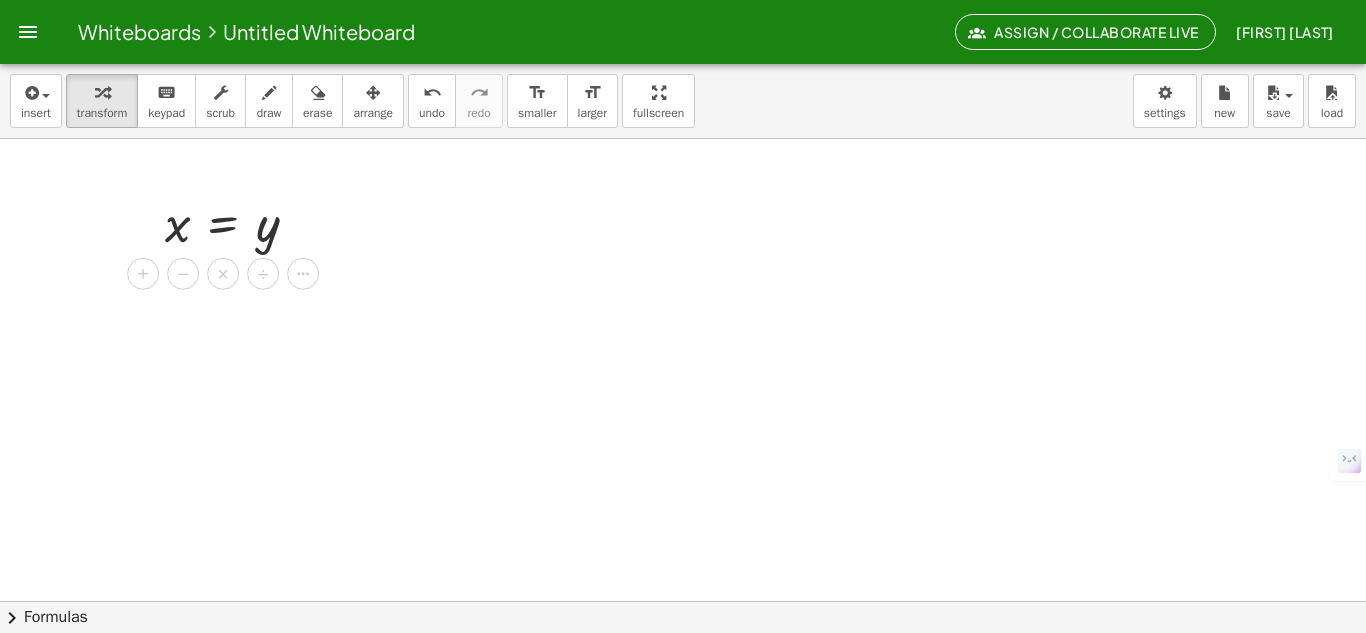 click at bounding box center (683, 665) 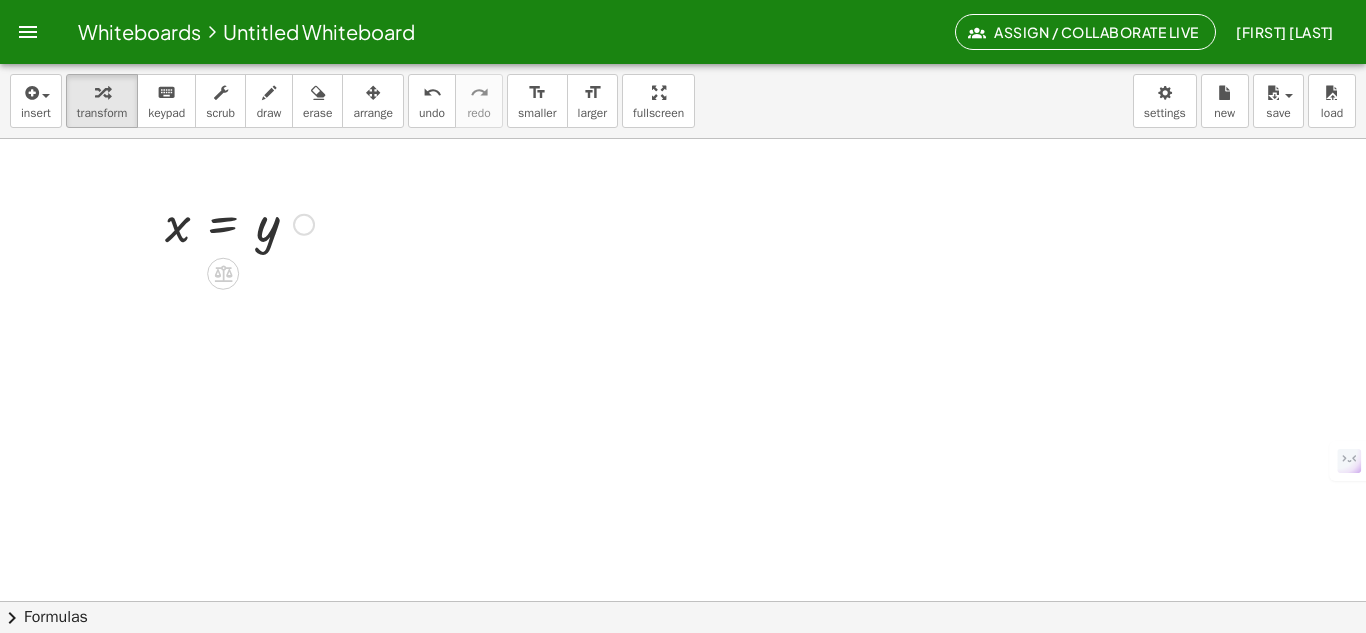 click on "Fix a mistake Transform line Copy line as LaTeX Copy derivation as LaTeX Expand new lines: On" at bounding box center [304, 225] 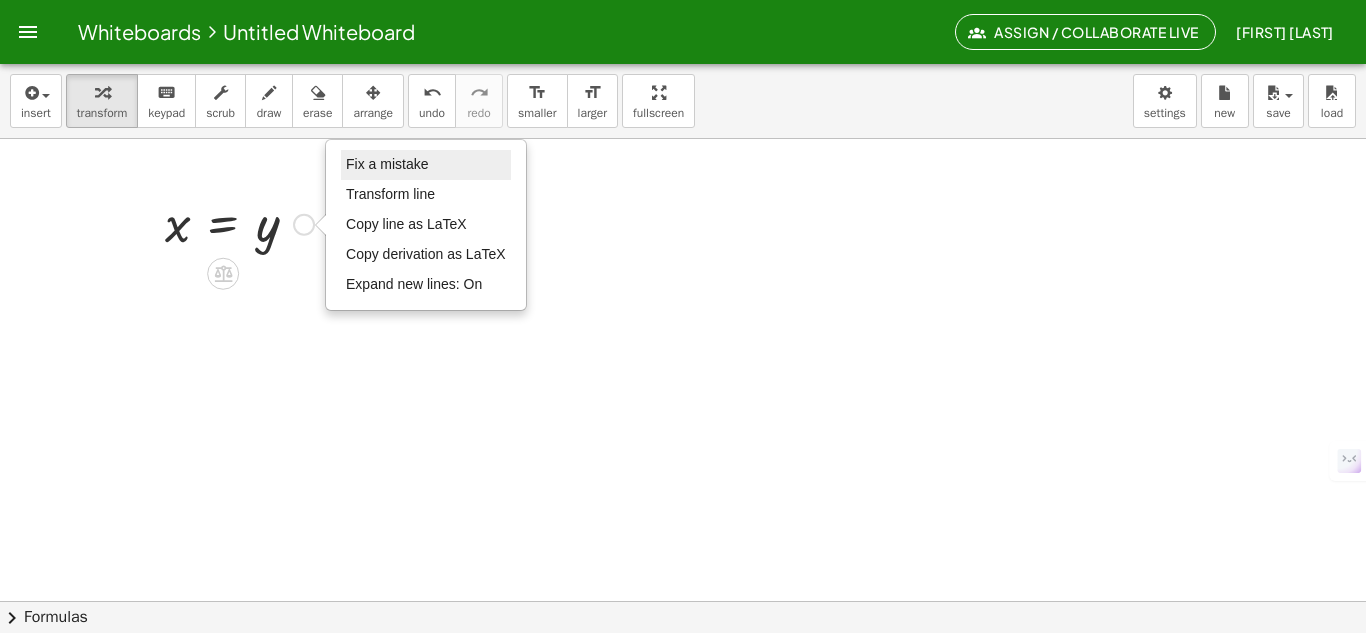 click on "Fix a mistake" at bounding box center [387, 164] 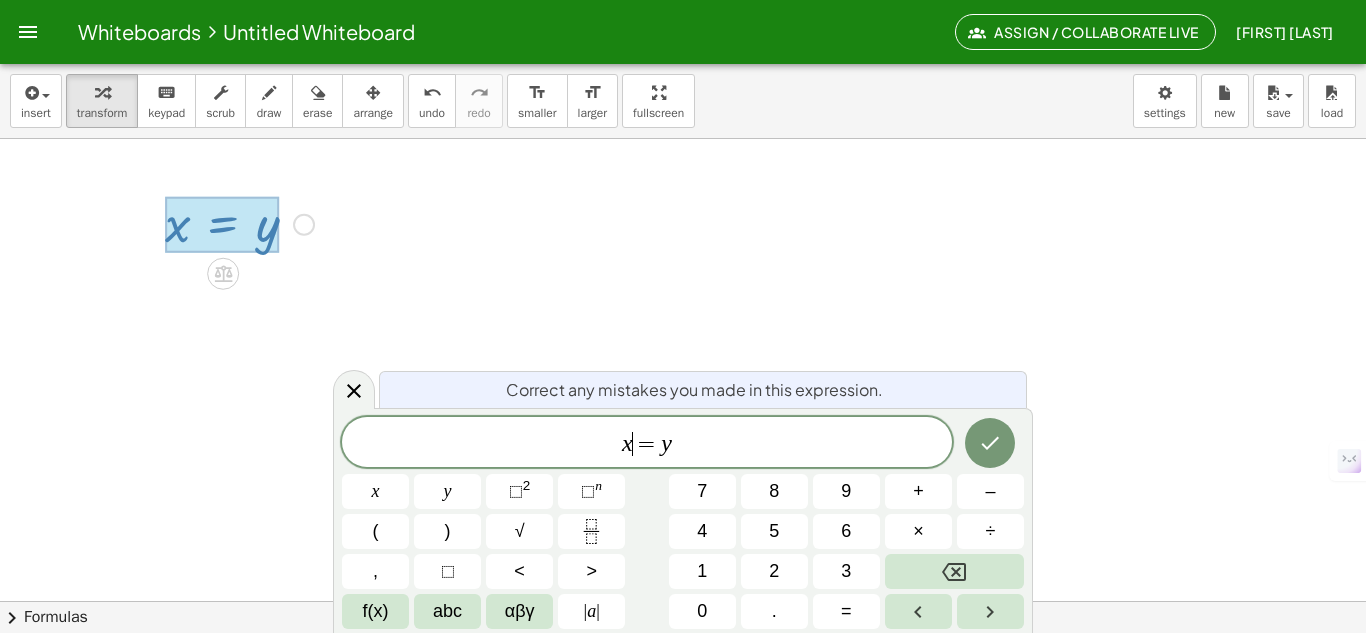 click on "x" at bounding box center [627, 443] 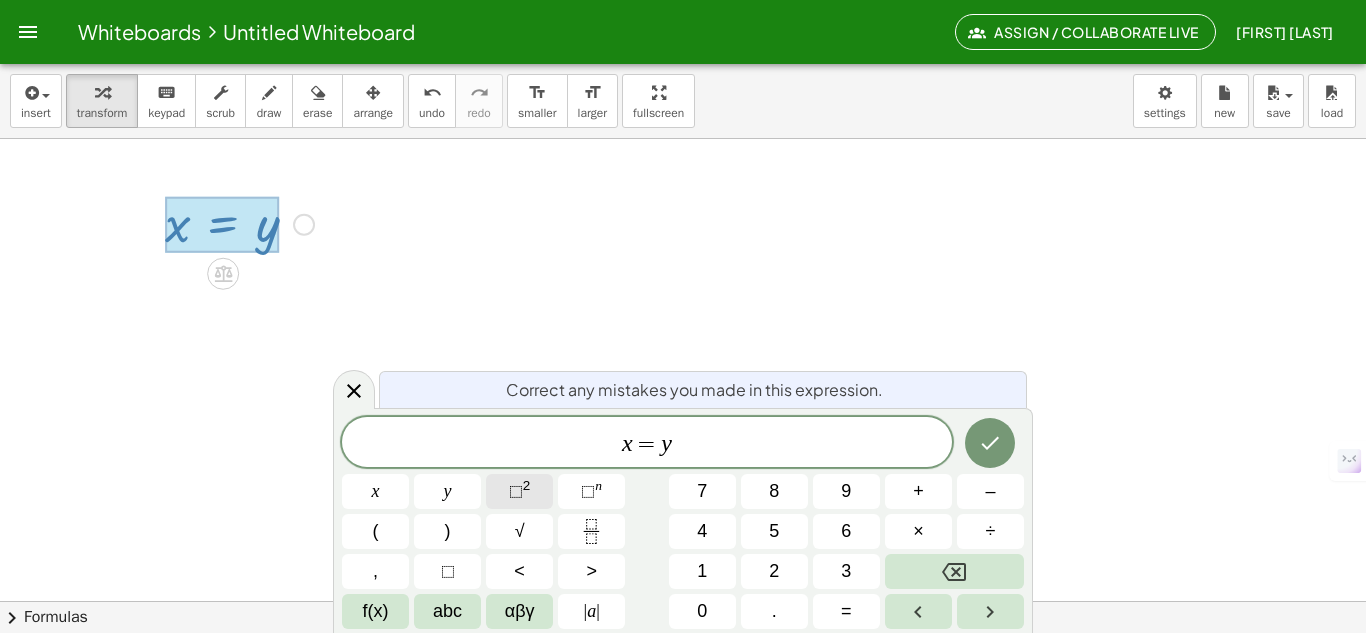 click on "⬚" at bounding box center [516, 491] 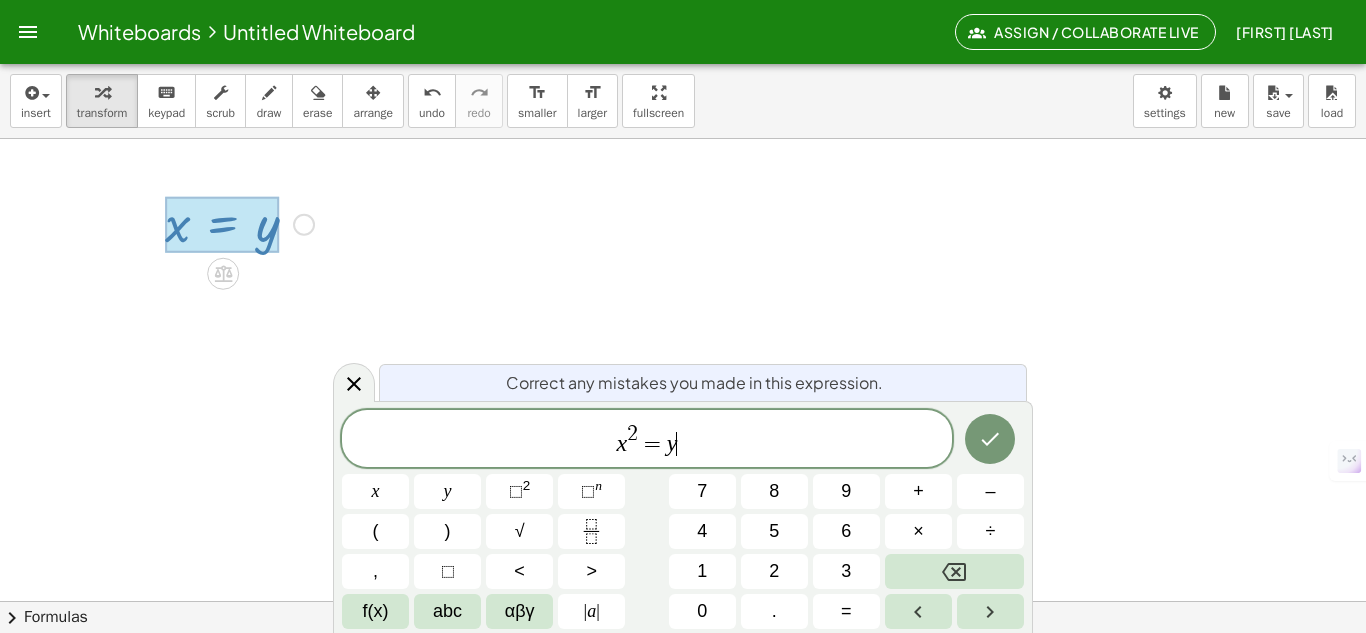click on "x 2 = y ​" at bounding box center (647, 440) 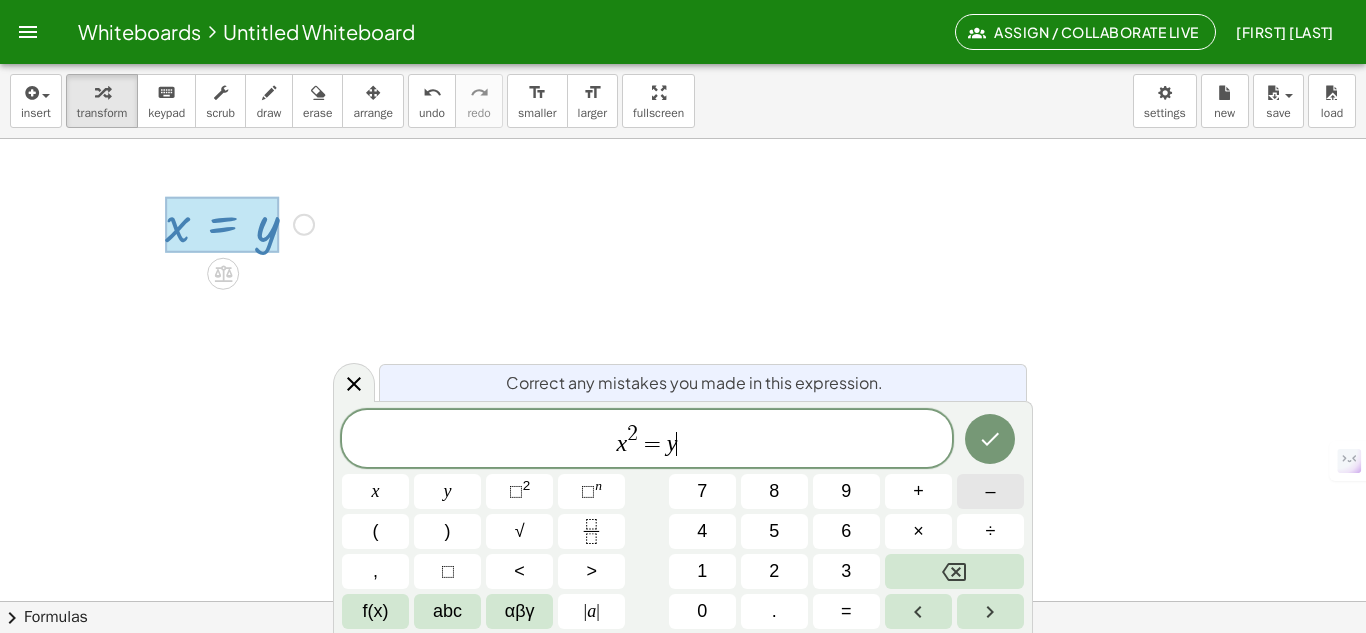 click on "–" at bounding box center [990, 491] 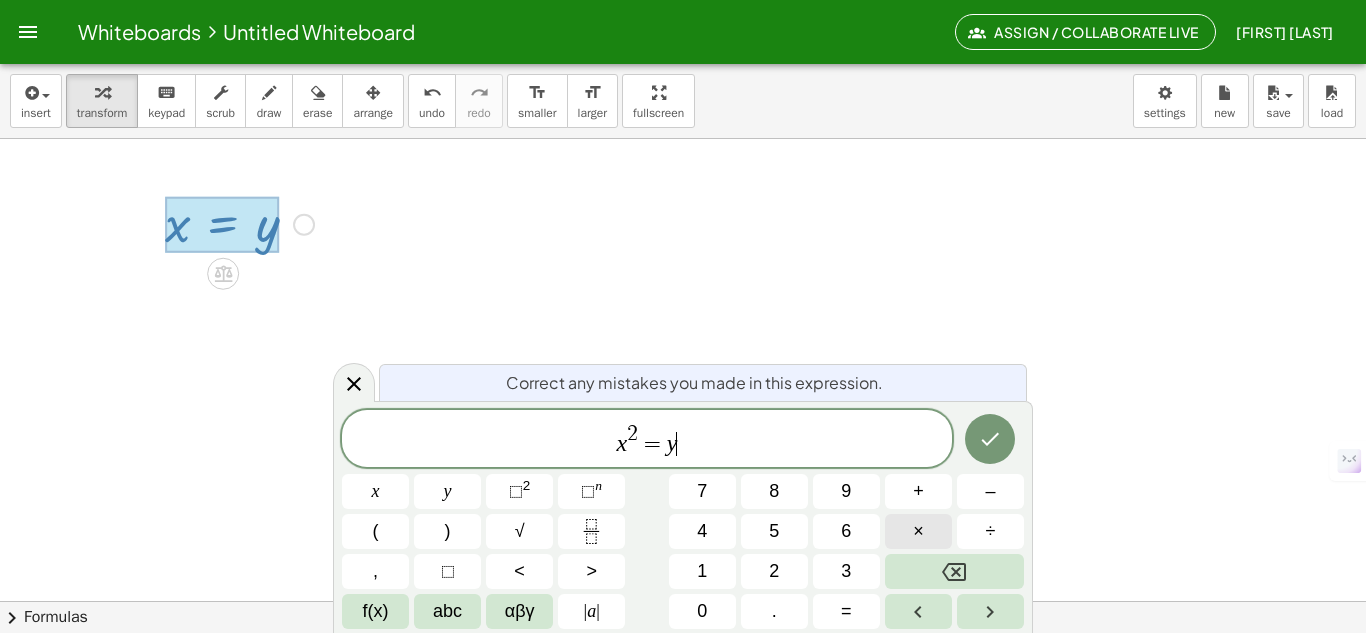 click on "×" at bounding box center [918, 531] 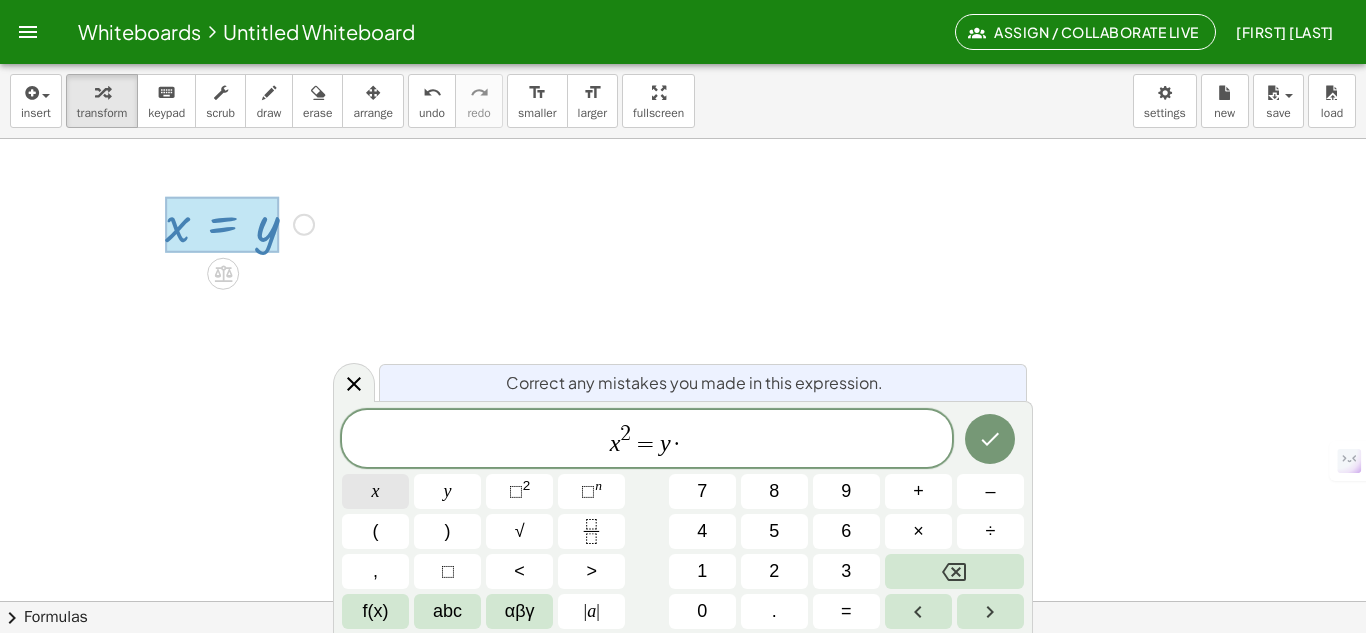 click on "x" at bounding box center [375, 491] 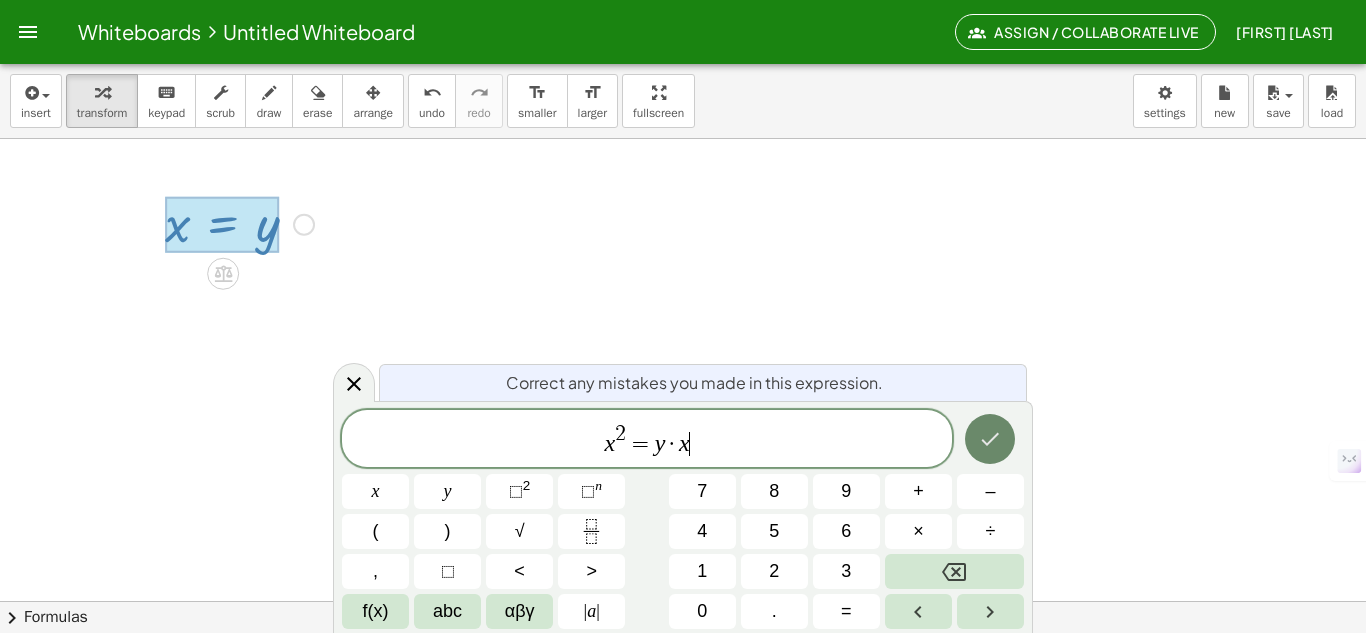click 